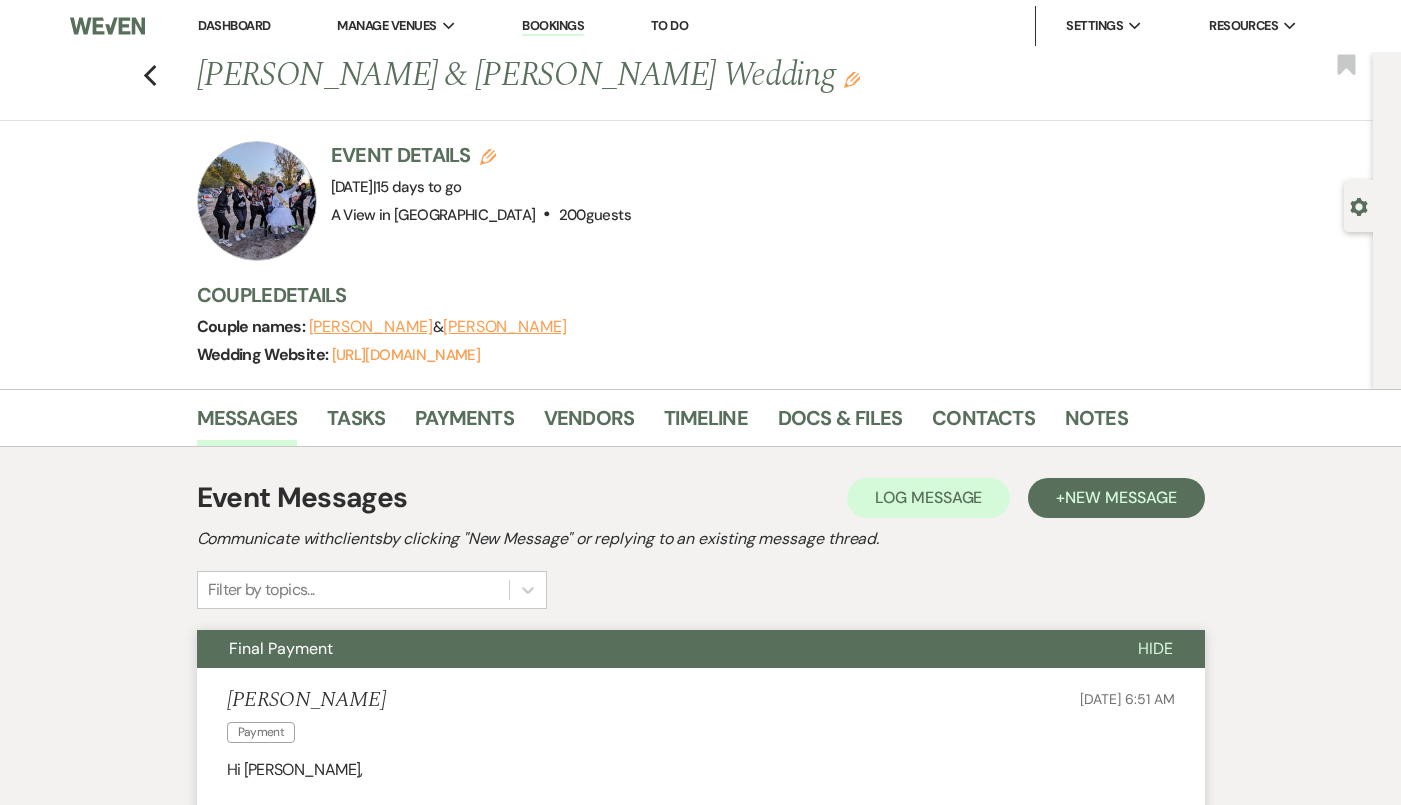 scroll, scrollTop: 0, scrollLeft: 0, axis: both 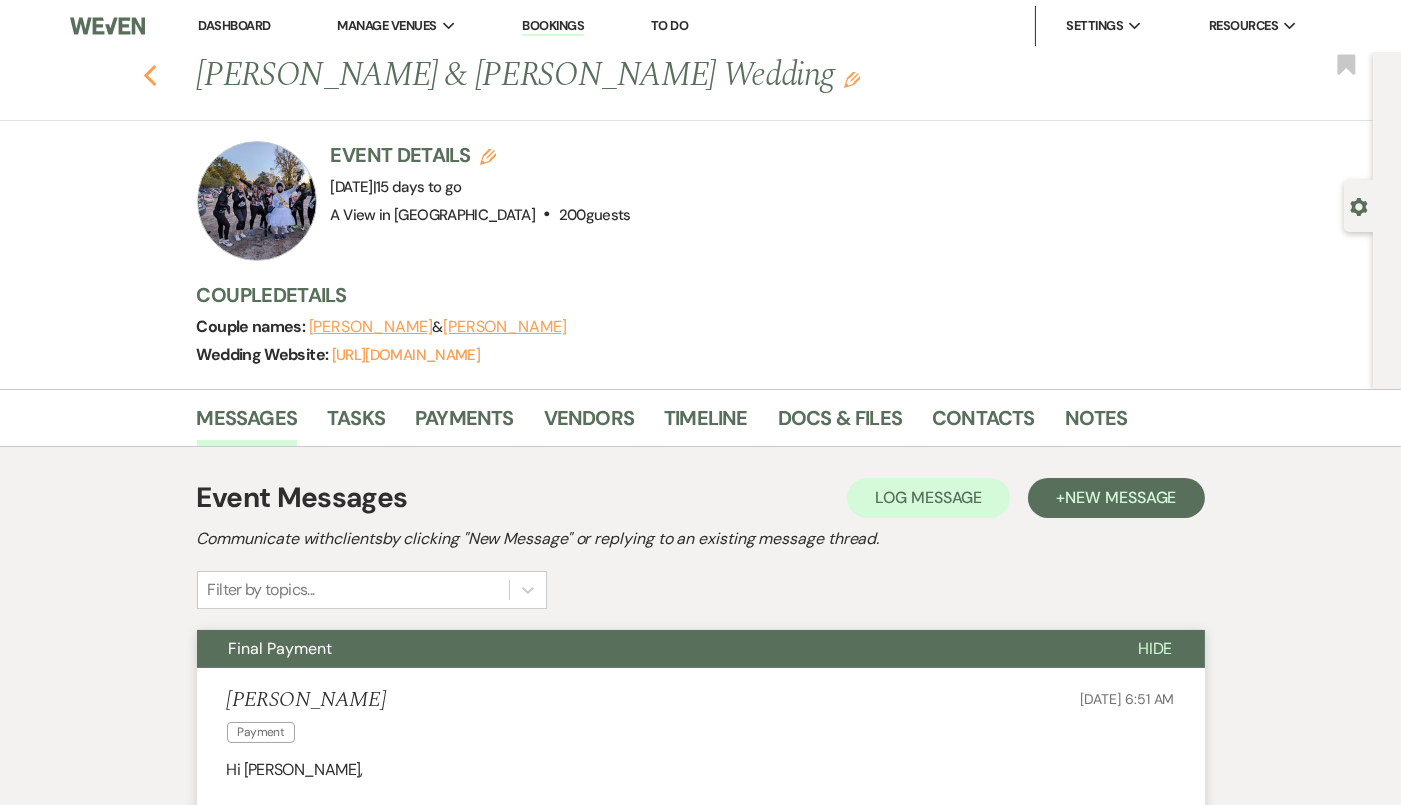 click 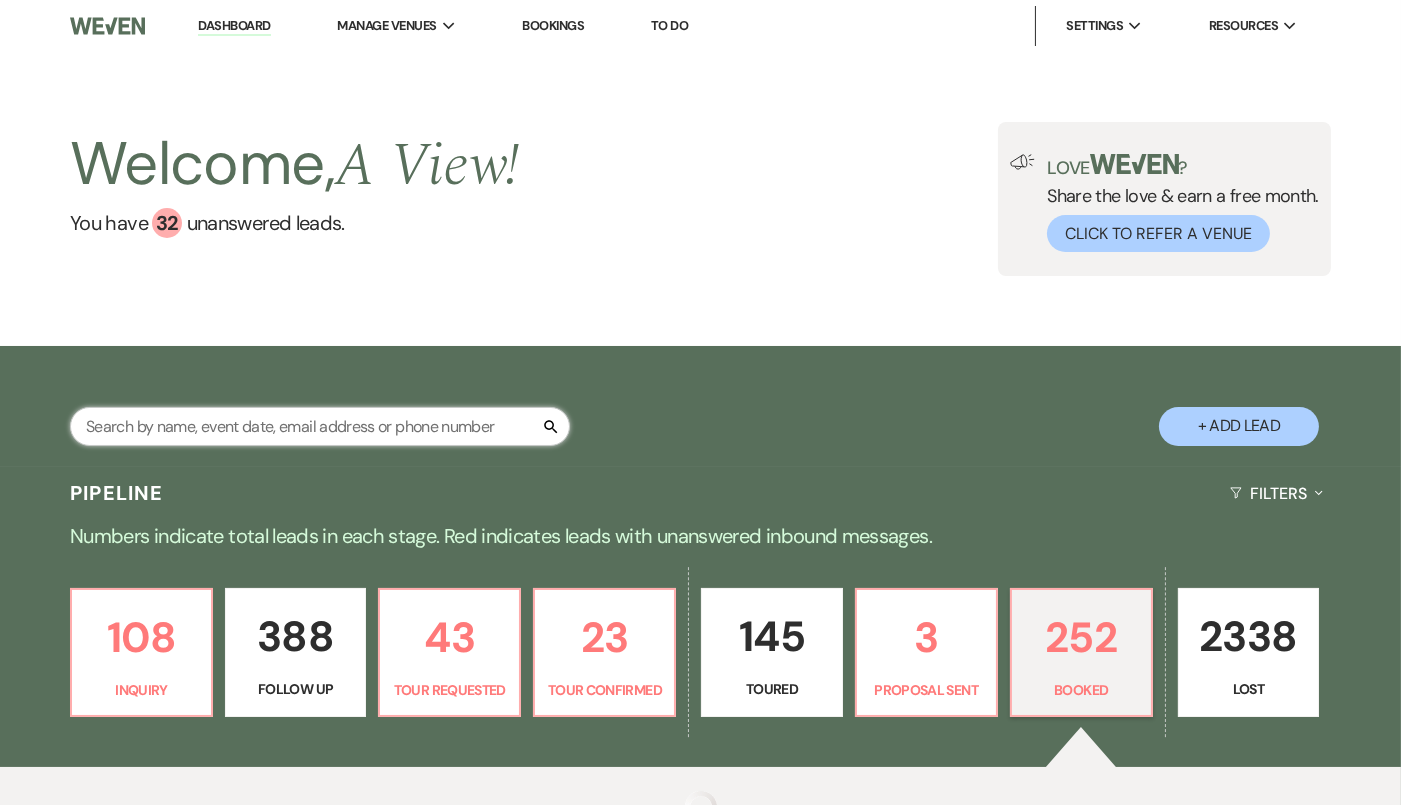 click at bounding box center (320, 426) 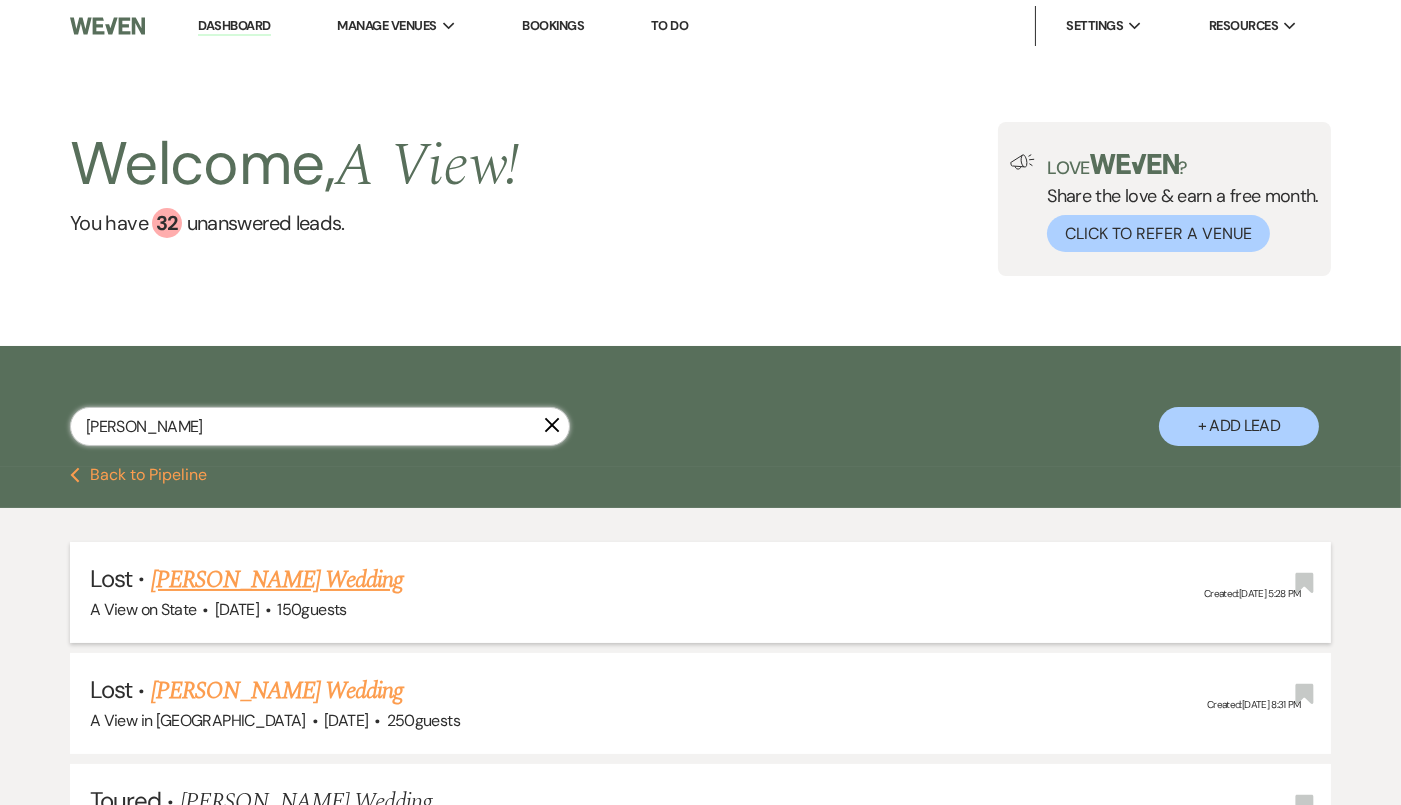 scroll, scrollTop: 1010, scrollLeft: 0, axis: vertical 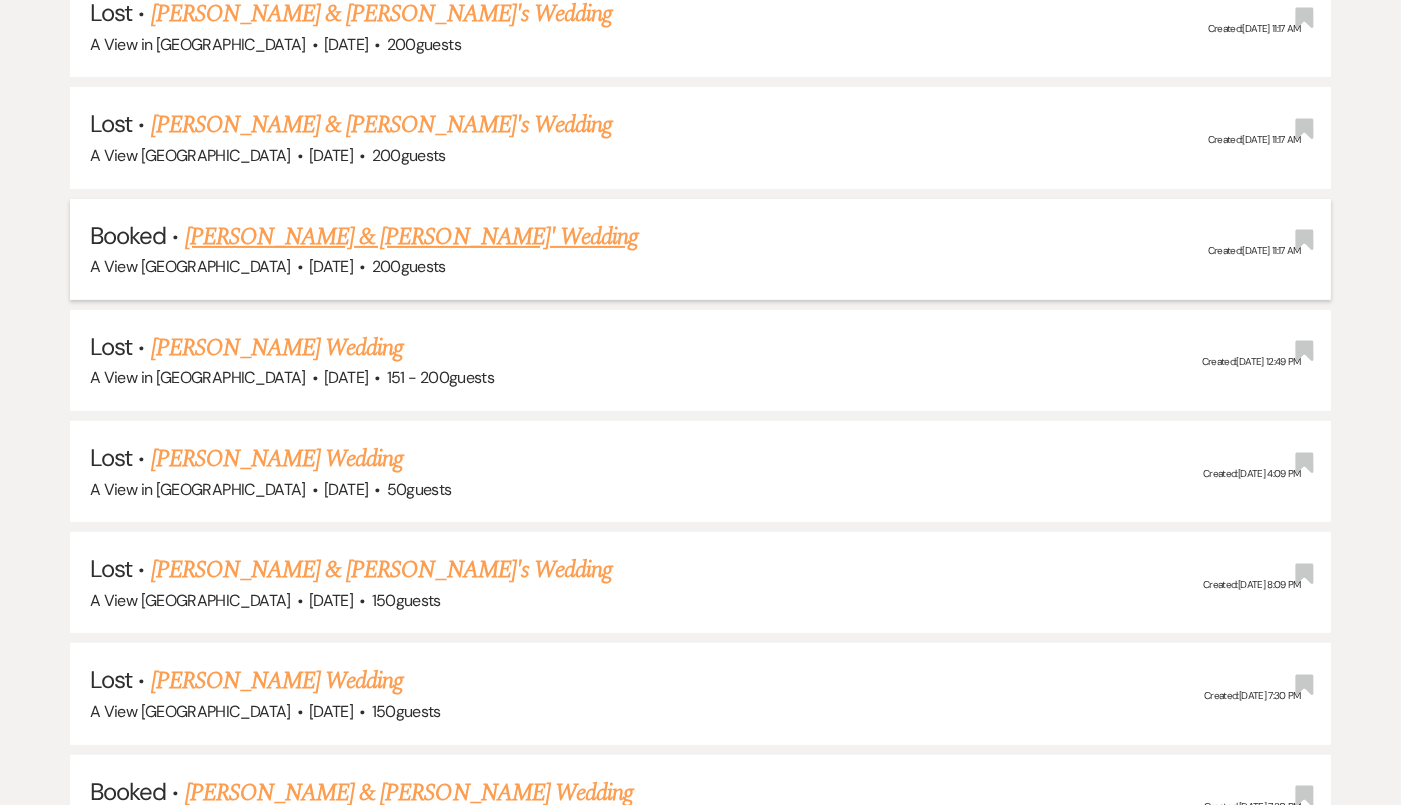 type on "[PERSON_NAME]" 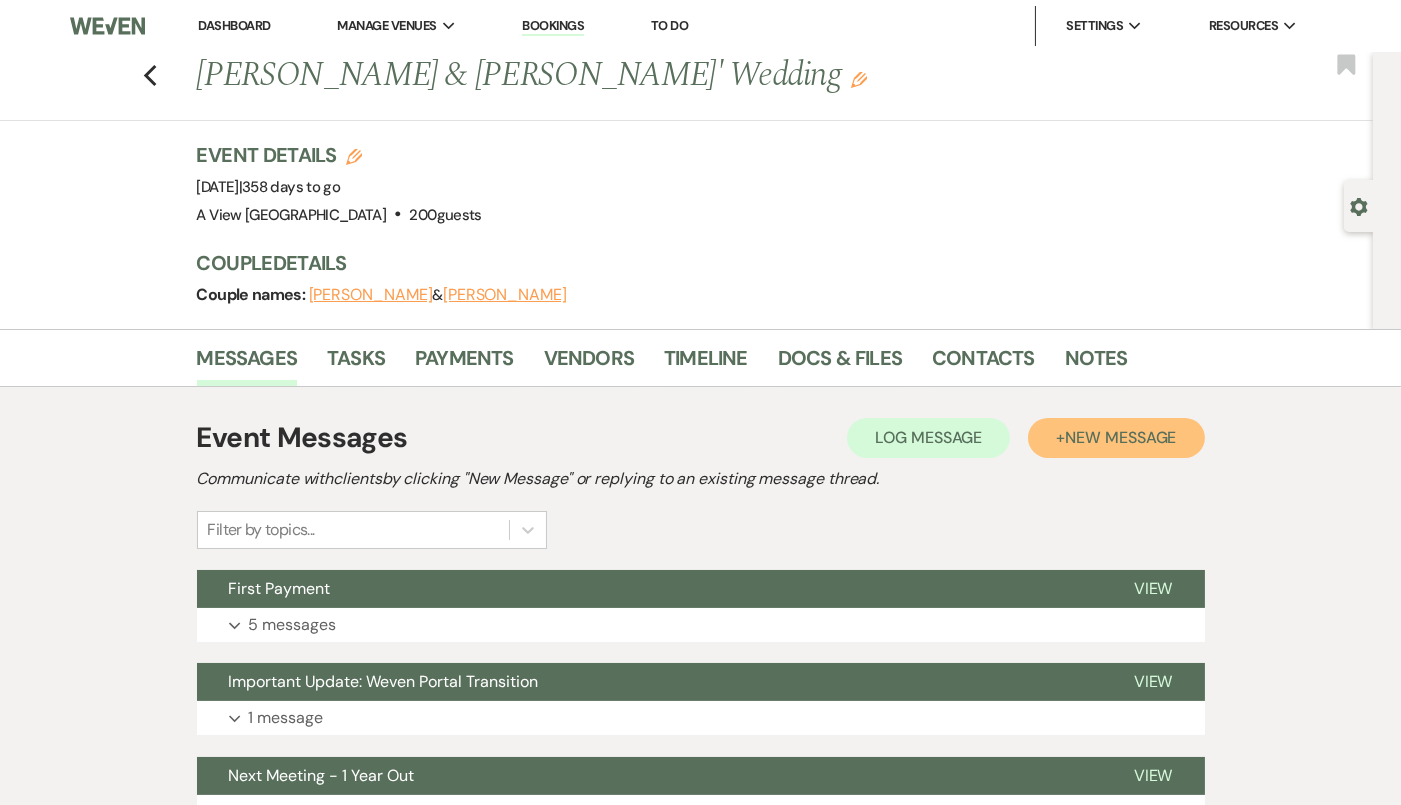 click on "New Message" at bounding box center (1120, 437) 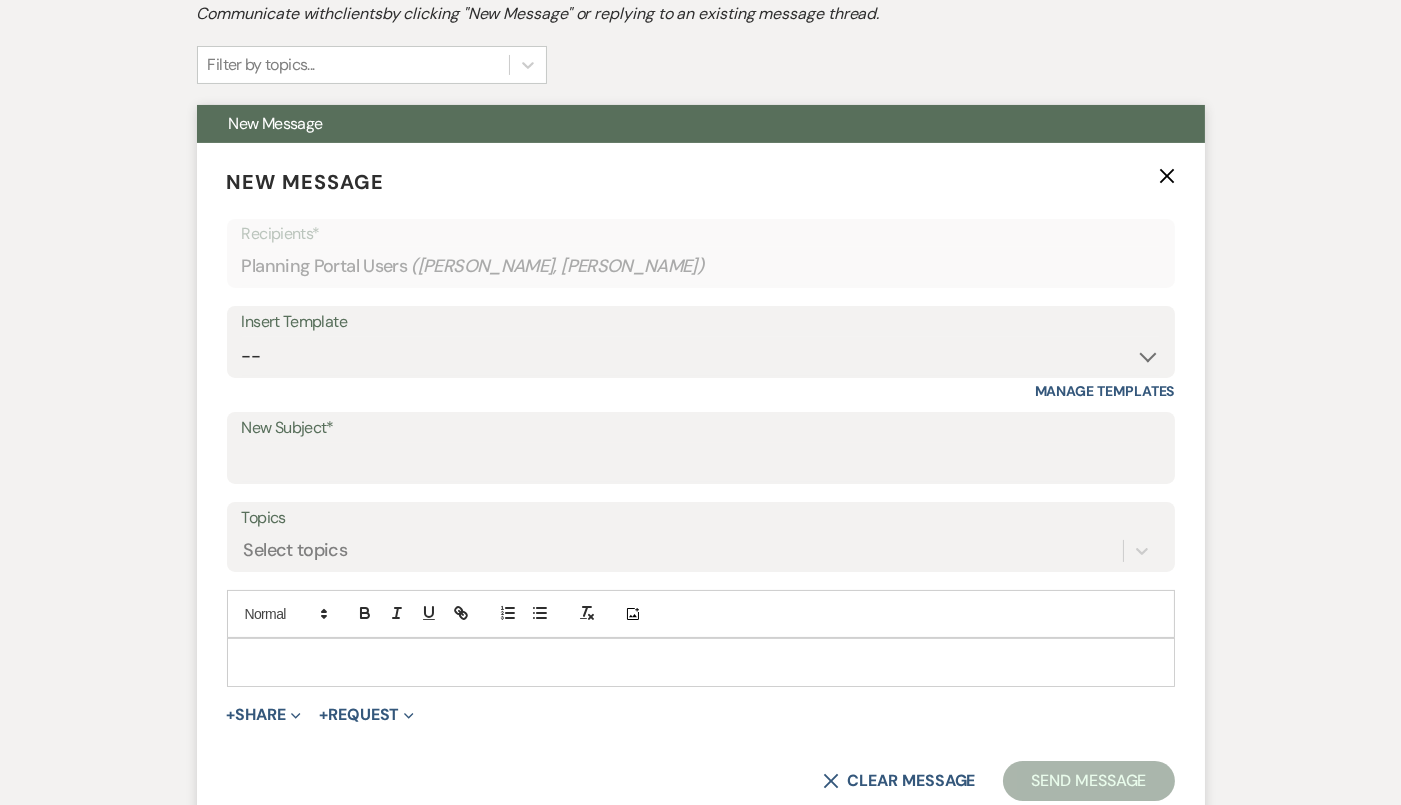 scroll, scrollTop: 503, scrollLeft: 0, axis: vertical 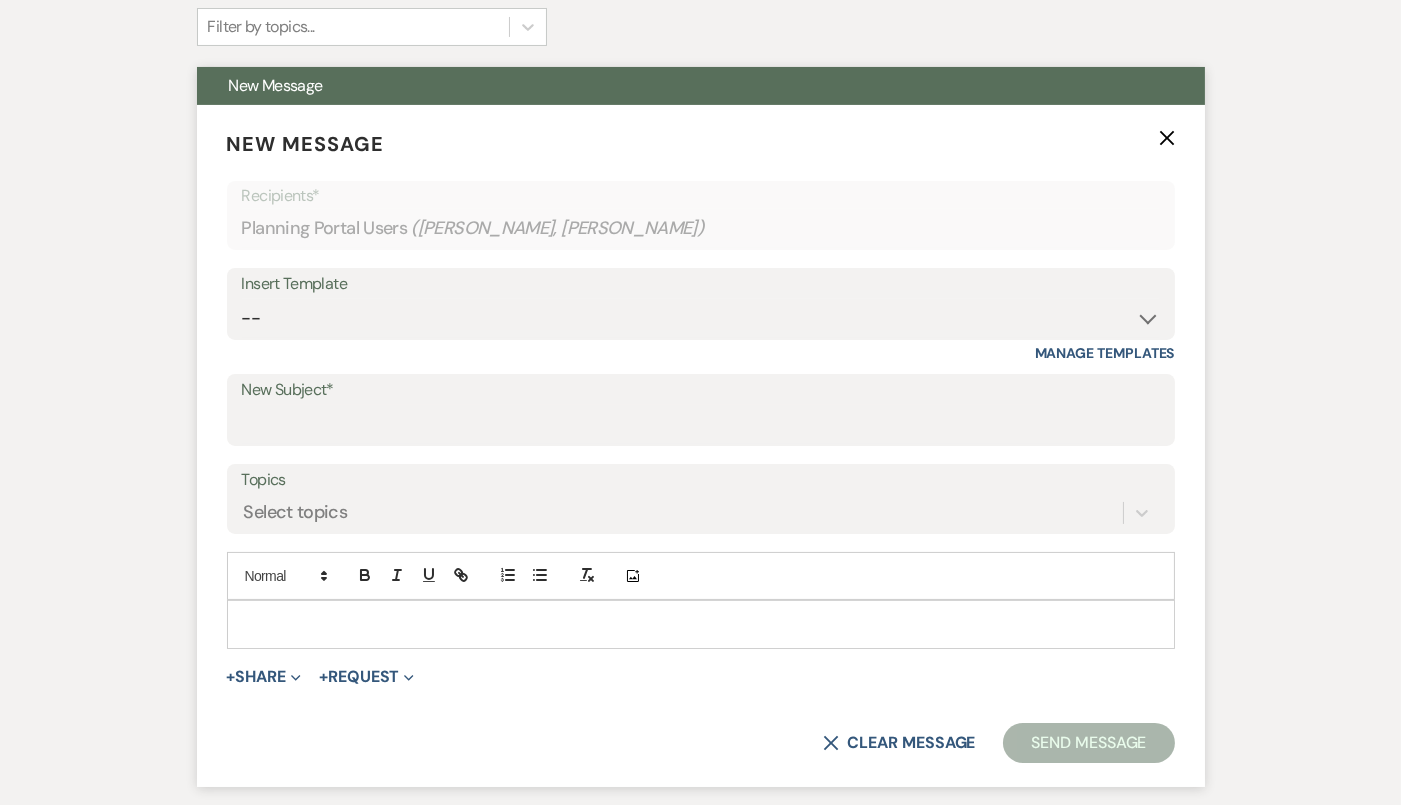click at bounding box center (701, 624) 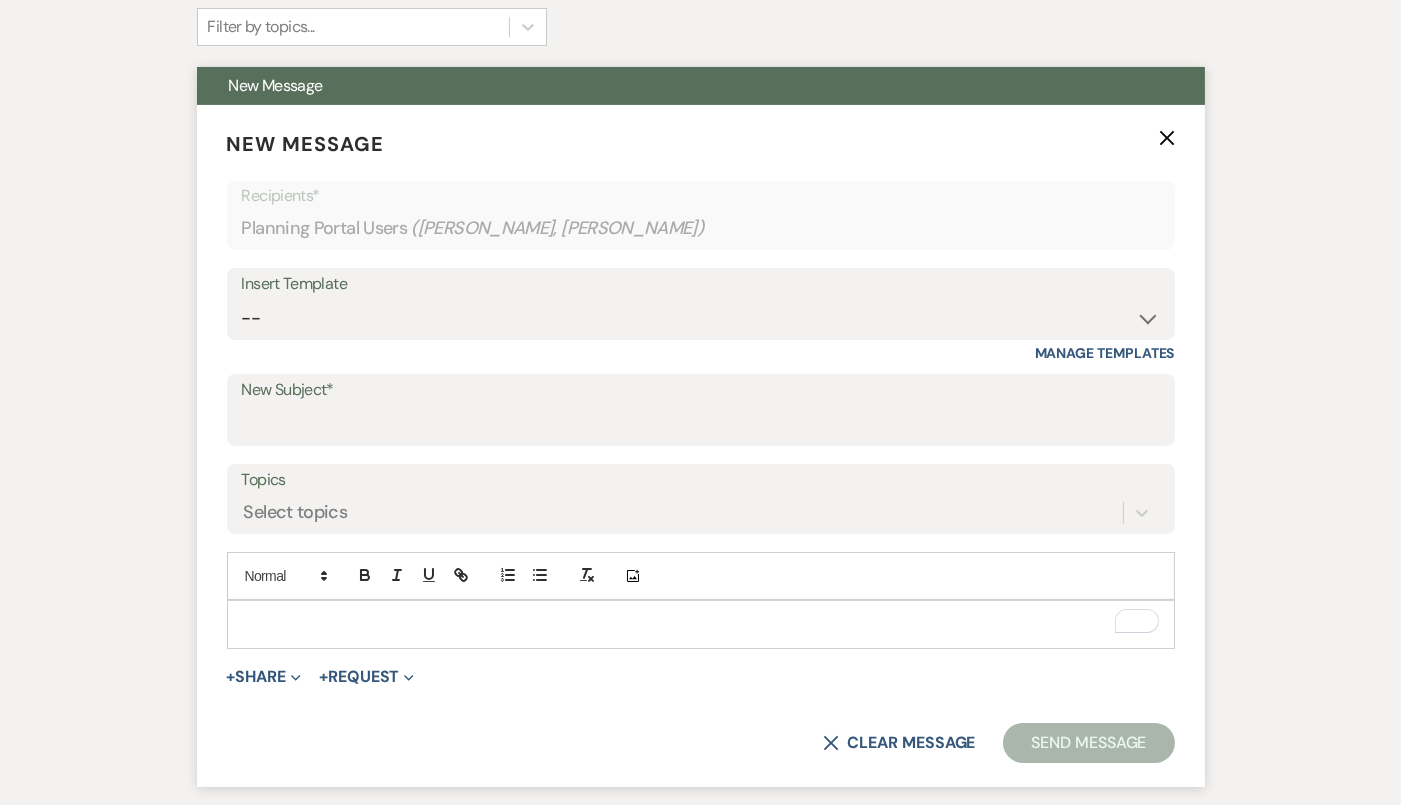 type 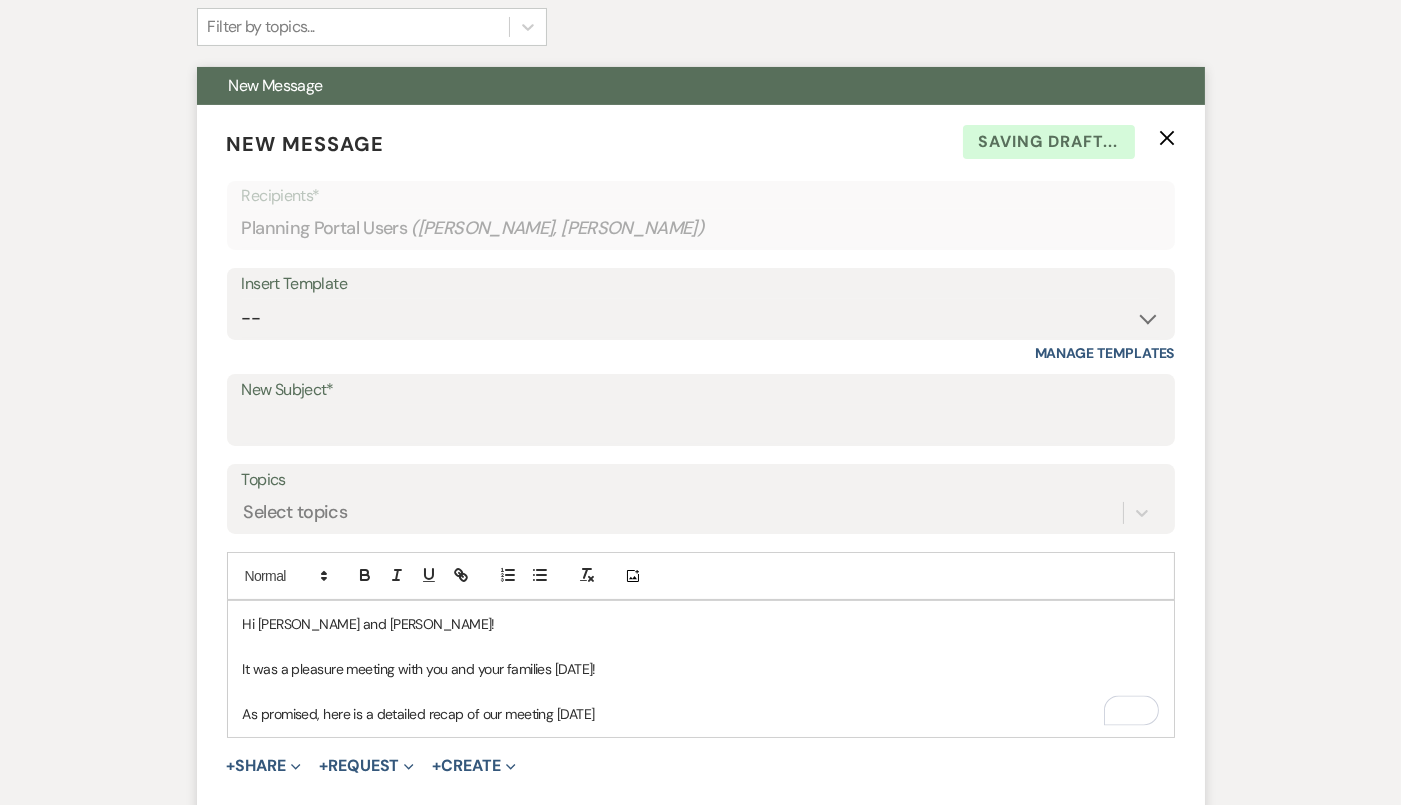 drag, startPoint x: 630, startPoint y: 715, endPoint x: 552, endPoint y: 715, distance: 78 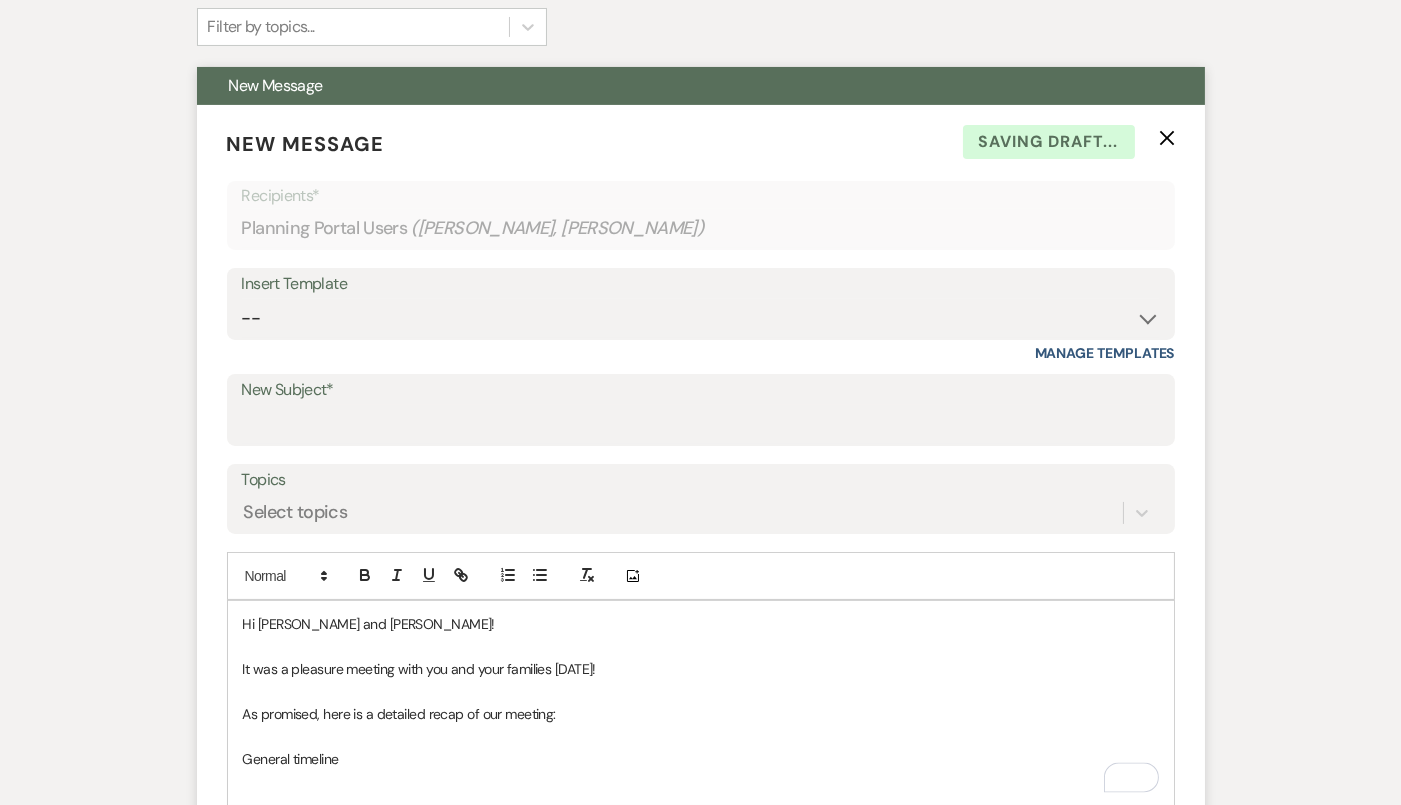 click on "General timeline" at bounding box center (701, 759) 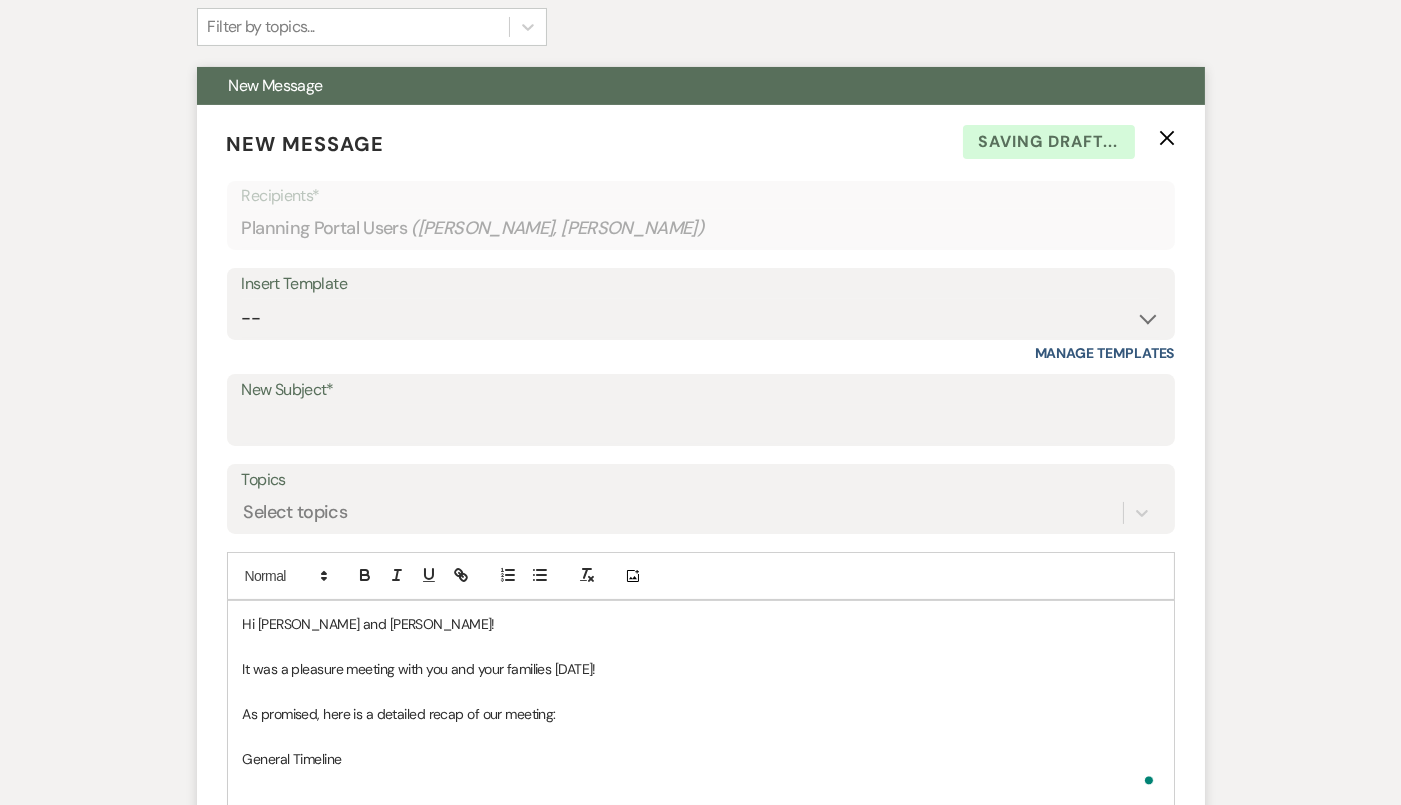 click at bounding box center [701, 781] 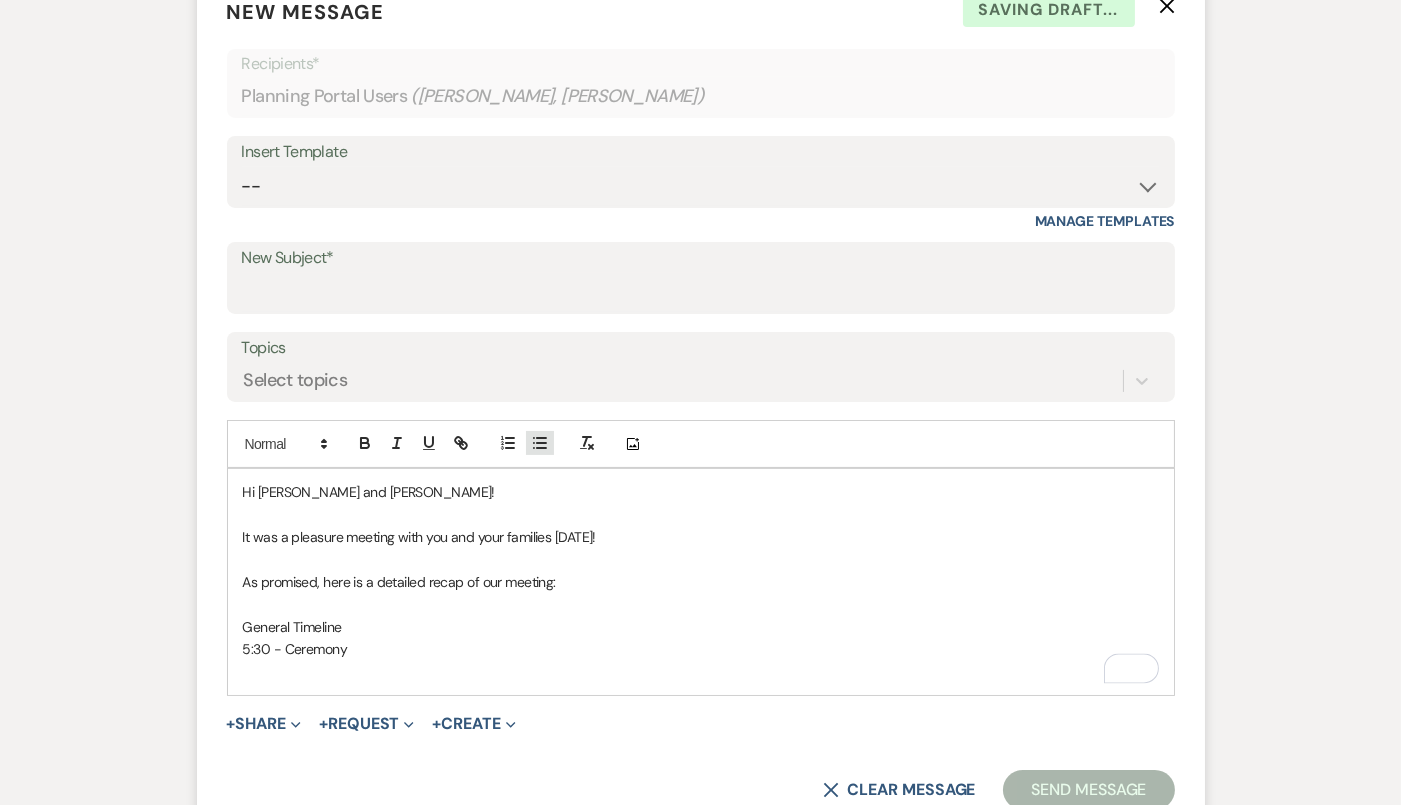 scroll, scrollTop: 712, scrollLeft: 0, axis: vertical 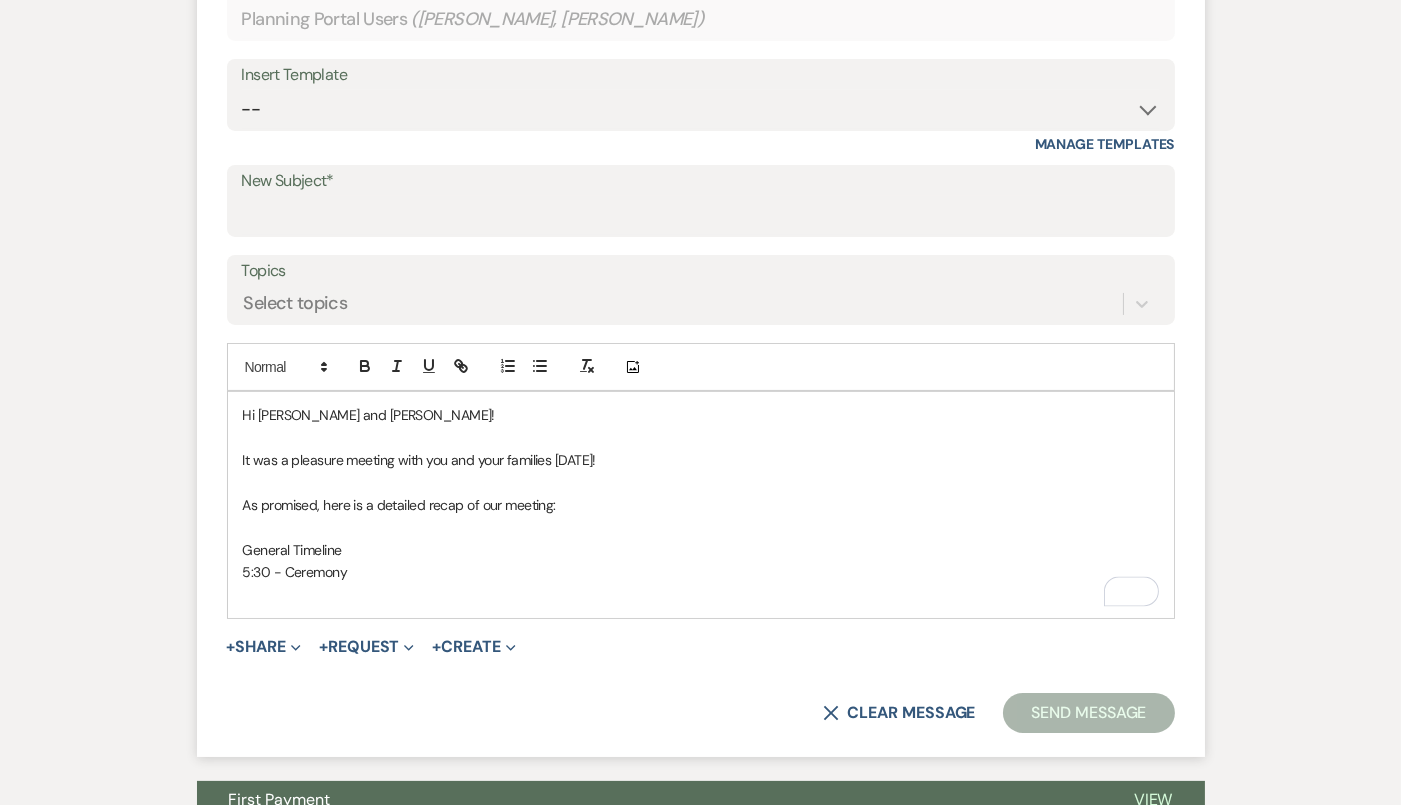 click on "Hi [PERSON_NAME] and [PERSON_NAME]!  It was a pleasure meeting with you and your families [DATE]!  As promised, here is a detailed recap of our meeting: General Timeline  5:30 - Ceremony" at bounding box center [701, 505] 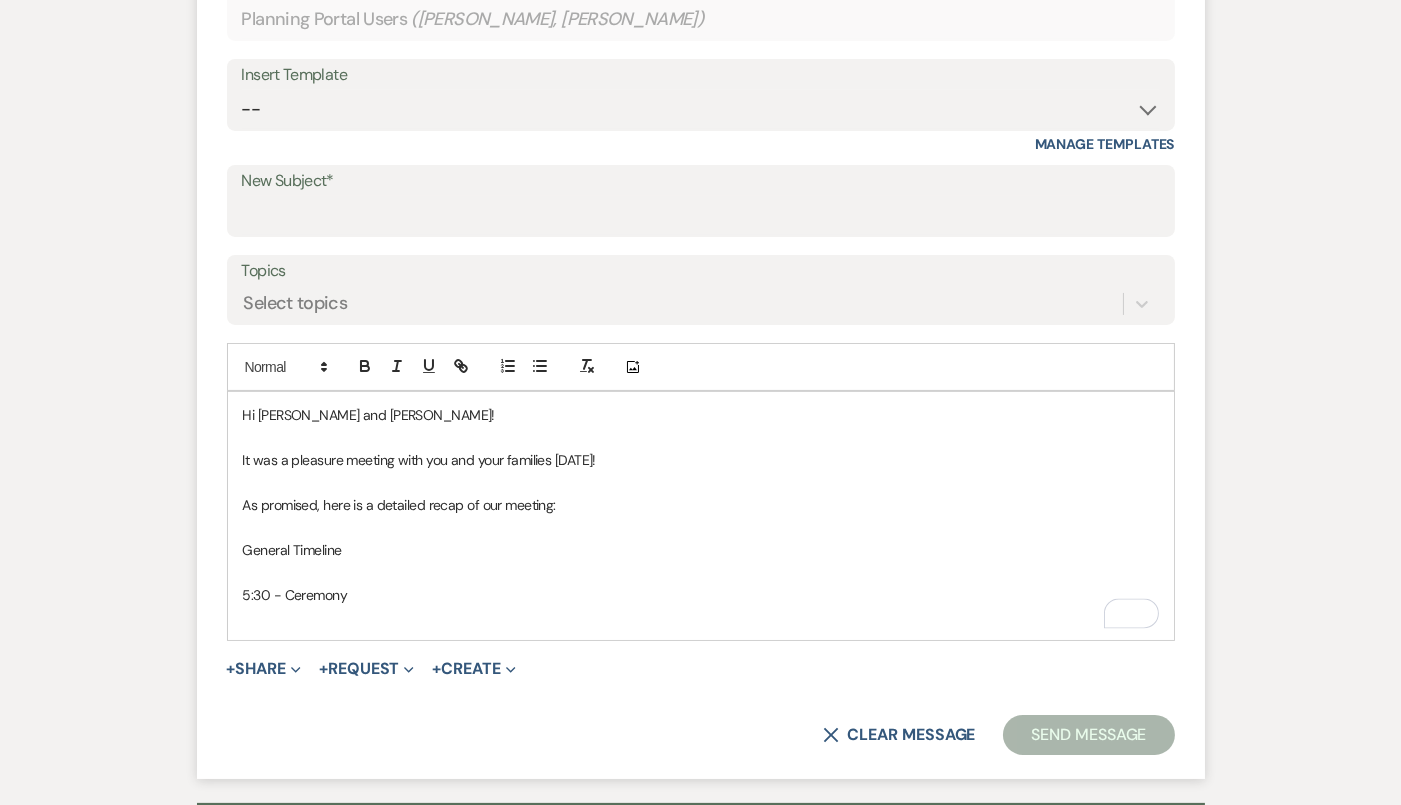 click at bounding box center [701, 572] 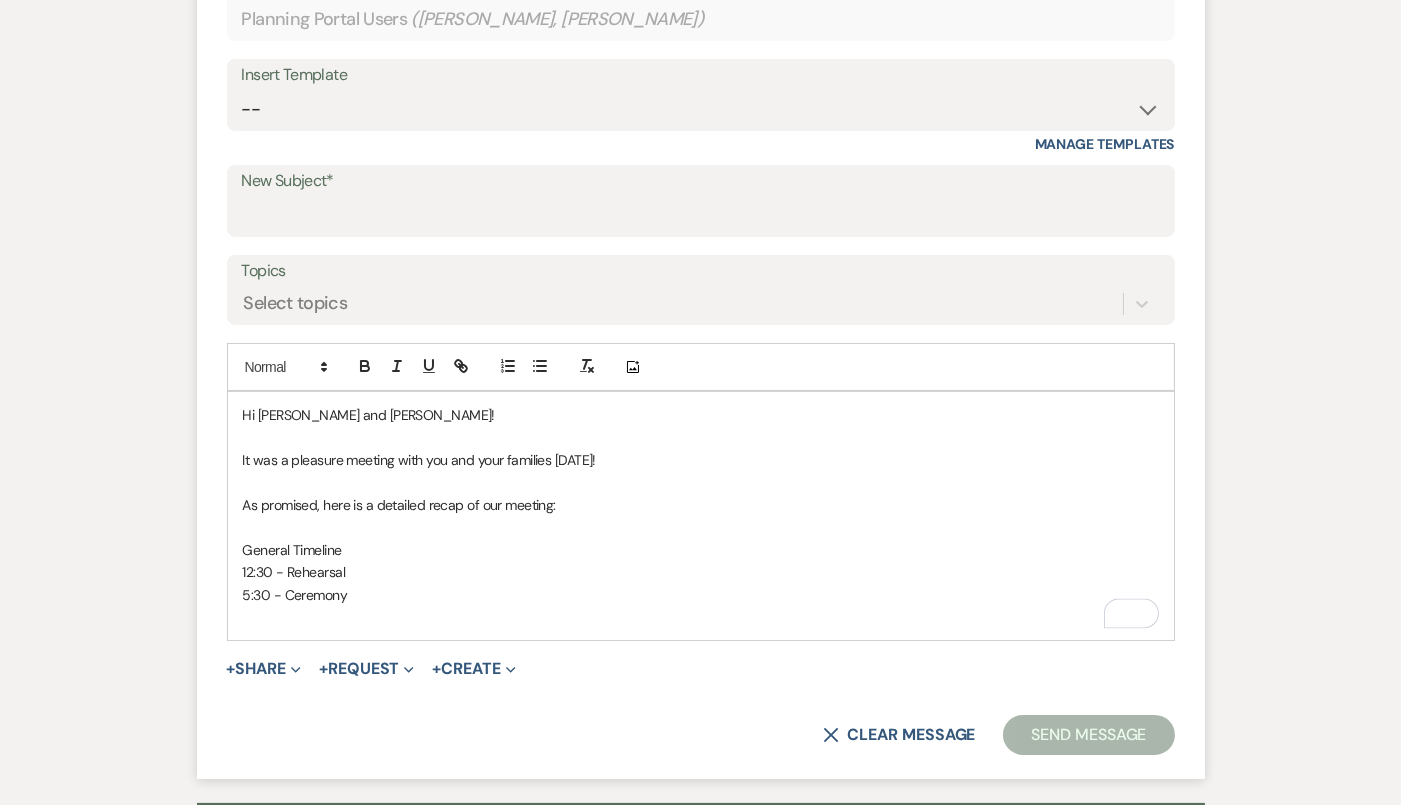click on "5:30 - Ceremony" at bounding box center (701, 595) 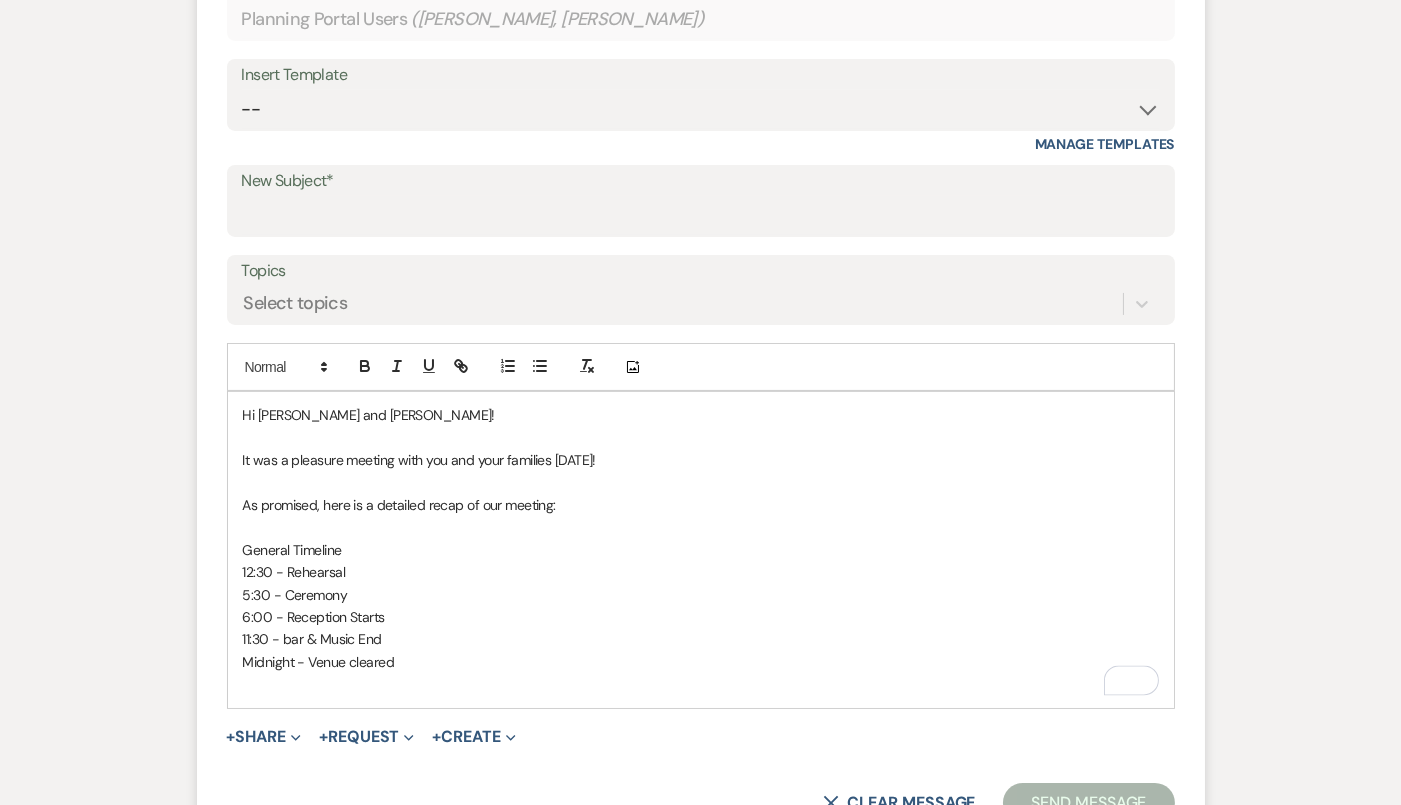 click on "11:30 - bar & Music End" at bounding box center (701, 639) 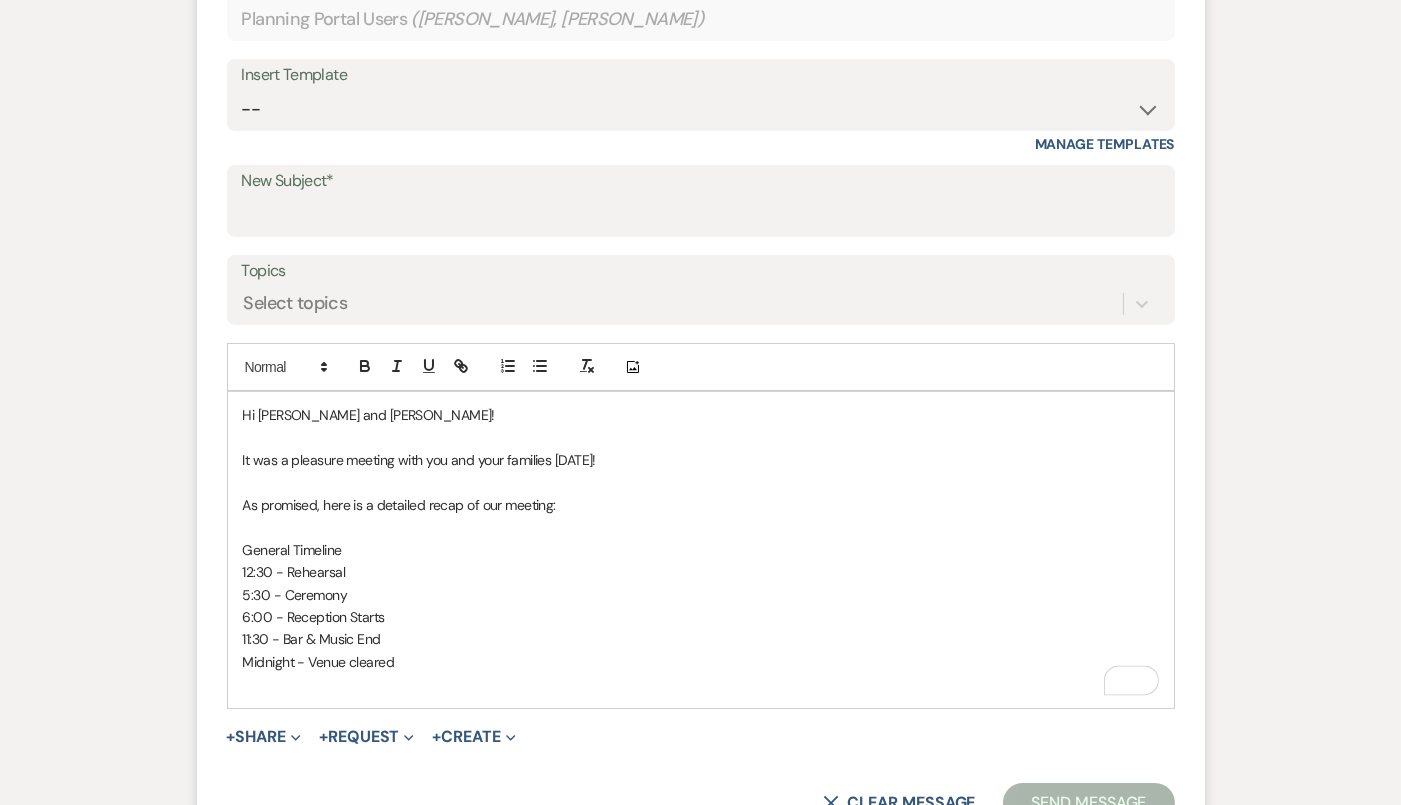 click on "Midnight - Venue cleared" at bounding box center [701, 662] 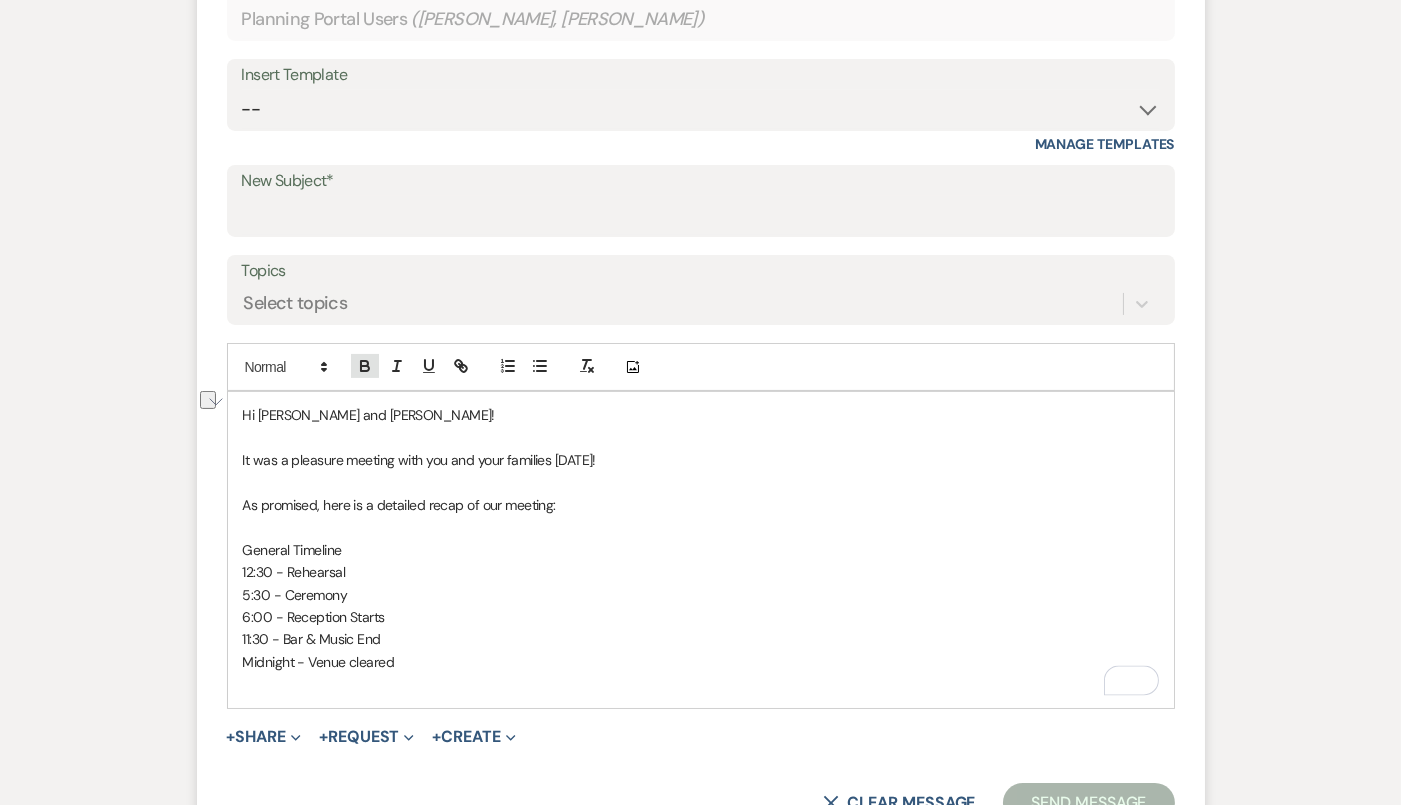 click 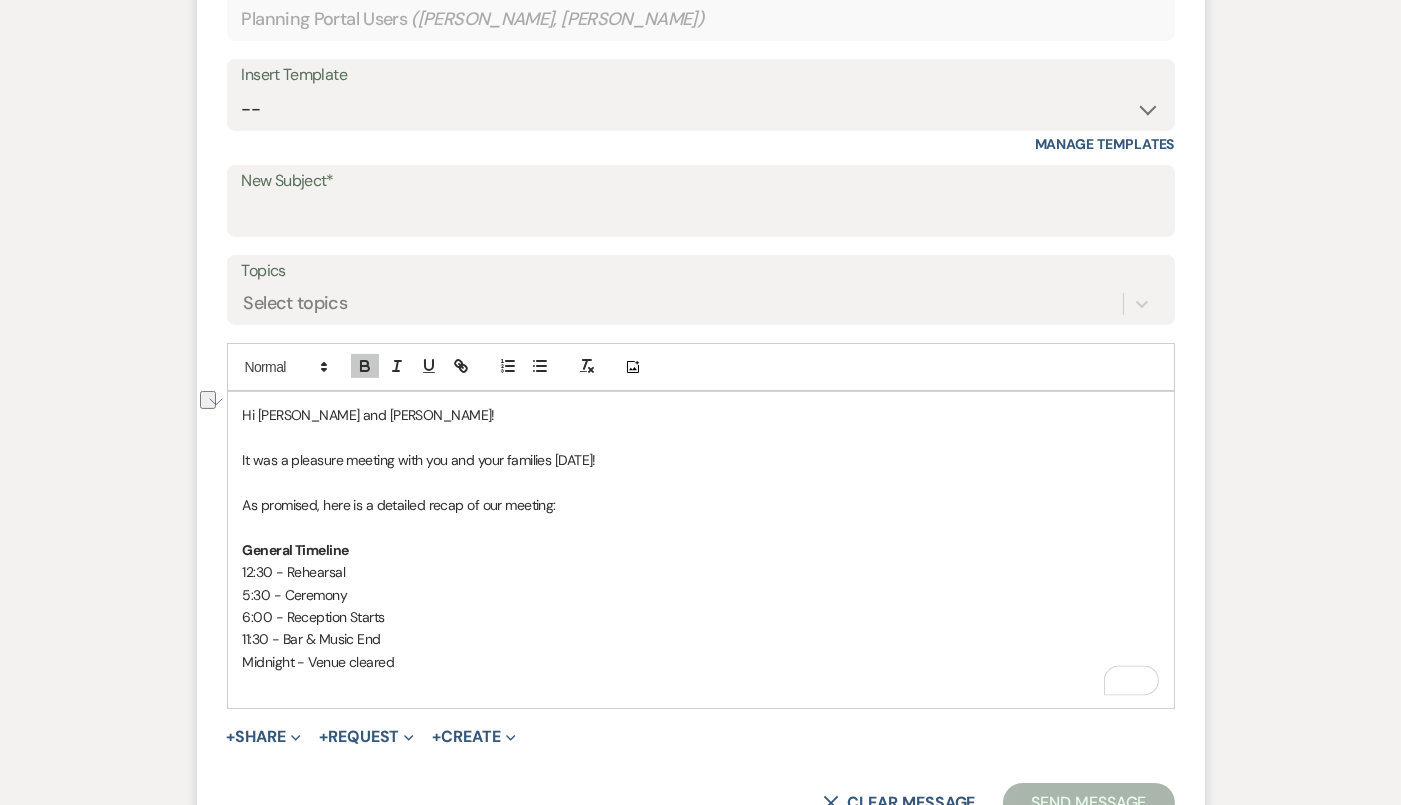 click on "Midnight - Venue cleared" at bounding box center (701, 662) 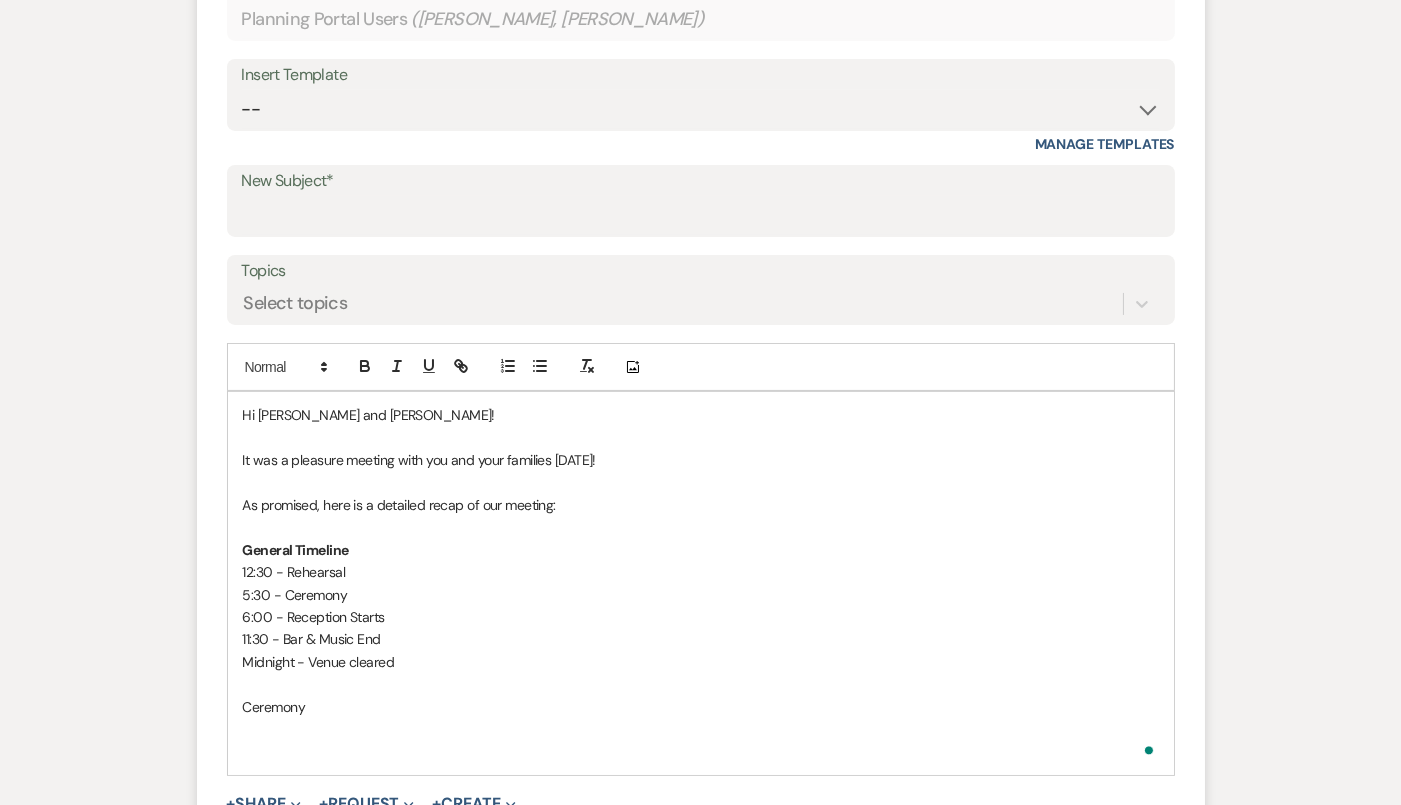 click on "Add Photo" at bounding box center [701, 367] 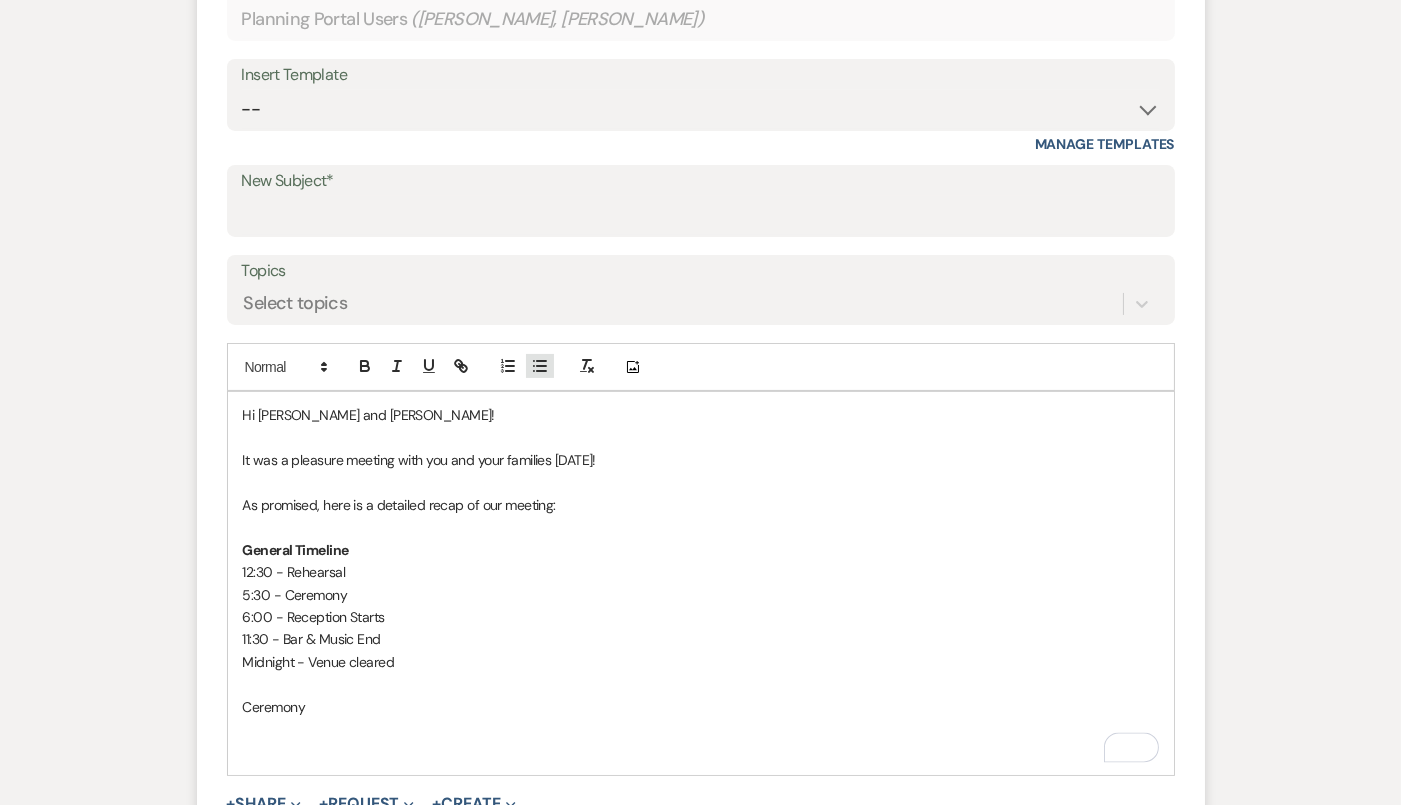 click 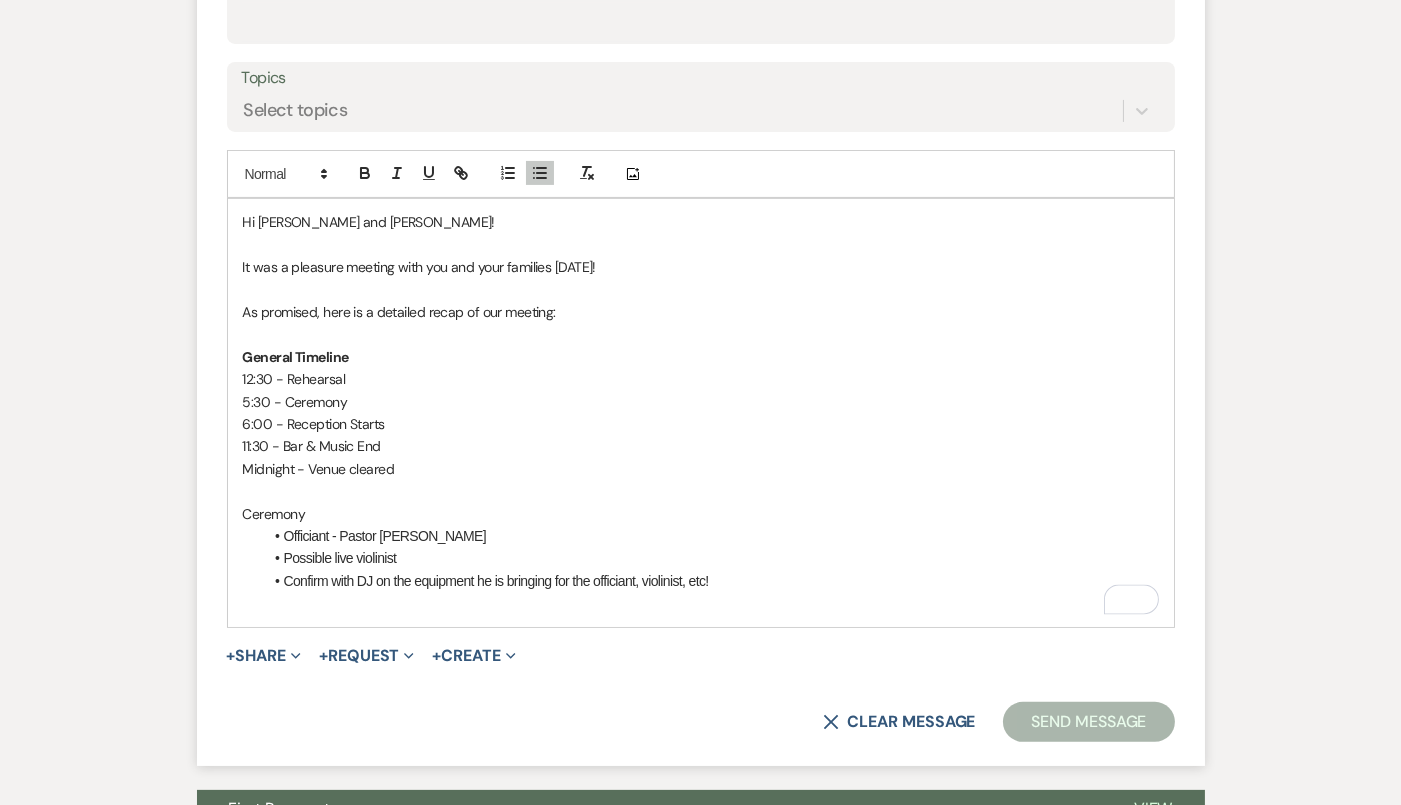 scroll, scrollTop: 914, scrollLeft: 0, axis: vertical 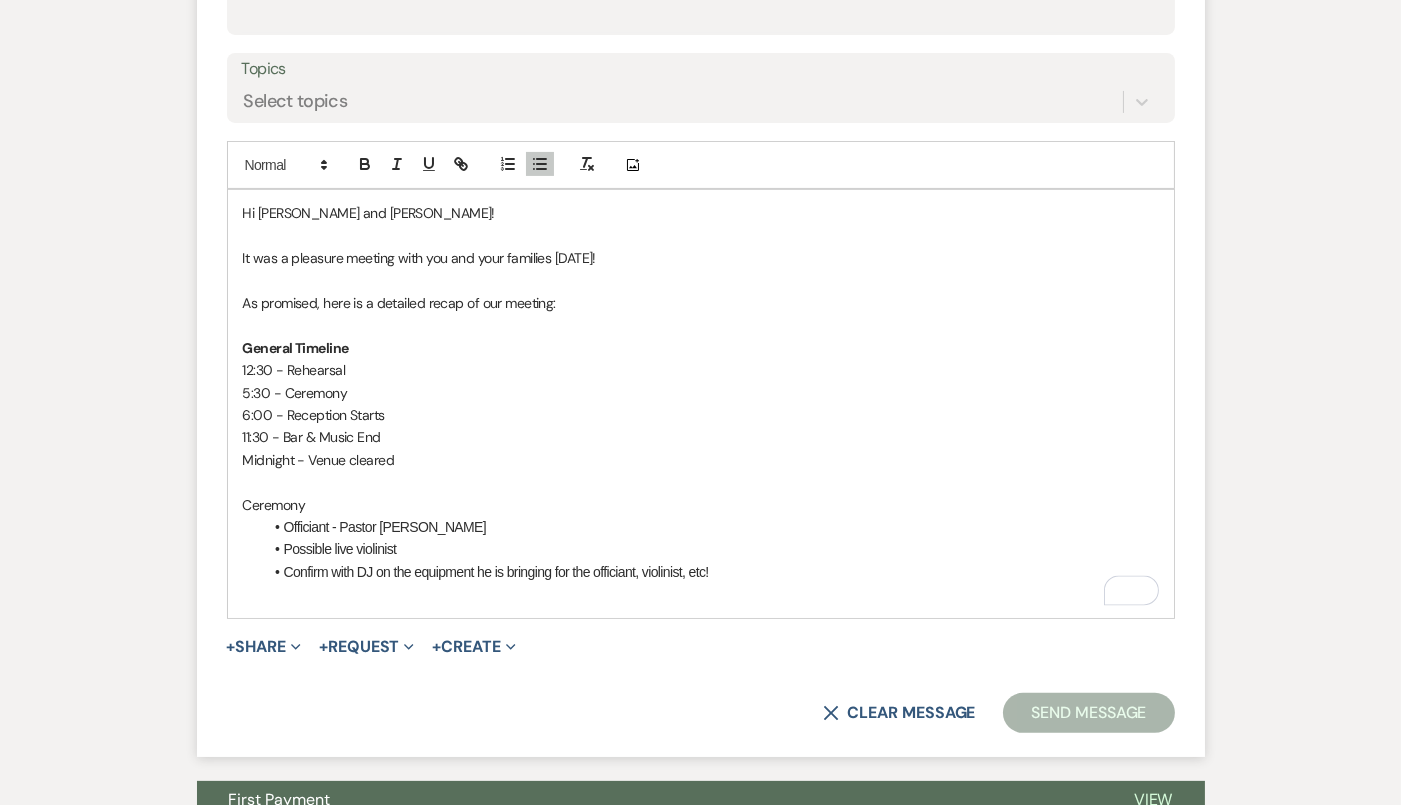 click at bounding box center [701, 594] 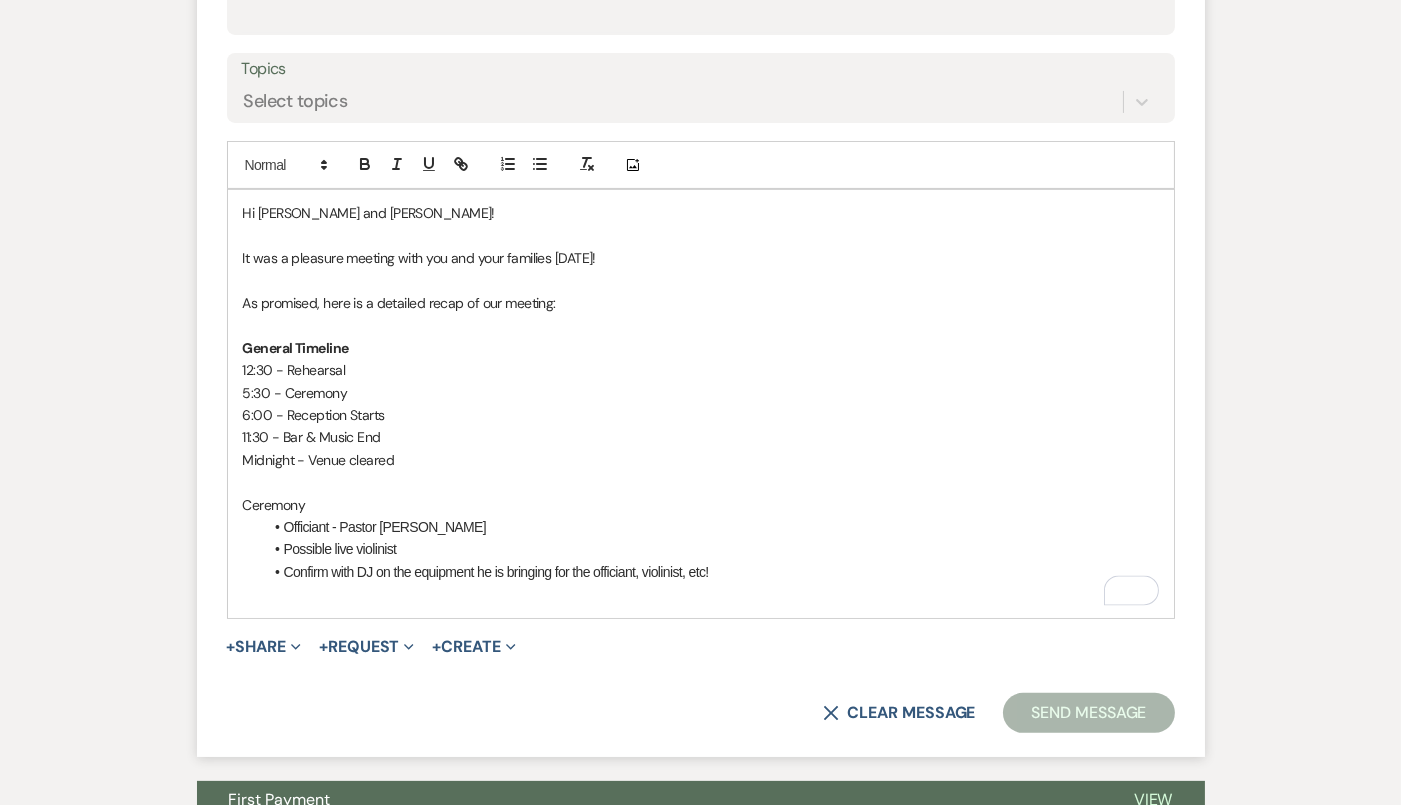 click on "Confirm with DJ on the equipment he is bringing for the officiant, violinist, etc!" at bounding box center (711, 572) 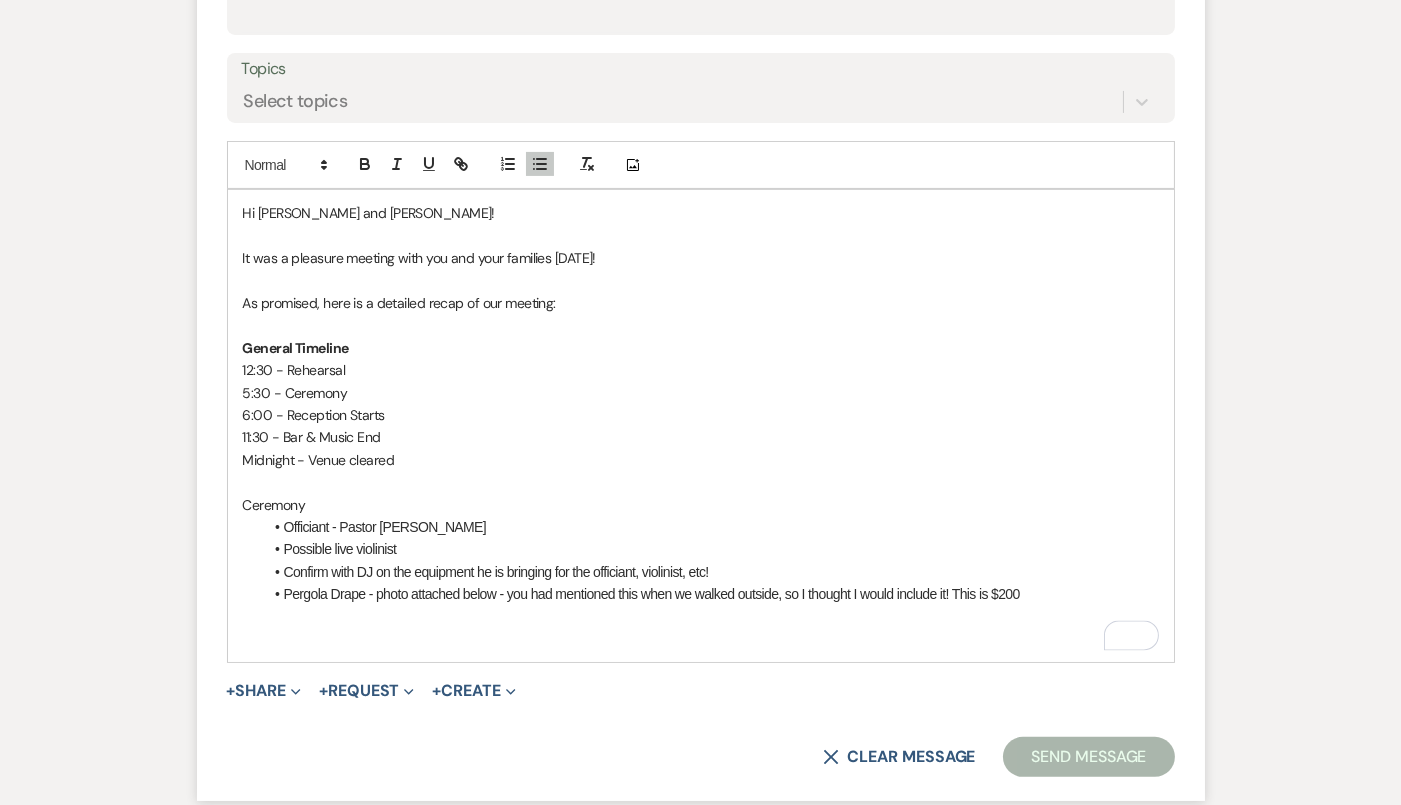 click at bounding box center (701, 639) 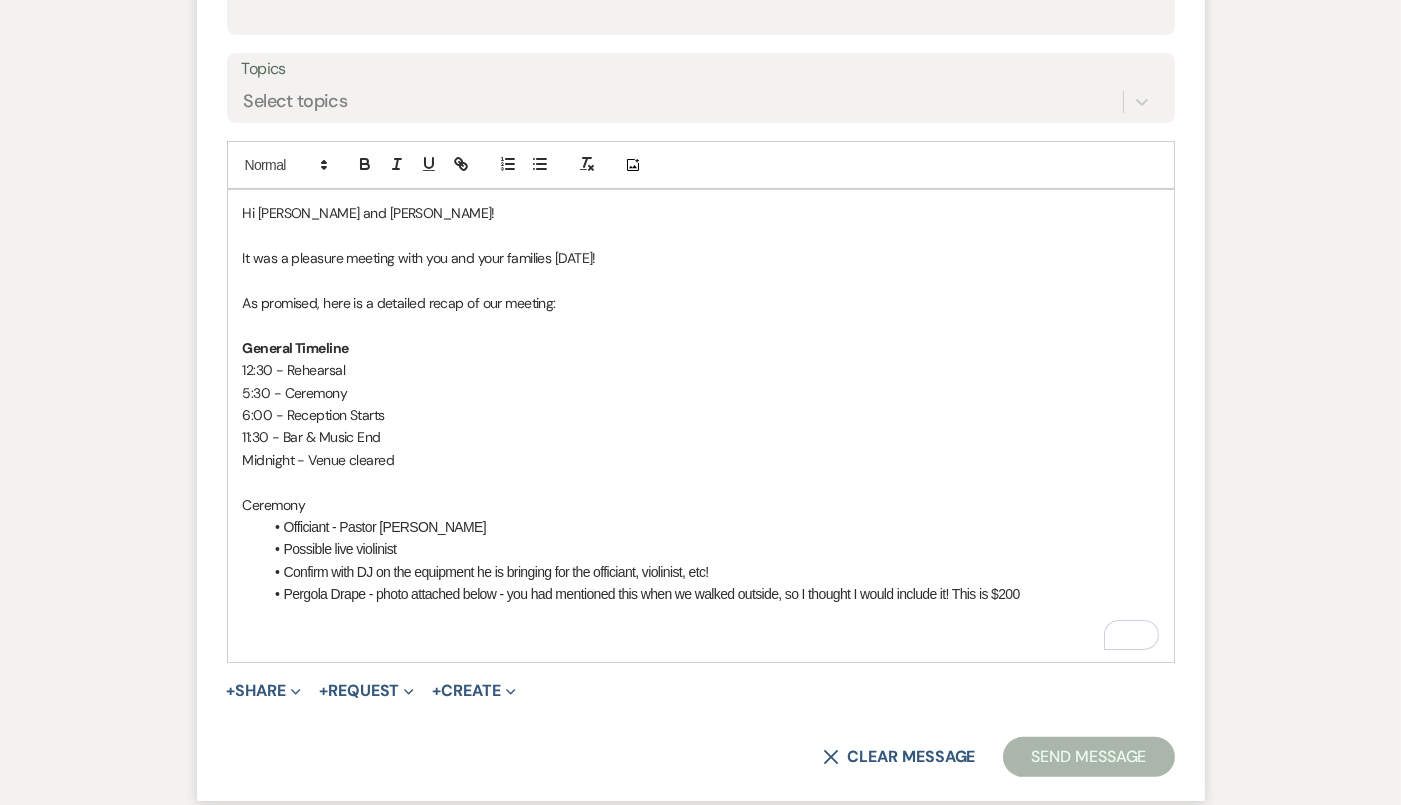 click on "11:30 - Bar & Music End" at bounding box center [701, 437] 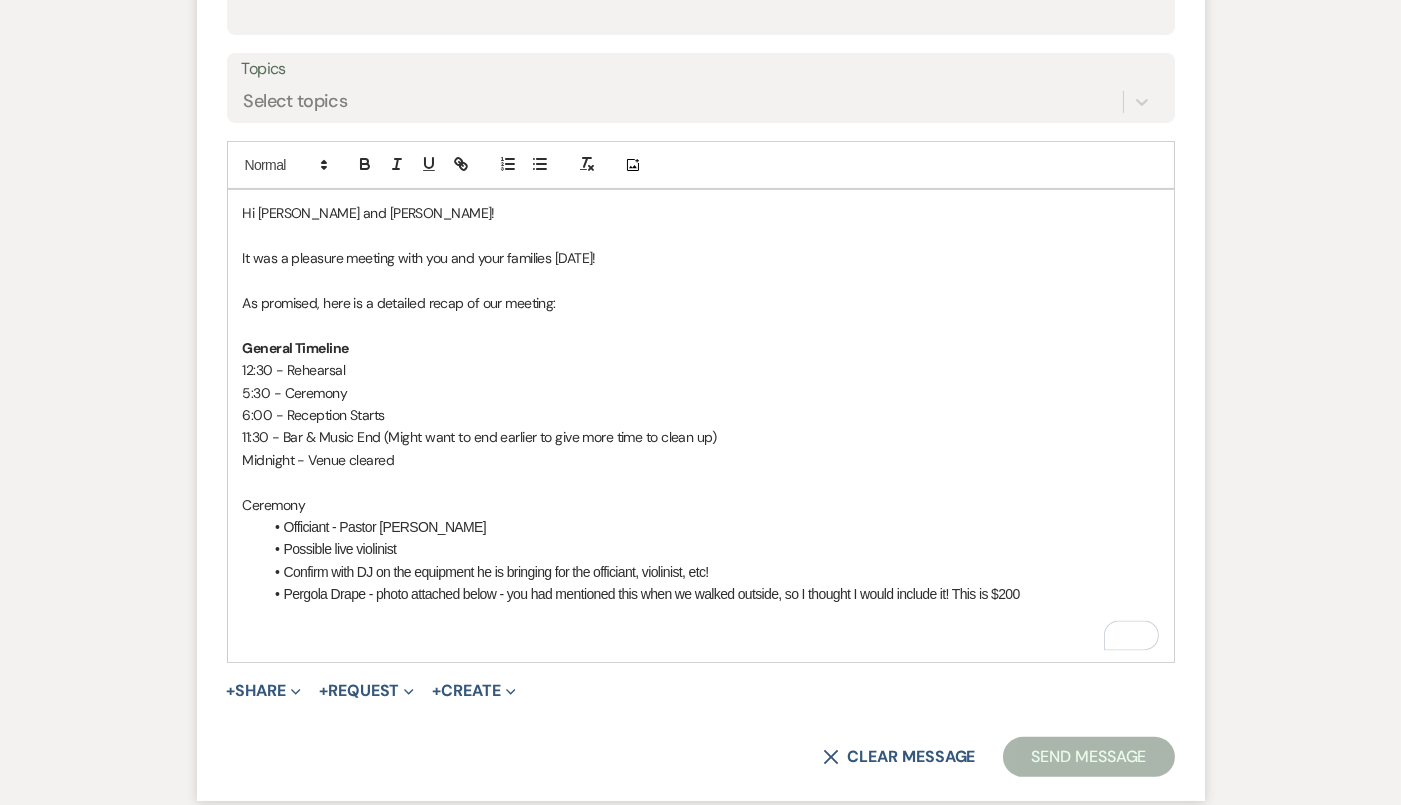 click at bounding box center (701, 617) 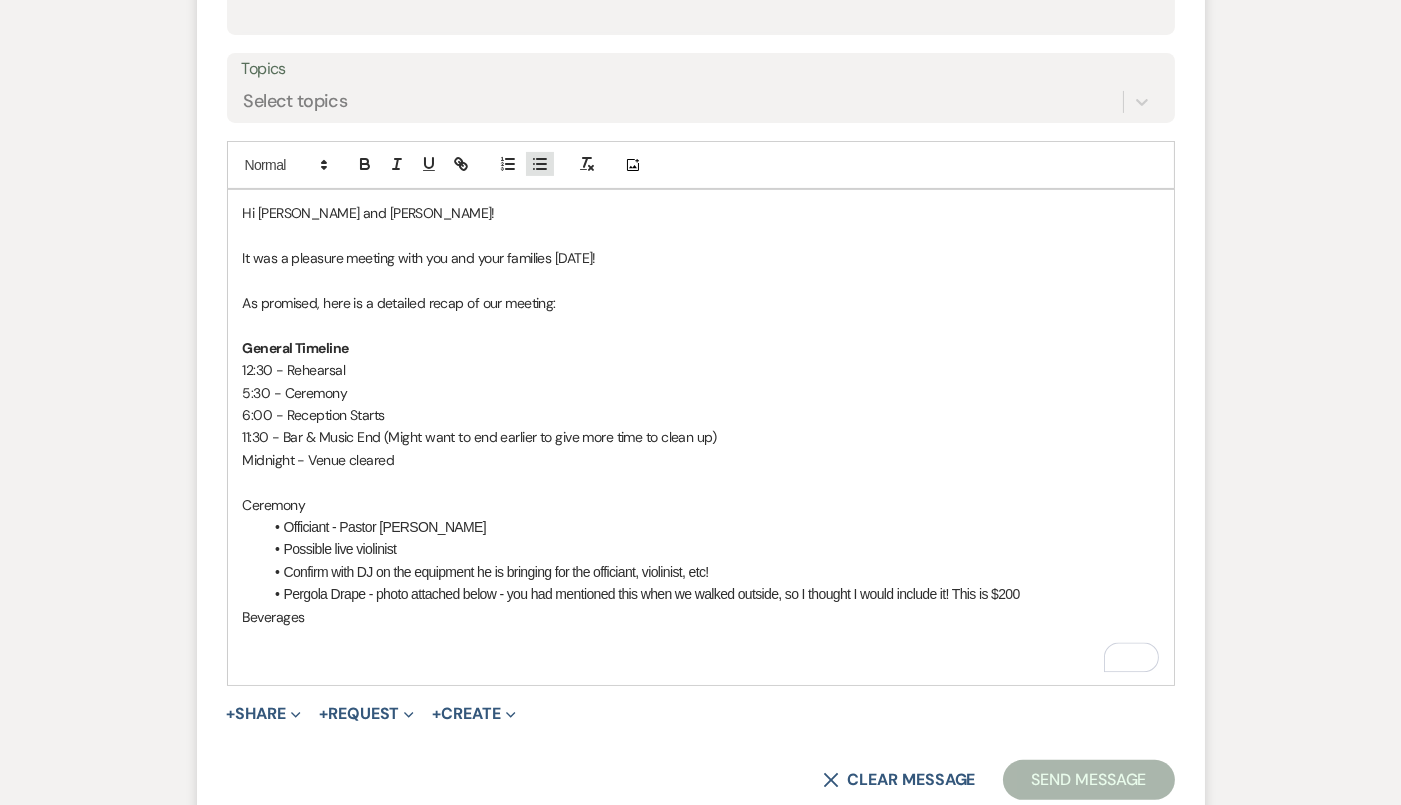 click 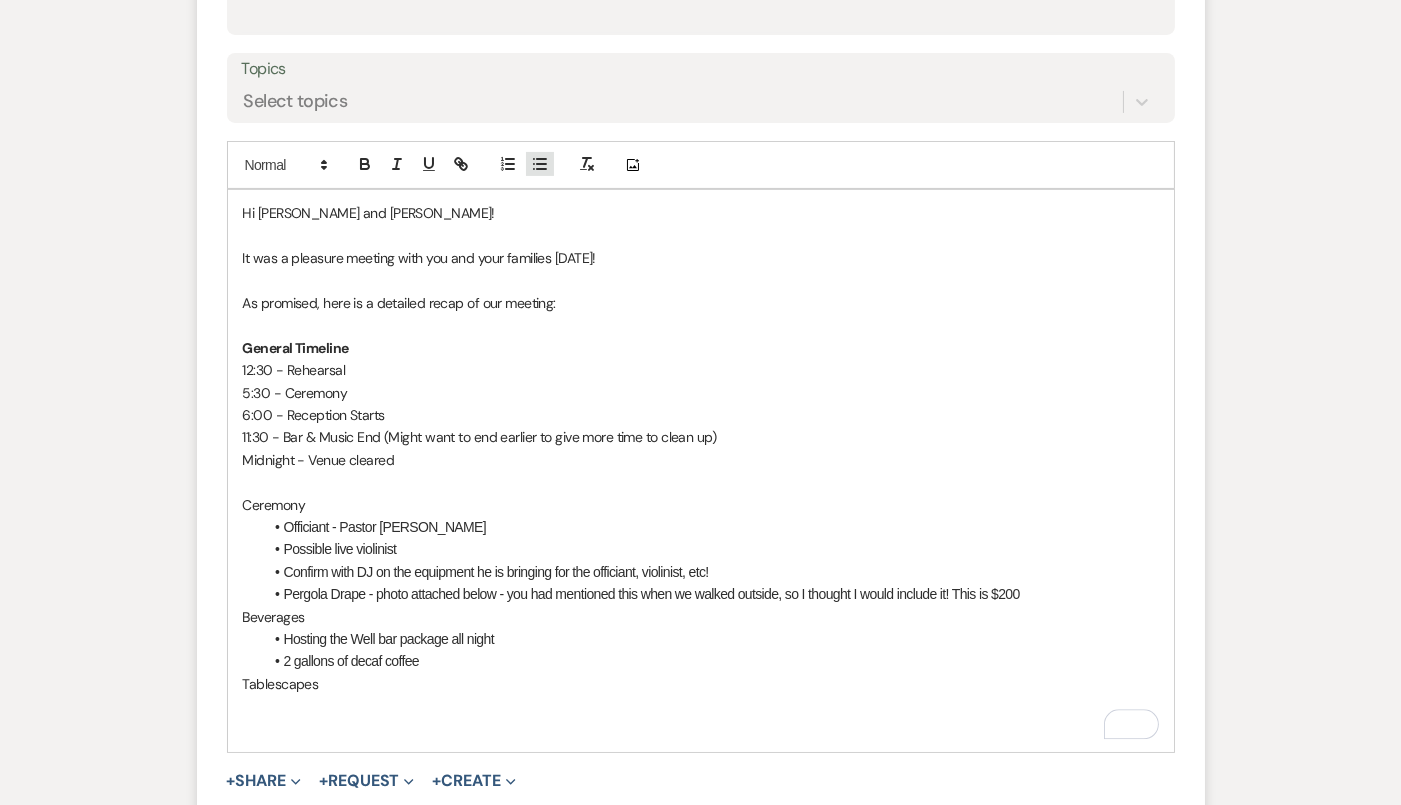click 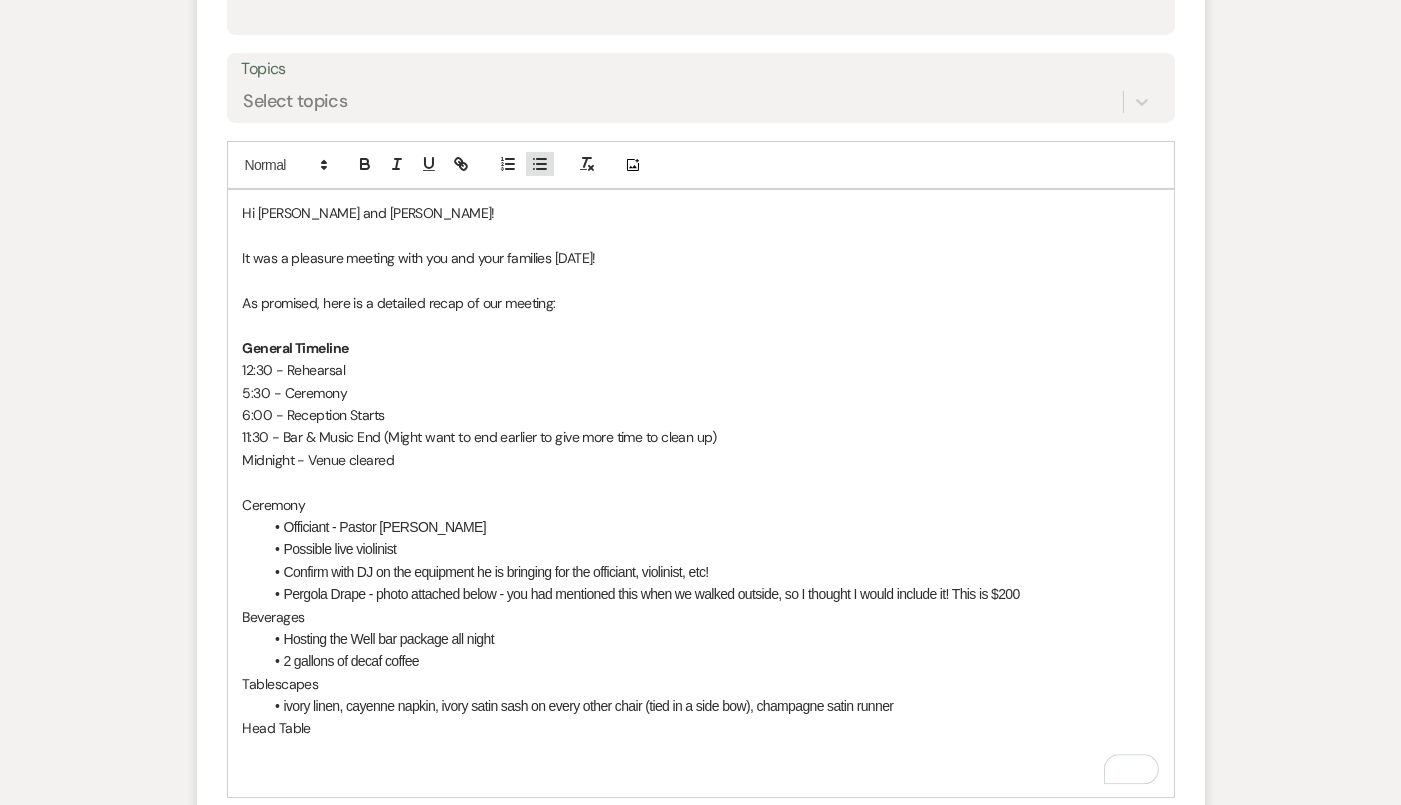 click 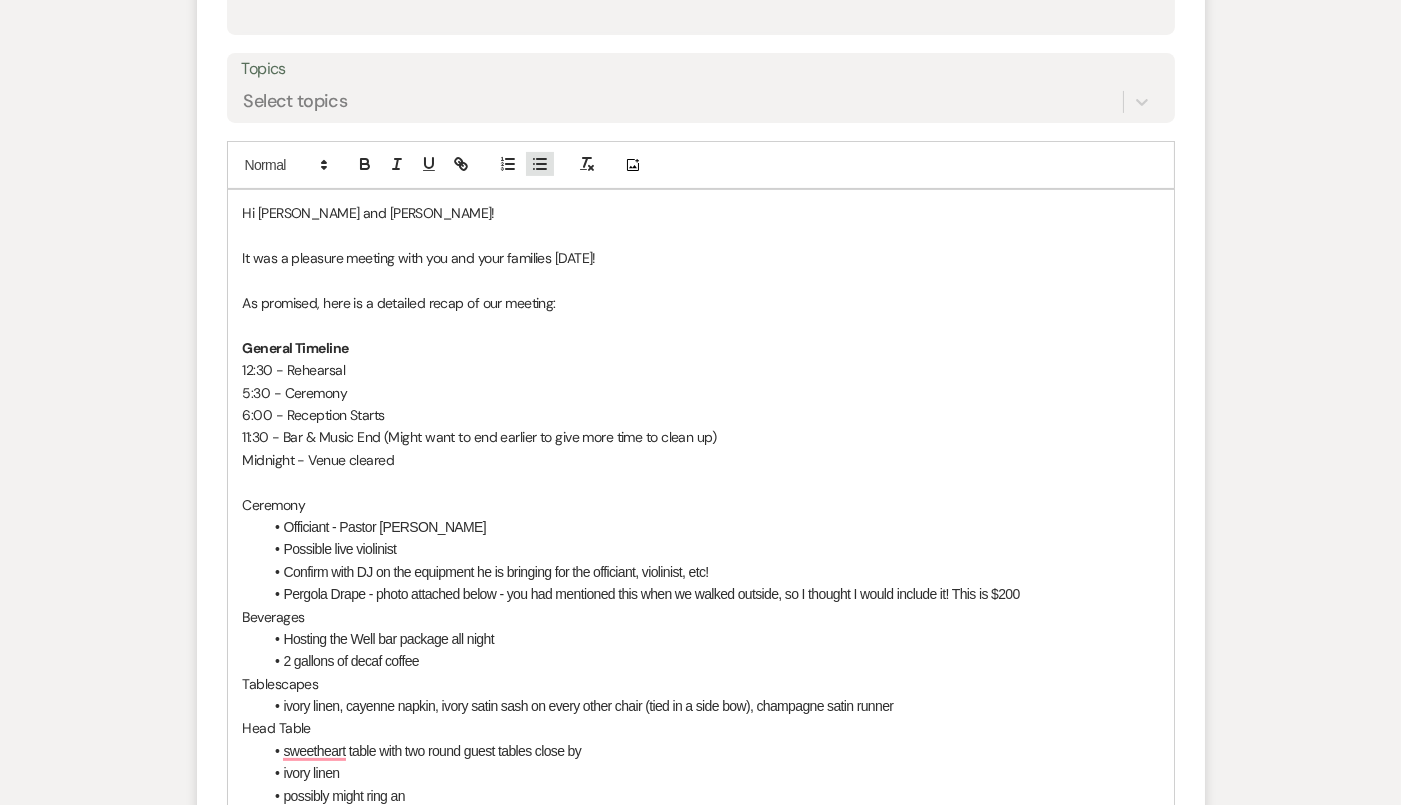 scroll, scrollTop: 1043, scrollLeft: 0, axis: vertical 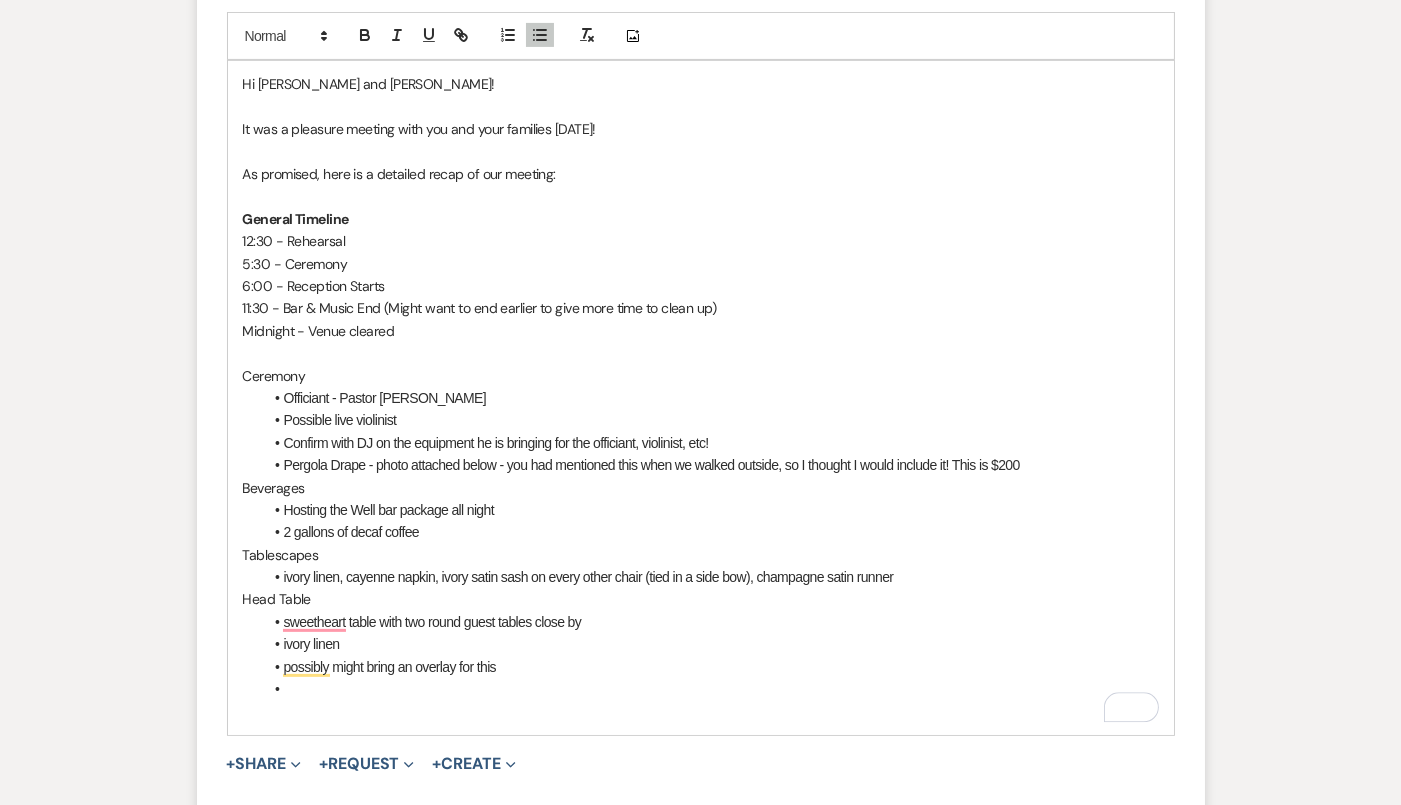 click on "possibly might bring an overlay for this" at bounding box center (711, 667) 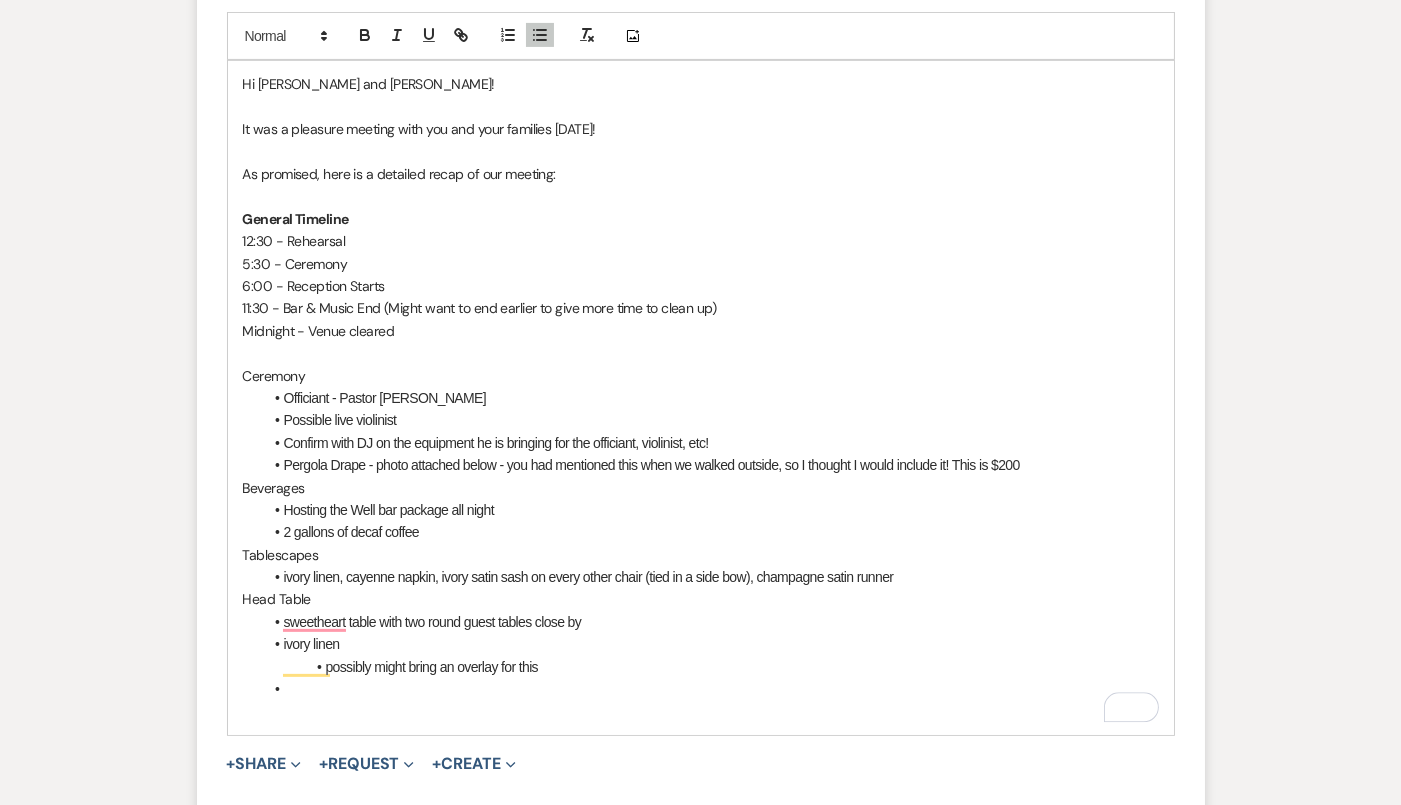 click at bounding box center (711, 689) 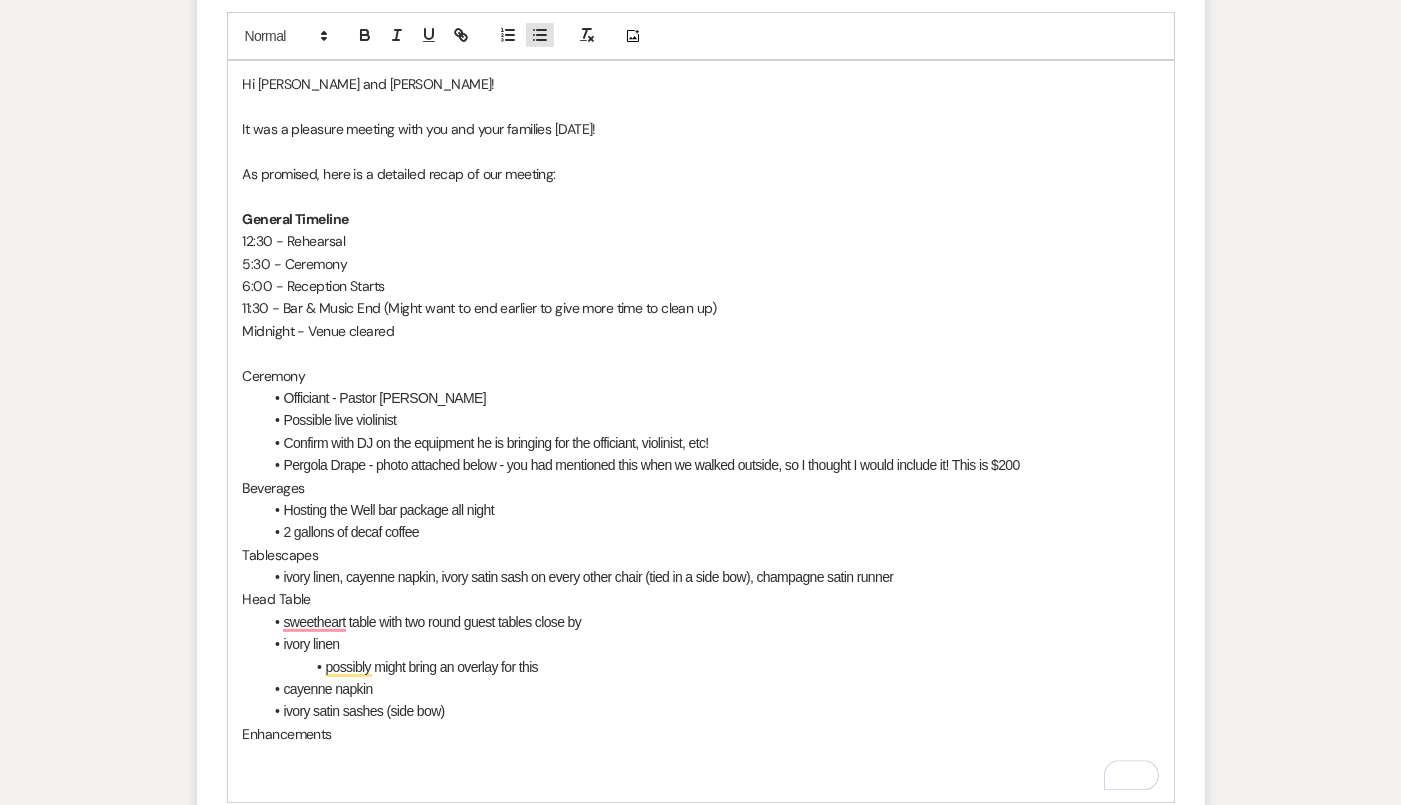 click 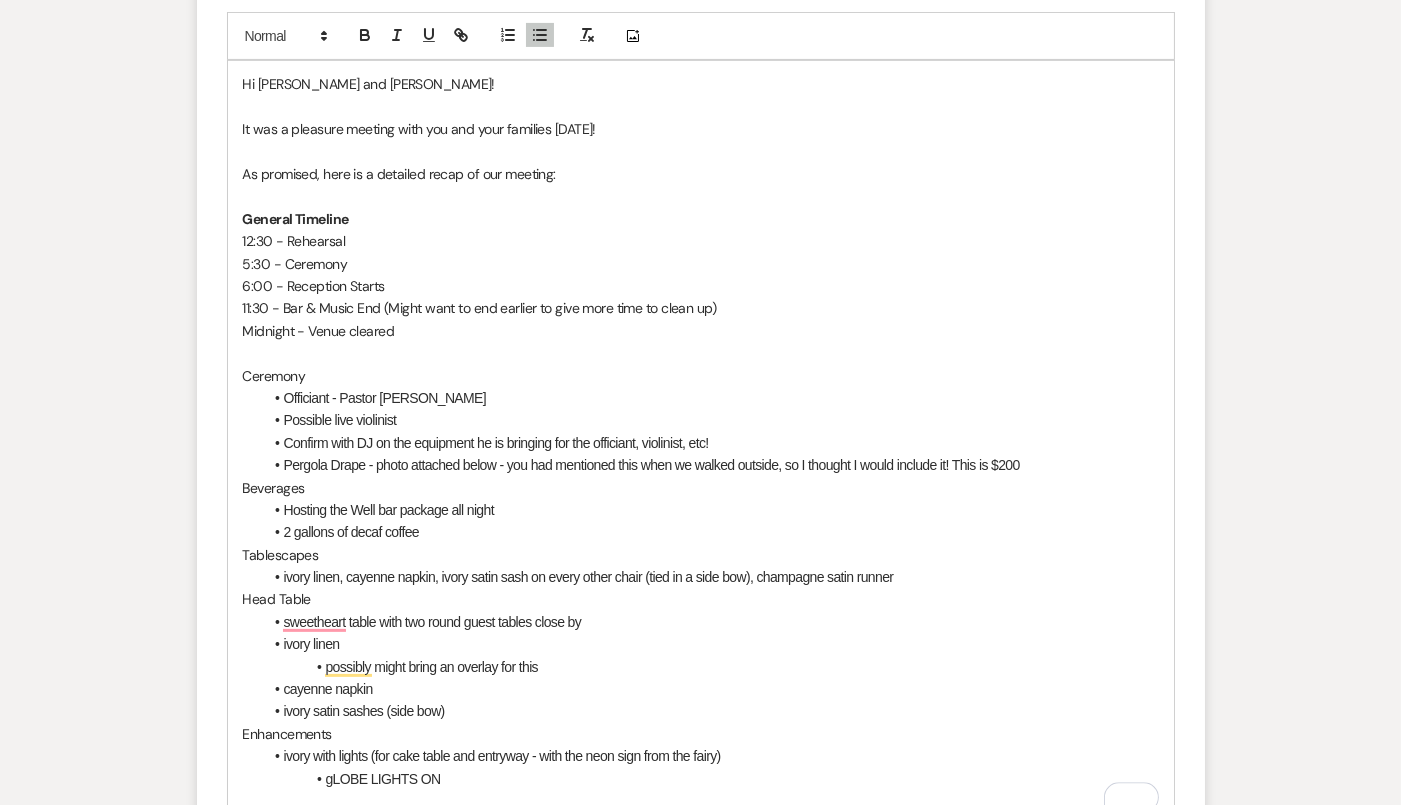 click on "gLOBE LIGHTS ON" at bounding box center [711, 779] 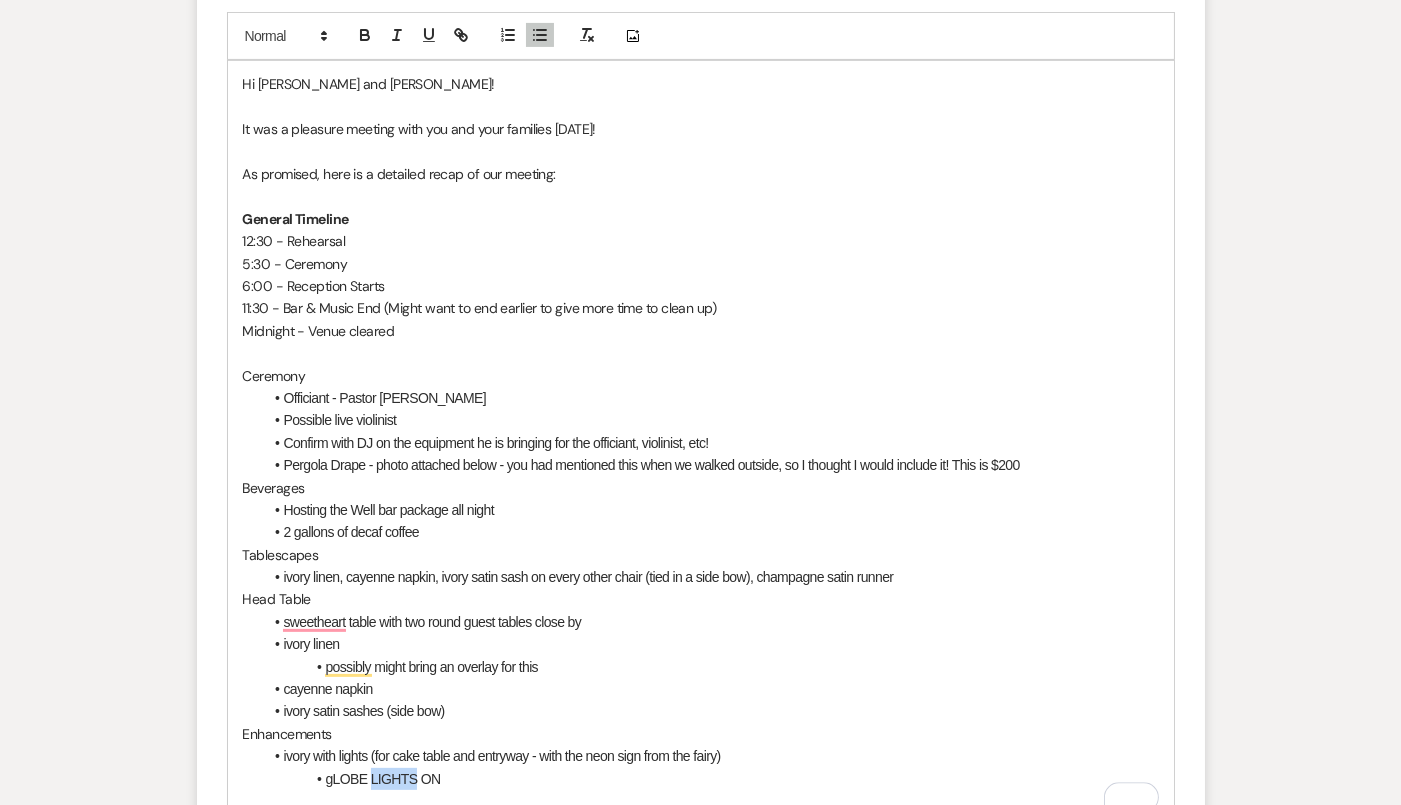 click on "gLOBE LIGHTS ON" at bounding box center [711, 779] 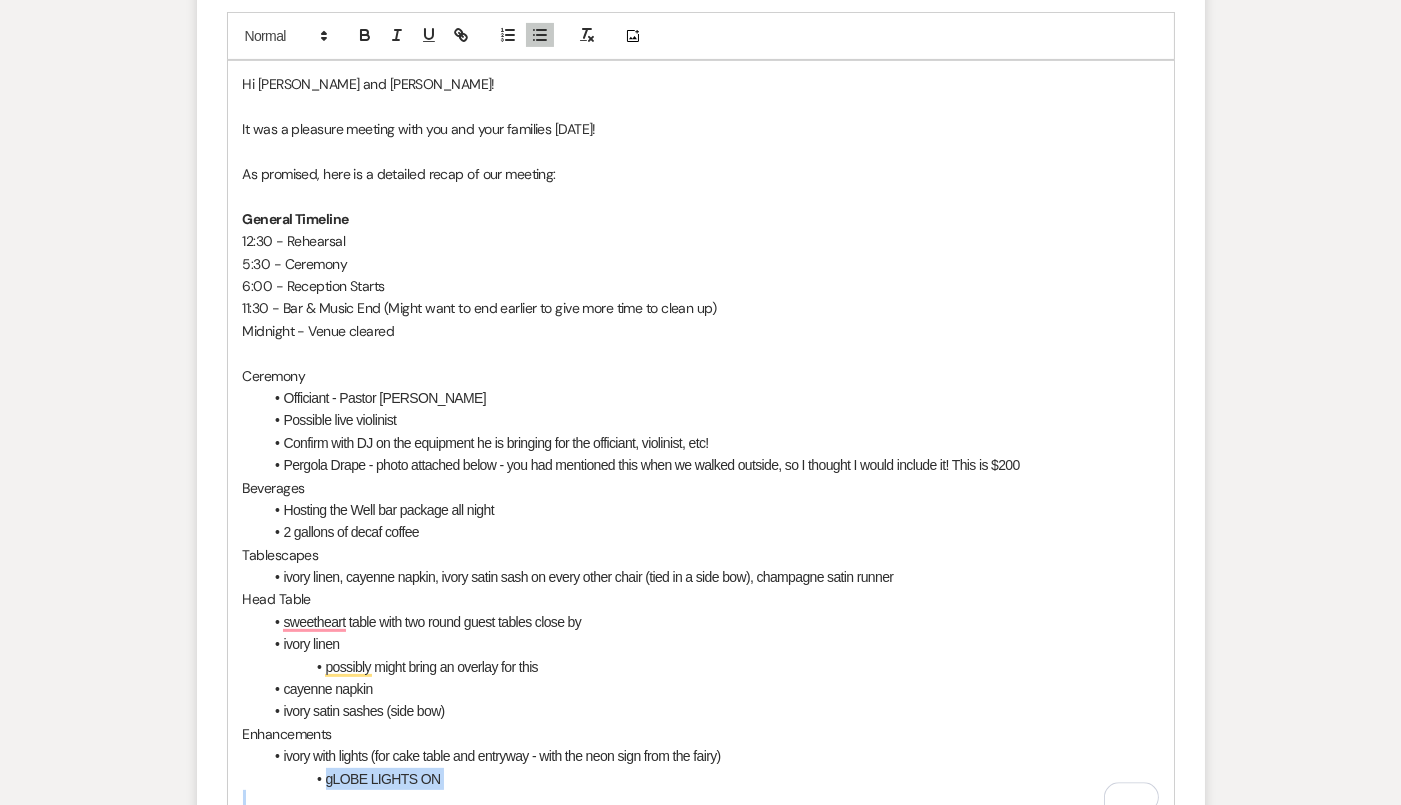 click on "gLOBE LIGHTS ON" at bounding box center (711, 779) 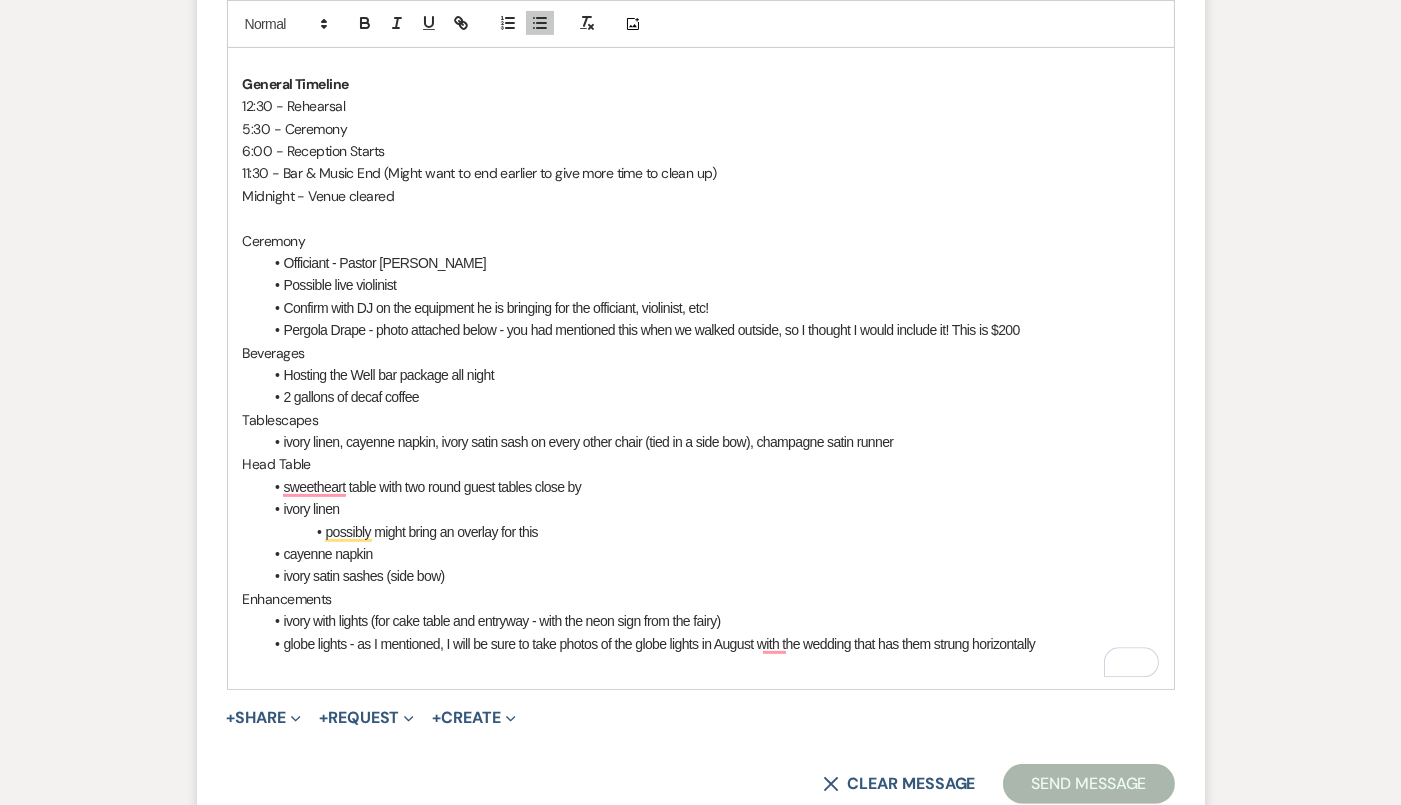 scroll, scrollTop: 1177, scrollLeft: 0, axis: vertical 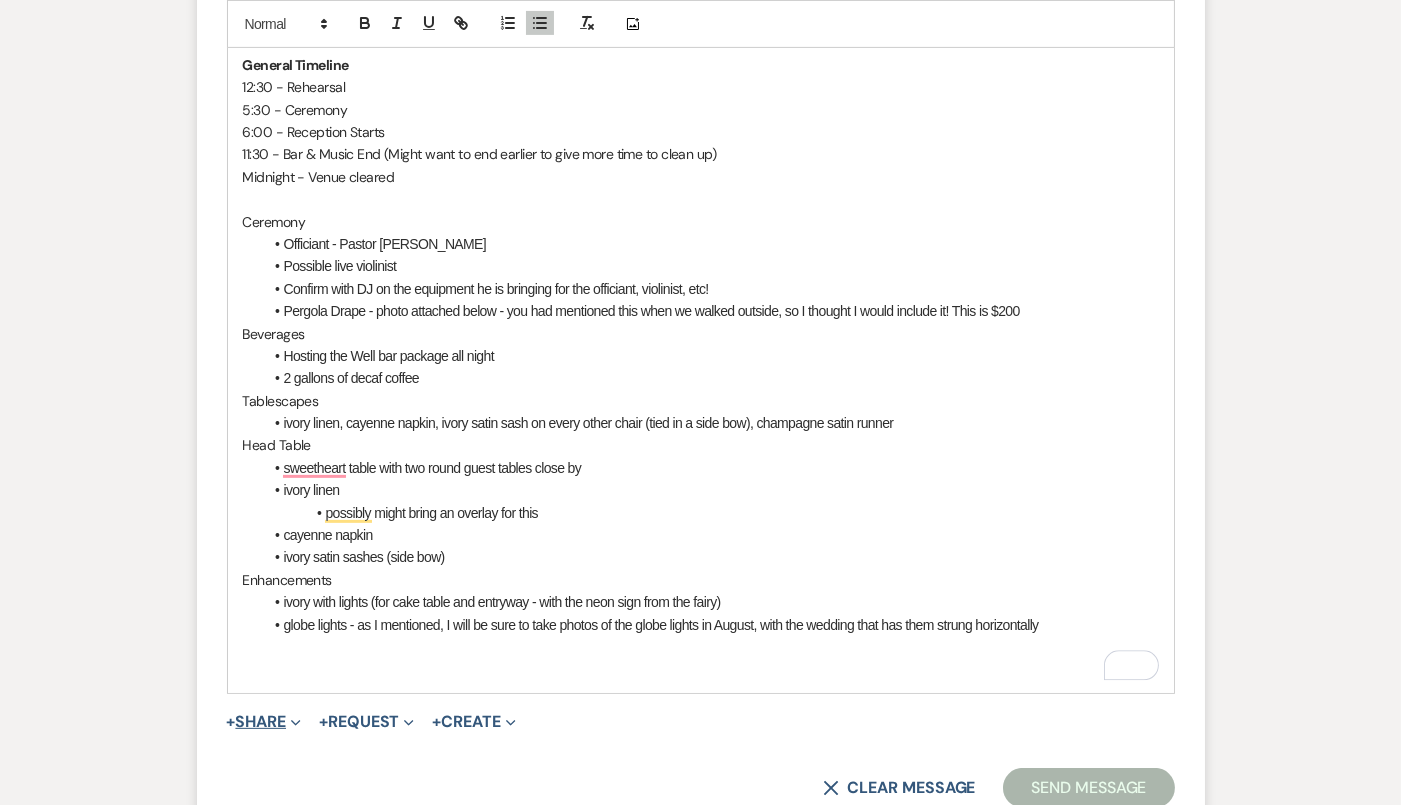 click on "+  Share Expand" at bounding box center [264, 722] 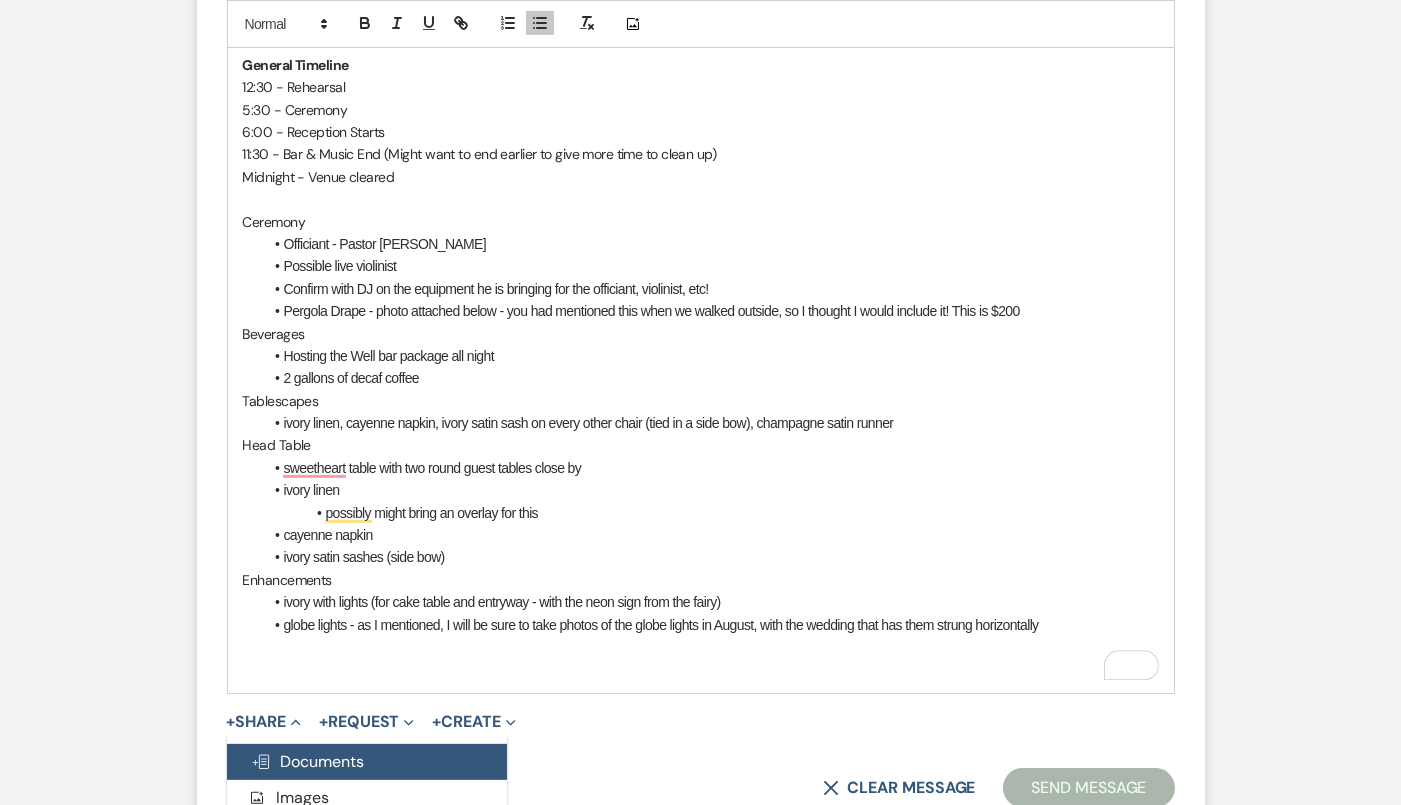 click on "Doc Upload Documents" at bounding box center [308, 761] 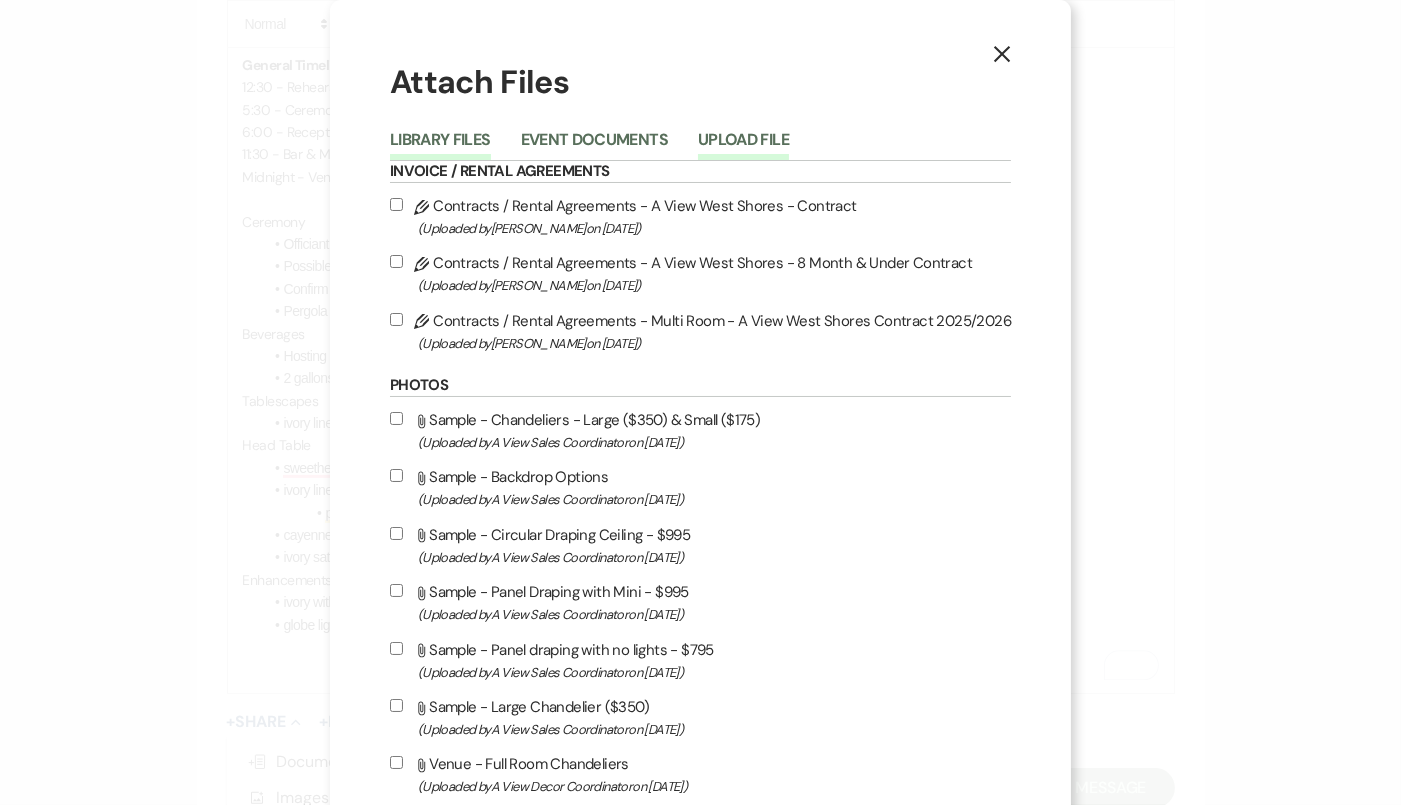 click on "Upload File" at bounding box center (743, 146) 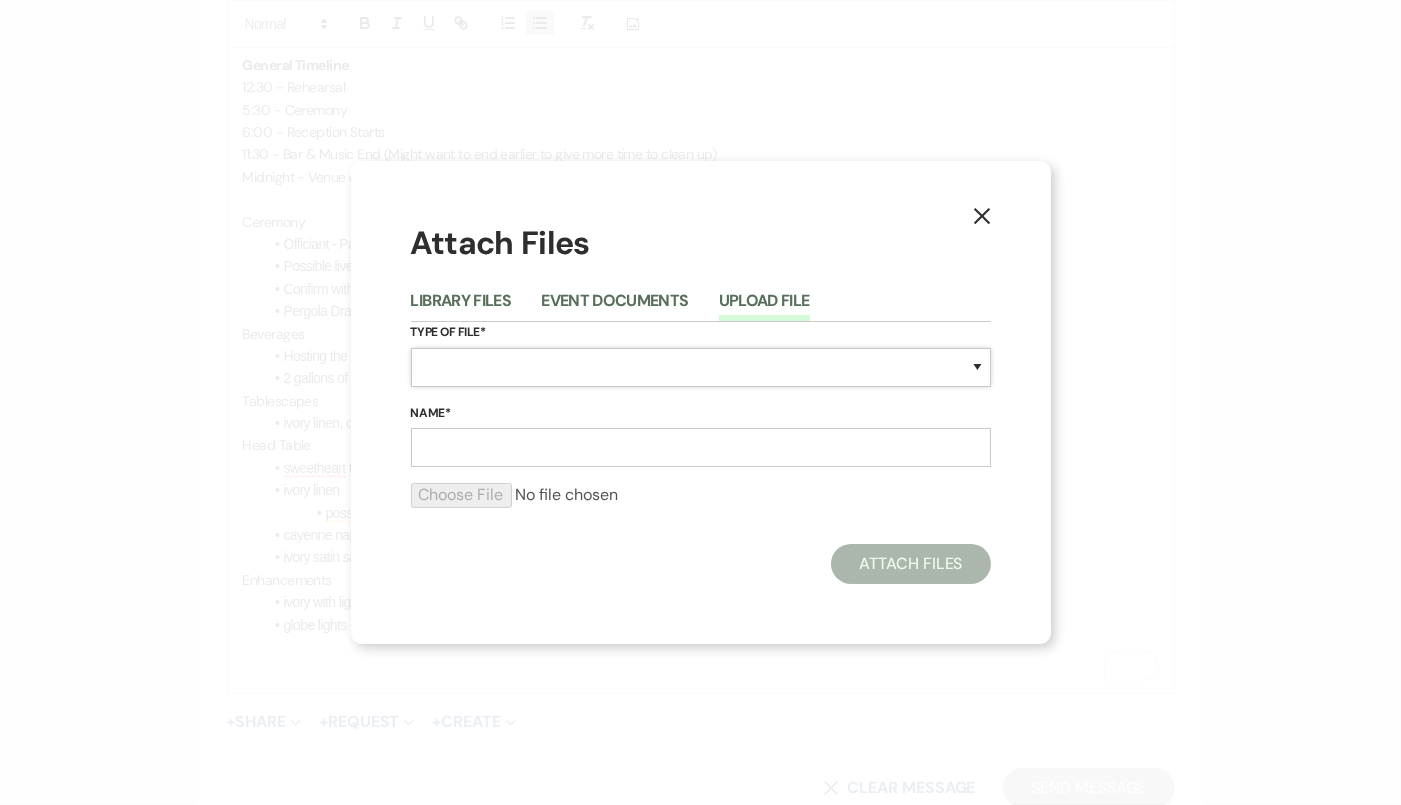 click on "Special Event Insurance Vendor Certificate of Insurance Contracts / Rental Agreements Invoices Receipts Event Maps Floor Plans Rain Plan Seating Charts Venue Layout Catering / Alcohol Permit Event Permit Fire Permit Fuel Permit Generator Permit Tent Permit Venue Permit Other Permit Inventory  Promotional Sample Venue Beverage Ceremony Event Finalize + Share Guests Lodging Menu Vendors Venue Beverage Brochure Menu Packages Product Specifications Quotes Beverage Event and Ceremony Details Finalize & Share Guests Lodging Menu Vendors Venue Event Timeline Family / Wedding Party Timeline Food and Beverage Timeline MC / DJ / Band Timeline Master Timeline Photography Timeline Set-Up / Clean-Up Vendor Timeline Bartender Safe Serve / TiPS Certification Vendor Certification Vendor License Other" at bounding box center [701, 367] 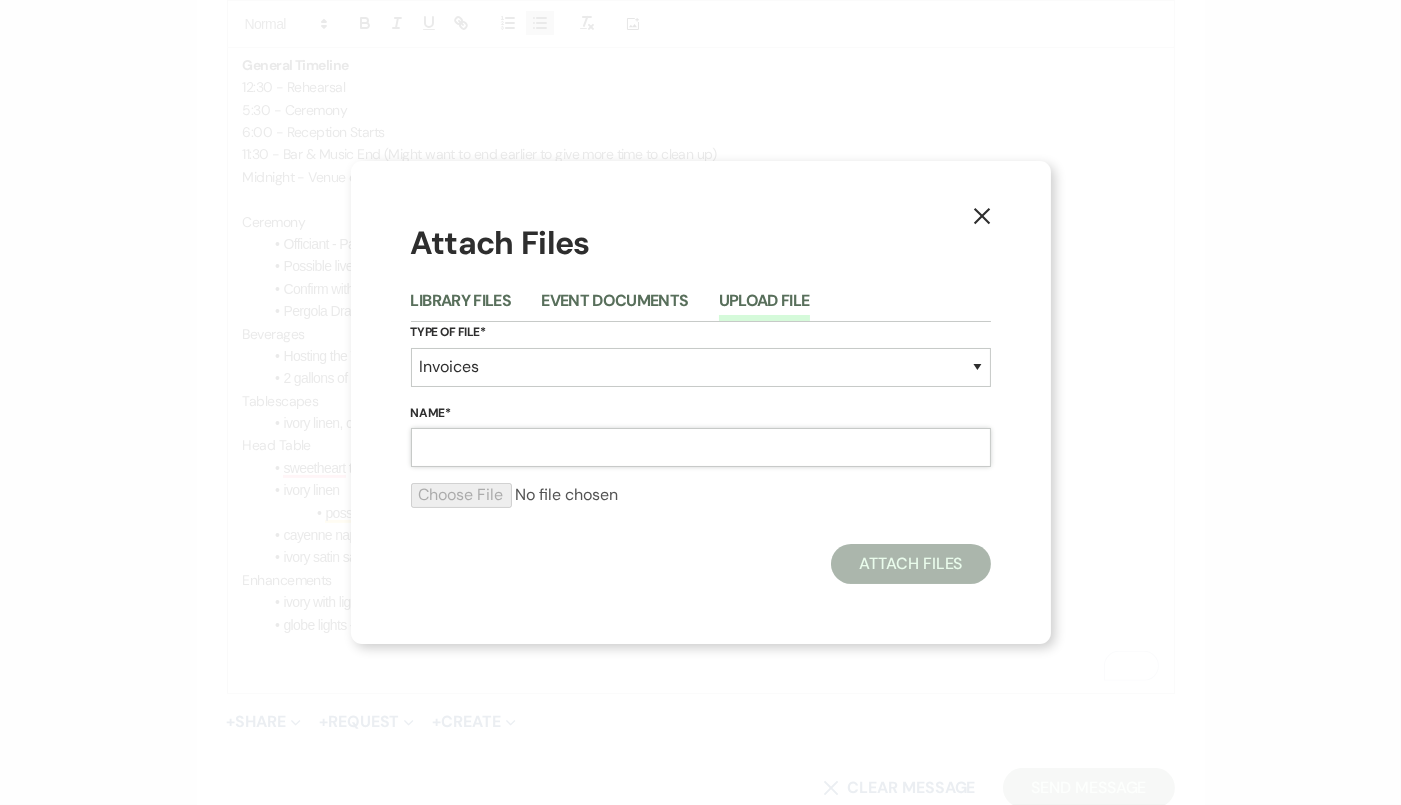 click on "Name*" at bounding box center (701, 447) 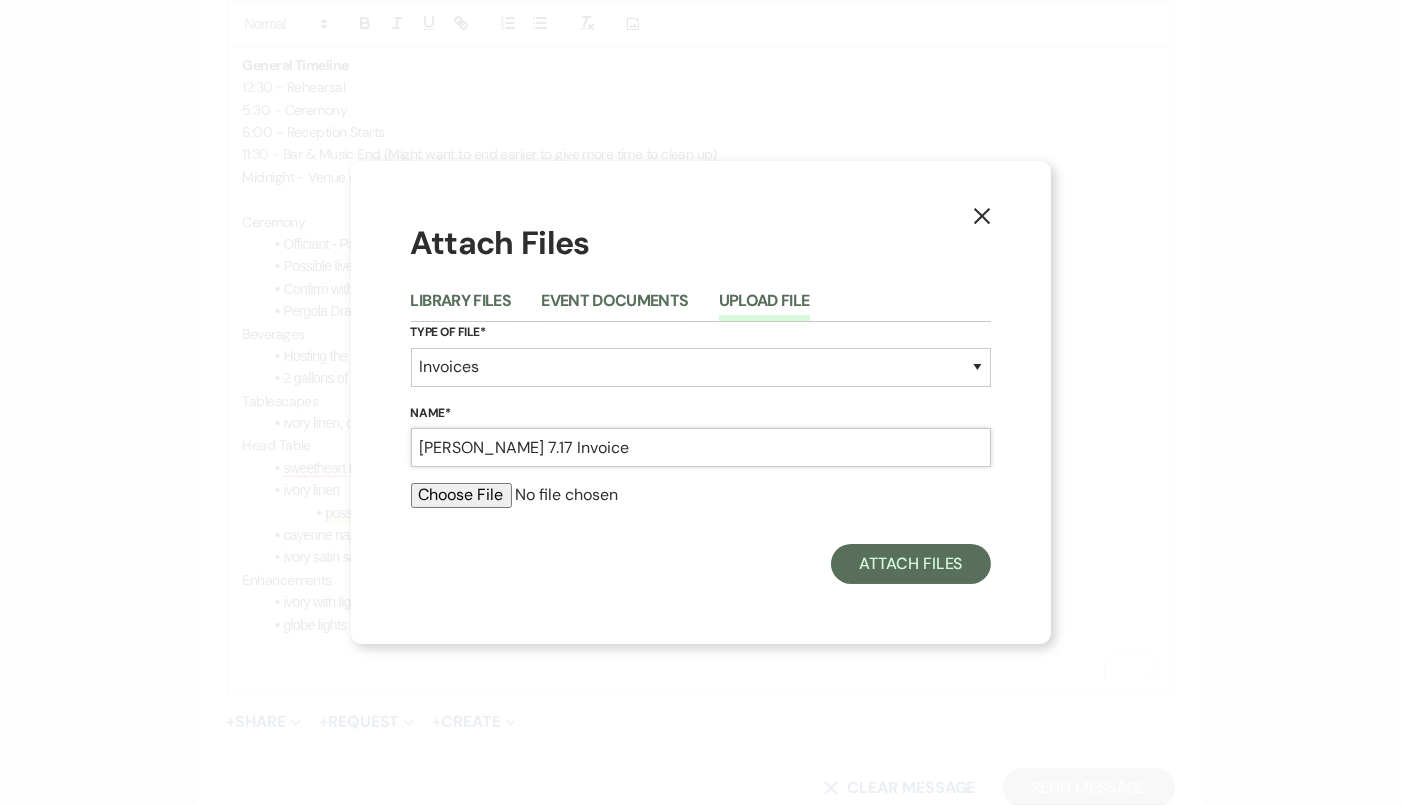 type on "[PERSON_NAME] 7.17 Invoice" 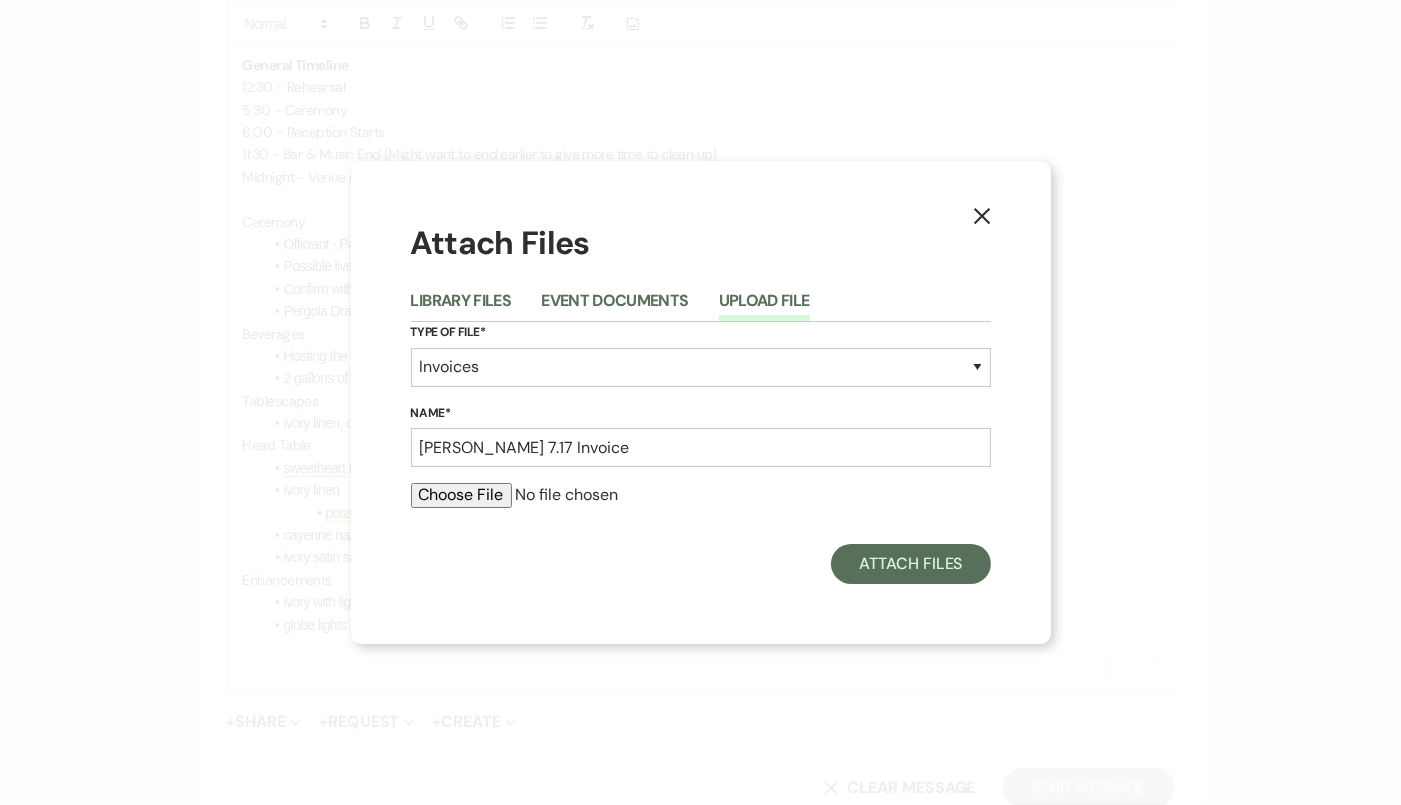 click at bounding box center (701, 495) 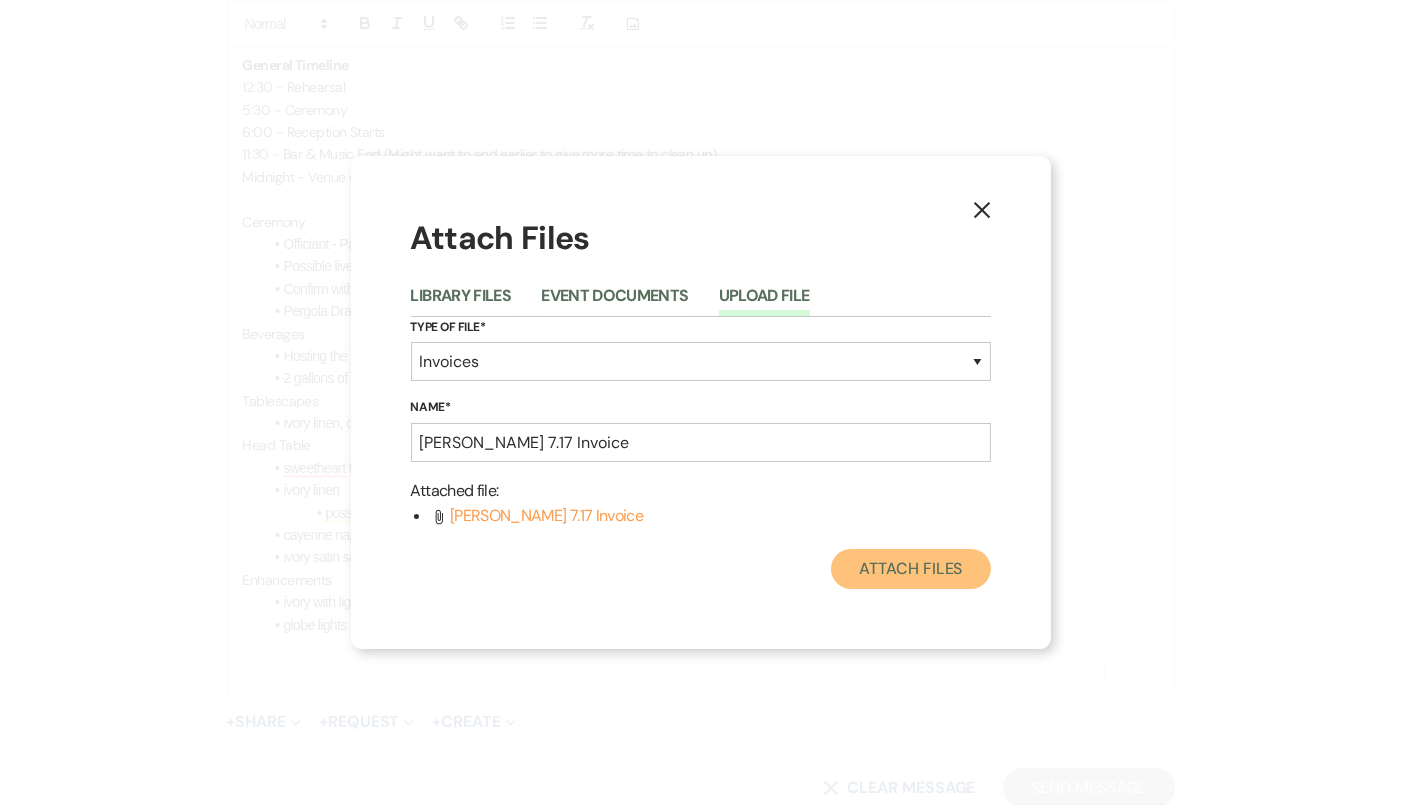 click on "Attach Files" at bounding box center [910, 569] 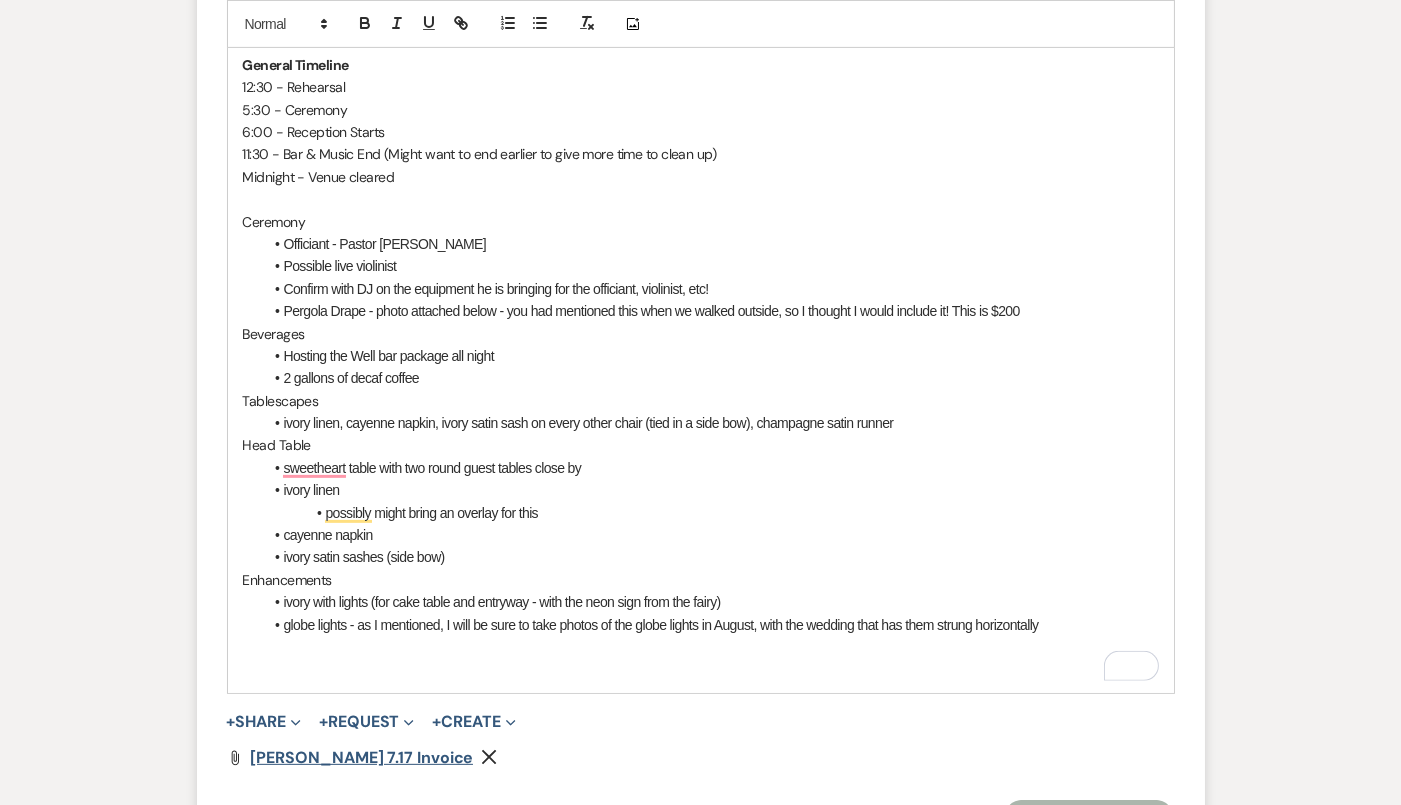 click on "[PERSON_NAME] 7.17 Invoice" at bounding box center [362, 757] 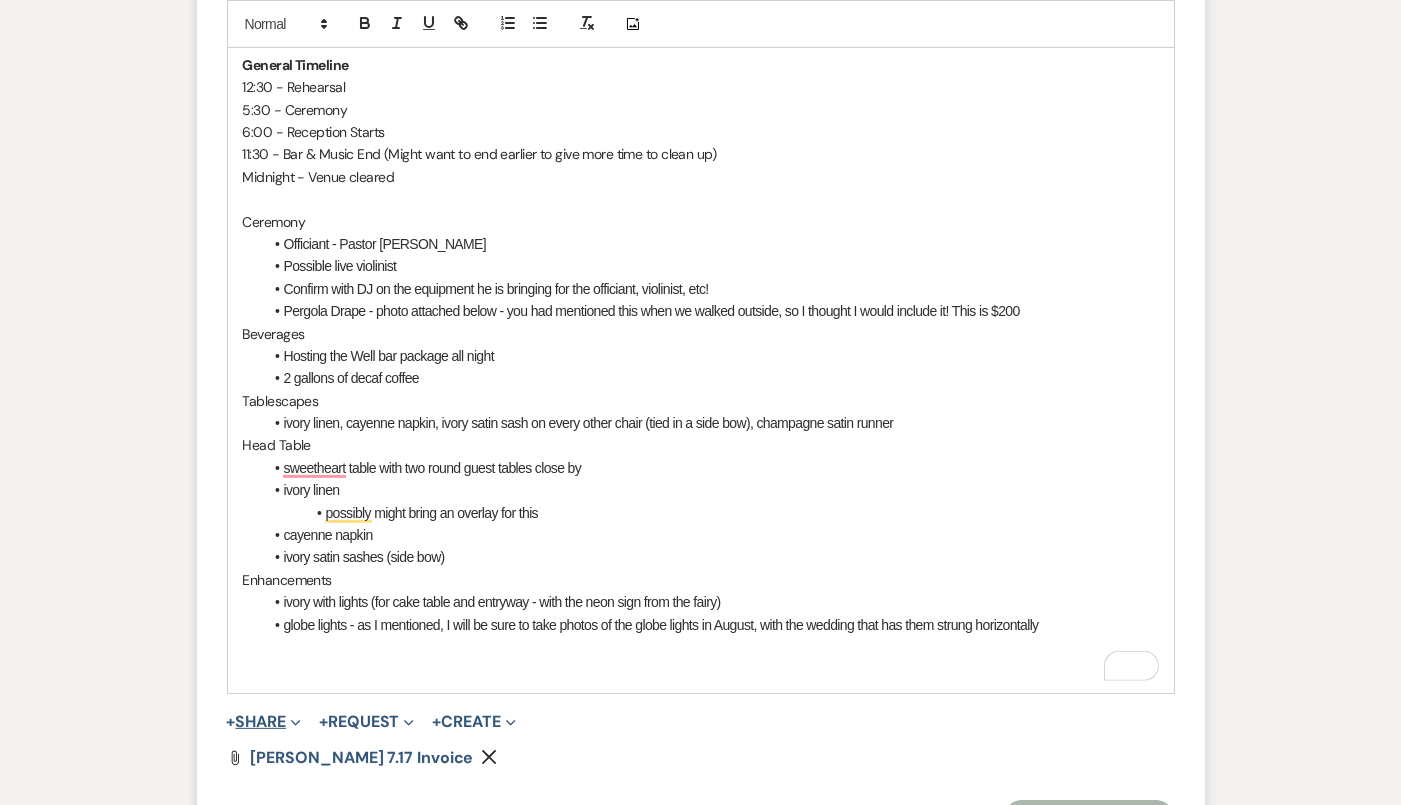click on "+  Share Expand" at bounding box center [264, 722] 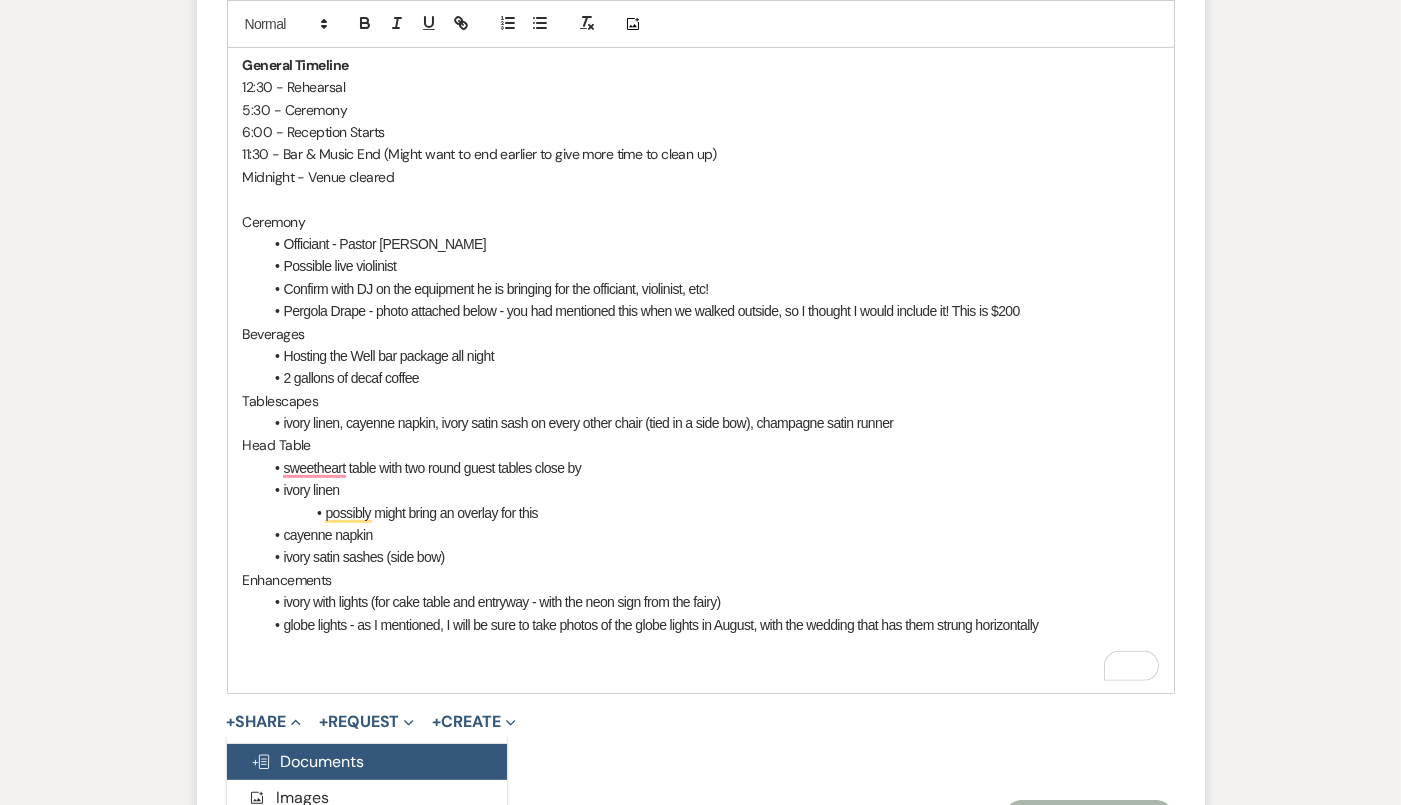 click on "Doc Upload Documents" at bounding box center (308, 761) 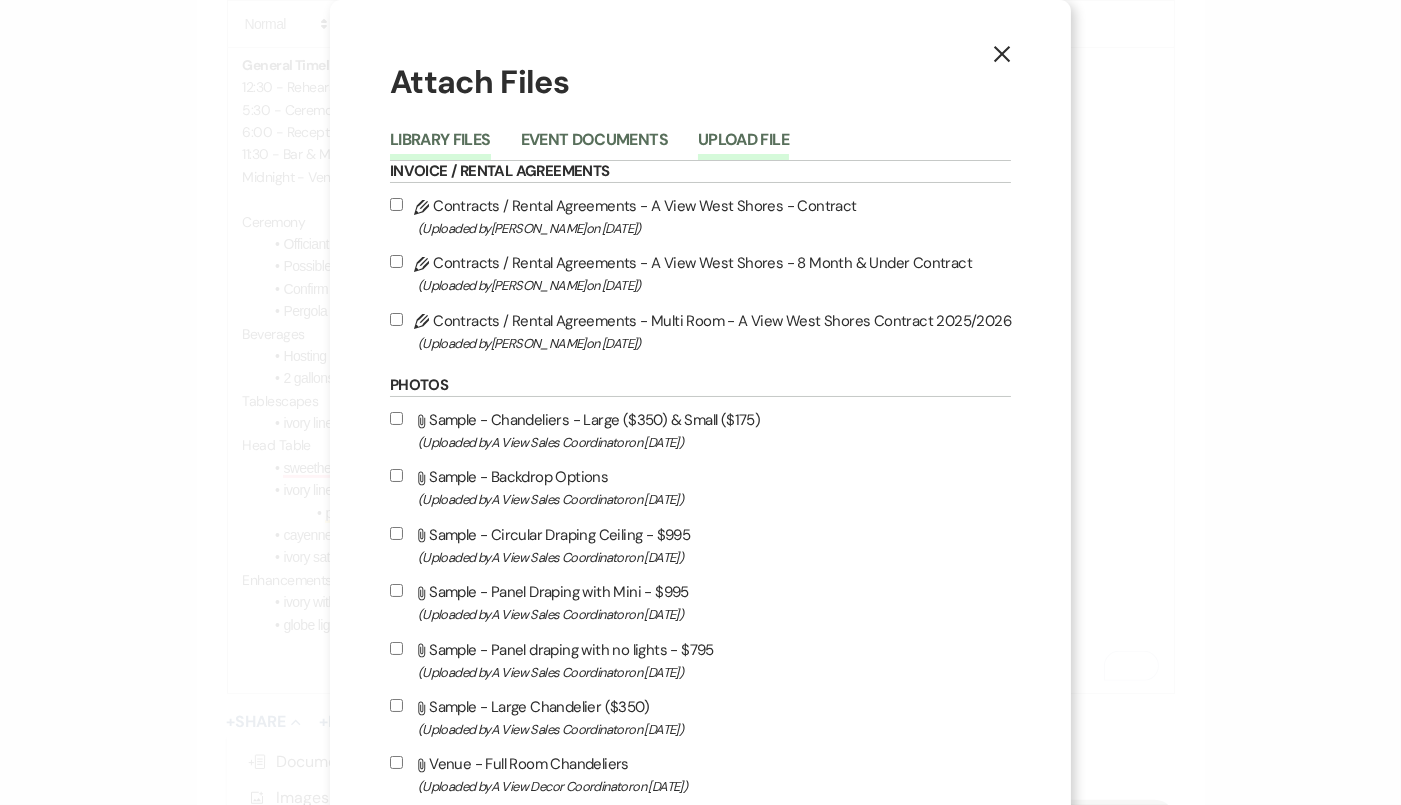 click on "Upload File" at bounding box center (743, 146) 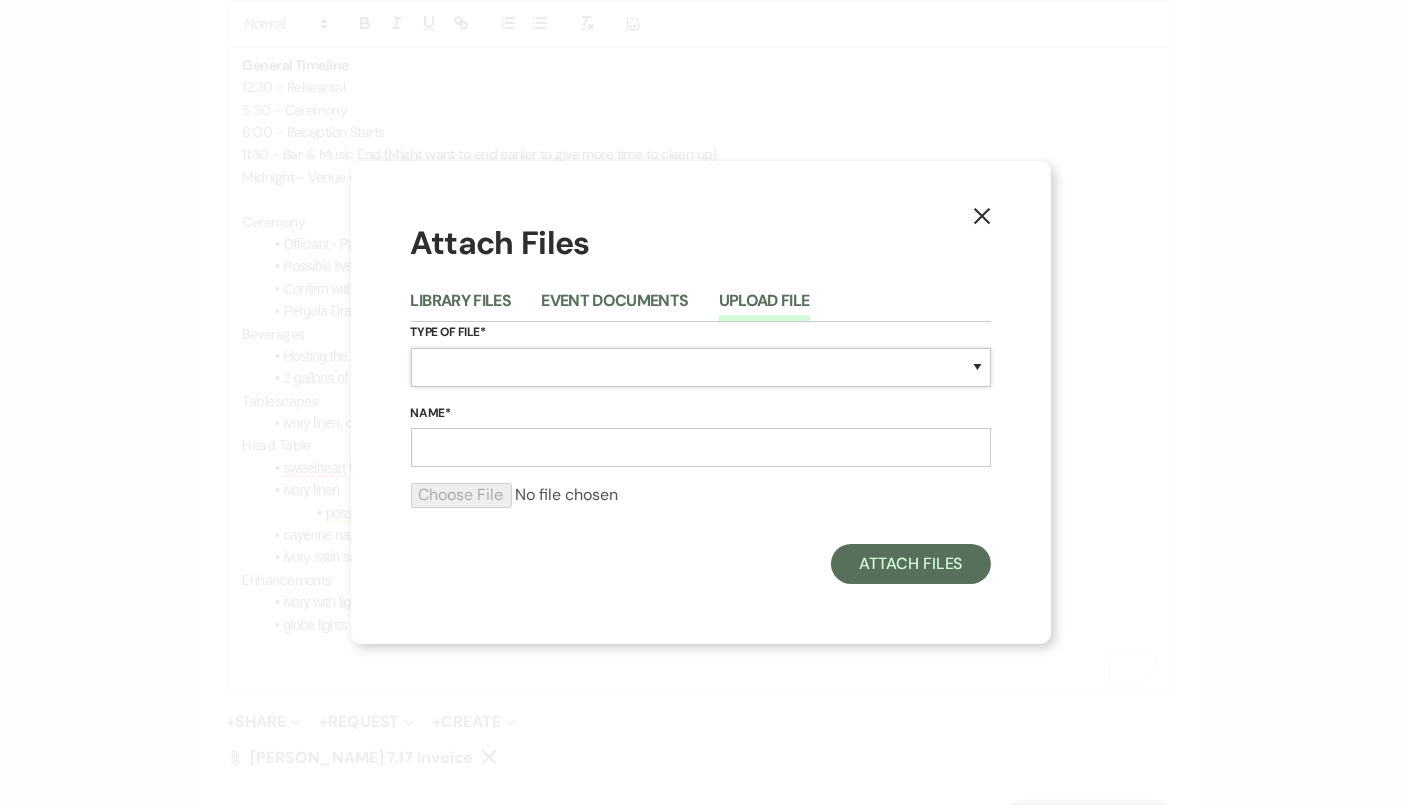 click on "Special Event Insurance Vendor Certificate of Insurance Contracts / Rental Agreements Invoices Receipts Event Maps Floor Plans Rain Plan Seating Charts Venue Layout Catering / Alcohol Permit Event Permit Fire Permit Fuel Permit Generator Permit Tent Permit Venue Permit Other Permit Inventory  Promotional Sample Venue Beverage Ceremony Event Finalize + Share Guests Lodging Menu Vendors Venue Beverage Brochure Menu Packages Product Specifications Quotes Beverage Event and Ceremony Details Finalize & Share Guests Lodging Menu Vendors Venue Event Timeline Family / Wedding Party Timeline Food and Beverage Timeline MC / DJ / Band Timeline Master Timeline Photography Timeline Set-Up / Clean-Up Vendor Timeline Bartender Safe Serve / TiPS Certification Vendor Certification Vendor License Other" at bounding box center (701, 367) 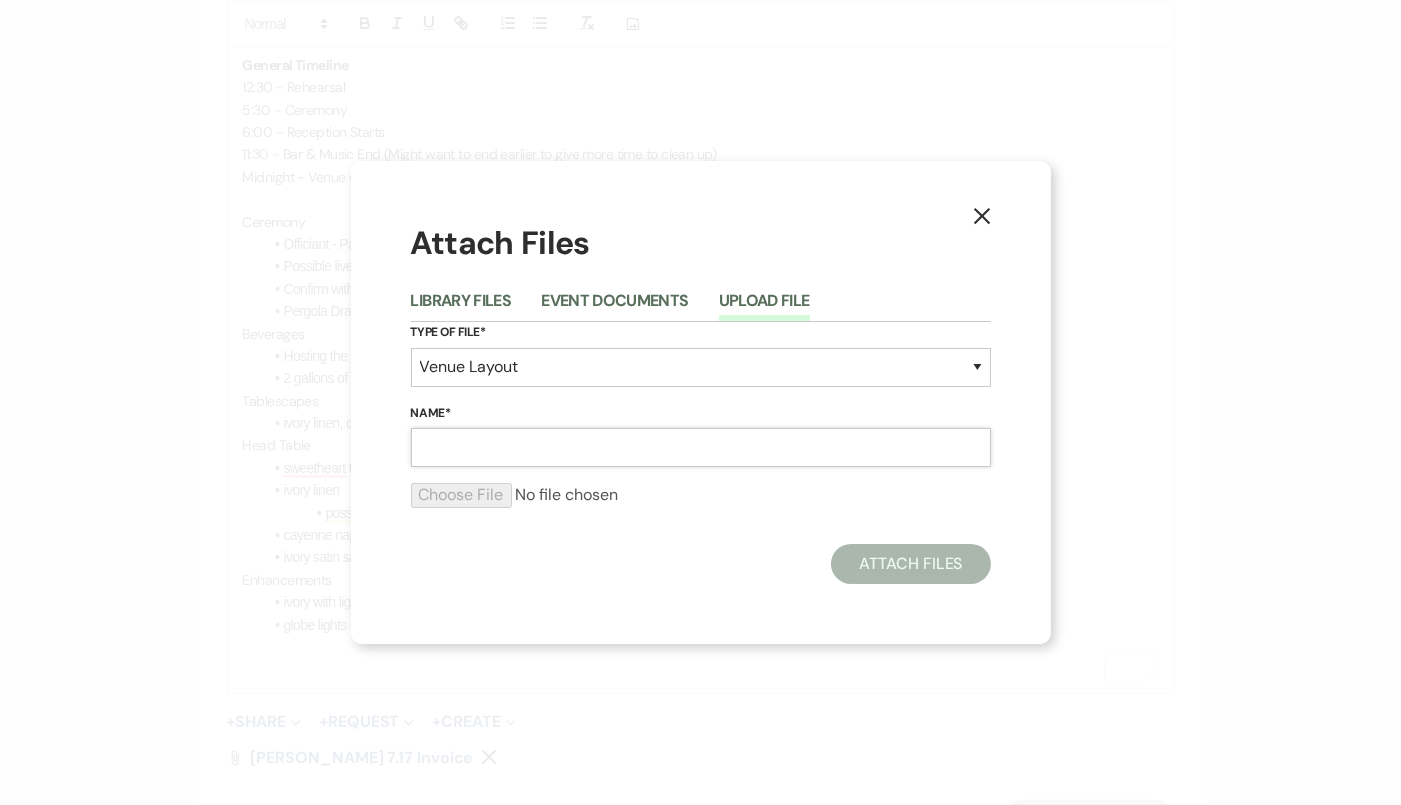 click on "Name*" at bounding box center (701, 447) 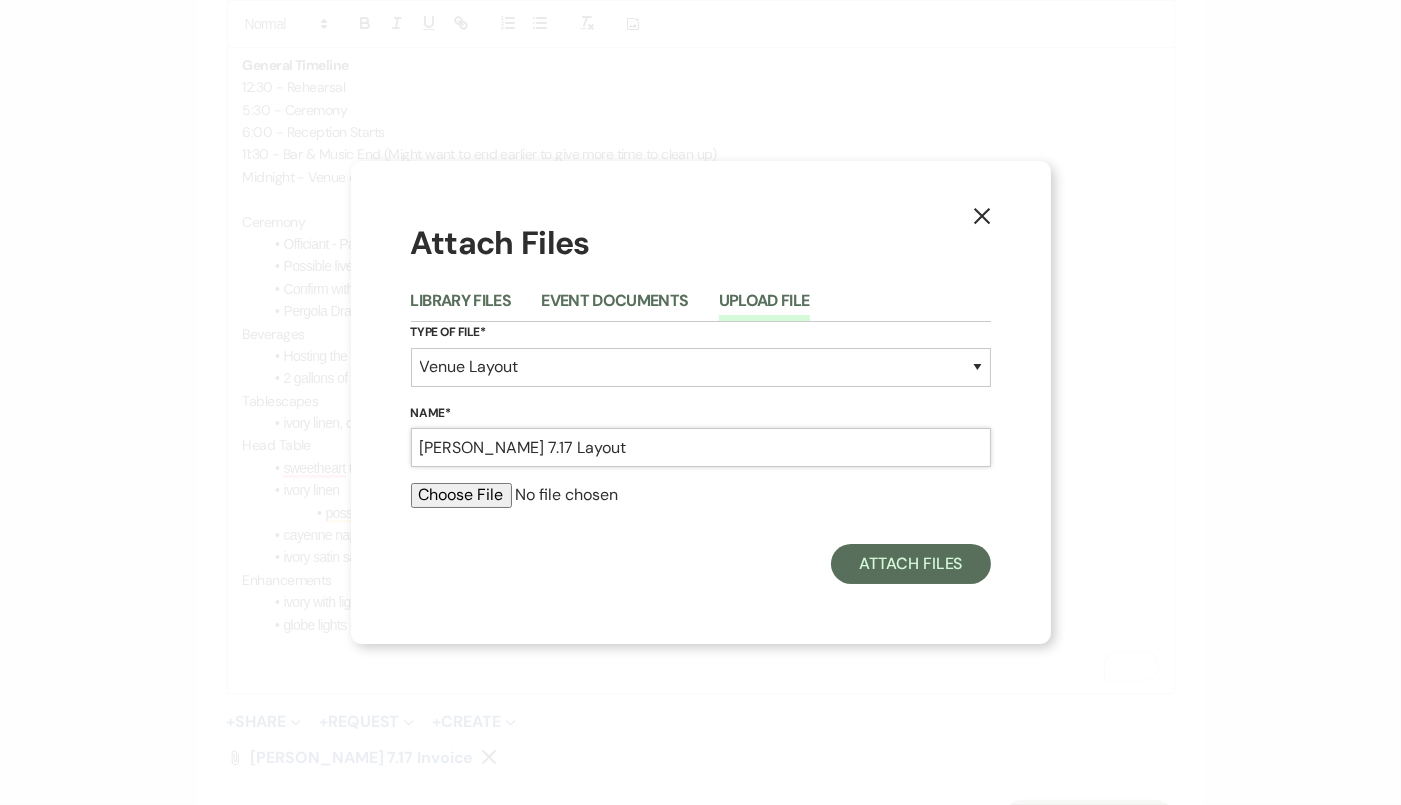click on "[PERSON_NAME] 7.17 Layout" at bounding box center [701, 447] 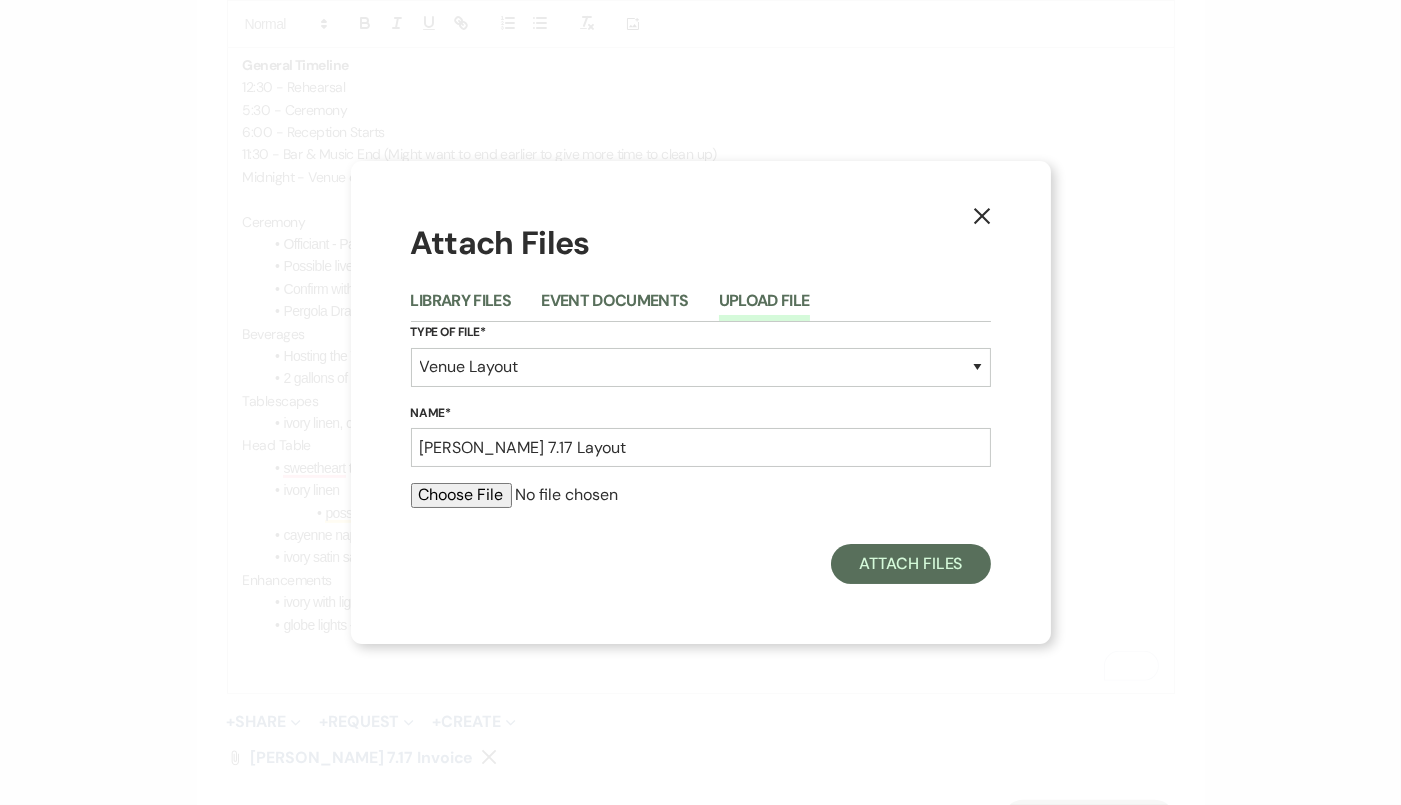 click at bounding box center (701, 495) 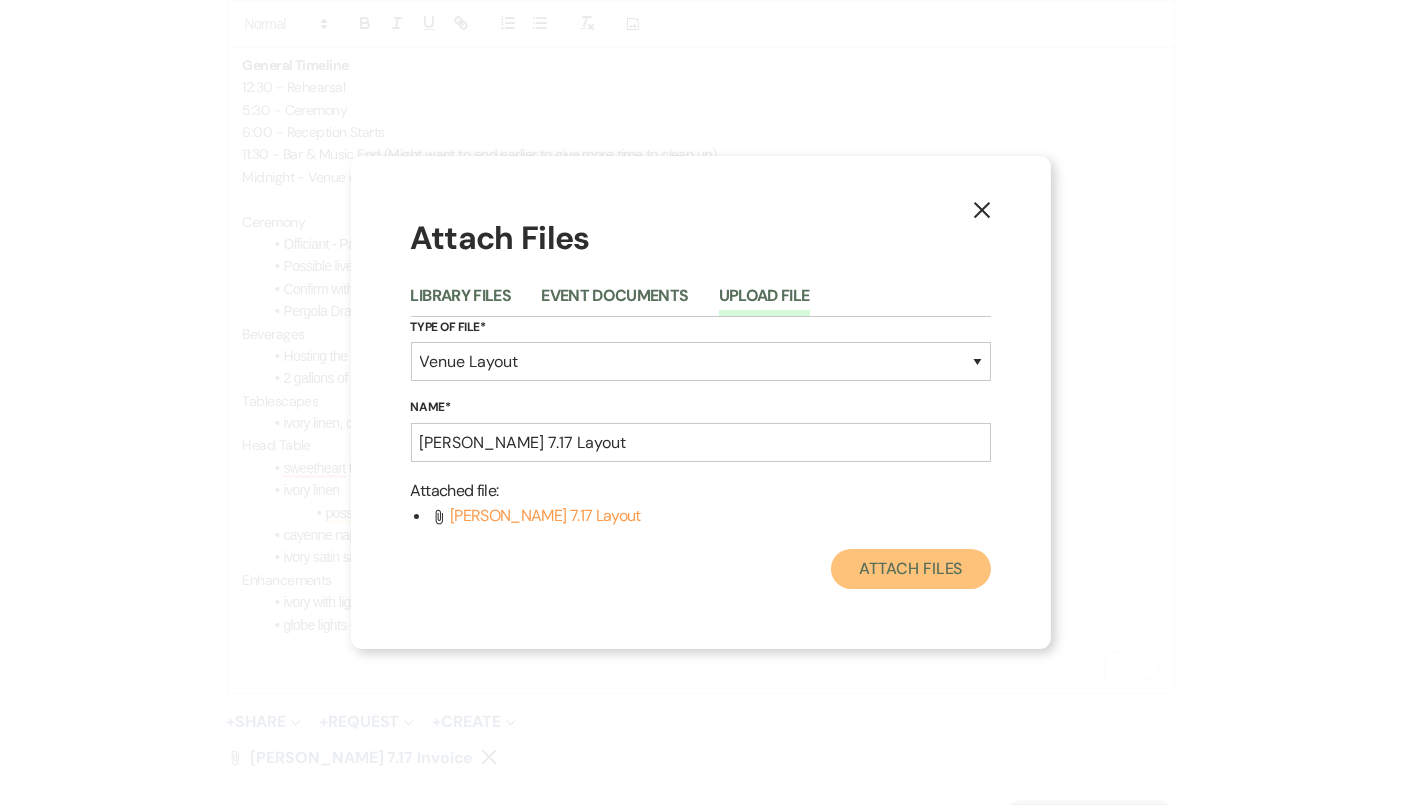 click on "Attach Files" at bounding box center [910, 569] 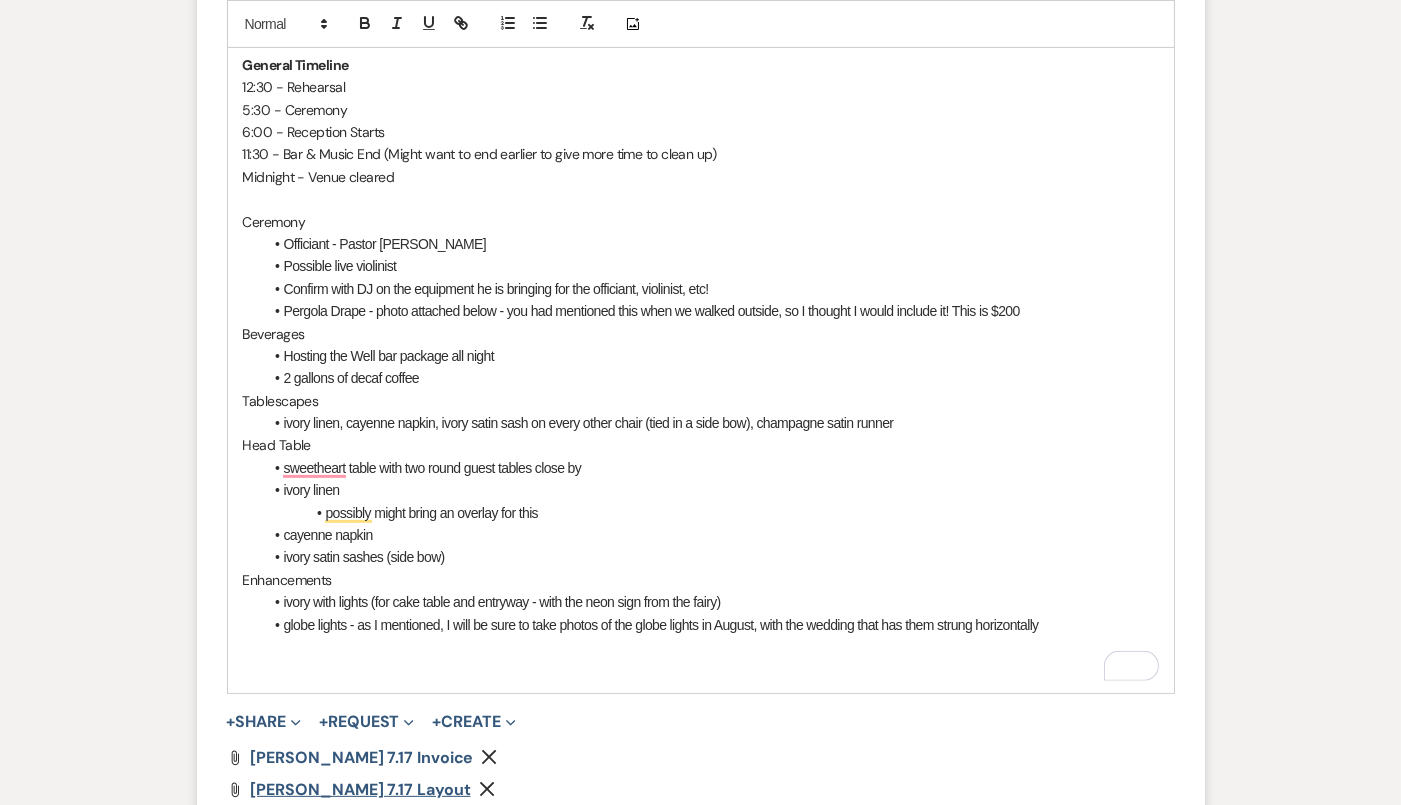 click on "[PERSON_NAME] 7.17 Layout" at bounding box center [361, 789] 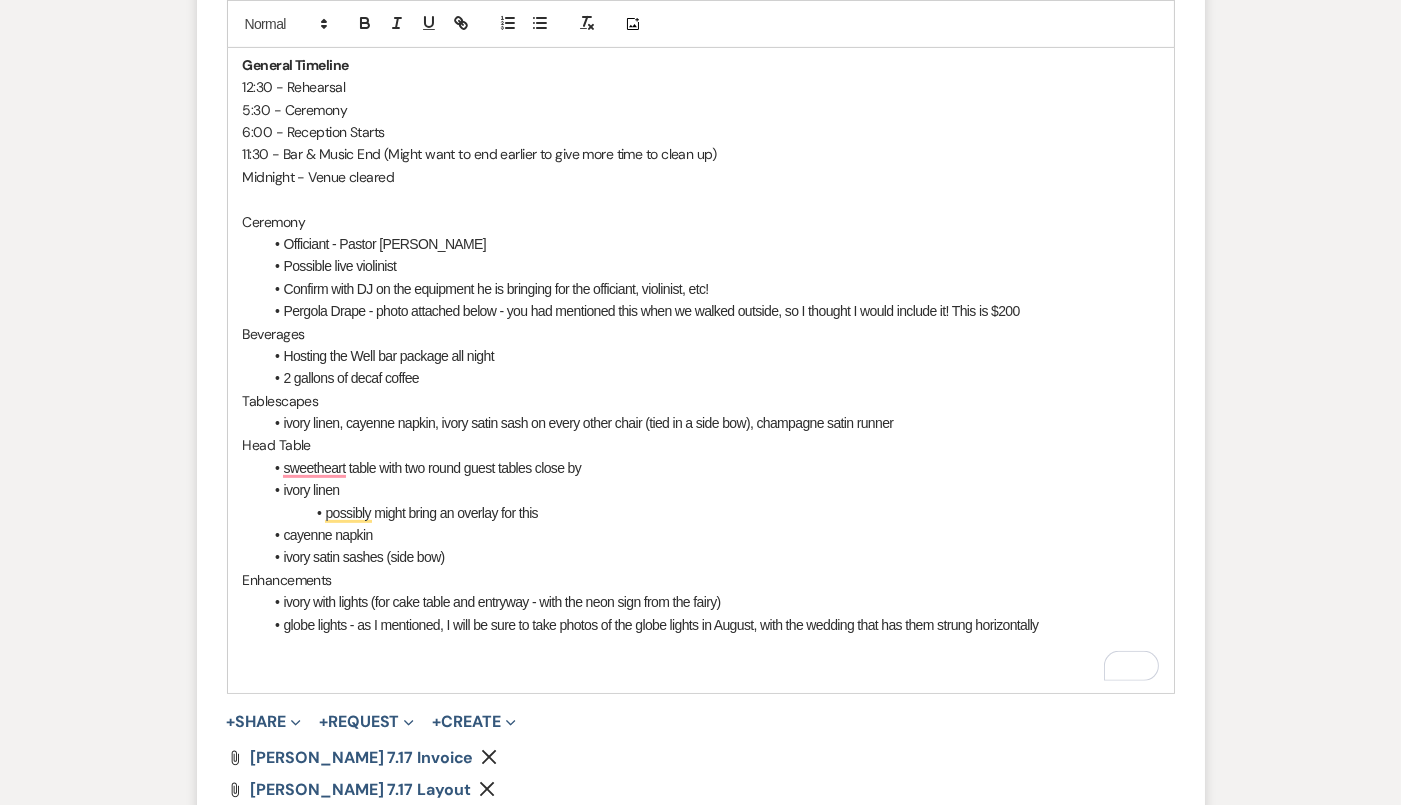 click at bounding box center (701, 669) 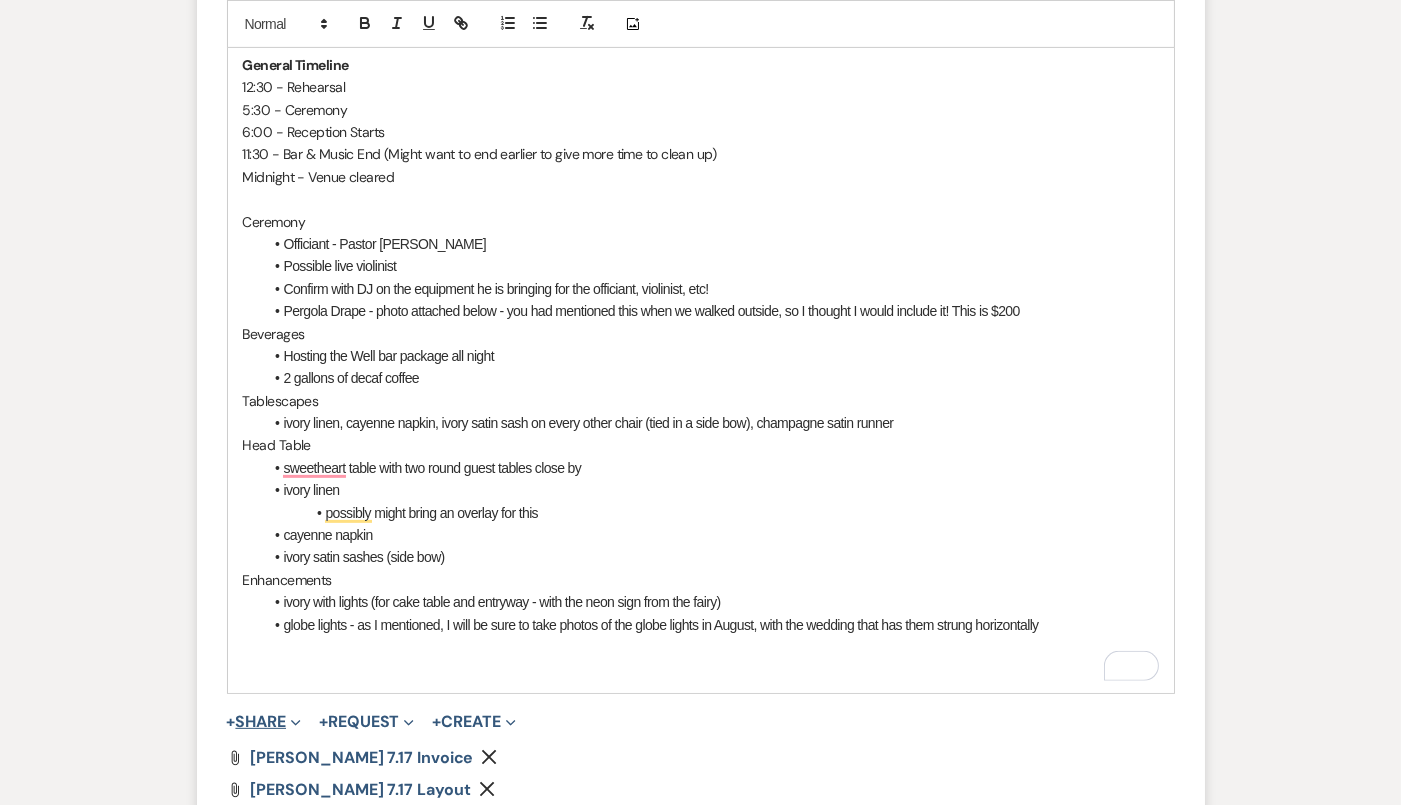 click on "+  Share Expand" at bounding box center [264, 722] 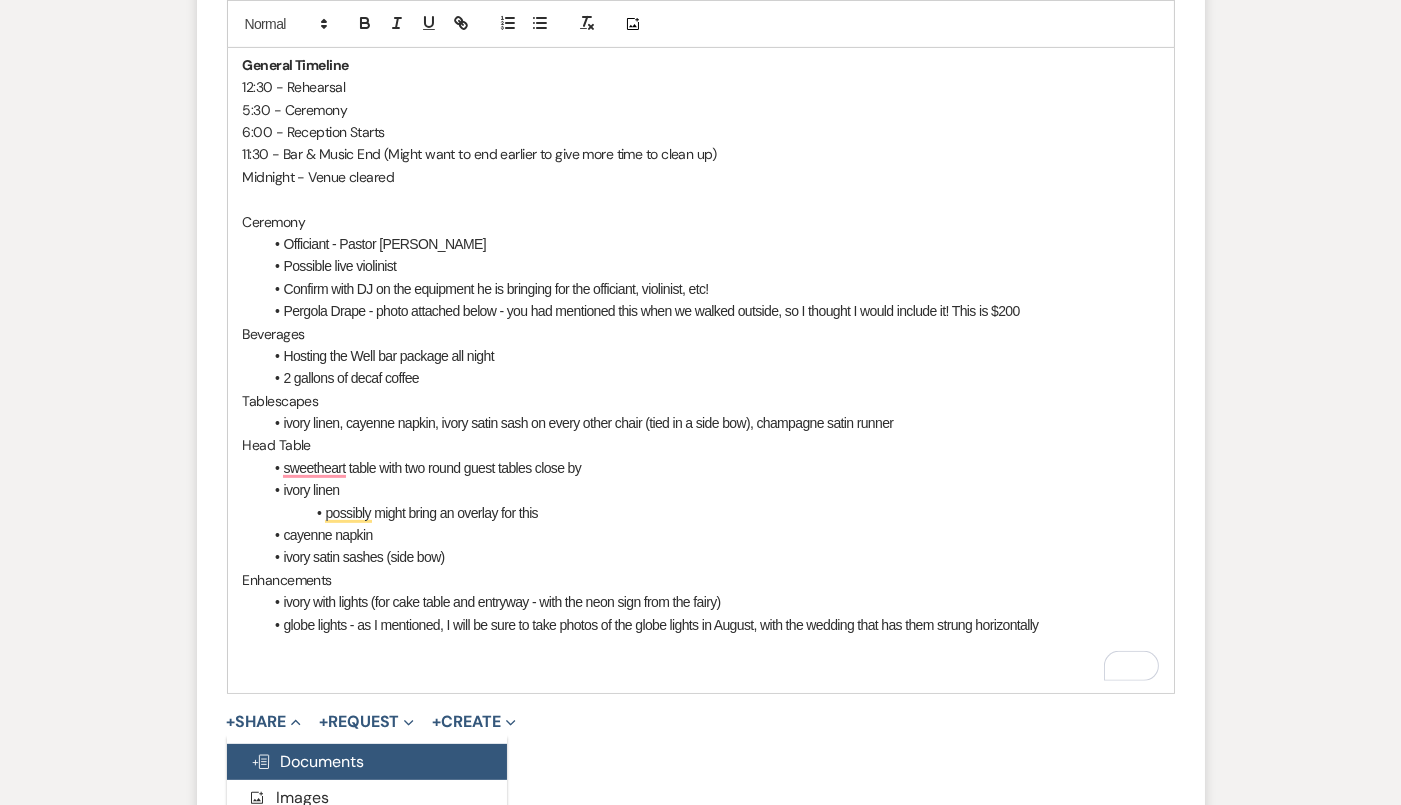 click on "Doc Upload Documents" at bounding box center (308, 761) 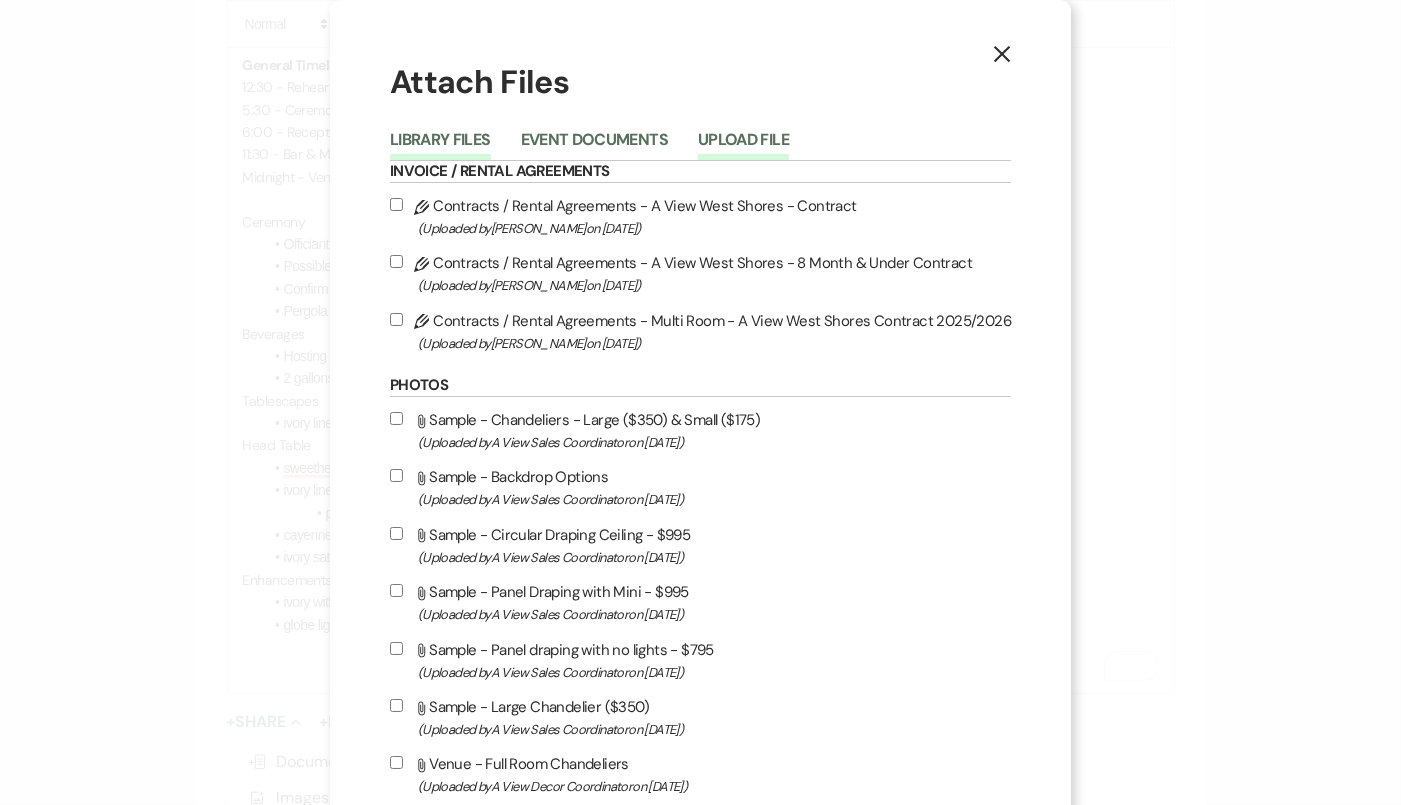 click on "Upload File" at bounding box center [743, 146] 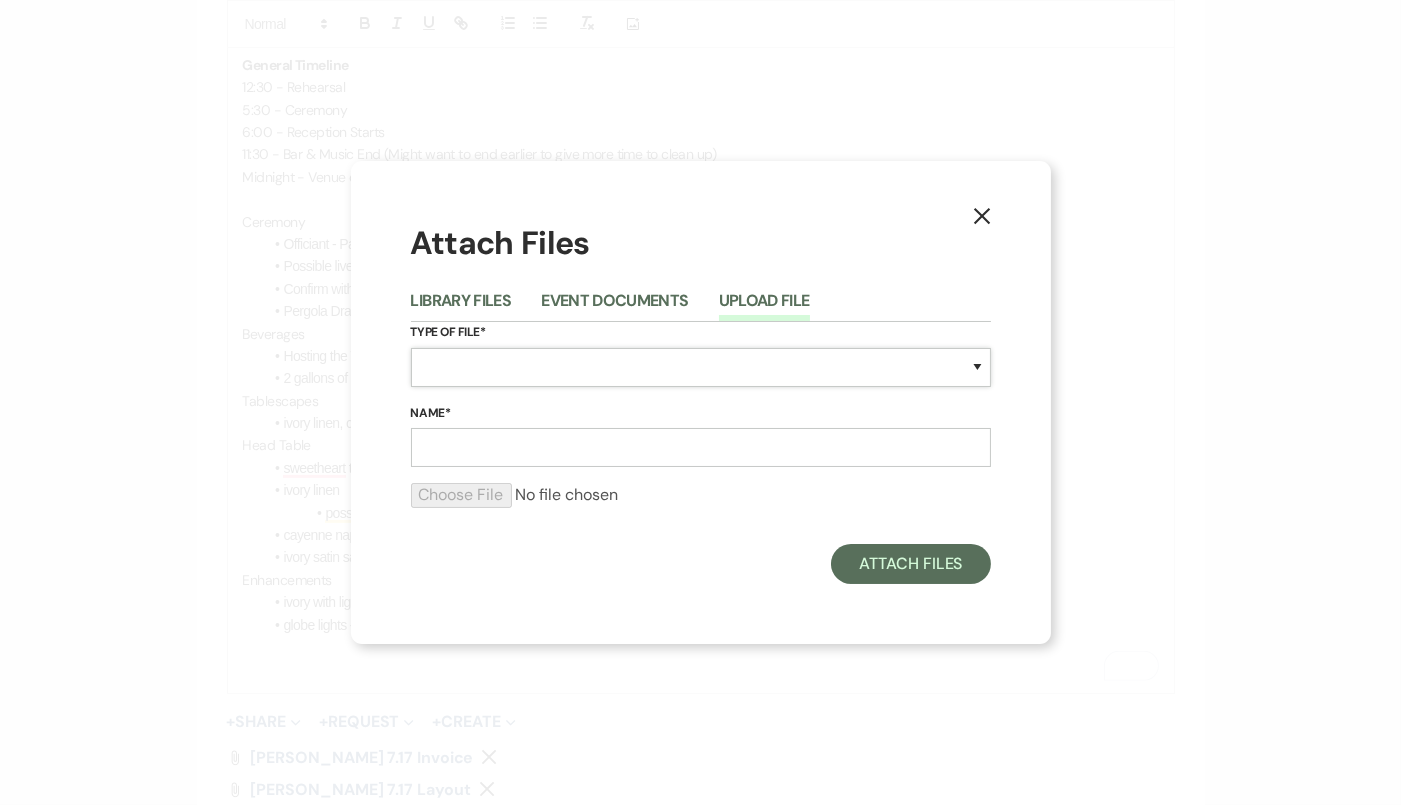 click on "Special Event Insurance Vendor Certificate of Insurance Contracts / Rental Agreements Invoices Receipts Event Maps Floor Plans Rain Plan Seating Charts Venue Layout Catering / Alcohol Permit Event Permit Fire Permit Fuel Permit Generator Permit Tent Permit Venue Permit Other Permit Inventory  Promotional Sample Venue Beverage Ceremony Event Finalize + Share Guests Lodging Menu Vendors Venue Beverage Brochure Menu Packages Product Specifications Quotes Beverage Event and Ceremony Details Finalize & Share Guests Lodging Menu Vendors Venue Event Timeline Family / Wedding Party Timeline Food and Beverage Timeline MC / DJ / Band Timeline Master Timeline Photography Timeline Set-Up / Clean-Up Vendor Timeline Bartender Safe Serve / TiPS Certification Vendor Certification Vendor License Other" at bounding box center (701, 367) 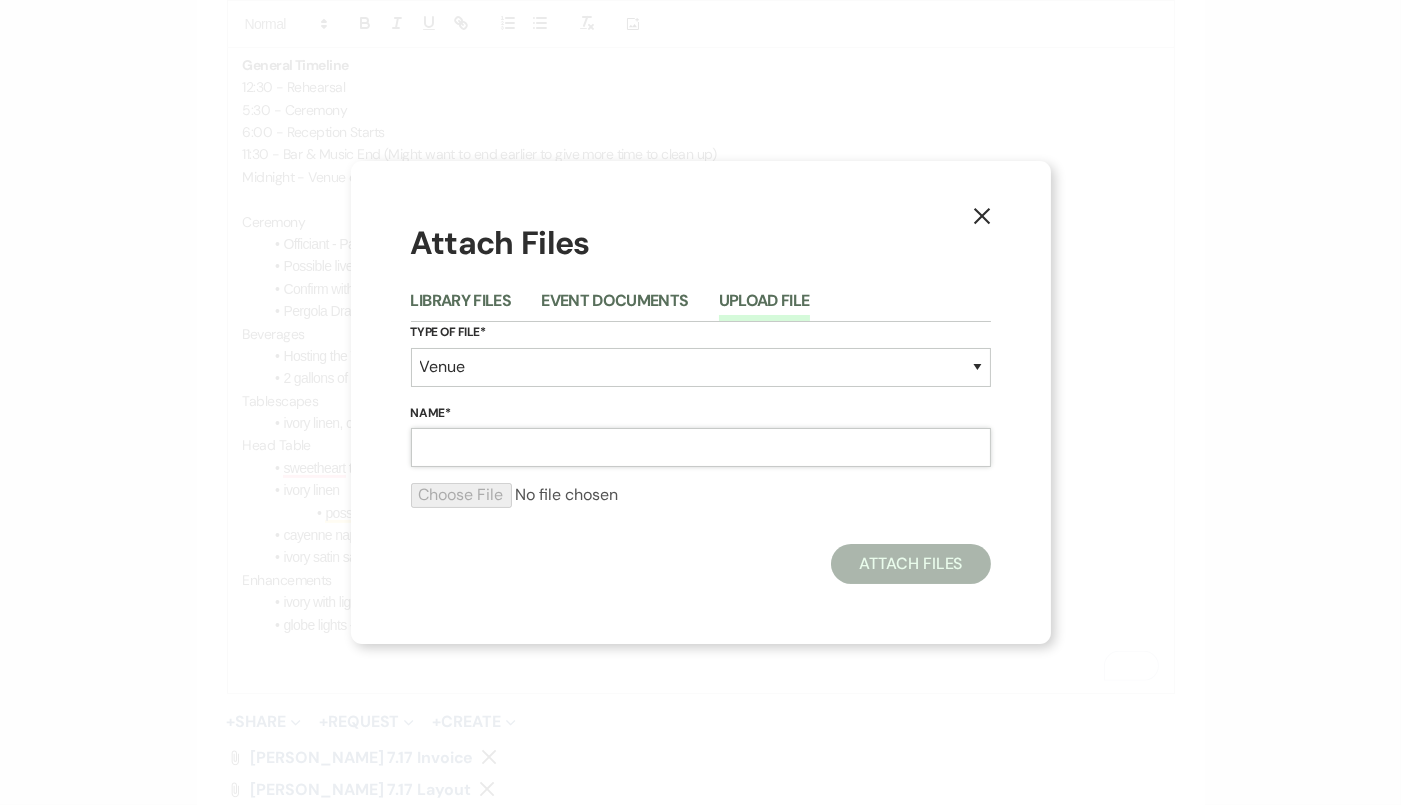 click on "Name*" at bounding box center [701, 447] 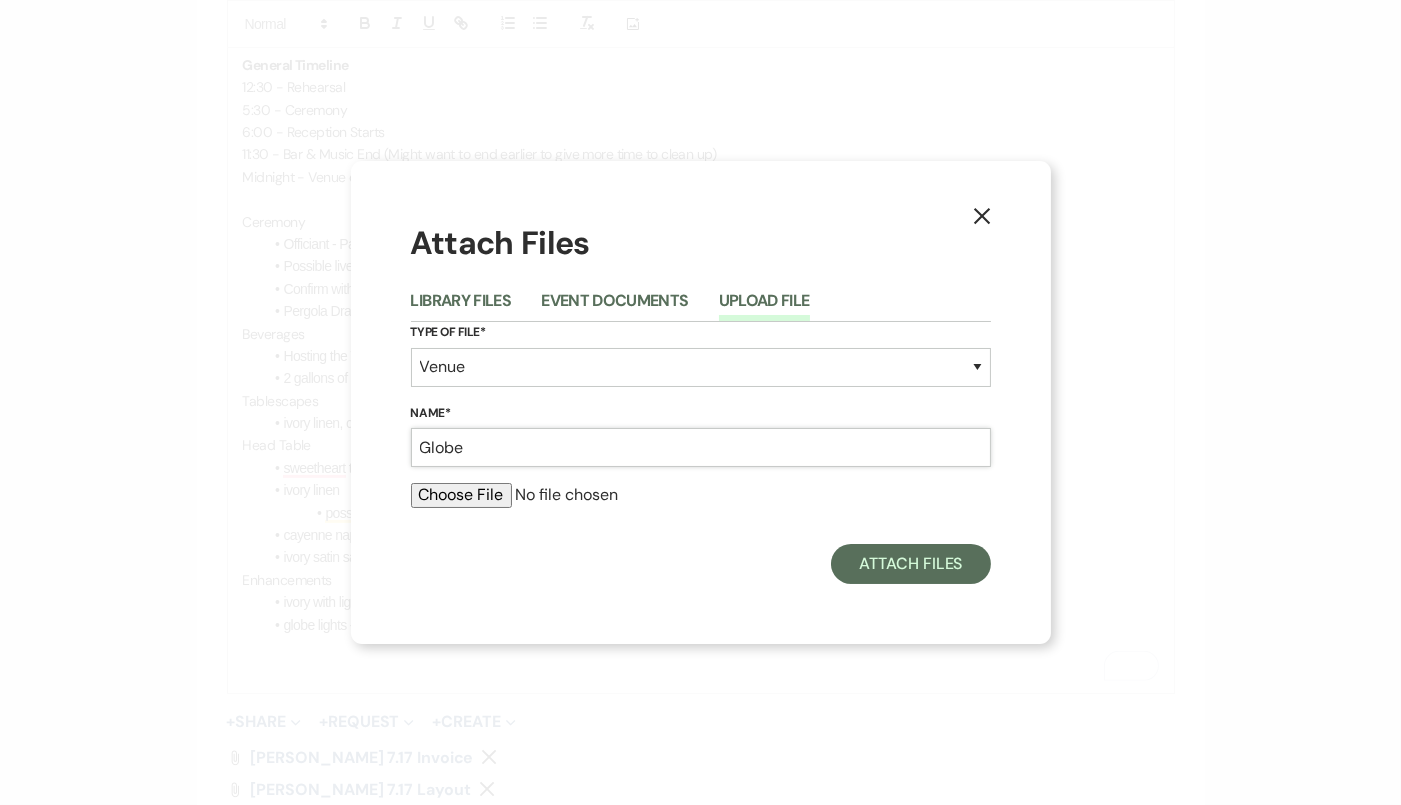 type on "Globe Lights" 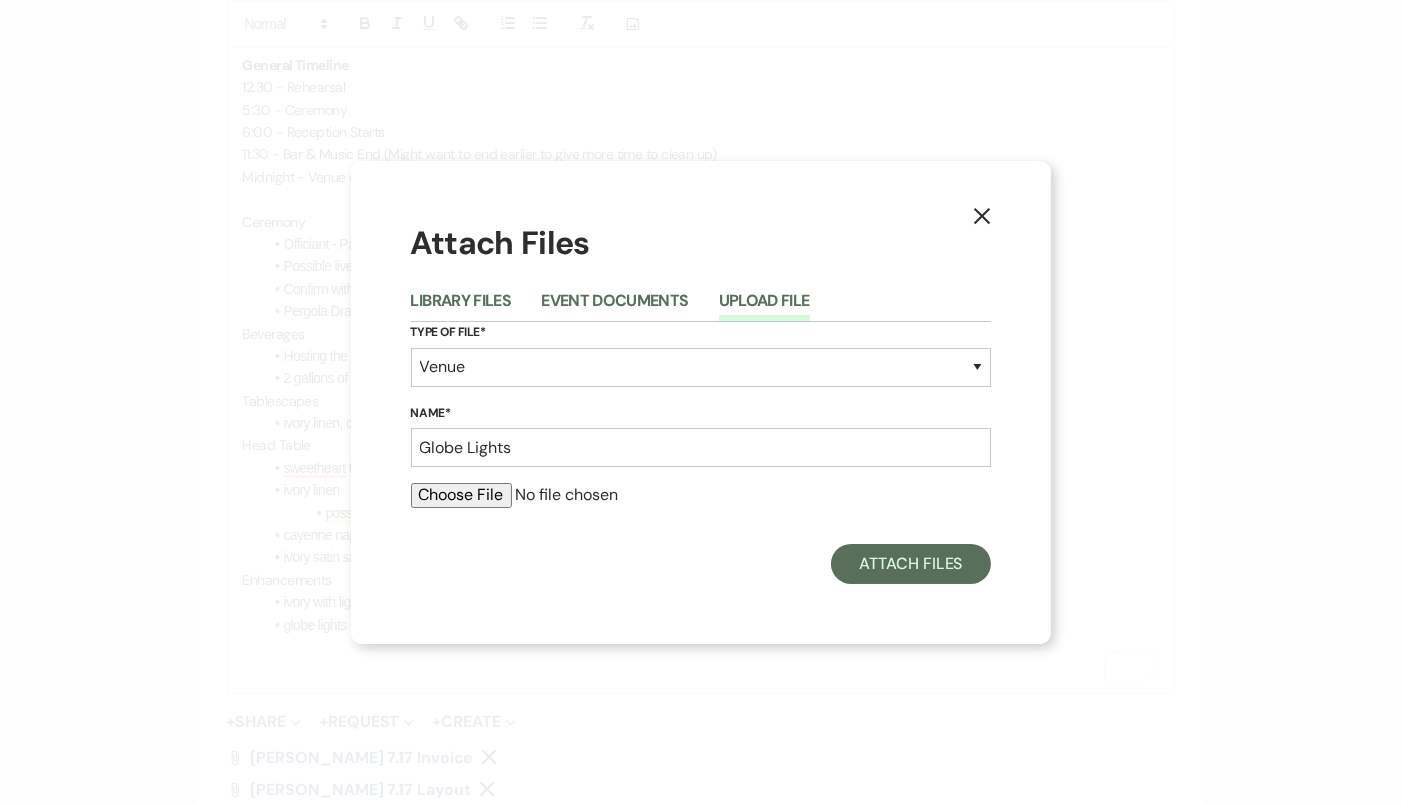 click at bounding box center (701, 495) 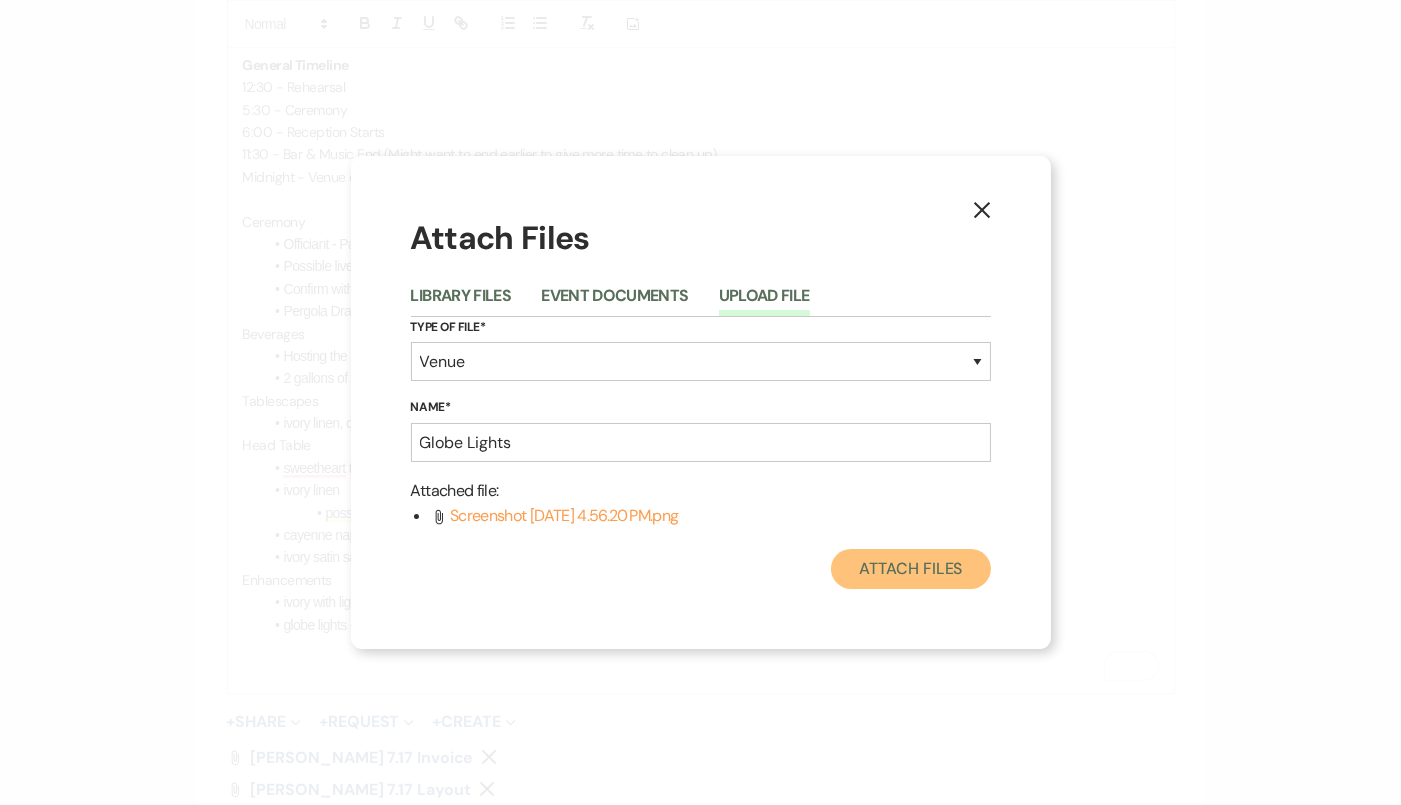 click on "Attach Files" at bounding box center [910, 569] 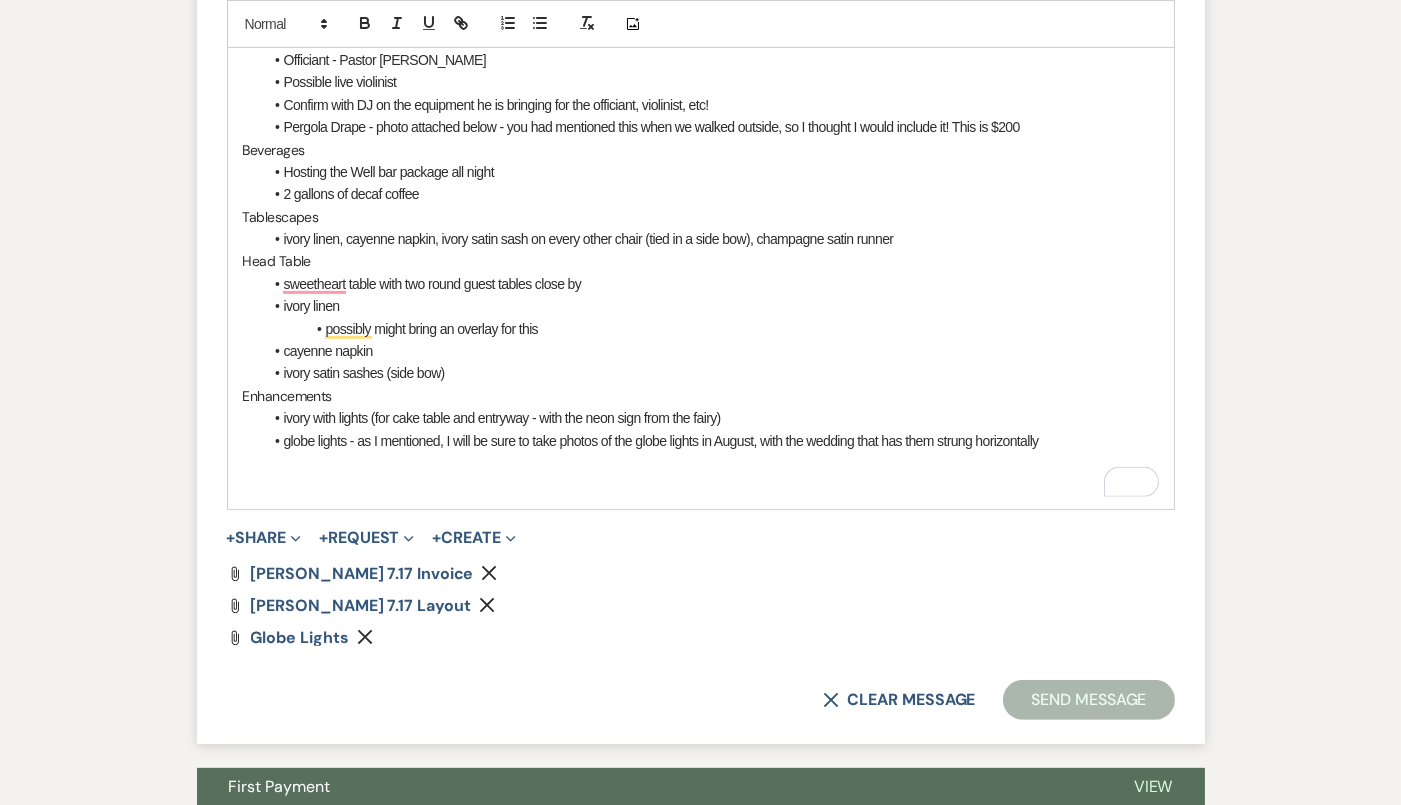scroll, scrollTop: 1407, scrollLeft: 0, axis: vertical 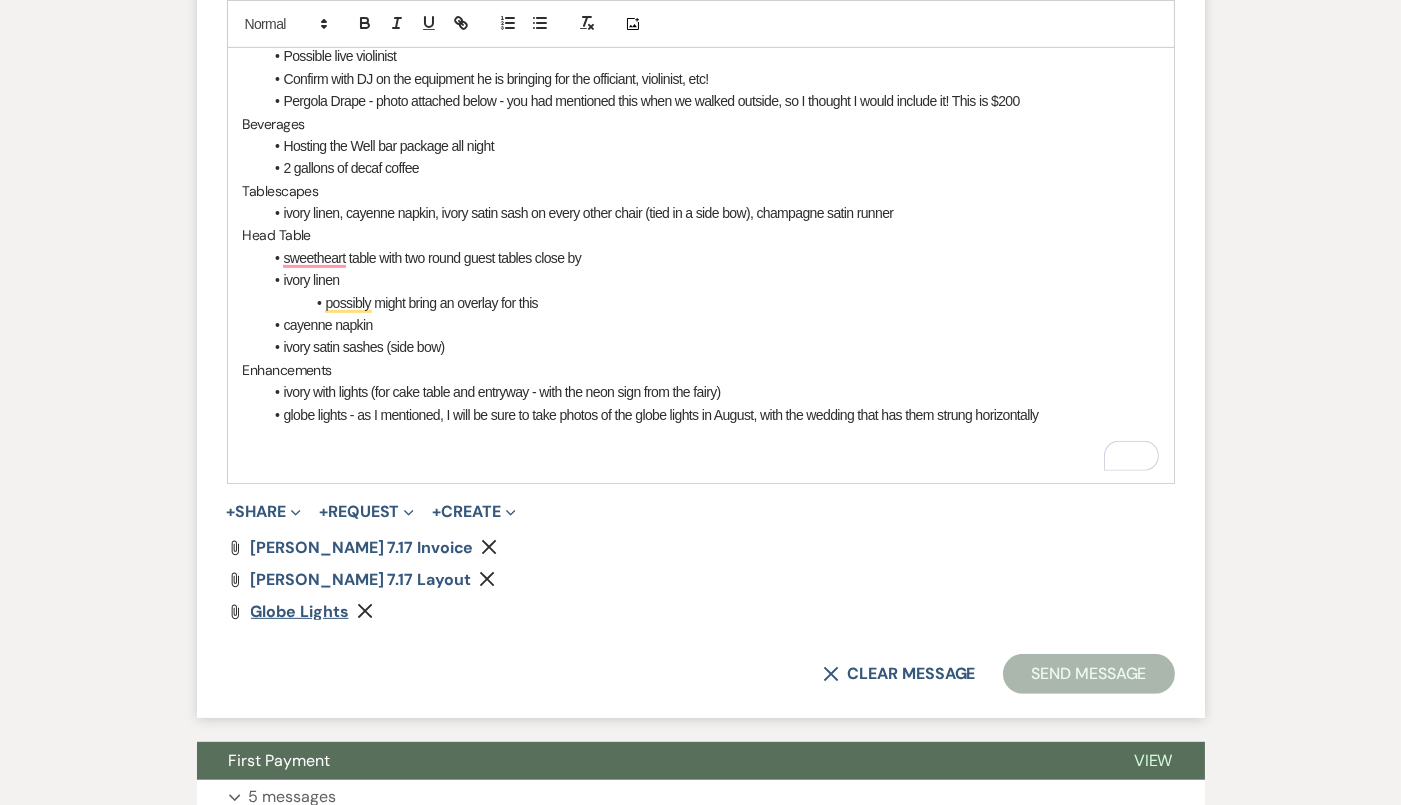 click on "Globe Lights" at bounding box center [300, 611] 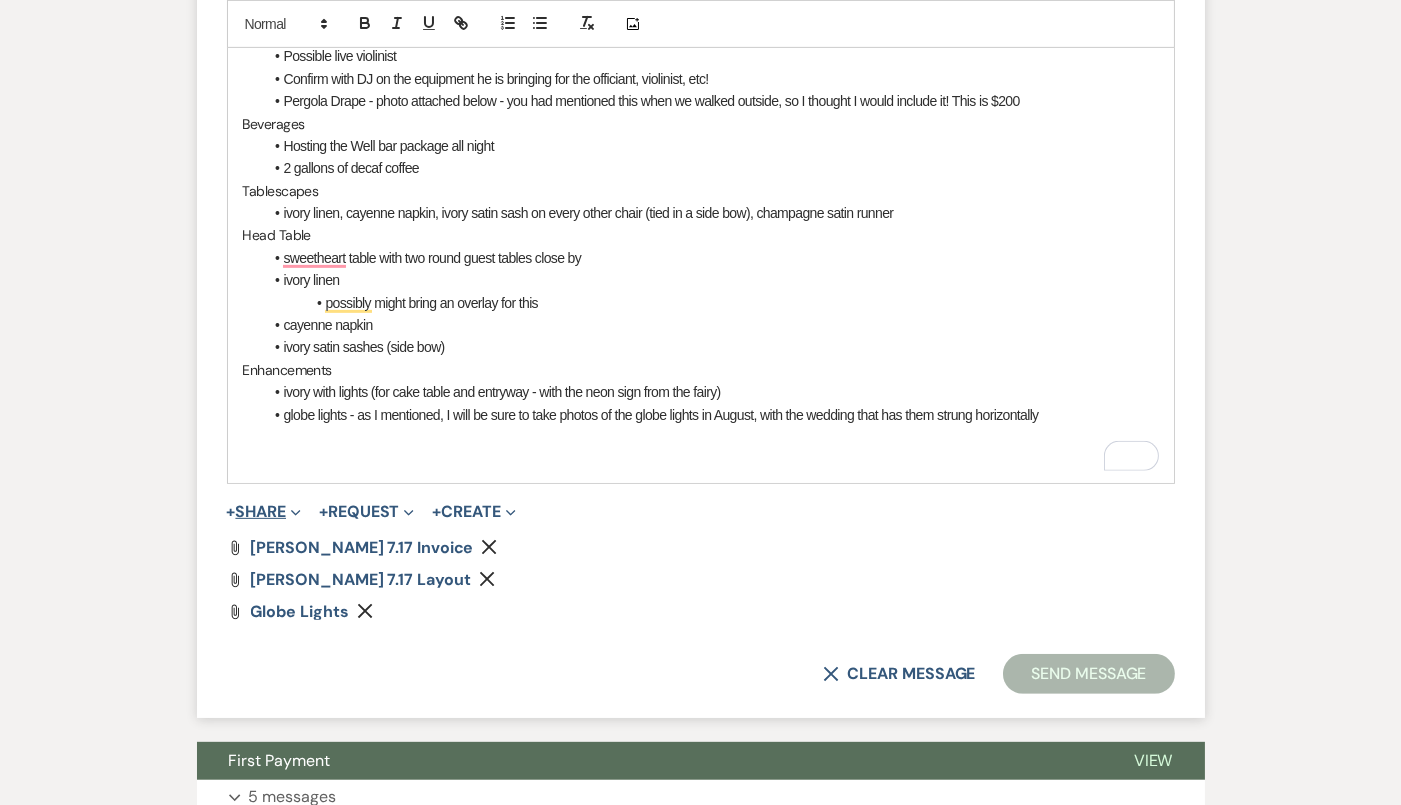 click on "+  Share Expand" at bounding box center [264, 512] 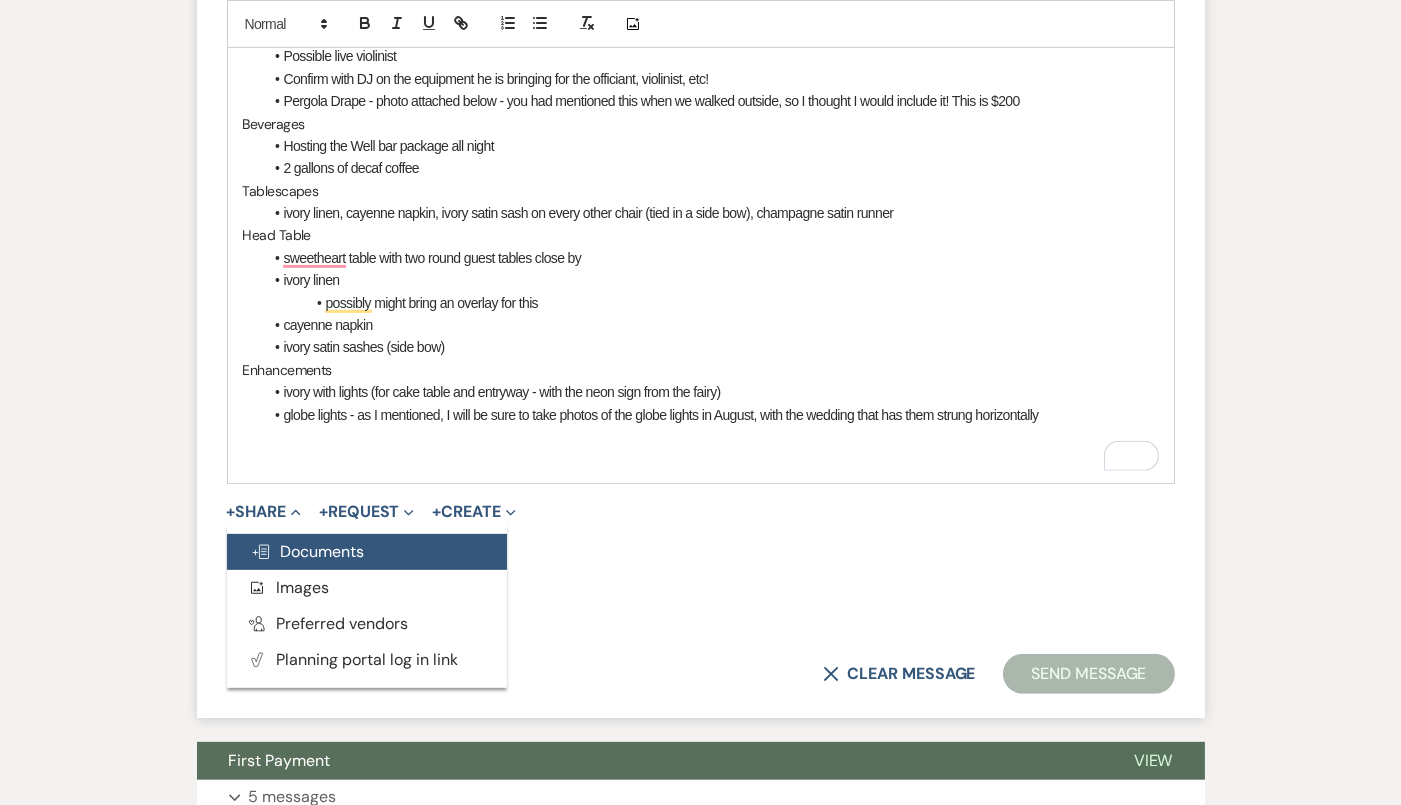 click on "Doc Upload Documents" at bounding box center [308, 551] 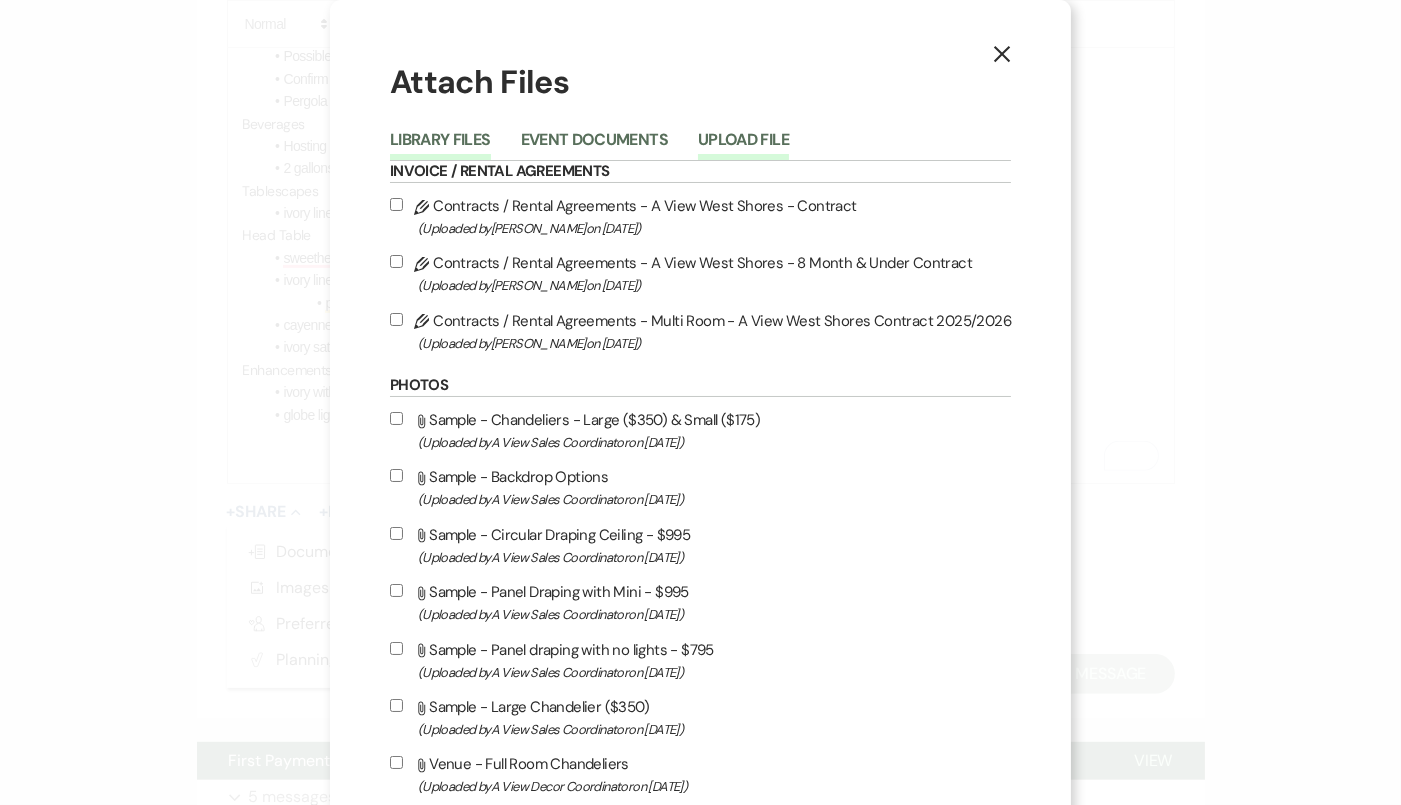 click on "Upload File" at bounding box center (743, 146) 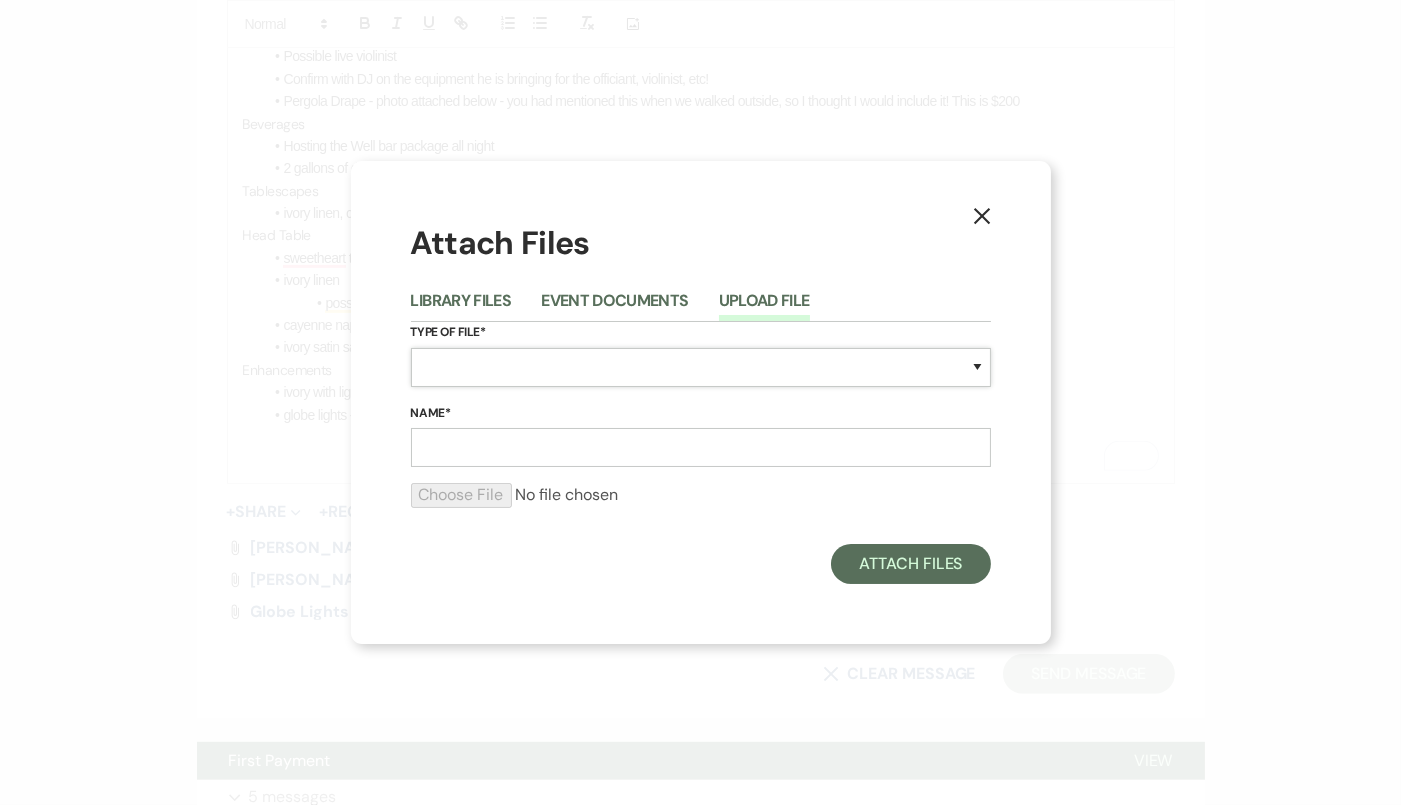 click on "Special Event Insurance Vendor Certificate of Insurance Contracts / Rental Agreements Invoices Receipts Event Maps Floor Plans Rain Plan Seating Charts Venue Layout Catering / Alcohol Permit Event Permit Fire Permit Fuel Permit Generator Permit Tent Permit Venue Permit Other Permit Inventory  Promotional Sample Venue Beverage Ceremony Event Finalize + Share Guests Lodging Menu Vendors Venue Beverage Brochure Menu Packages Product Specifications Quotes Beverage Event and Ceremony Details Finalize & Share Guests Lodging Menu Vendors Venue Event Timeline Family / Wedding Party Timeline Food and Beverage Timeline MC / DJ / Band Timeline Master Timeline Photography Timeline Set-Up / Clean-Up Vendor Timeline Bartender Safe Serve / TiPS Certification Vendor Certification Vendor License Other" at bounding box center (701, 367) 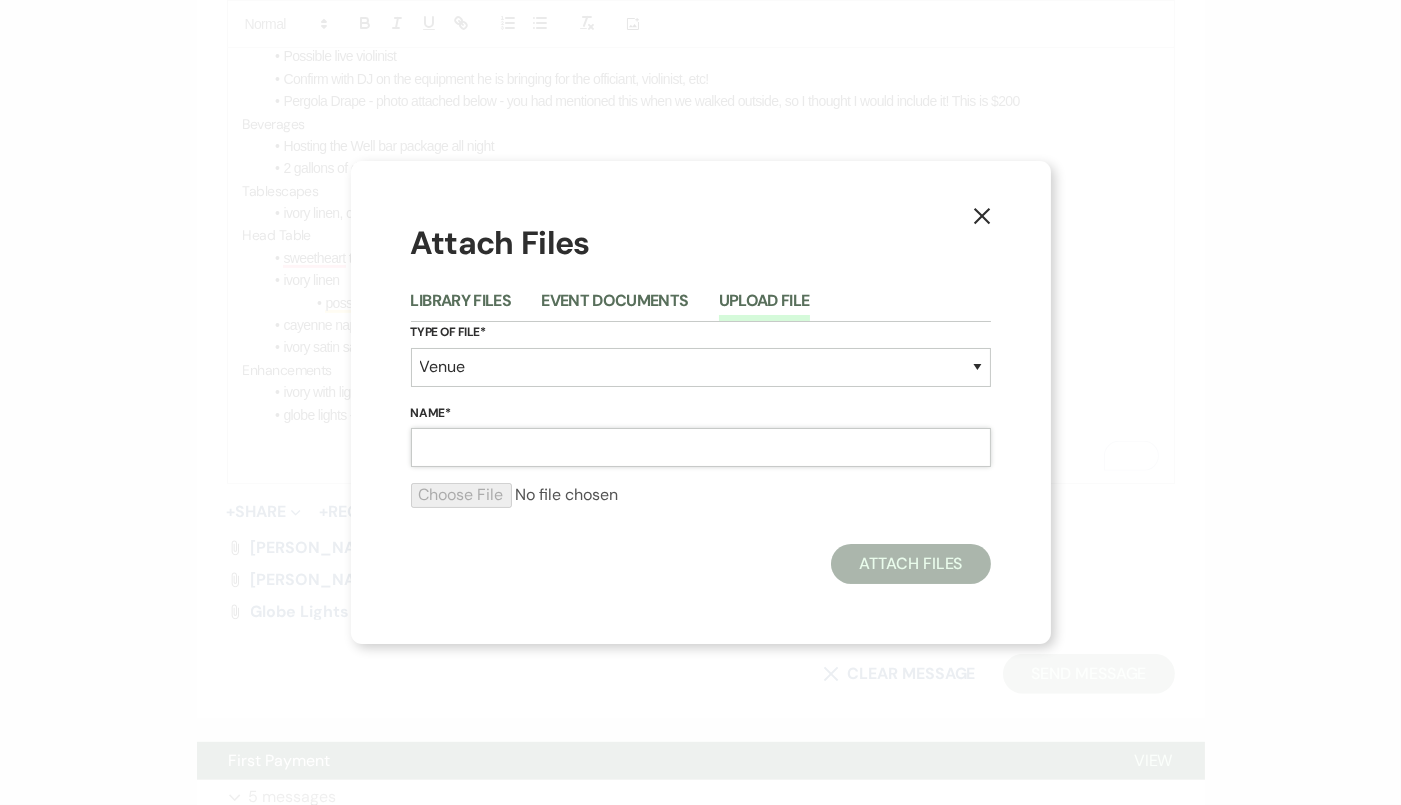 click on "Name*" at bounding box center [701, 447] 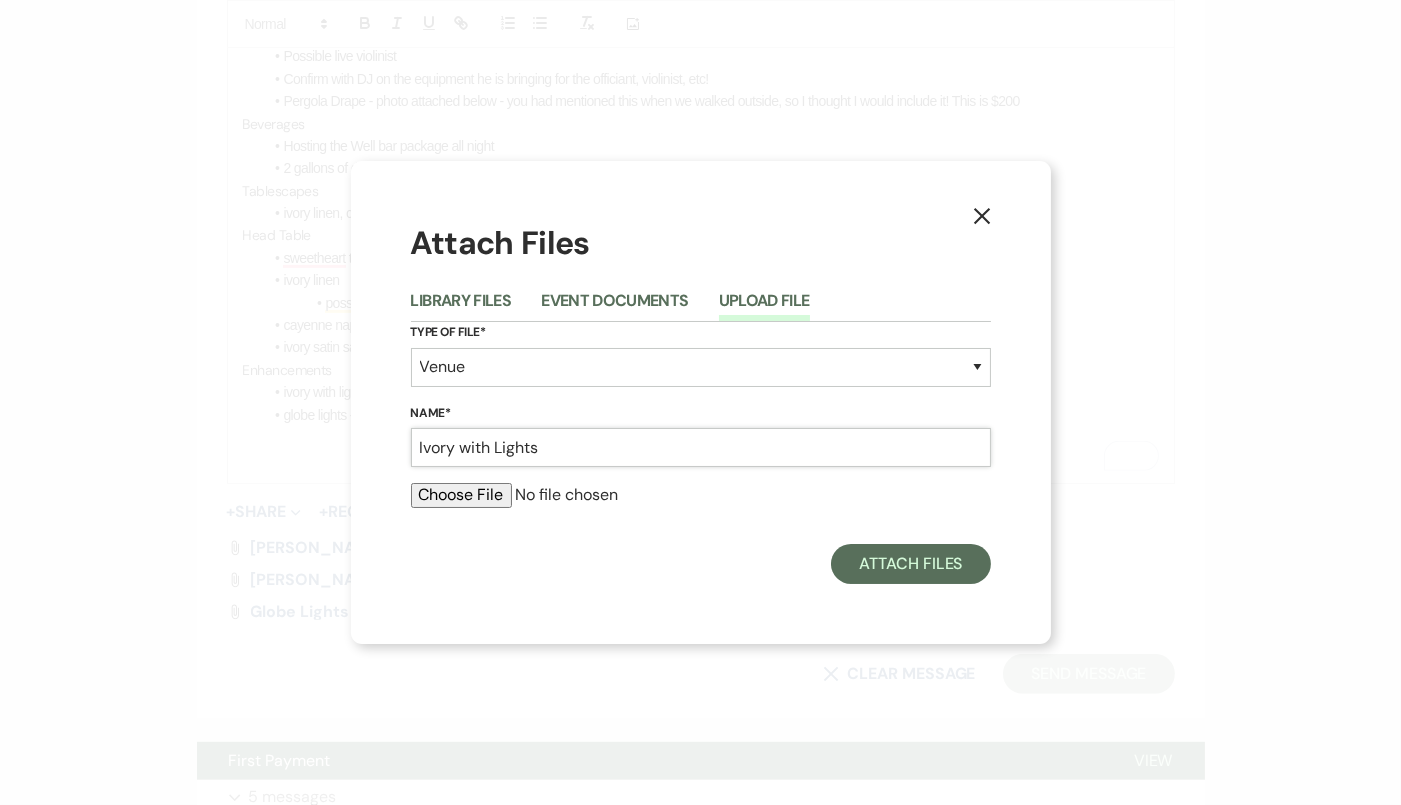 type on "Ivory with Lights" 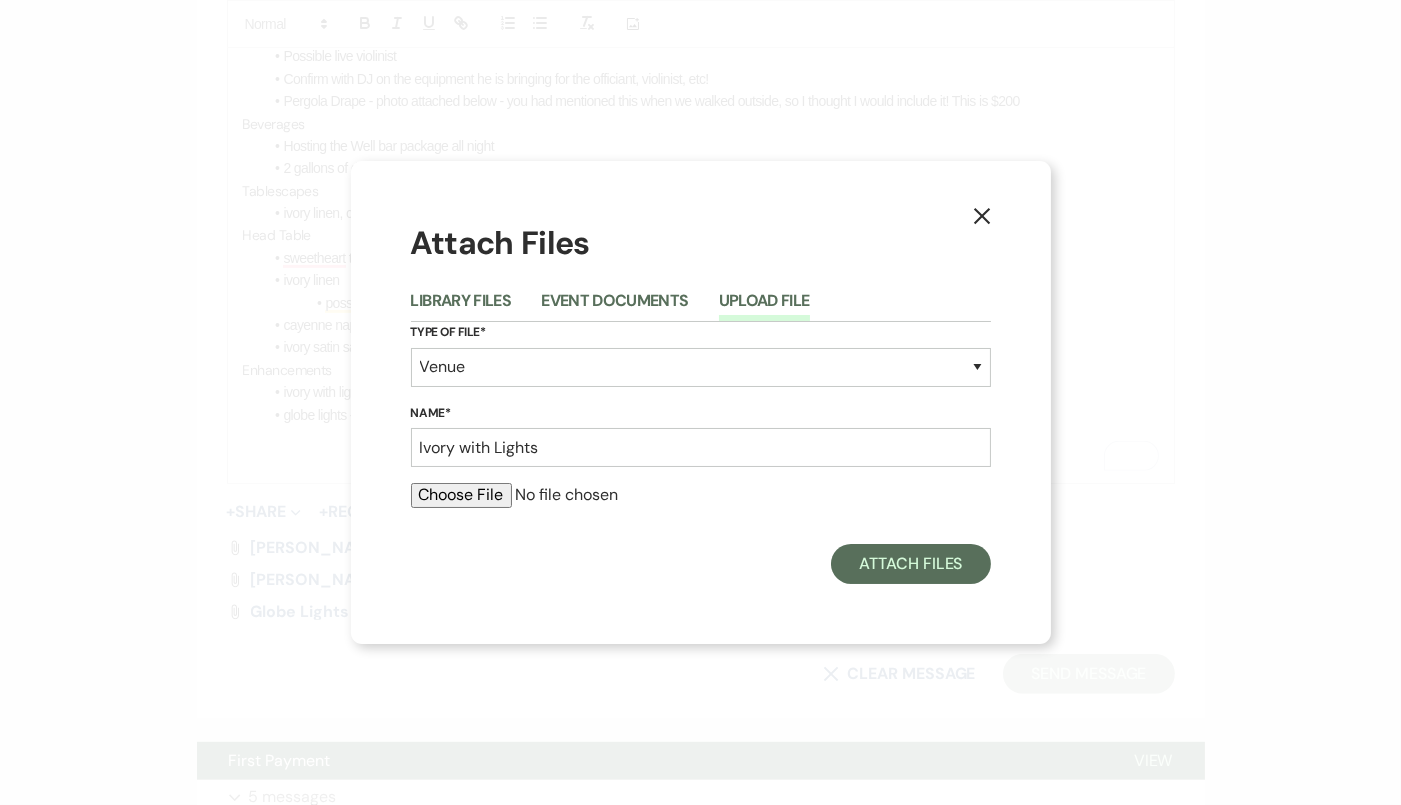click at bounding box center (701, 495) 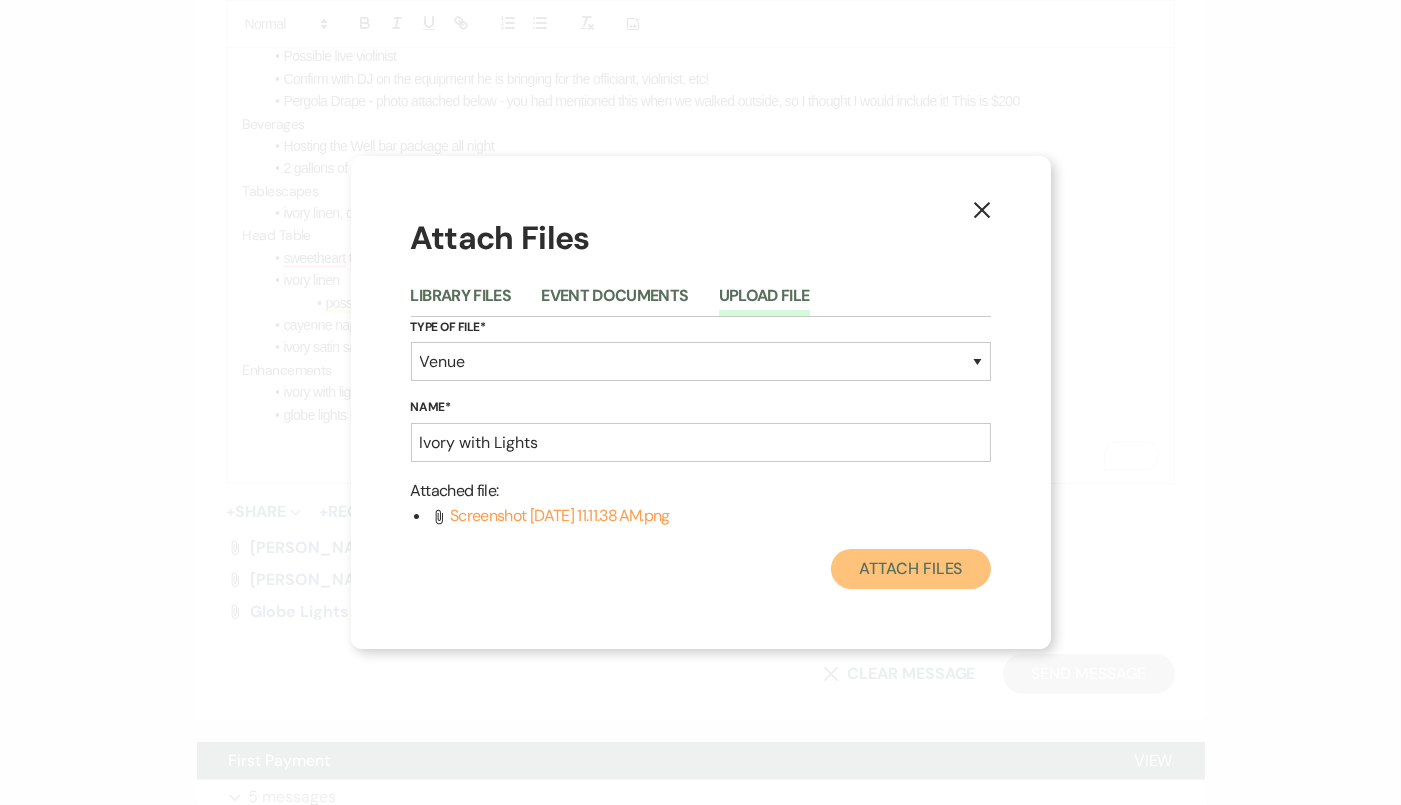 click on "Attach Files" at bounding box center [910, 569] 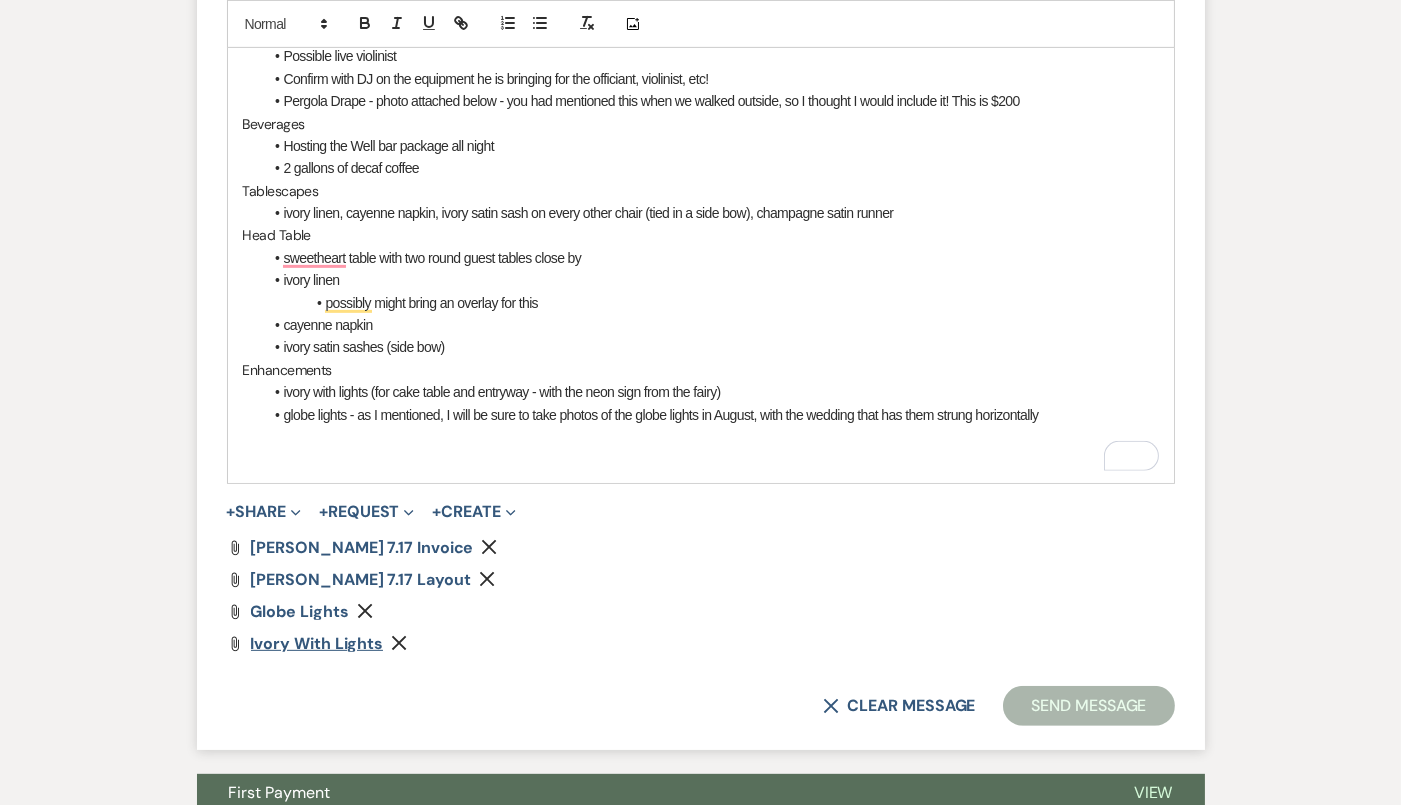 click on "Ivory with Lights" at bounding box center (317, 643) 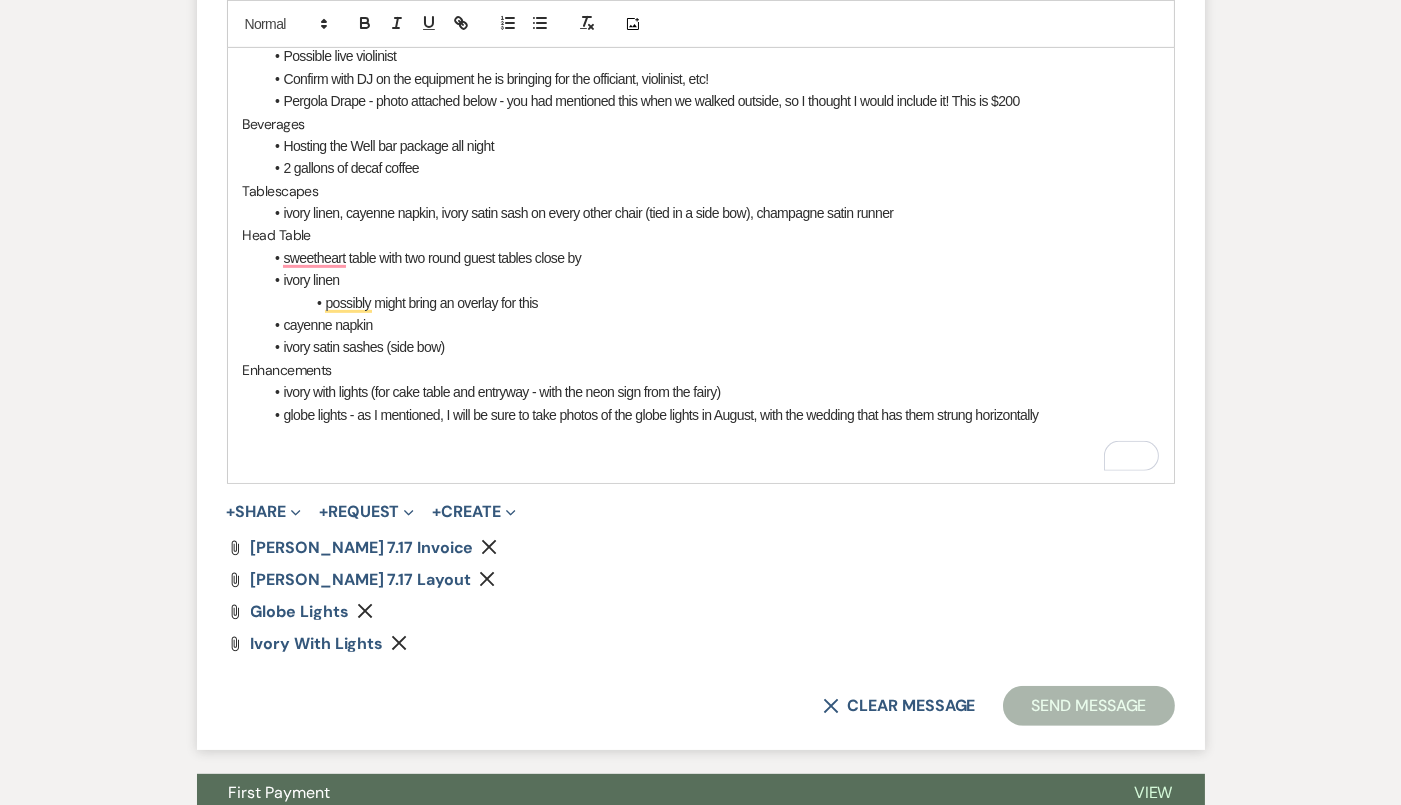 click at bounding box center [701, 437] 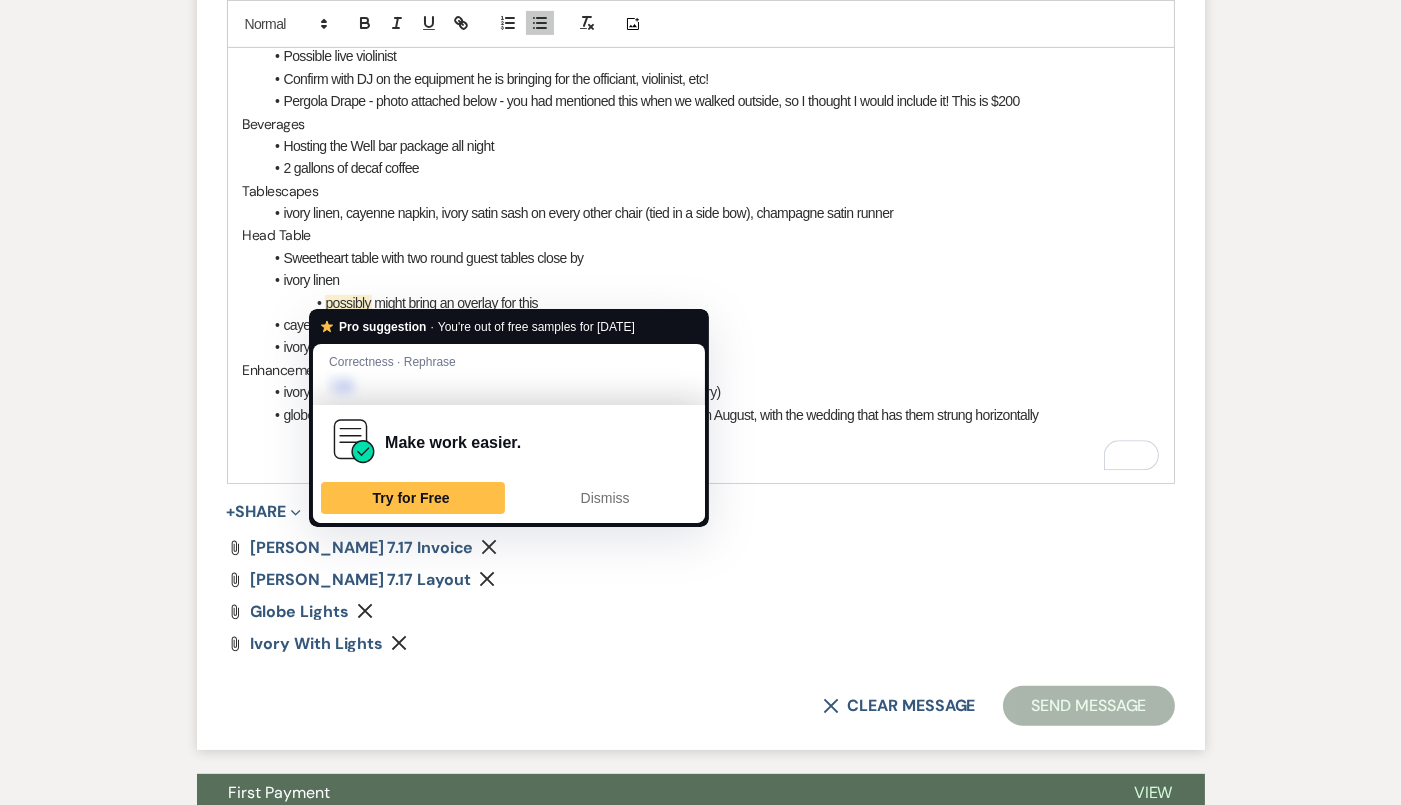 click on "ivory linen" at bounding box center [711, 280] 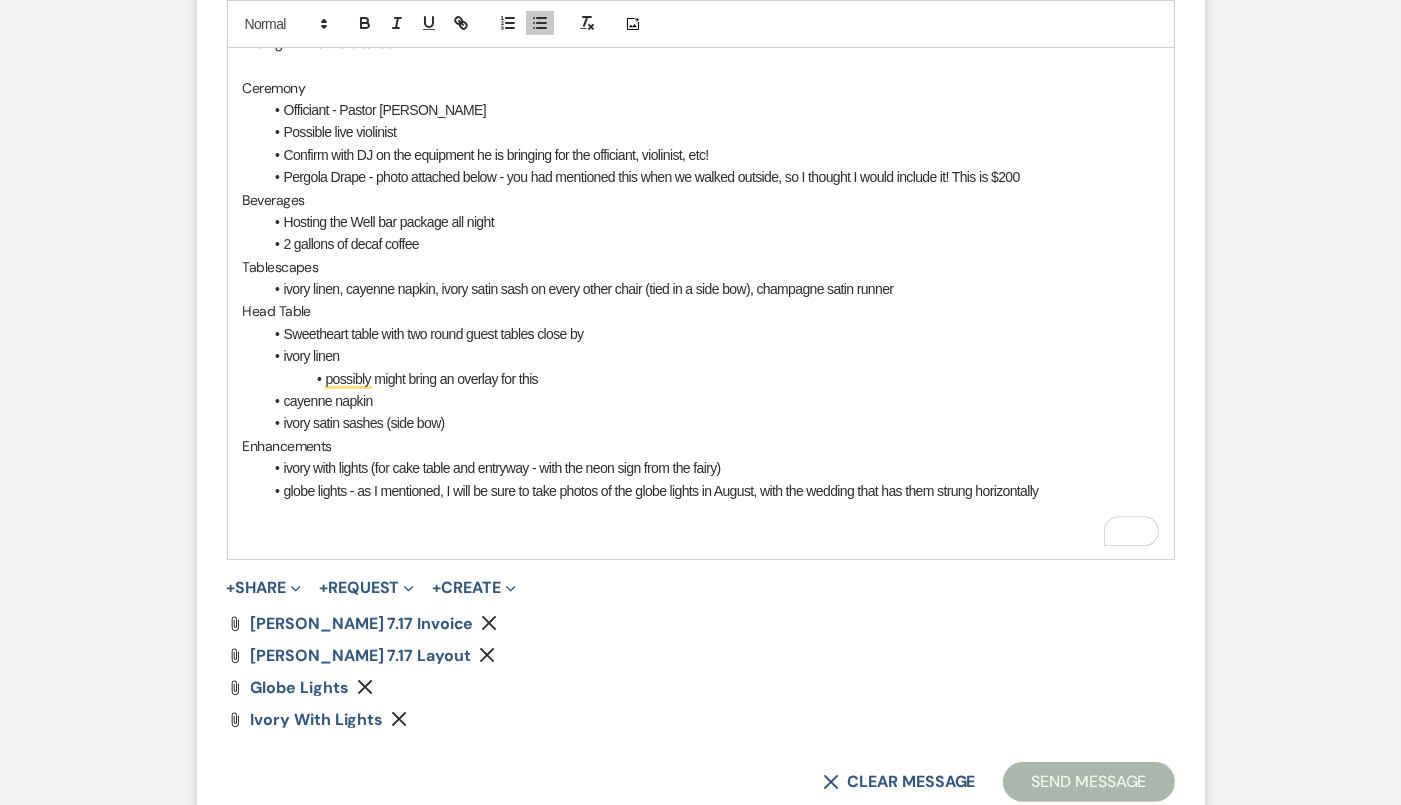 scroll, scrollTop: 1327, scrollLeft: 0, axis: vertical 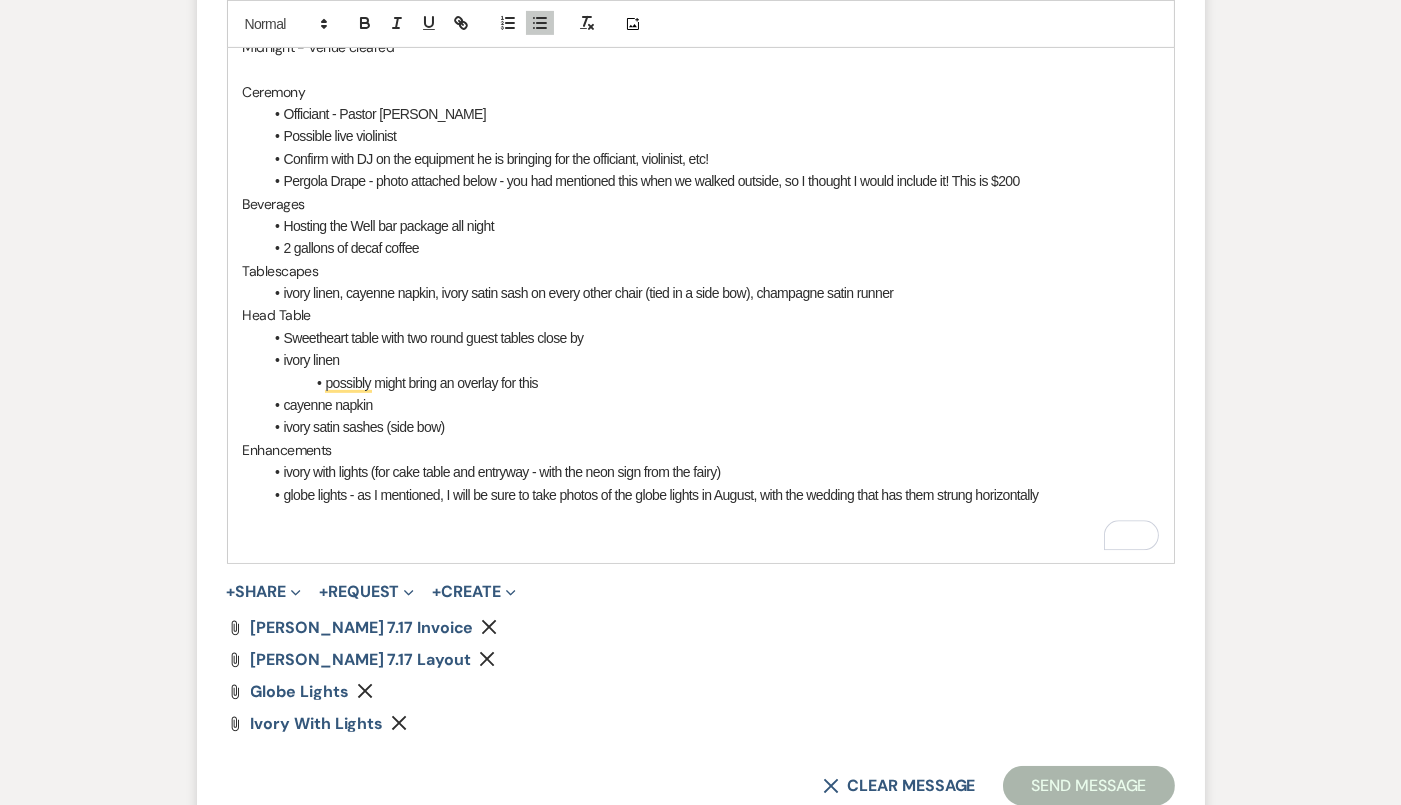 click at bounding box center [701, 539] 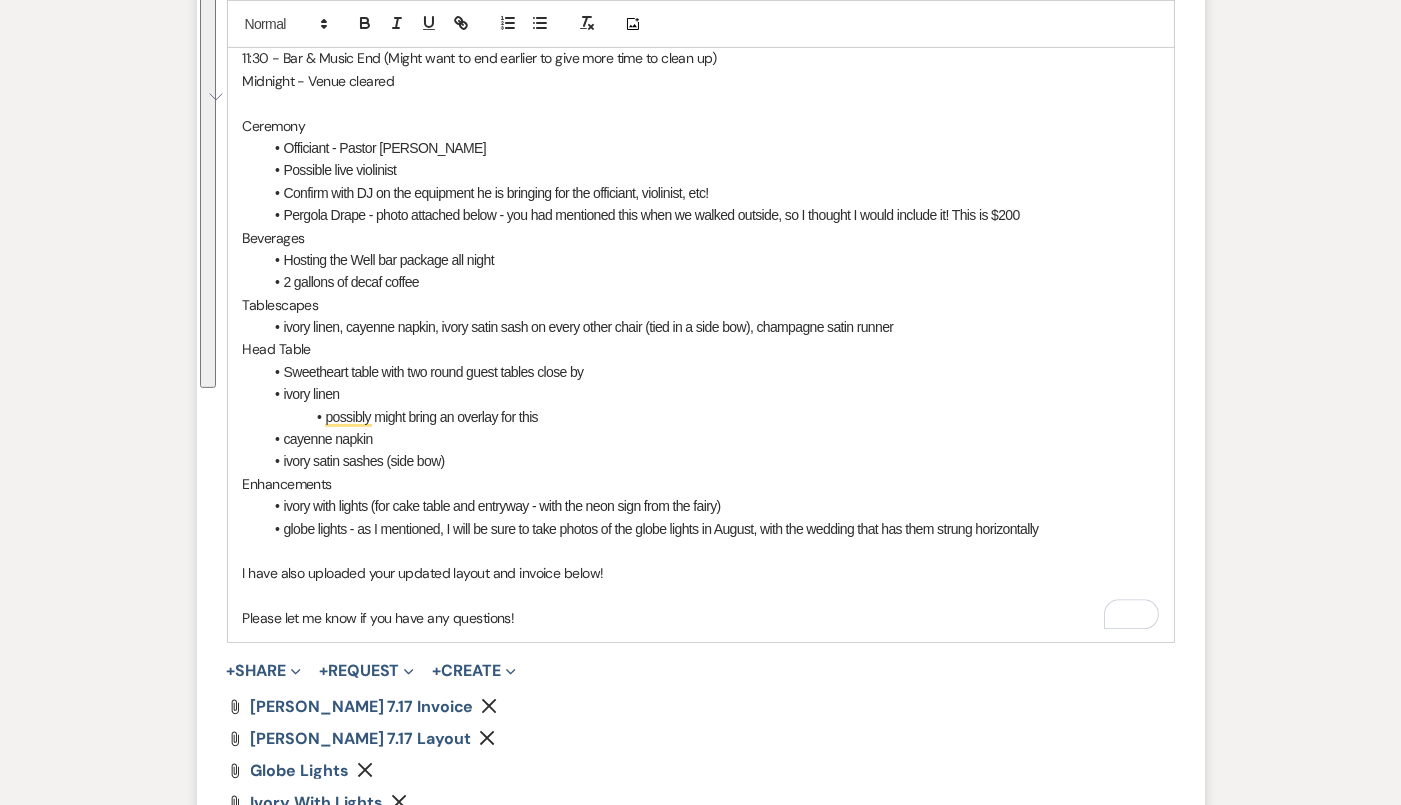 drag, startPoint x: 533, startPoint y: 574, endPoint x: 227, endPoint y: 8, distance: 643.4221 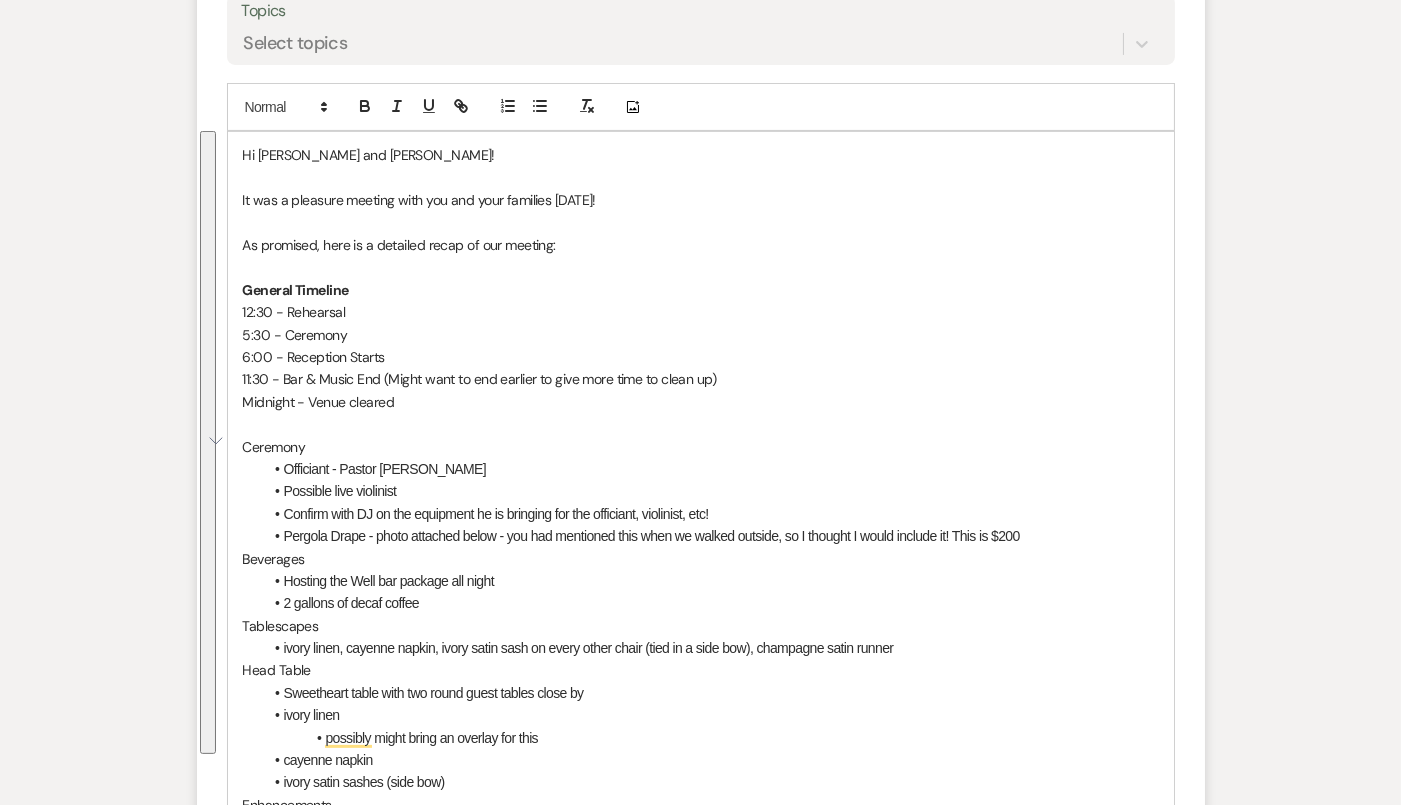 scroll, scrollTop: 965, scrollLeft: 0, axis: vertical 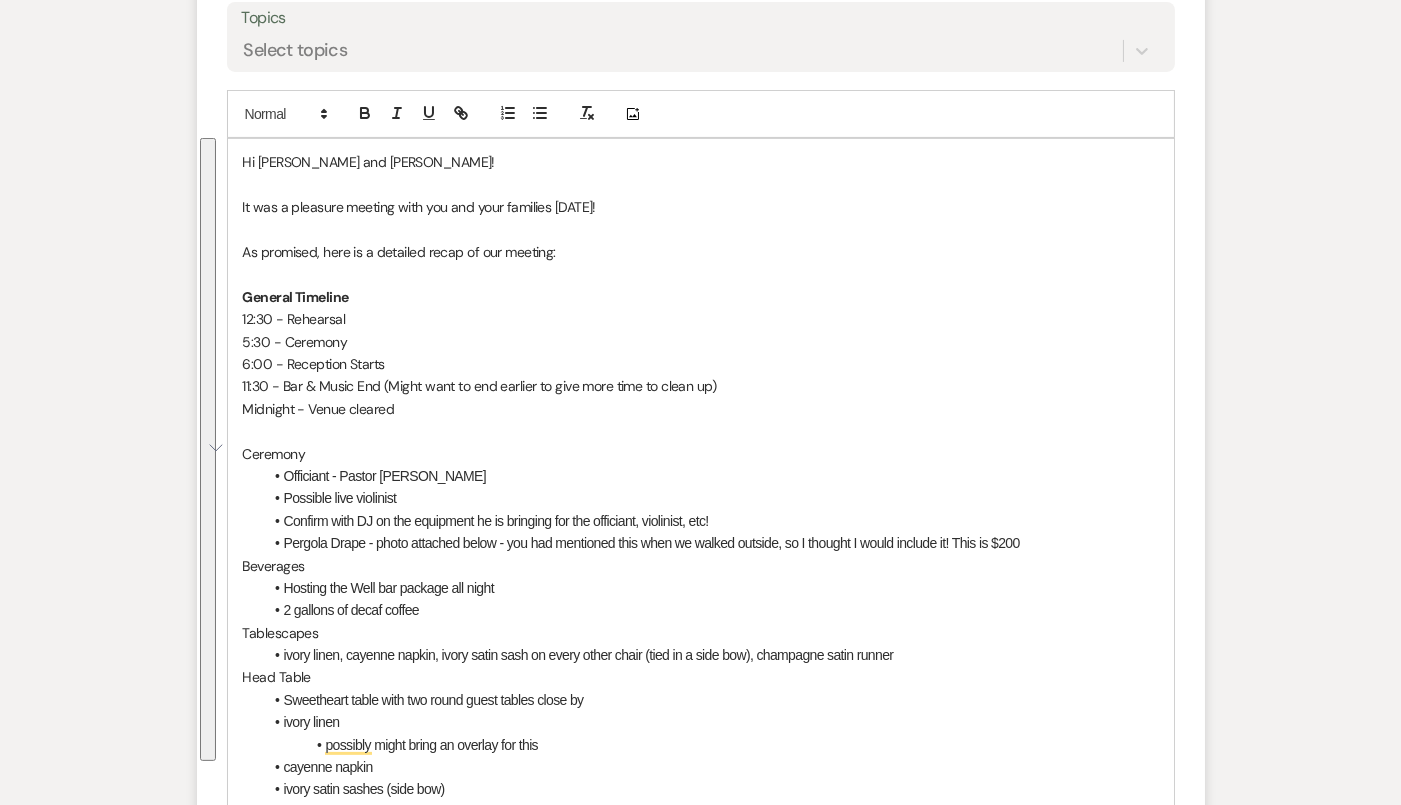 click on "It was a pleasure meeting with you and your families [DATE]!" at bounding box center (701, 207) 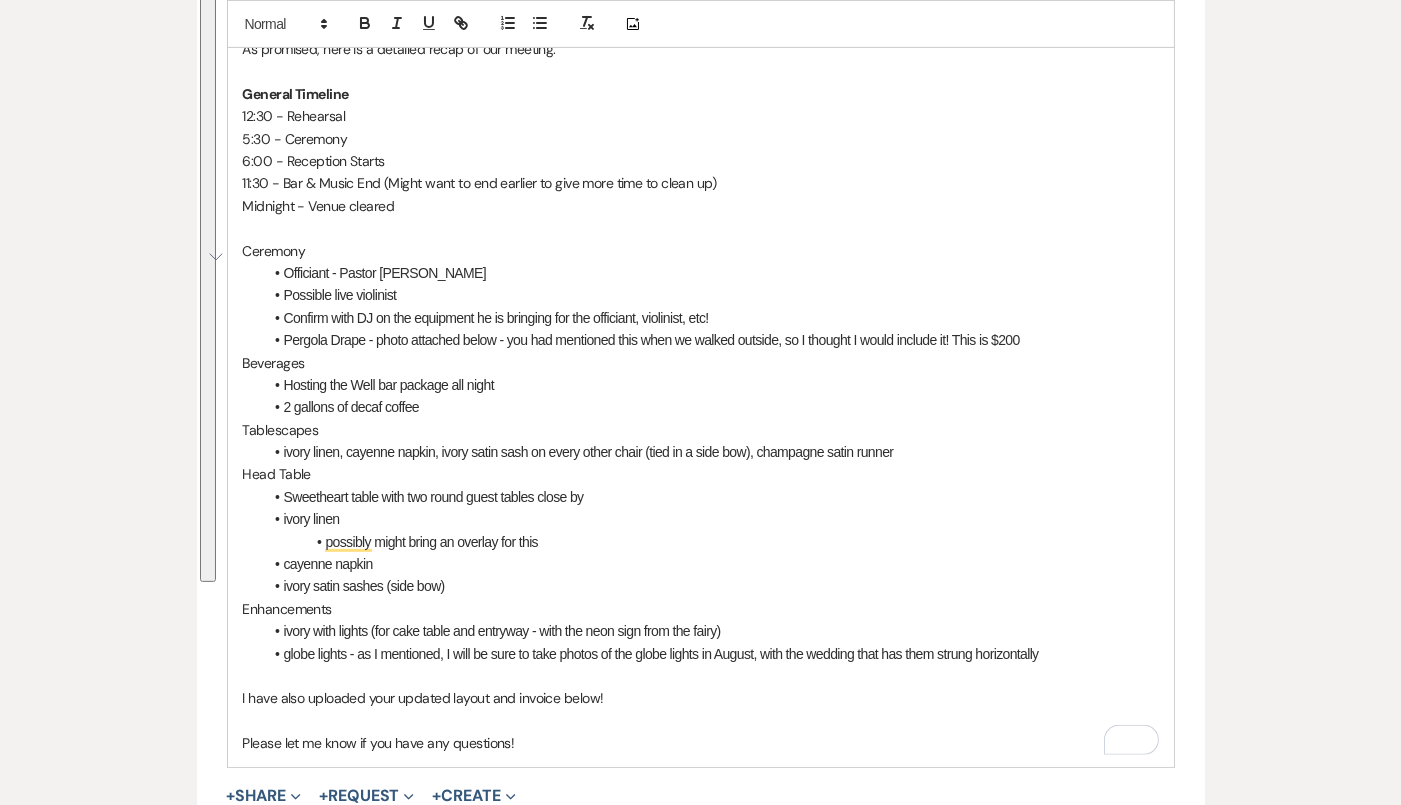 scroll, scrollTop: 1297, scrollLeft: 0, axis: vertical 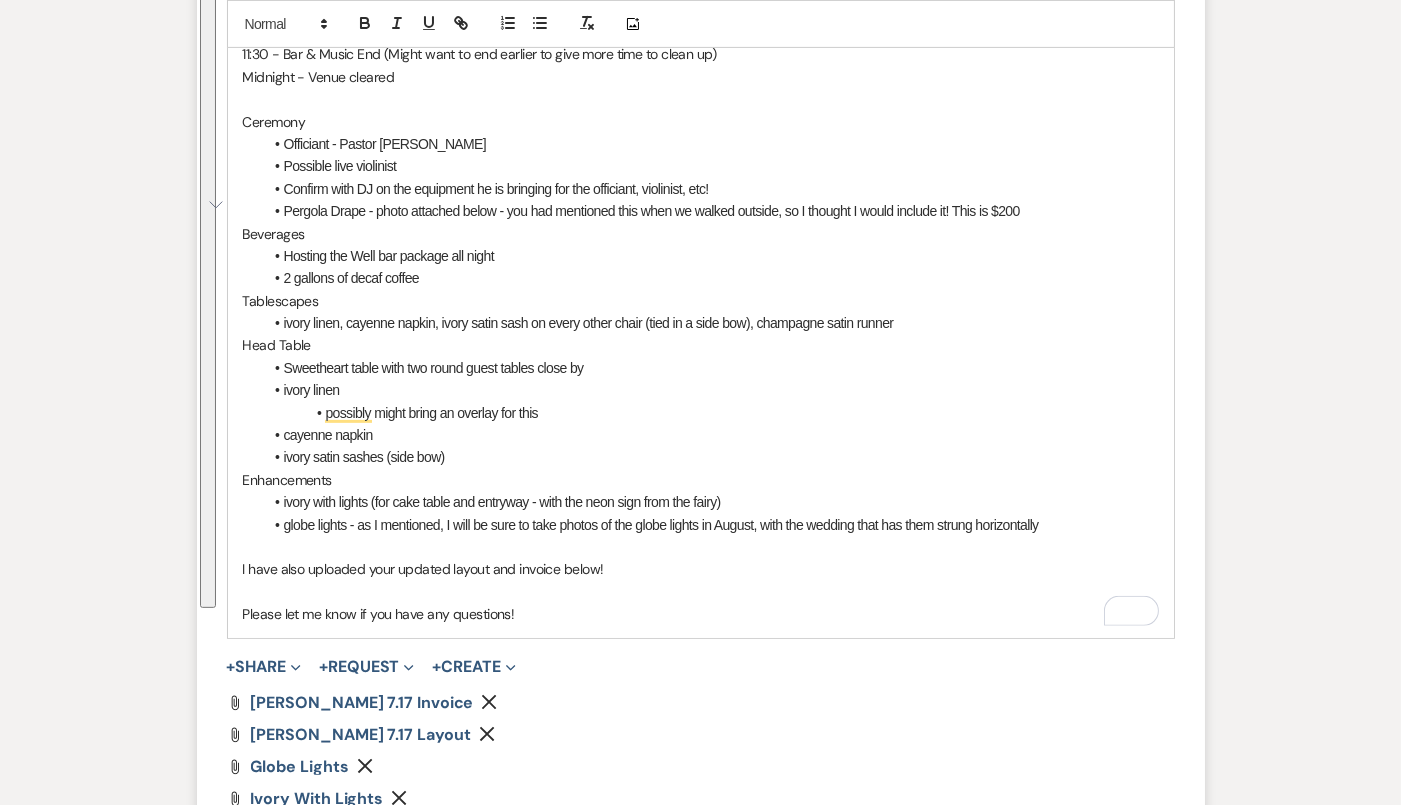 drag, startPoint x: 242, startPoint y: 152, endPoint x: 600, endPoint y: 707, distance: 660.44604 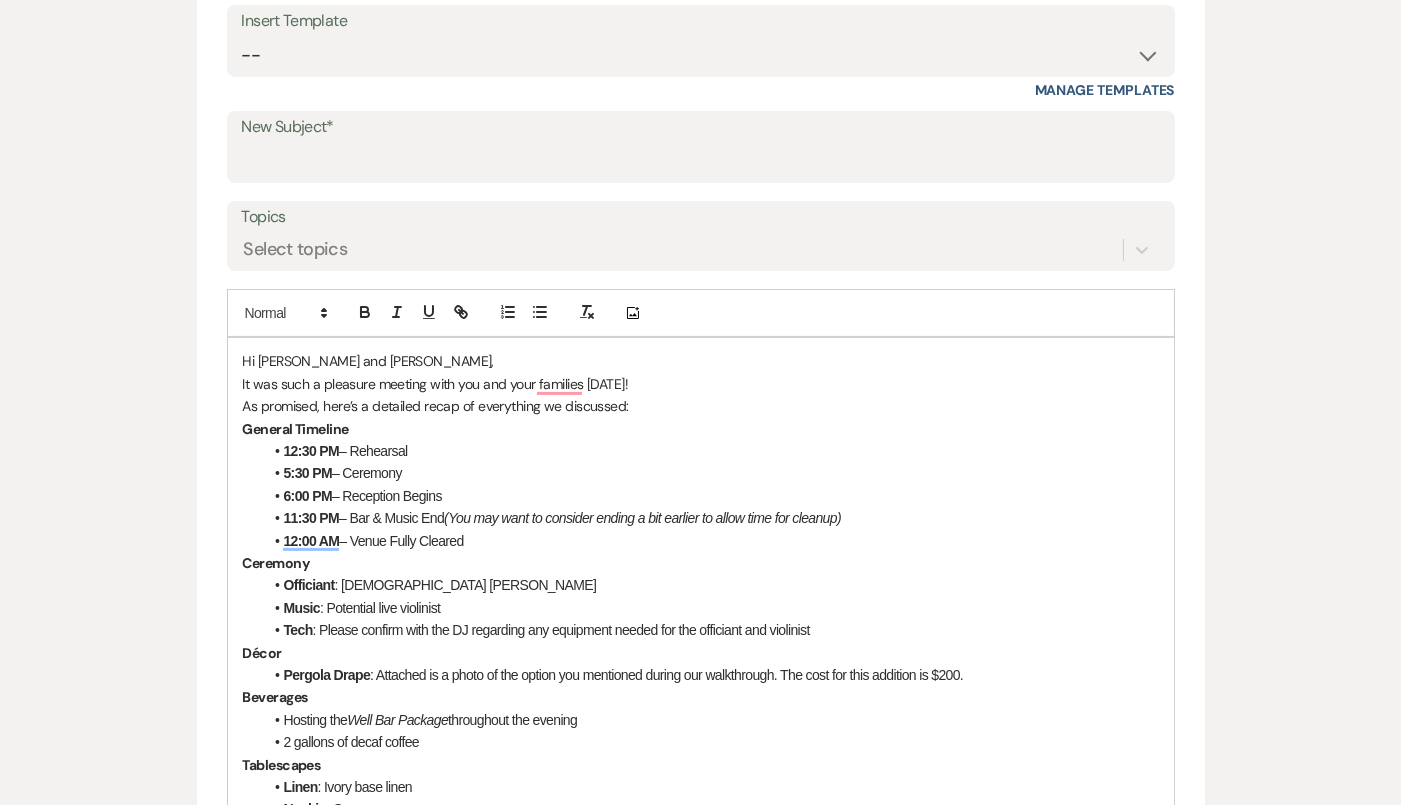 scroll, scrollTop: 767, scrollLeft: 0, axis: vertical 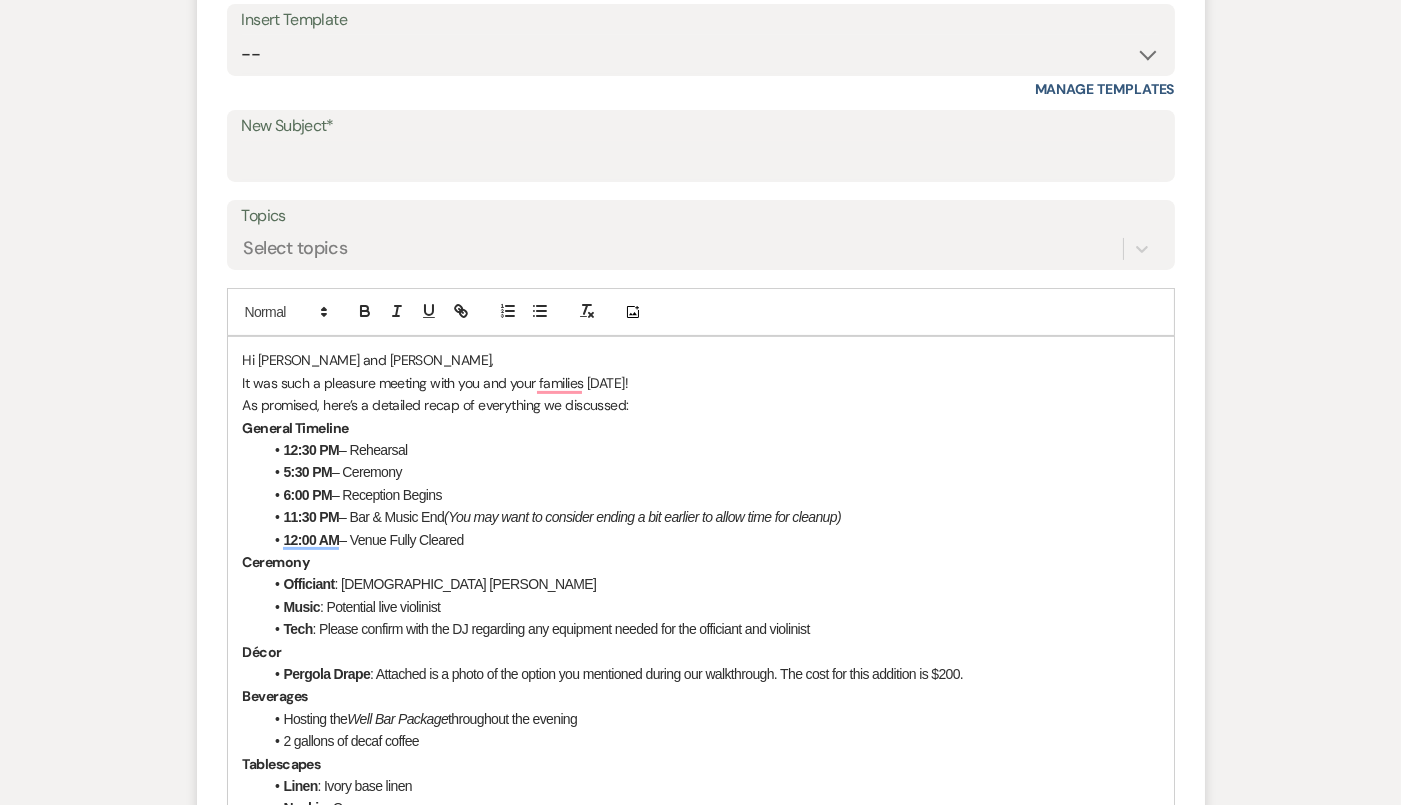 click on "As promised, here’s a detailed recap of everything we discussed:" at bounding box center (701, 405) 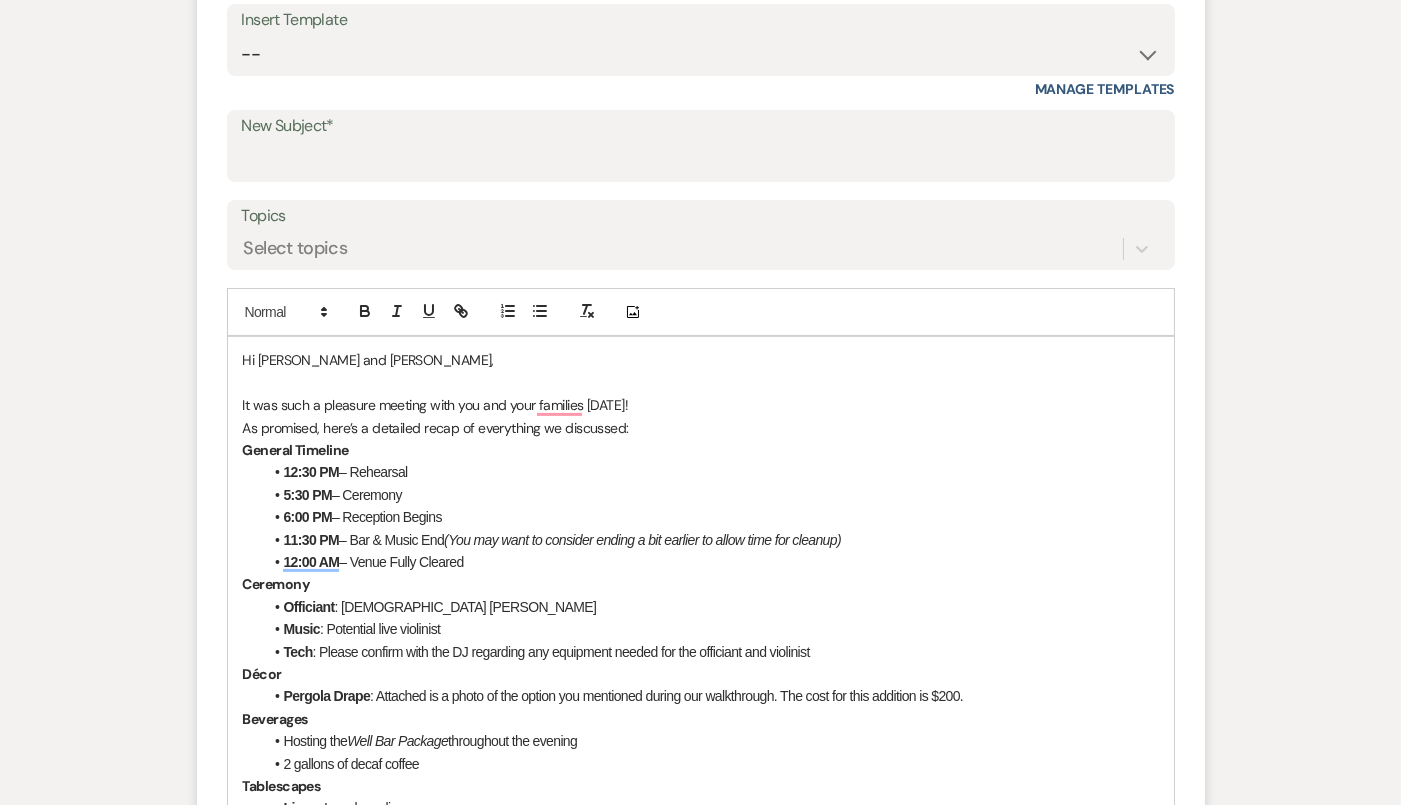 click on "It was such a pleasure meeting with you and your families [DATE]!" at bounding box center [701, 405] 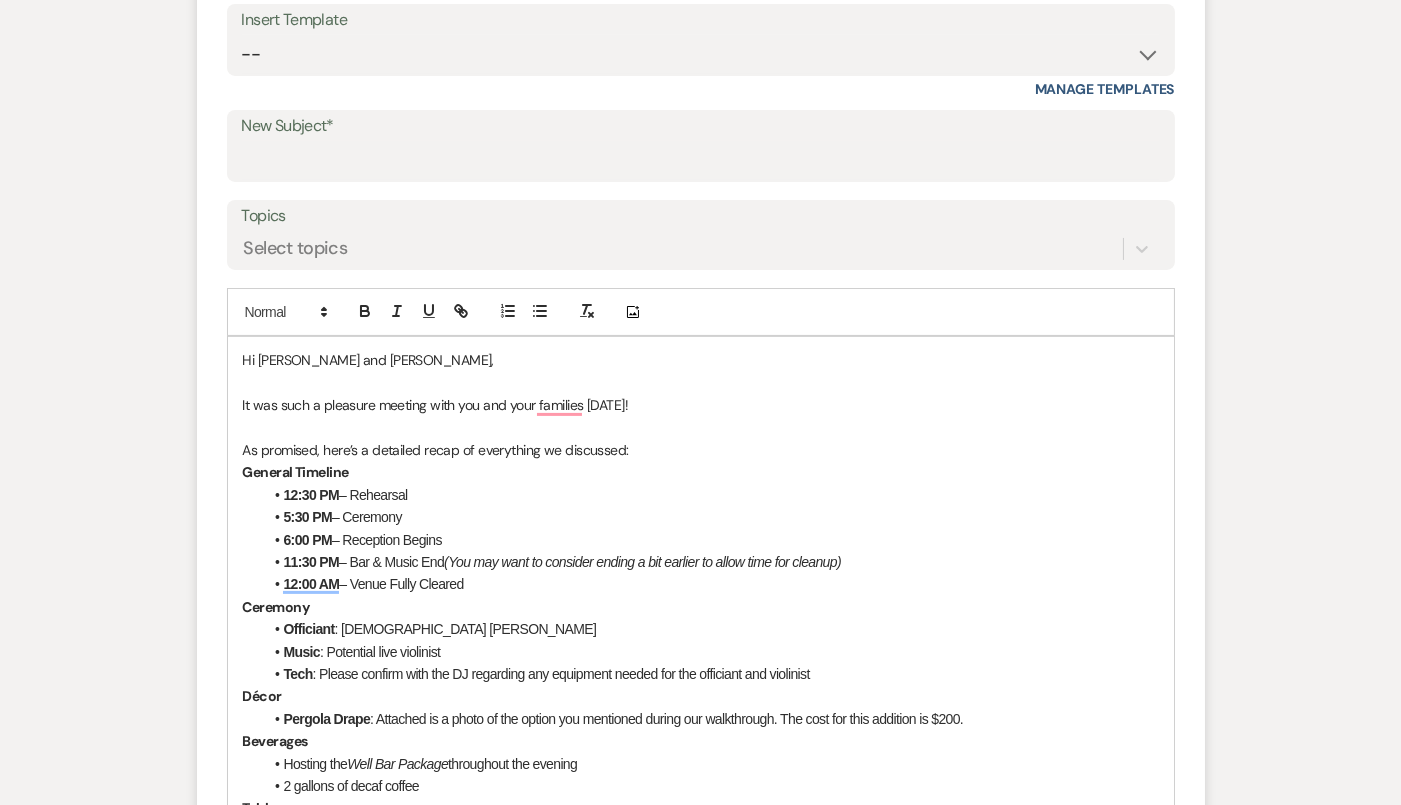 click on "As promised, here’s a detailed recap of everything we discussed:" at bounding box center [701, 450] 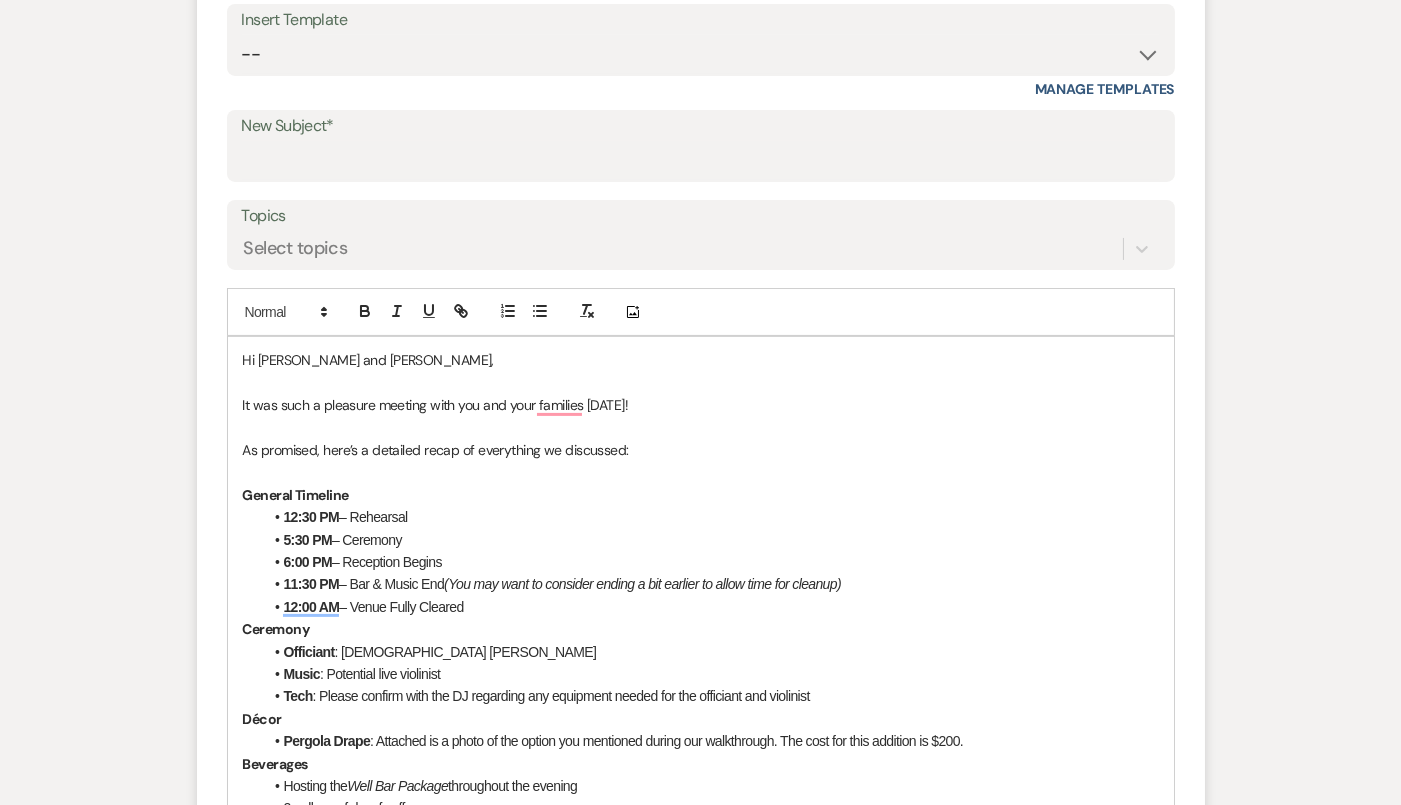 click on "12:30 PM  – Rehearsal" at bounding box center [711, 517] 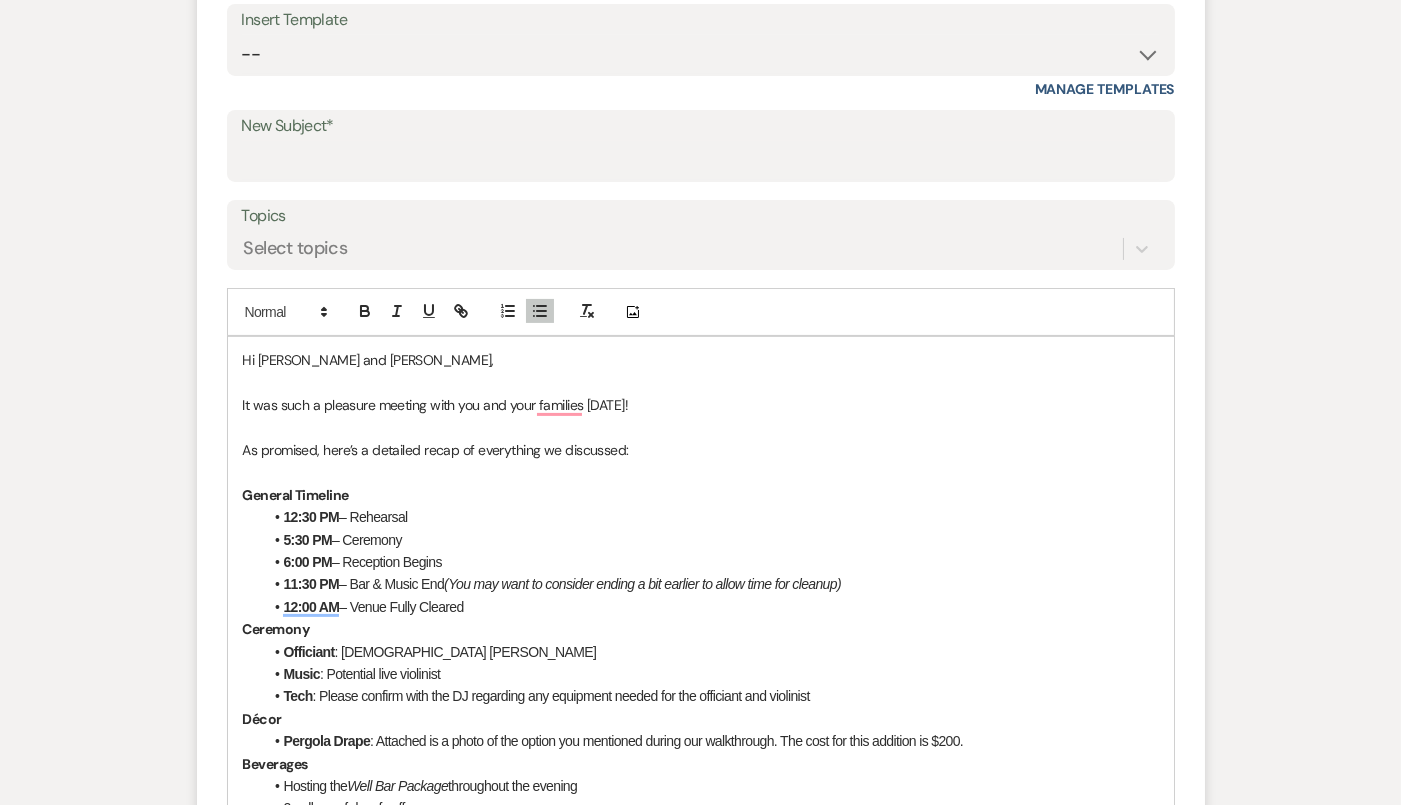 click on "12:30 PM" at bounding box center (312, 517) 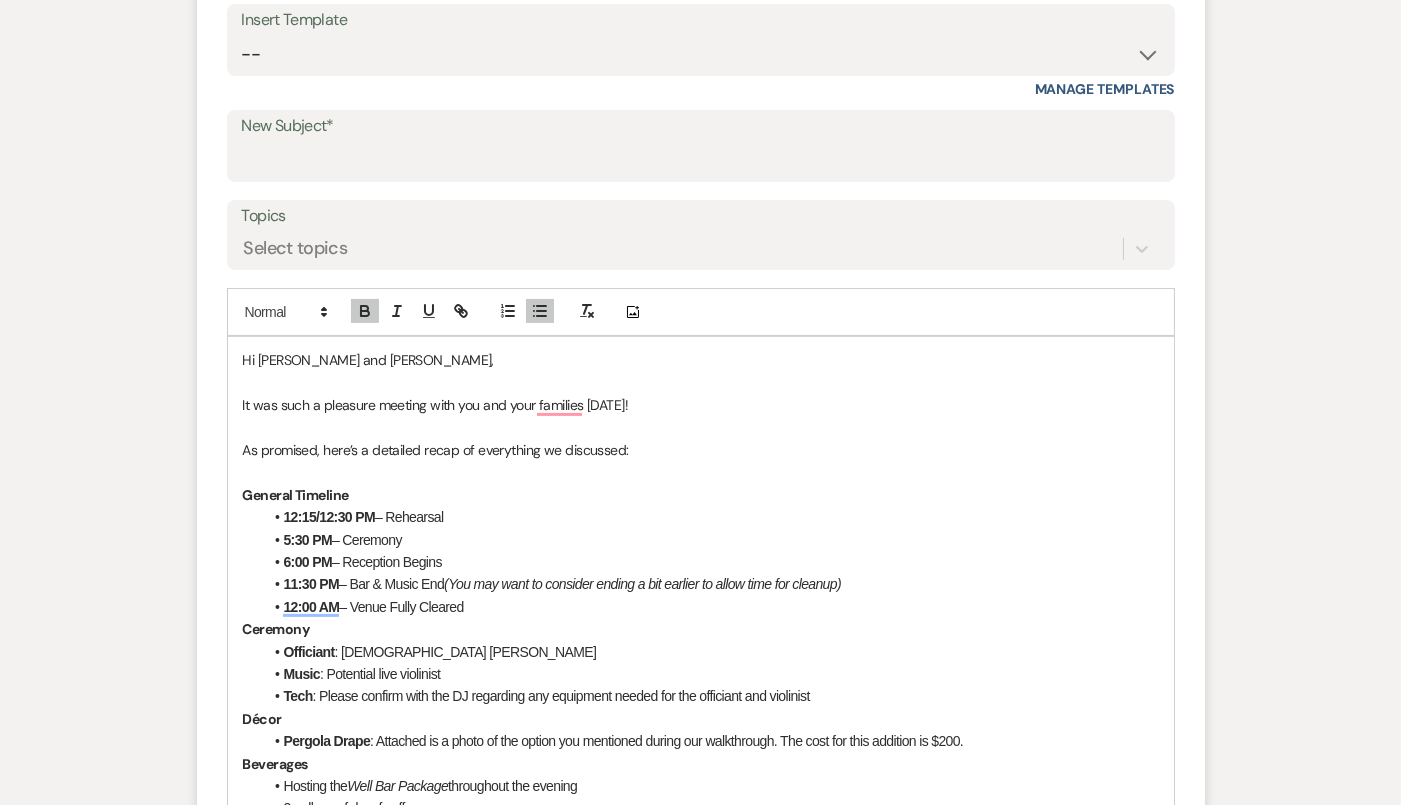 click on "6:00 PM  – Reception Begins" at bounding box center [711, 562] 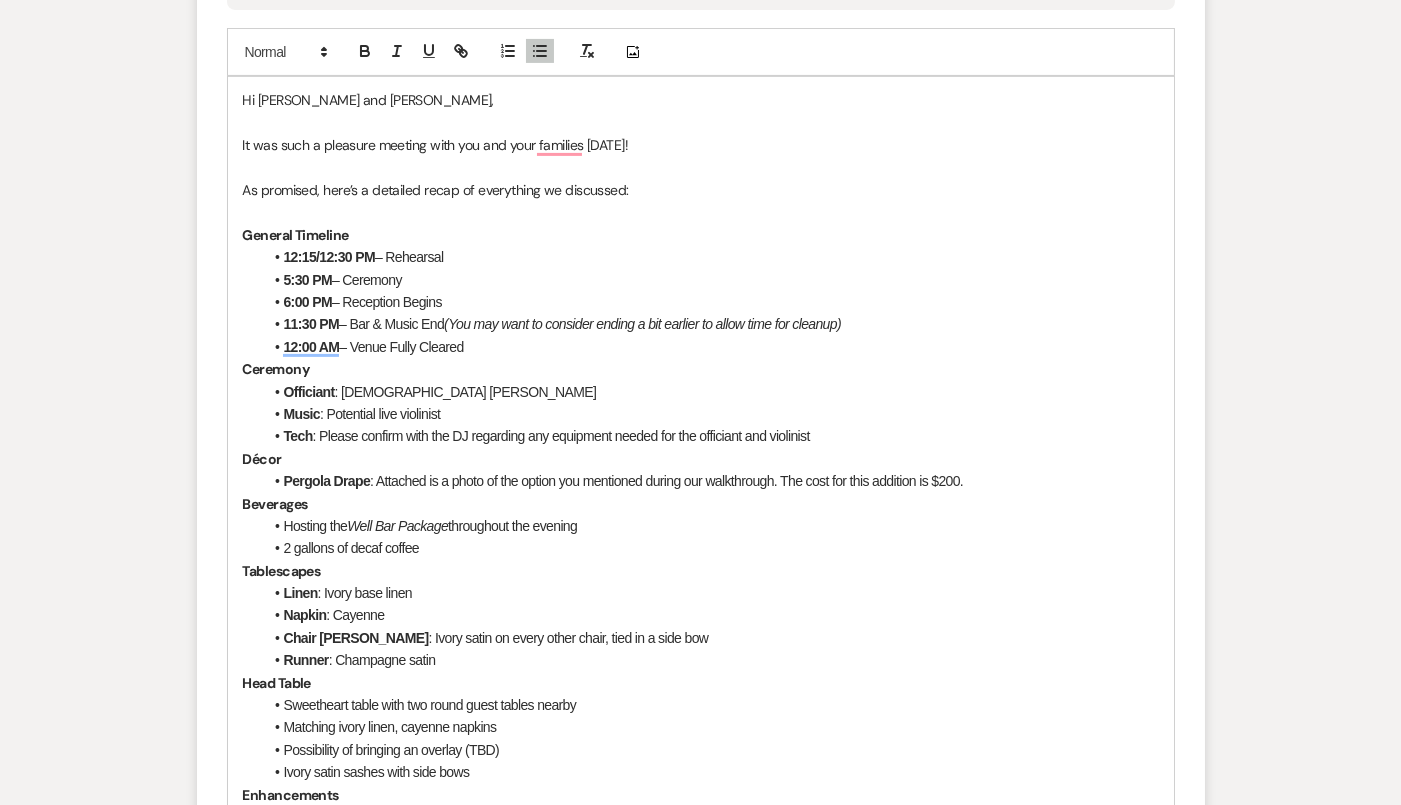 scroll, scrollTop: 1029, scrollLeft: 0, axis: vertical 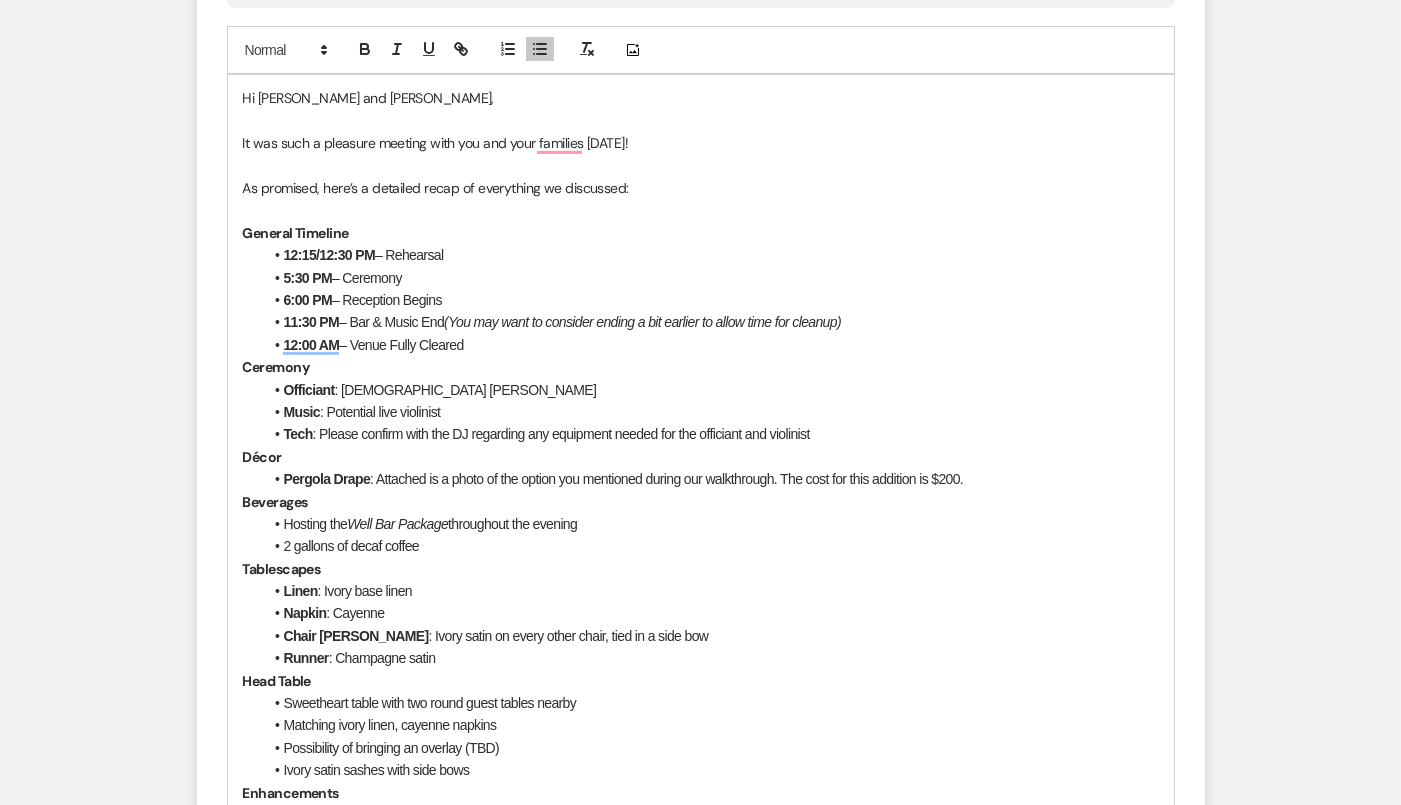 click on "(You may want to consider ending a bit earlier to allow time for cleanup)" at bounding box center [642, 322] 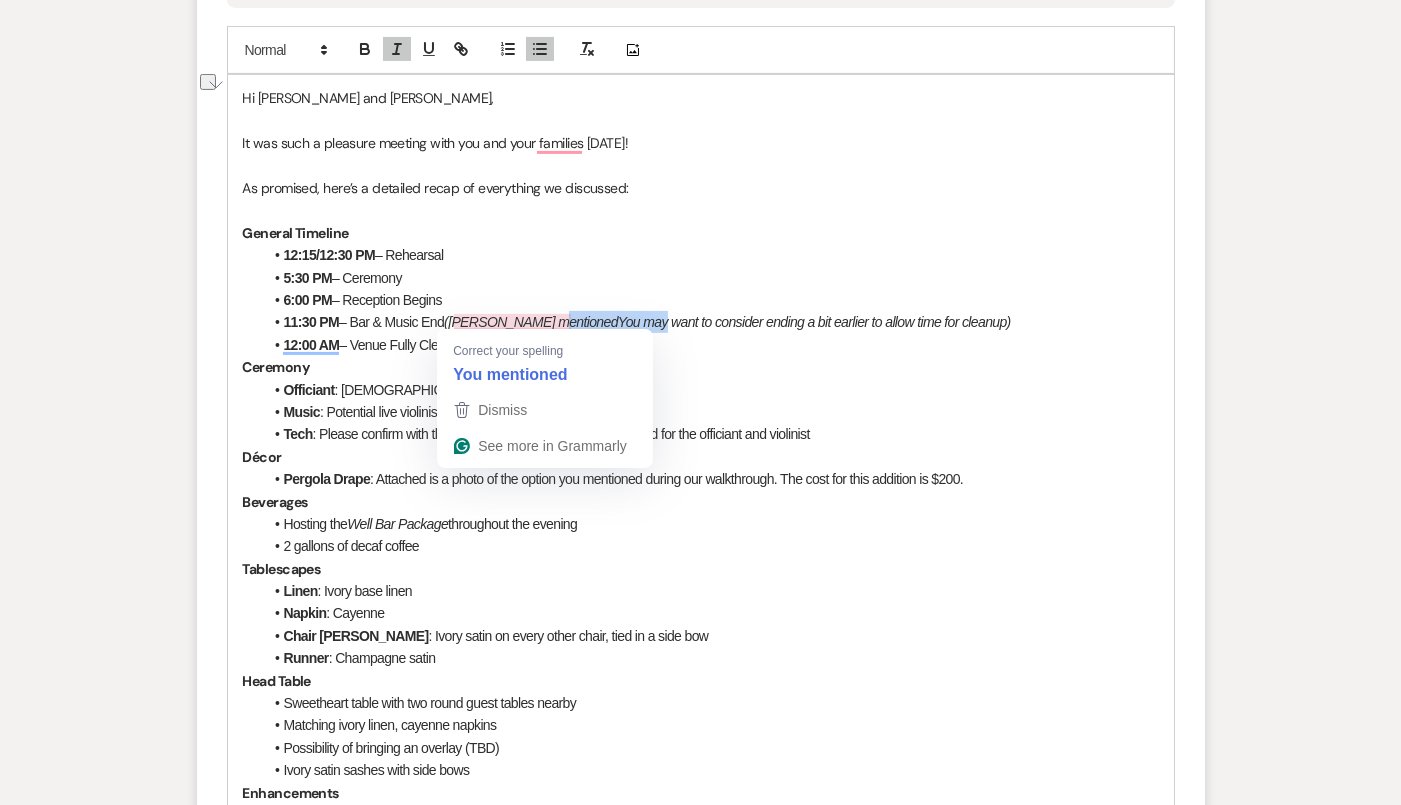 drag, startPoint x: 648, startPoint y: 320, endPoint x: 556, endPoint y: 321, distance: 92.00543 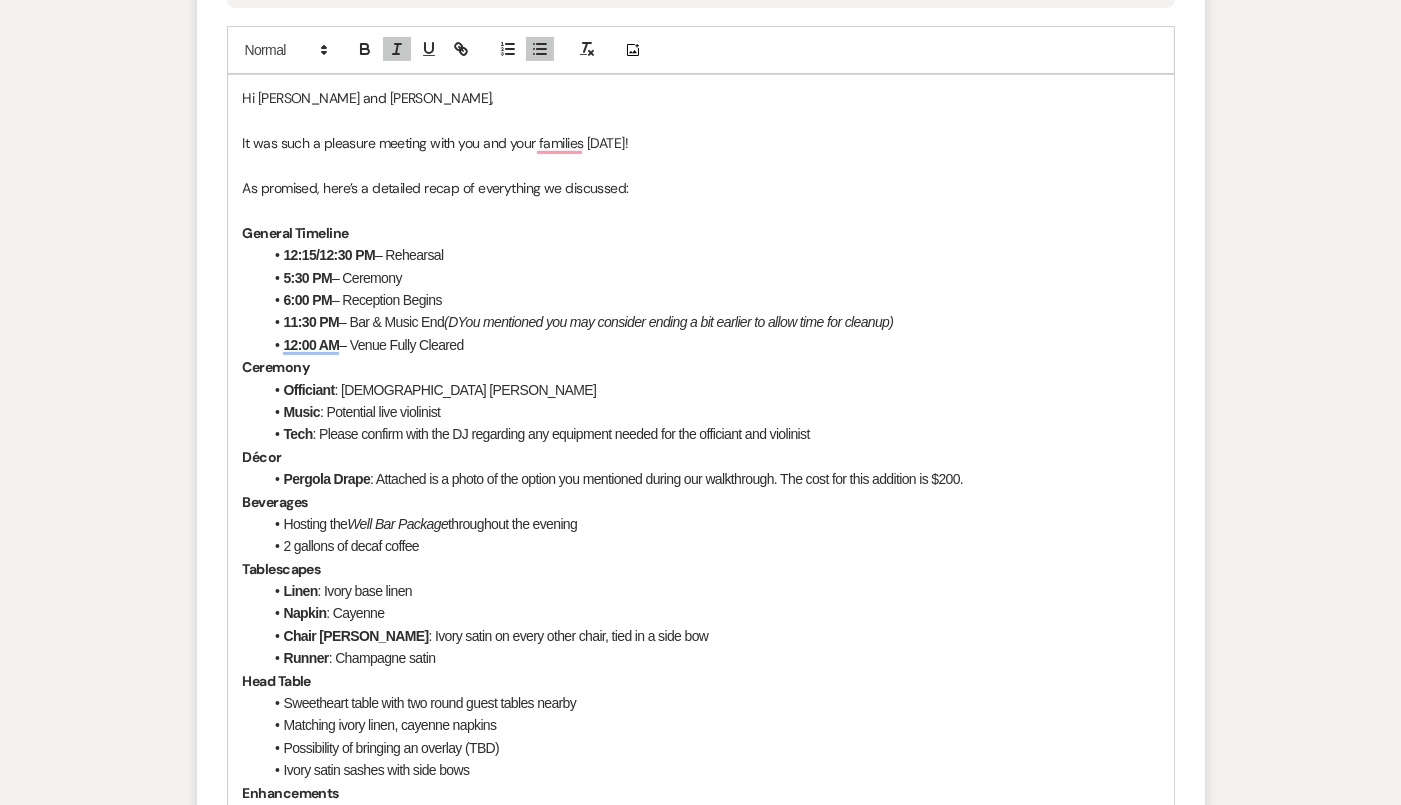 click on "Ceremony" at bounding box center (701, 367) 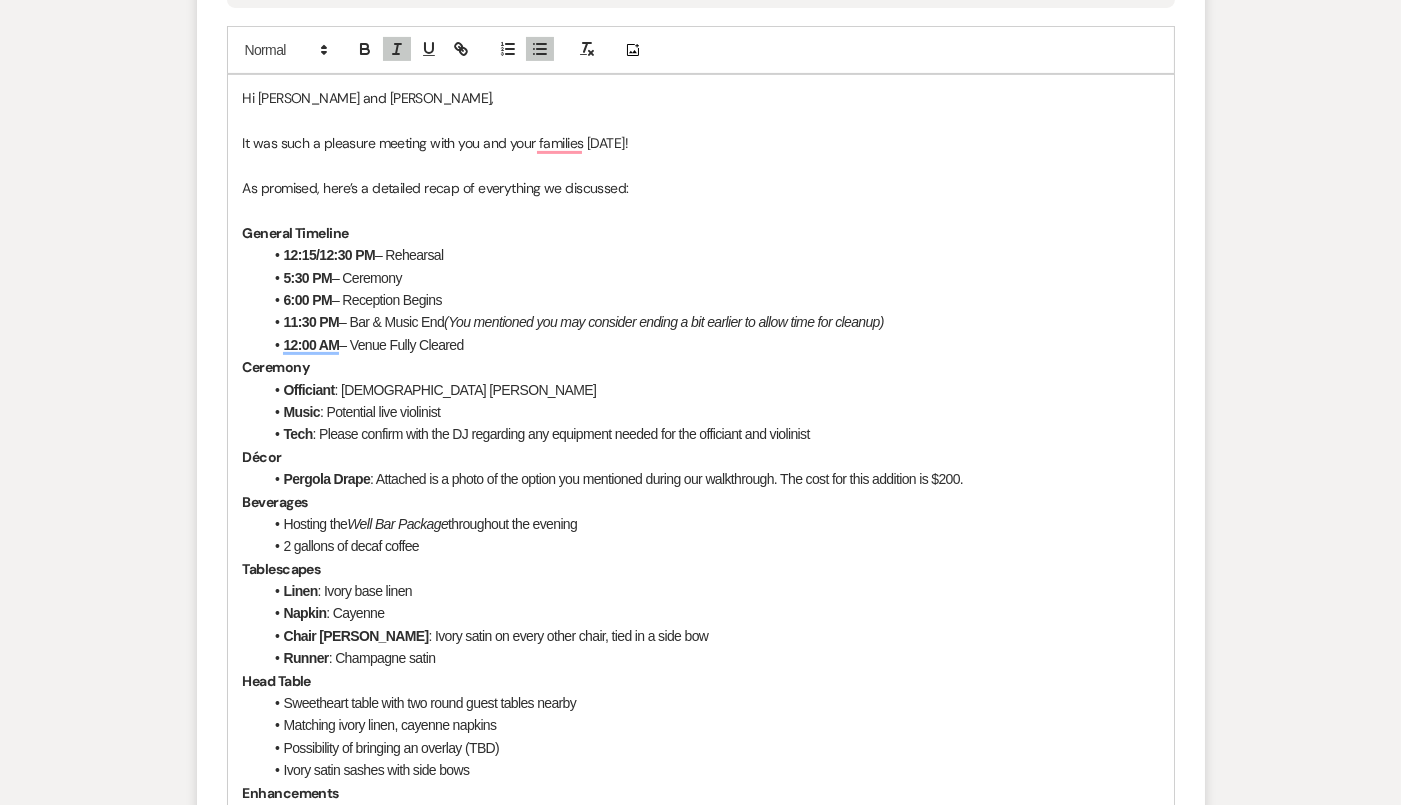 click on "Ceremony" at bounding box center [701, 367] 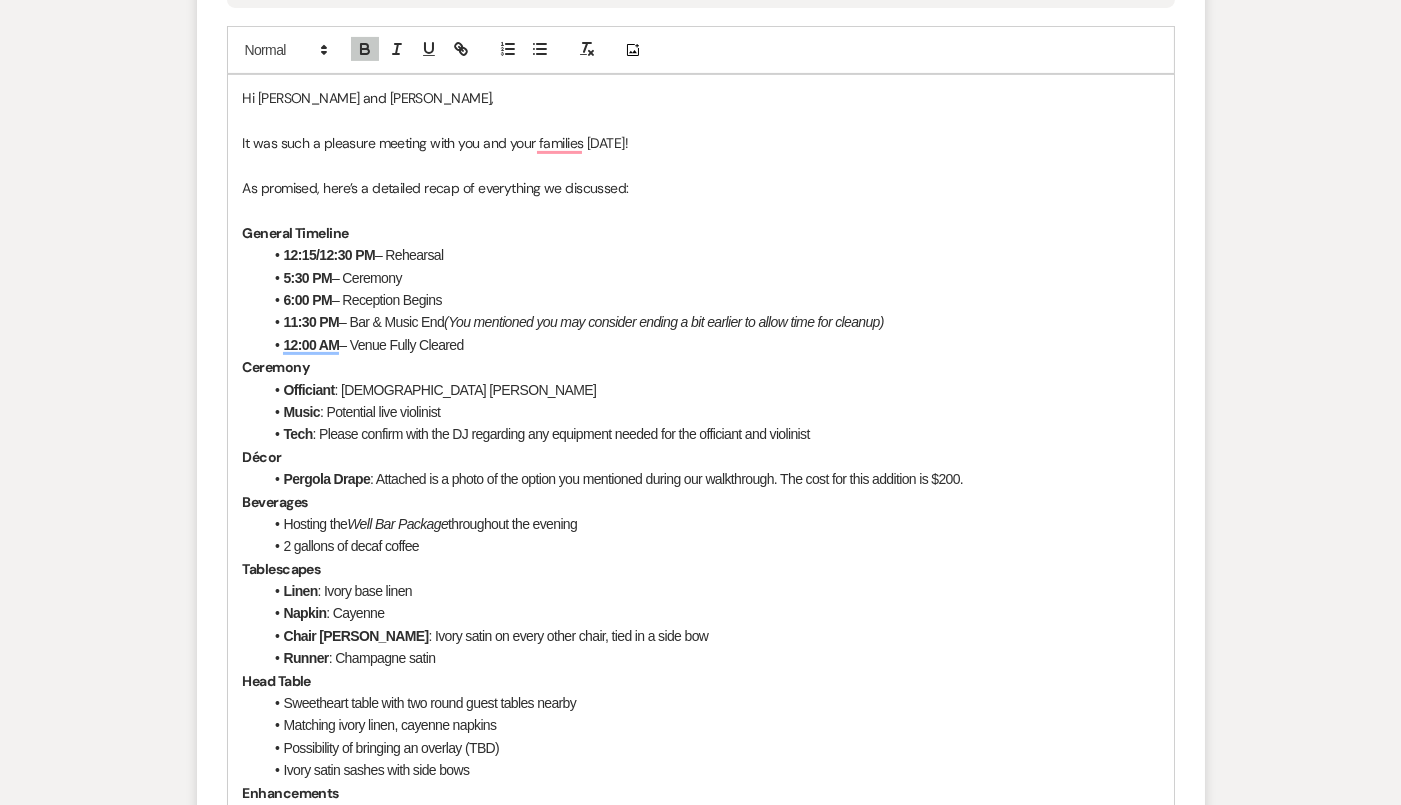 click on "(You mentioned you may consider ending a bit earlier to allow time for cleanup)" at bounding box center (664, 322) 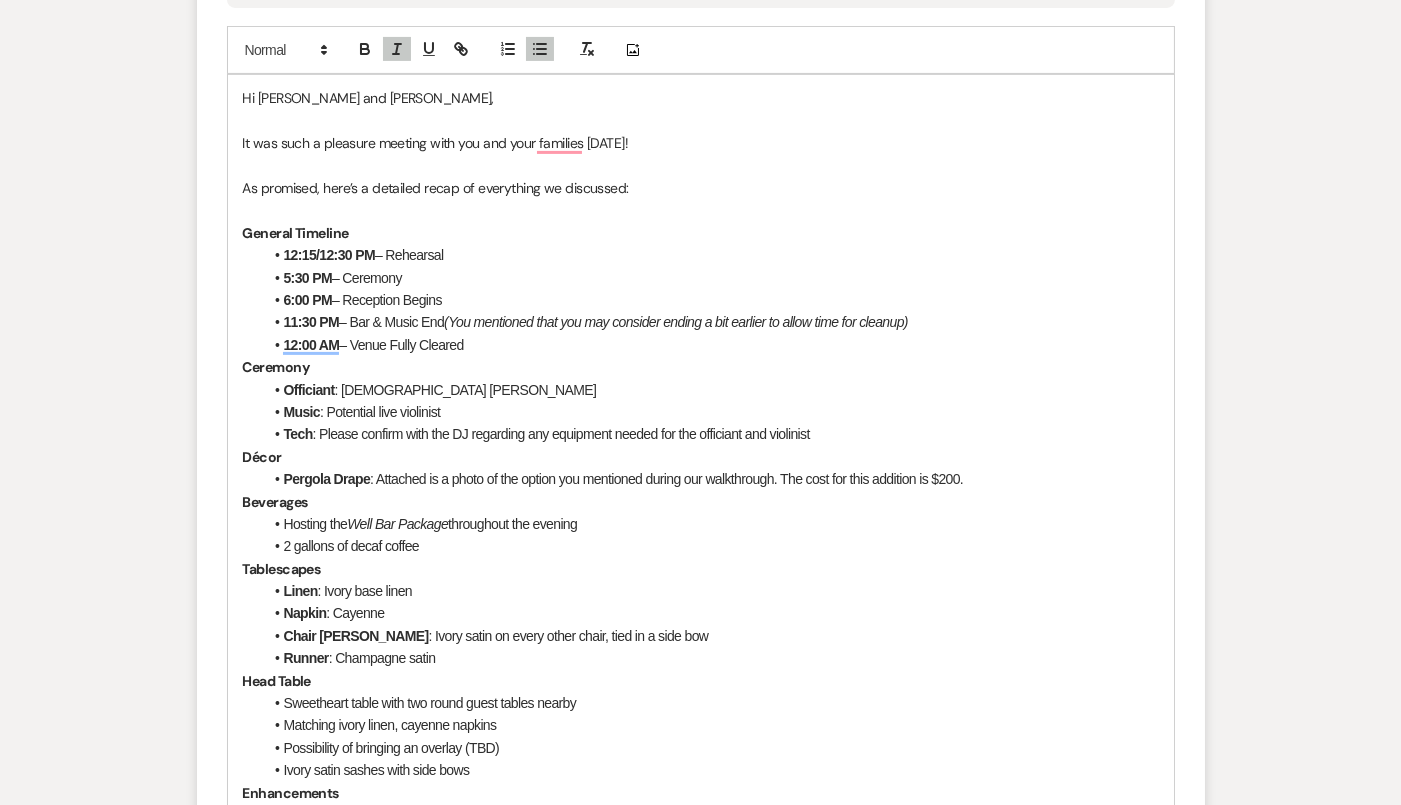 click on "12:00 AM  – Venue Fully Cleared" at bounding box center (711, 345) 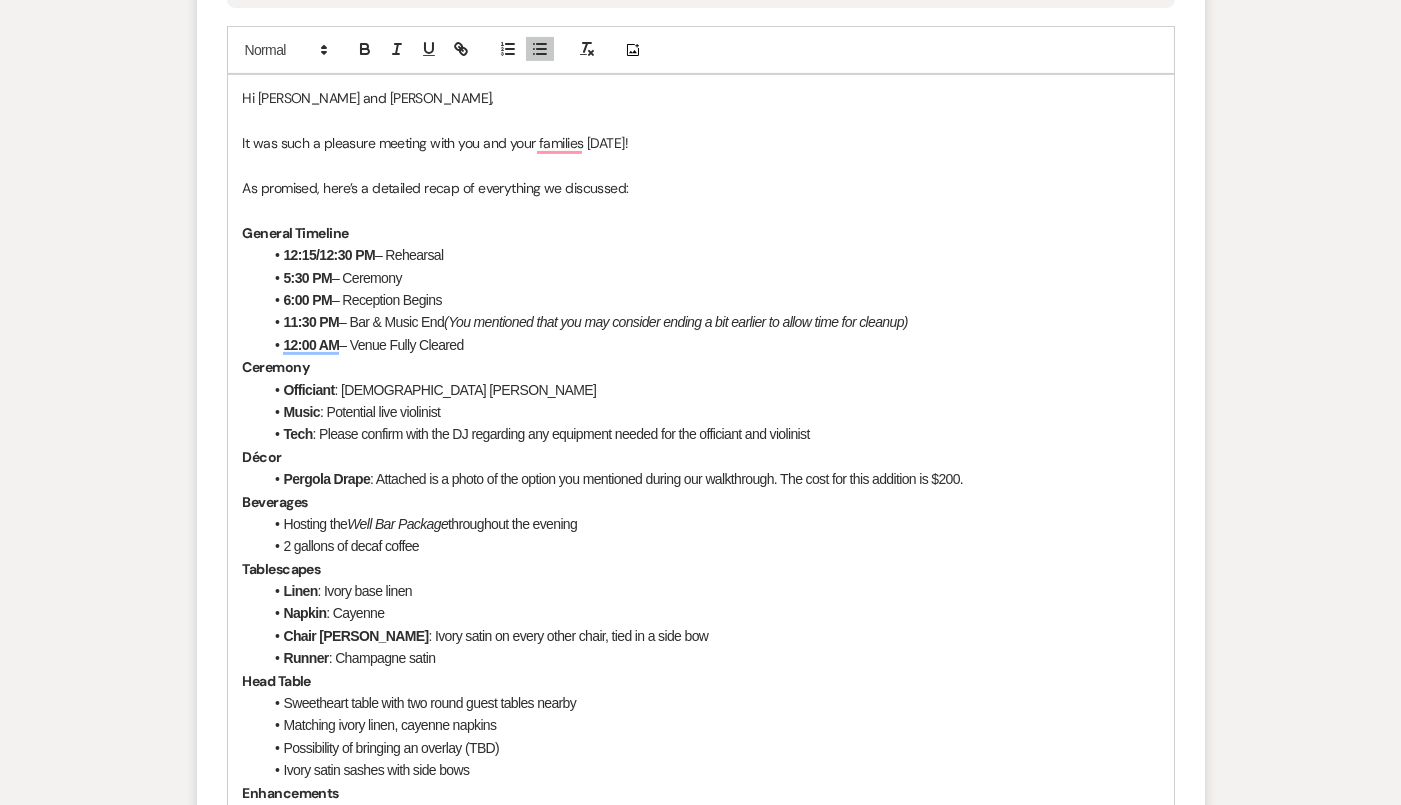 click on "Officiant : Pastor [PERSON_NAME]" at bounding box center [711, 390] 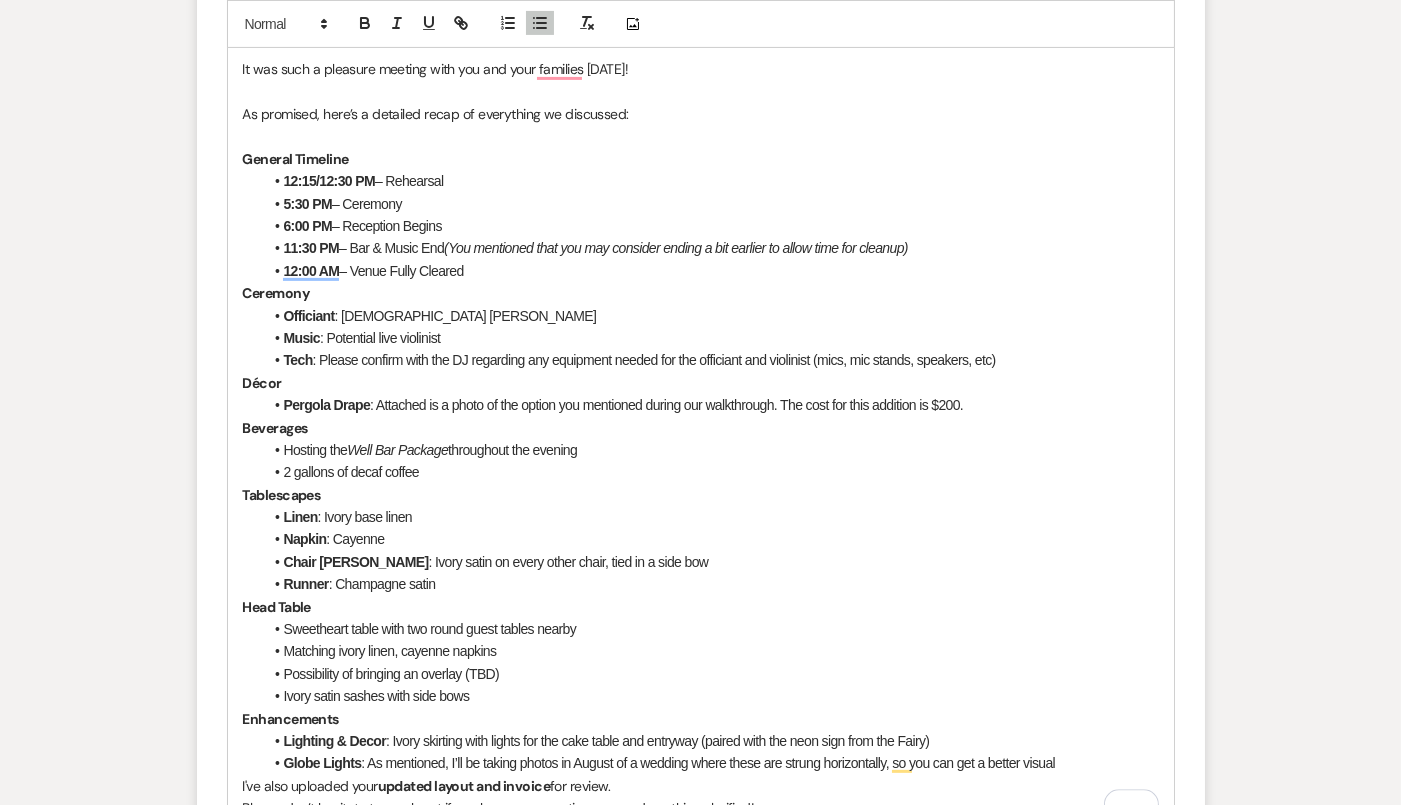 scroll, scrollTop: 1119, scrollLeft: 0, axis: vertical 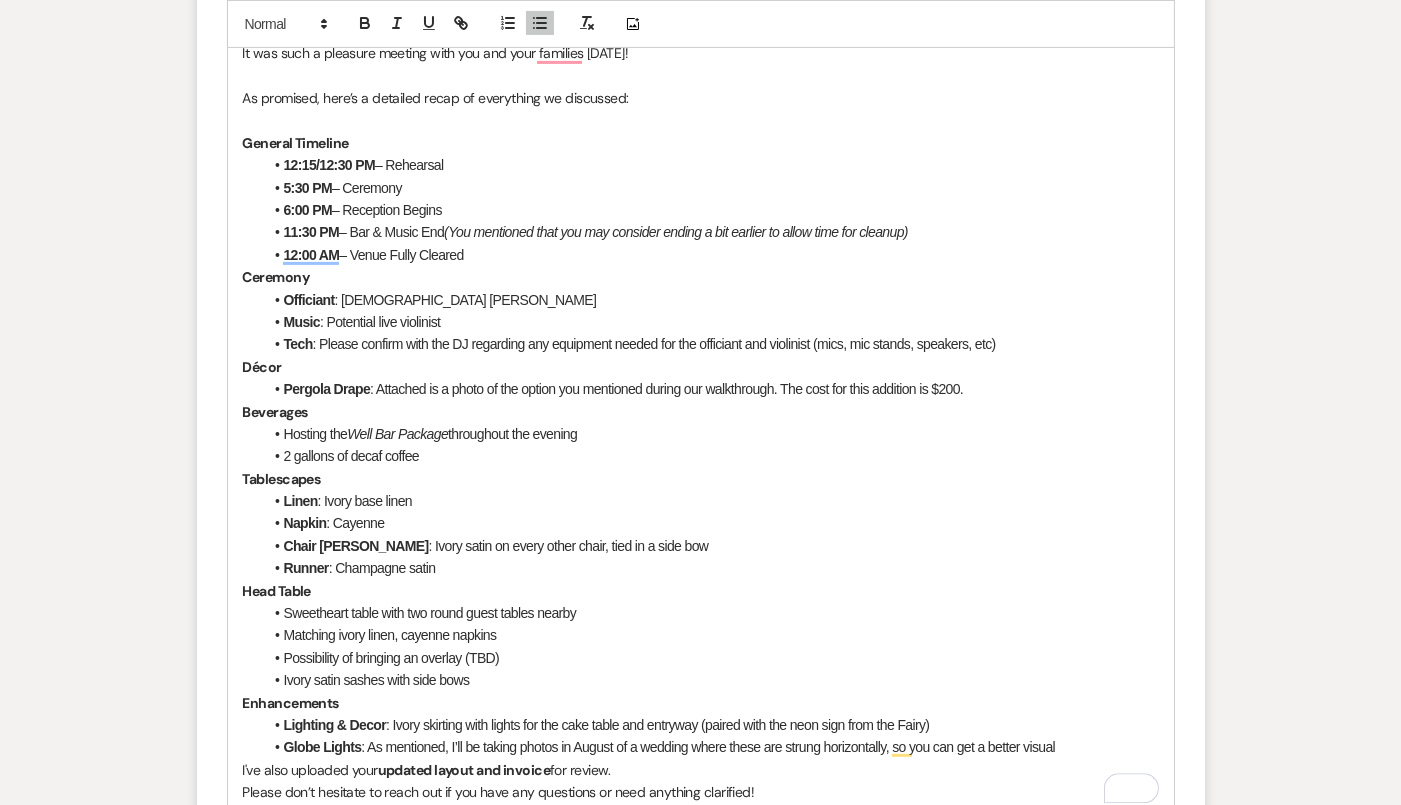 click on "Décor" at bounding box center (262, 367) 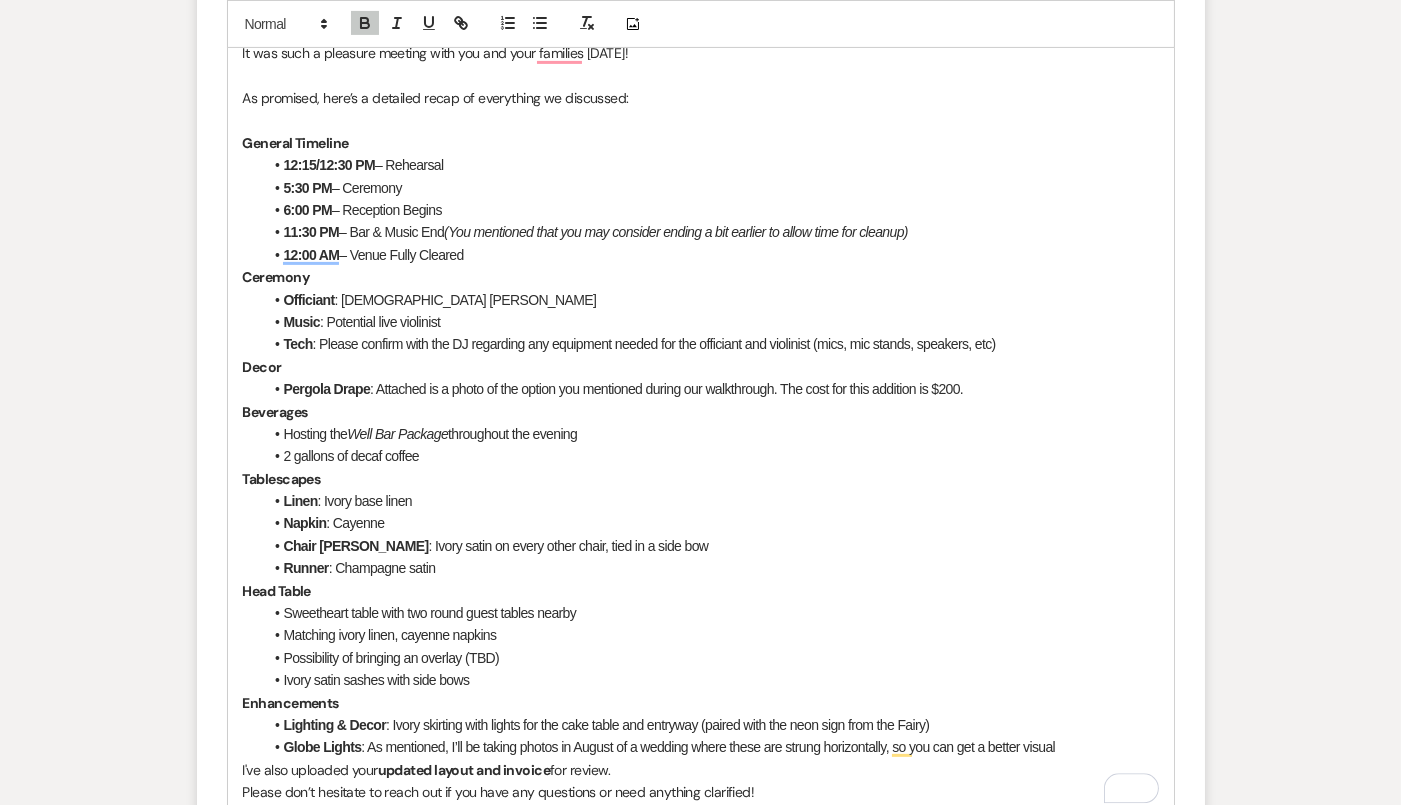 click on "Hi [PERSON_NAME] and [PERSON_NAME], It was such a pleasure meeting with you and your families [DATE]! As promised, here’s a detailed recap of everything we discussed: General Timeline 12:15/12:30 PM  – Rehearsal  5:30 PM  – Ceremony 6:00 PM  – Reception Begins 11:30 PM  – Bar & Music End  (You mentioned that you may consider ending a bit earlier to allow time for cleanup) 12:00 AM  – Venue Fully Cleared Ceremony Officiant : Pastor [PERSON_NAME] Music : Potential live violinist Tech : Please confirm with the DJ regarding any equipment needed for the officiant and violinist (mics, mic stands, speakers, etc) Decor Pergola Drape : Attached is a photo of the option you mentioned during our walkthrough. The cost for this addition is $200. Beverages Hosting the  Well Bar Package  throughout the evening 2 gallons of decaf coffee Tablescapes Linen : Ivory base linen Napkin : Cayenne Chair Sashes : Ivory satin on every other chair, tied in a side bow Runner : Champagne satin Head Table Enhancements Lighting & Decor" at bounding box center [701, 400] 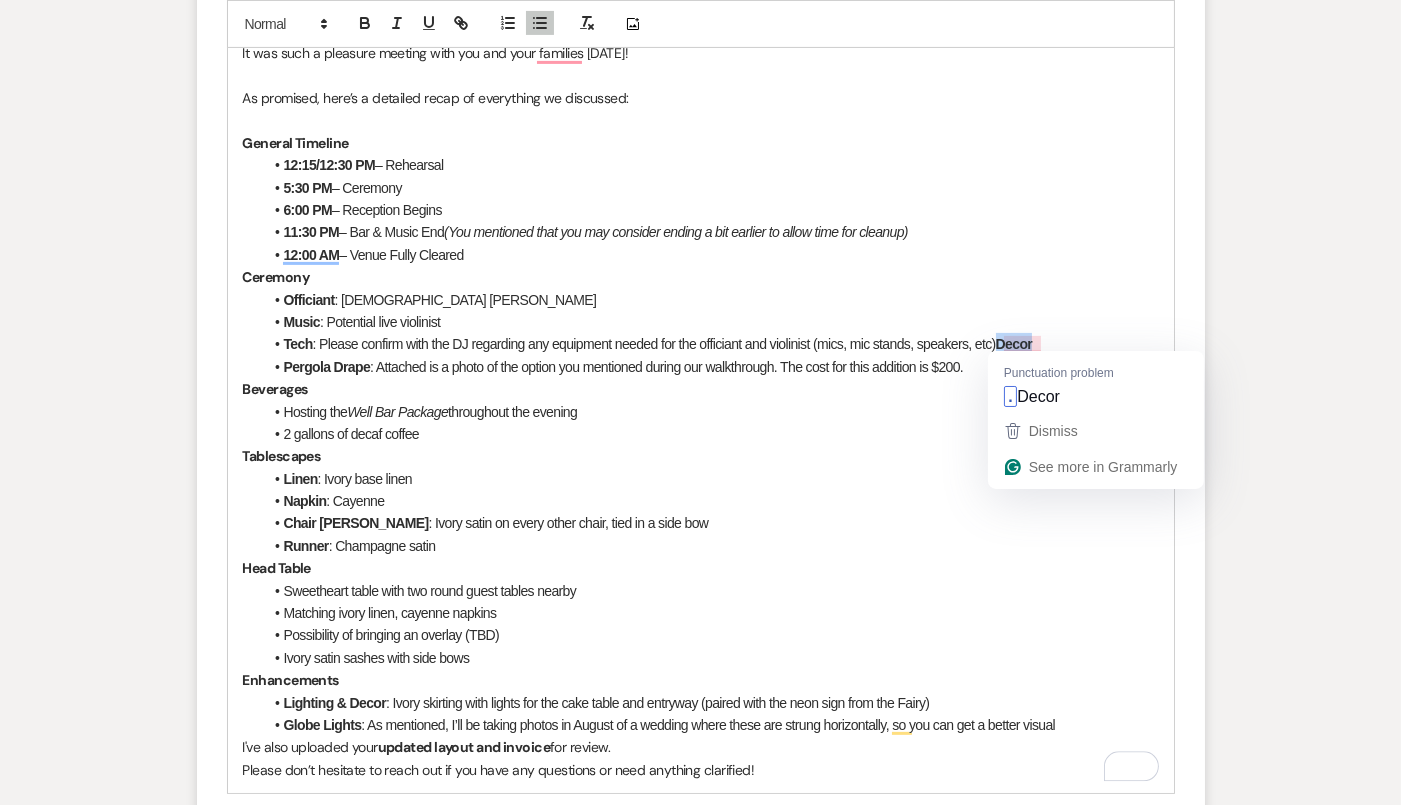 drag, startPoint x: 1054, startPoint y: 341, endPoint x: 1006, endPoint y: 339, distance: 48.04165 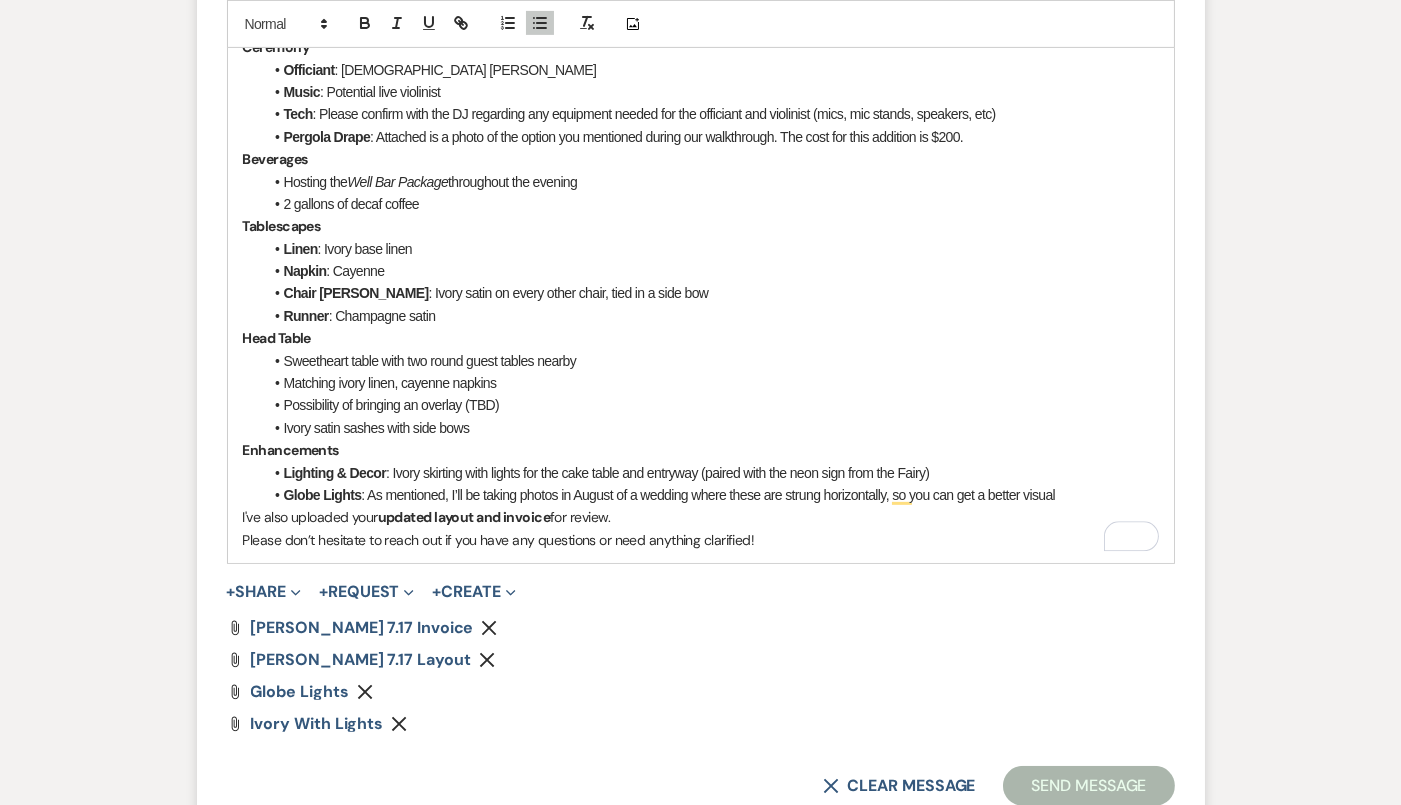 scroll, scrollTop: 1369, scrollLeft: 0, axis: vertical 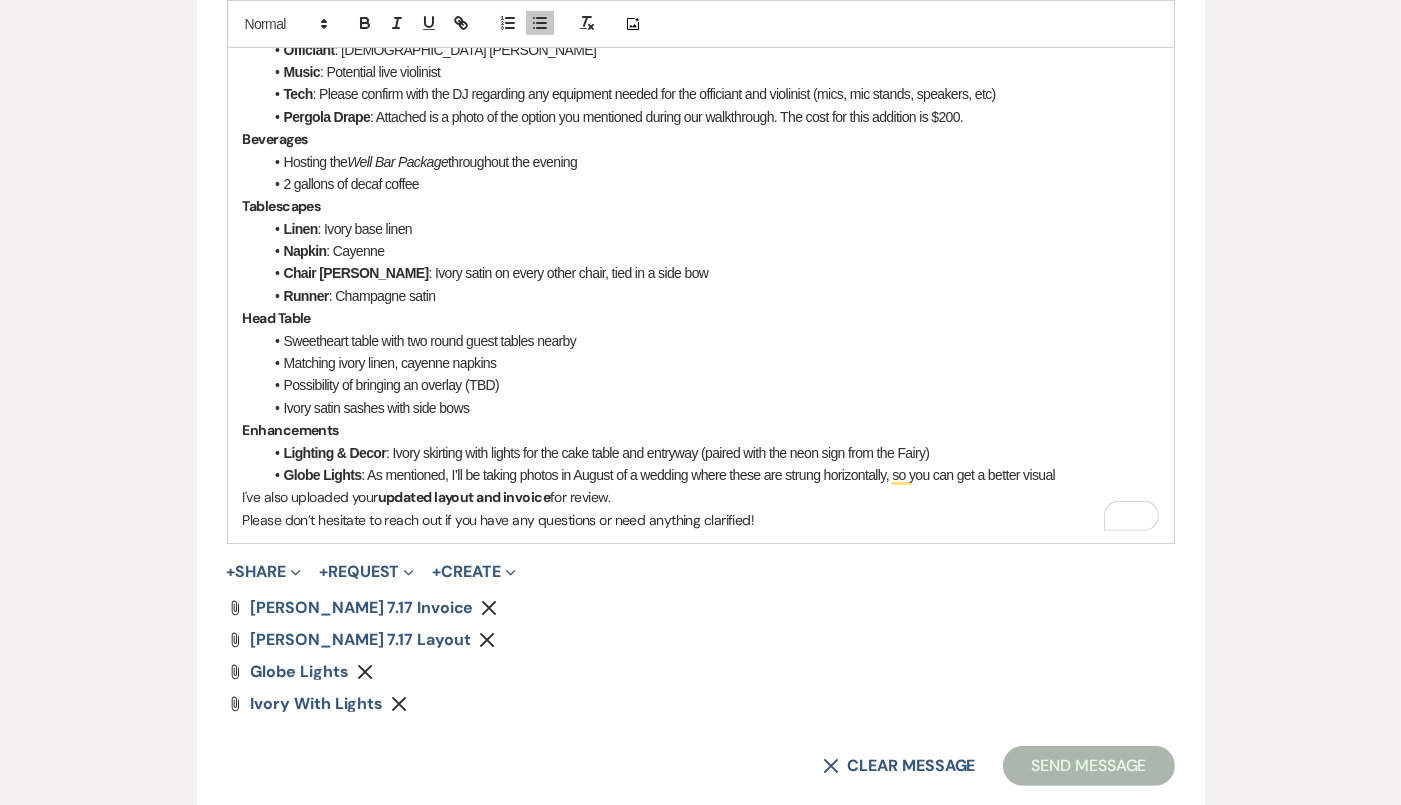 click on "Pergola Drape : Attached is a photo of the option you mentioned during our walkthrough. The cost for this addition is $200." at bounding box center (711, 117) 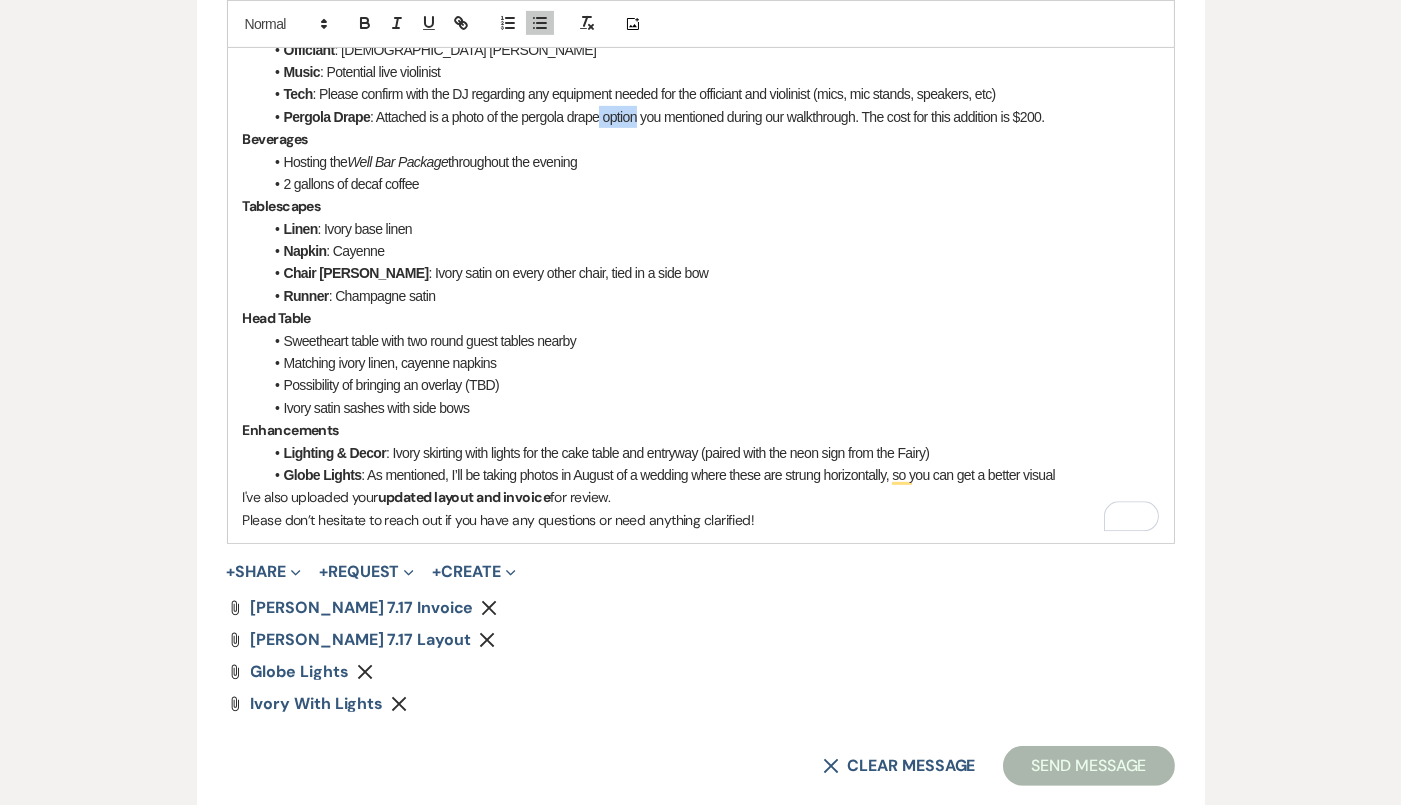 drag, startPoint x: 644, startPoint y: 117, endPoint x: 606, endPoint y: 116, distance: 38.013157 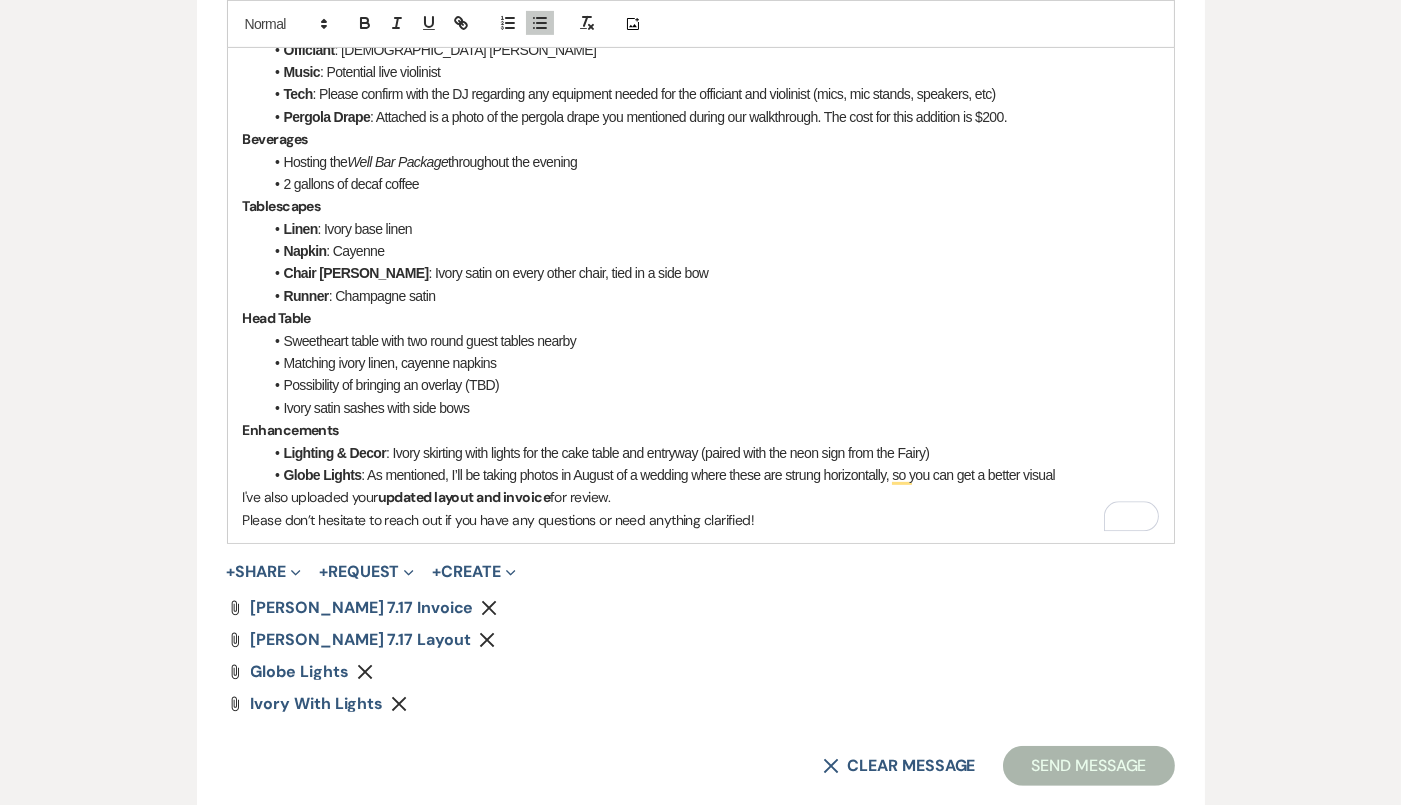 click on "Pergola Drape : Attached is a photo of the pergola drape you mentioned during our walkthrough. The cost for this addition is $200." at bounding box center [711, 117] 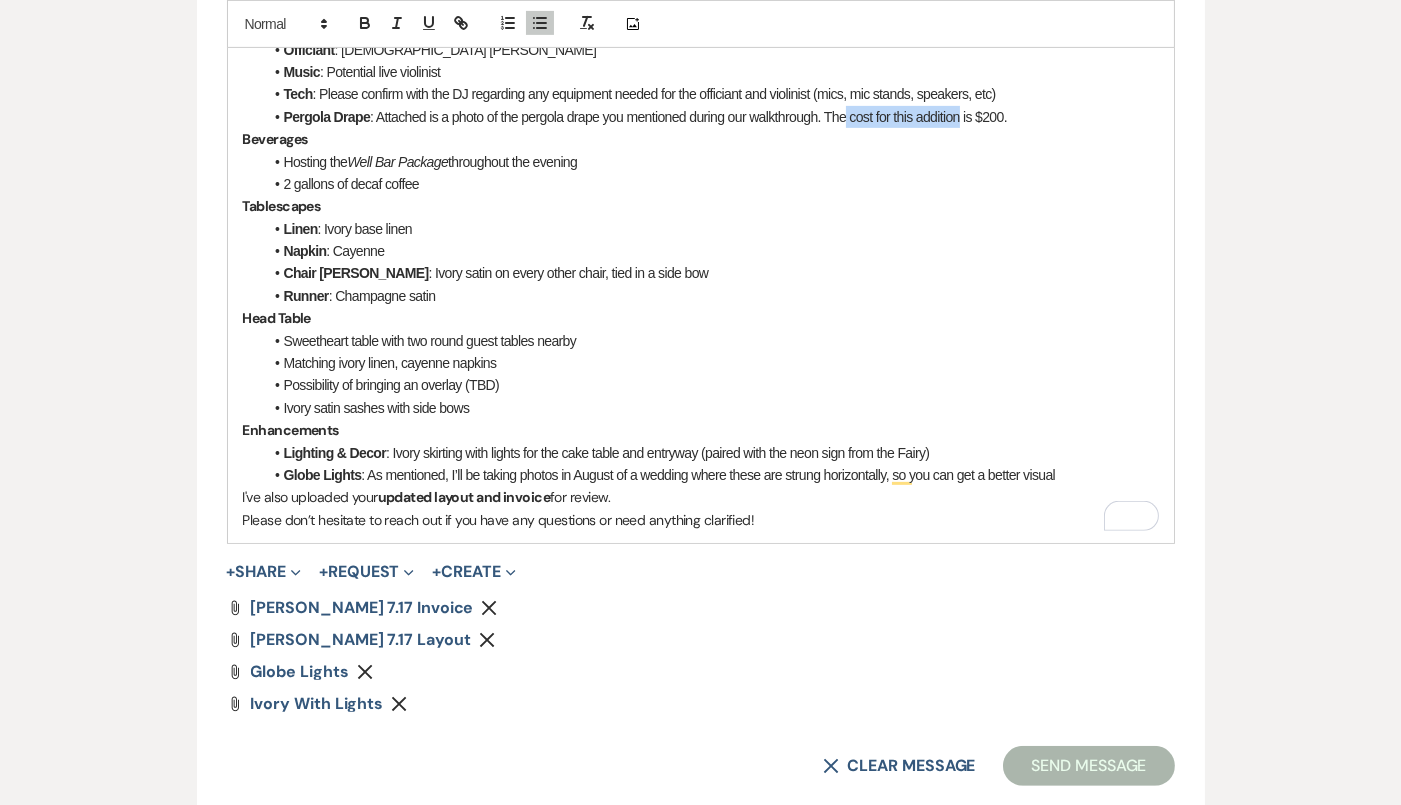 drag, startPoint x: 970, startPoint y: 114, endPoint x: 851, endPoint y: 112, distance: 119.01681 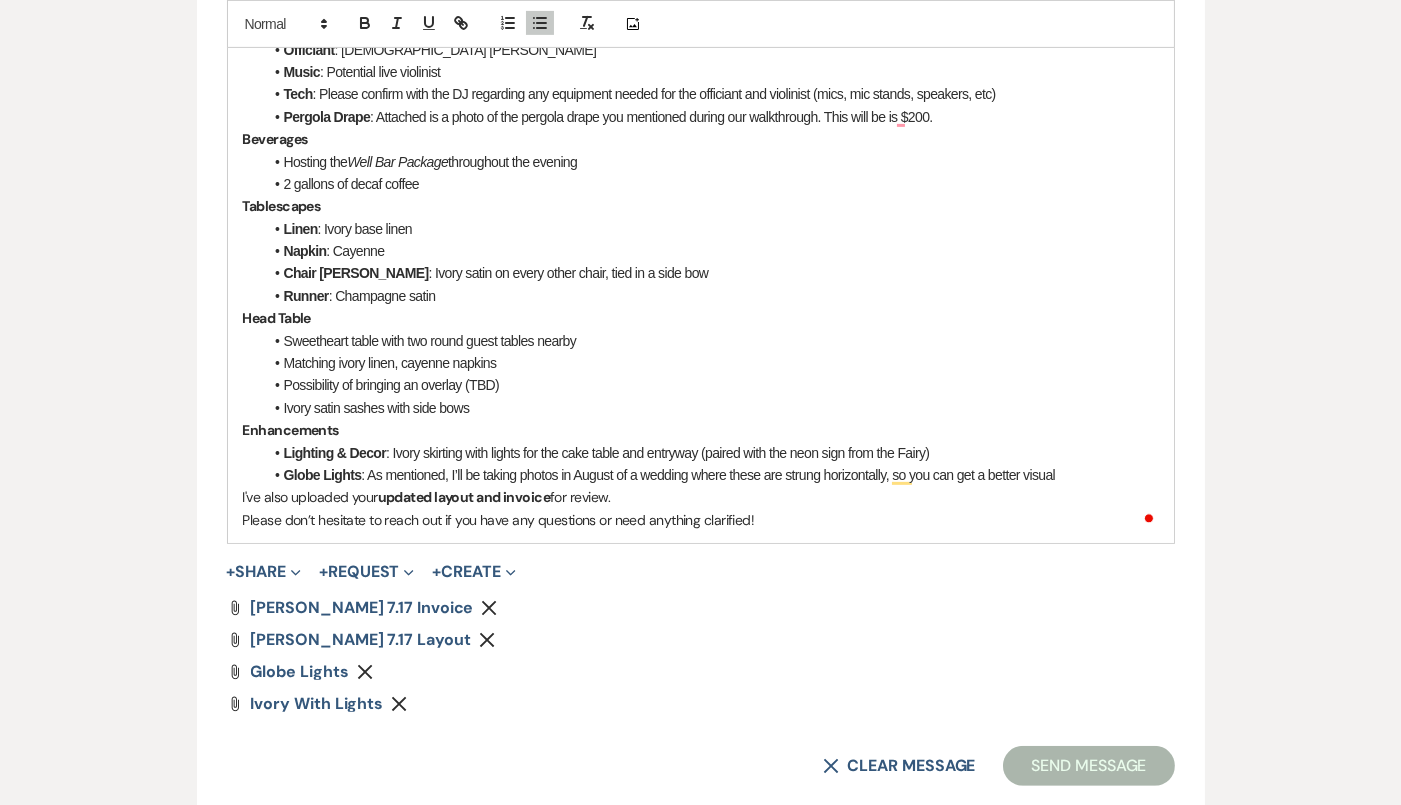 click on "Pergola Drape : Attached is a photo of the pergola drape you mentioned during our walkthrough. This will be is $200." at bounding box center [711, 117] 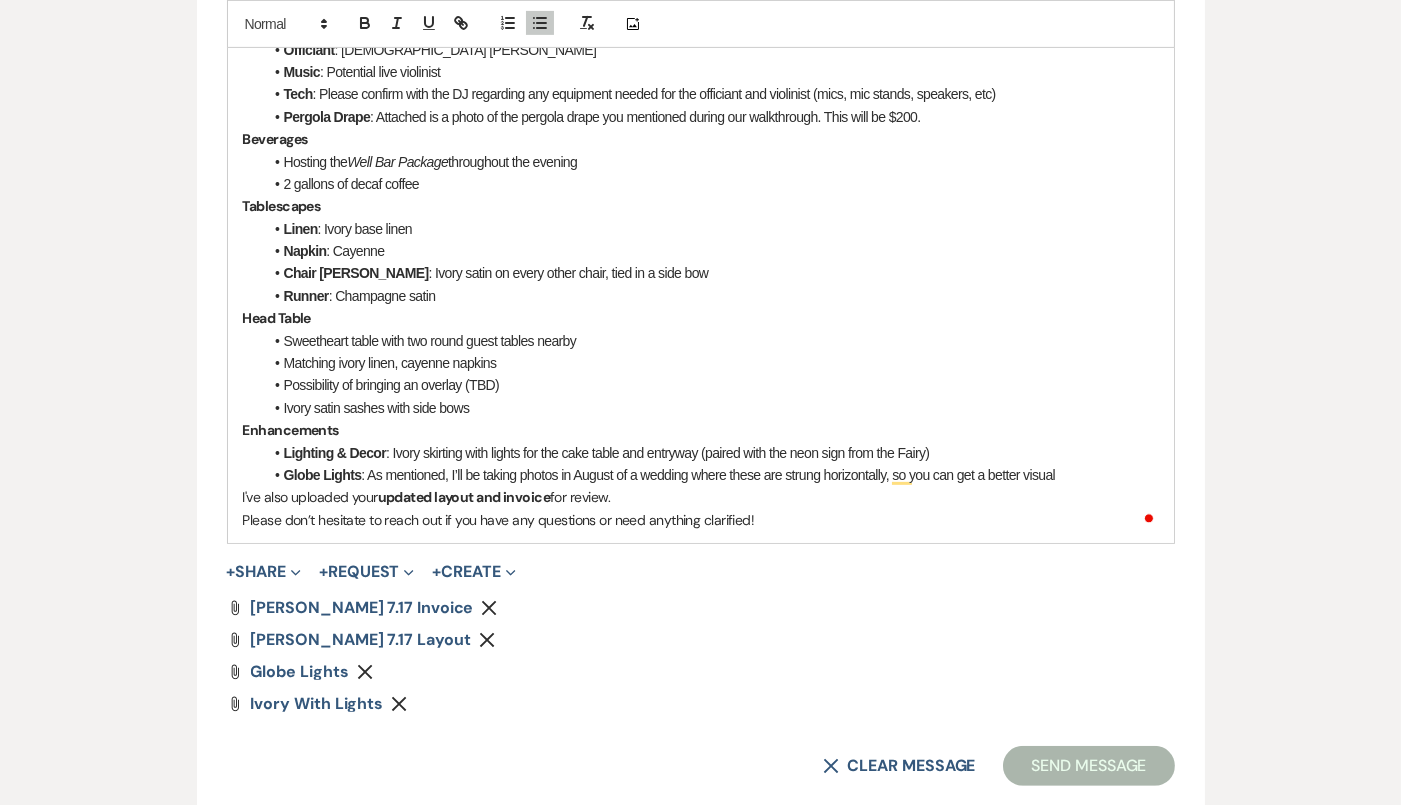 click on "Pergola Drape : Attached is a photo of the pergola drape you mentioned during our walkthrough. This will be $200." at bounding box center (711, 117) 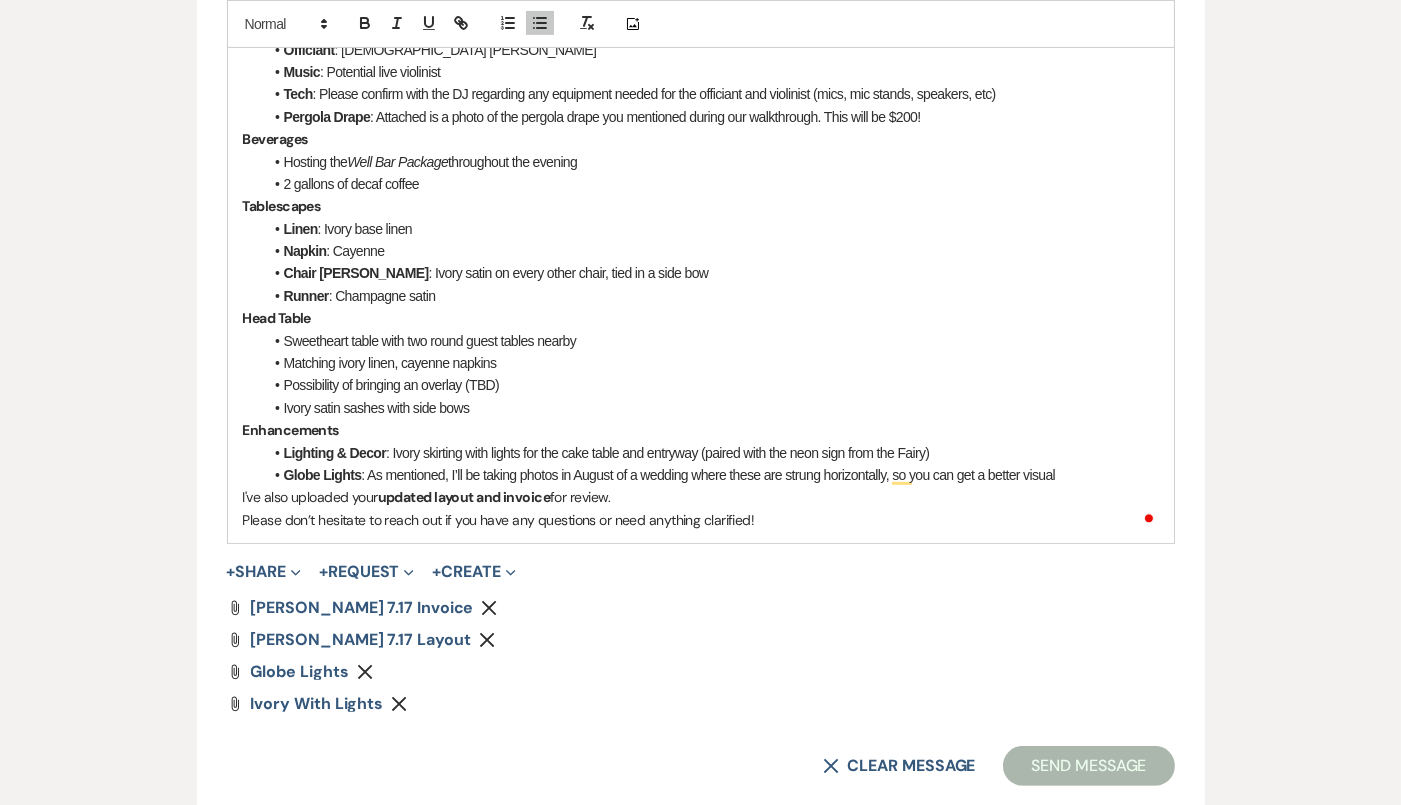 click on "Beverages" at bounding box center [701, 139] 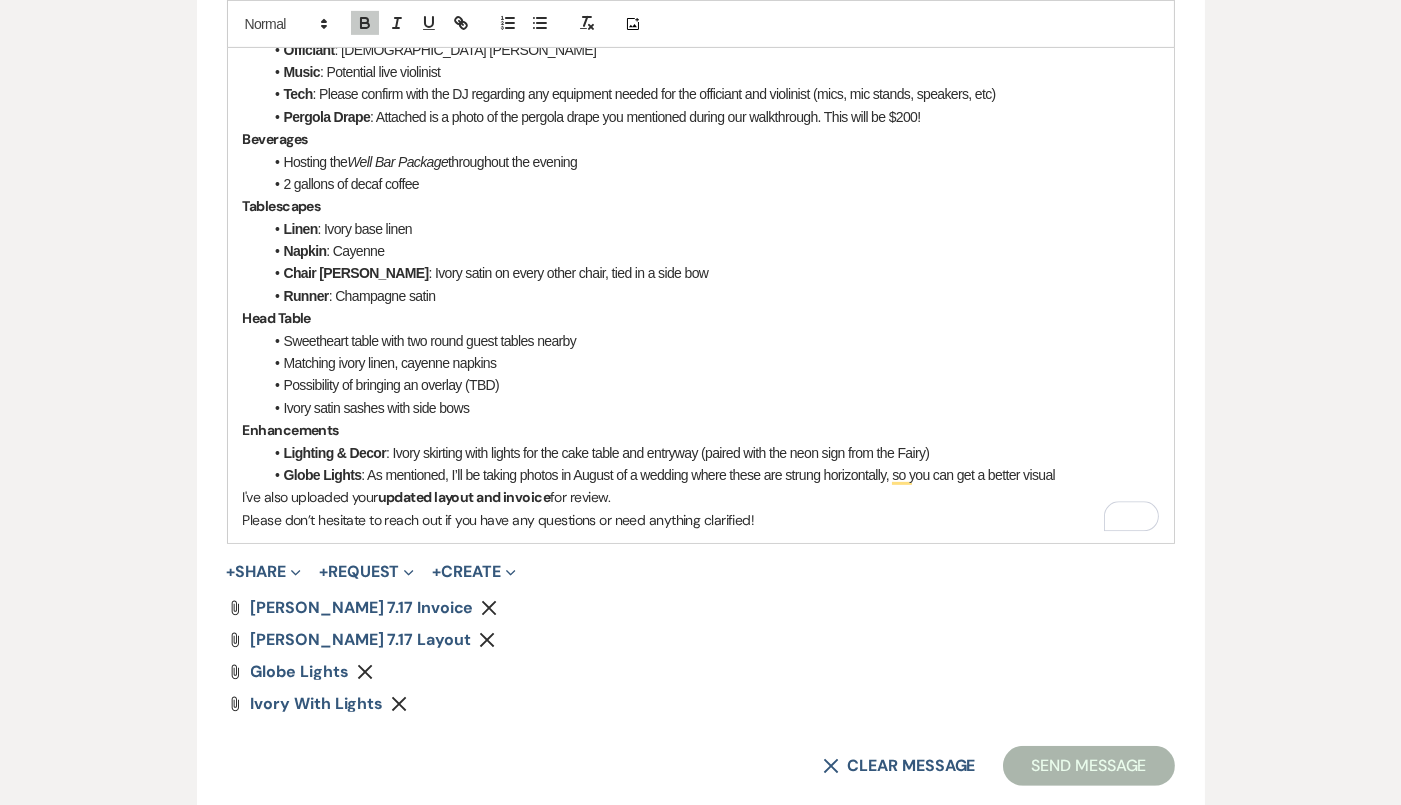 click on "Pergola Drape : Attached is a photo of the pergola drape you mentioned during our walkthrough. This will be $200!" at bounding box center (711, 117) 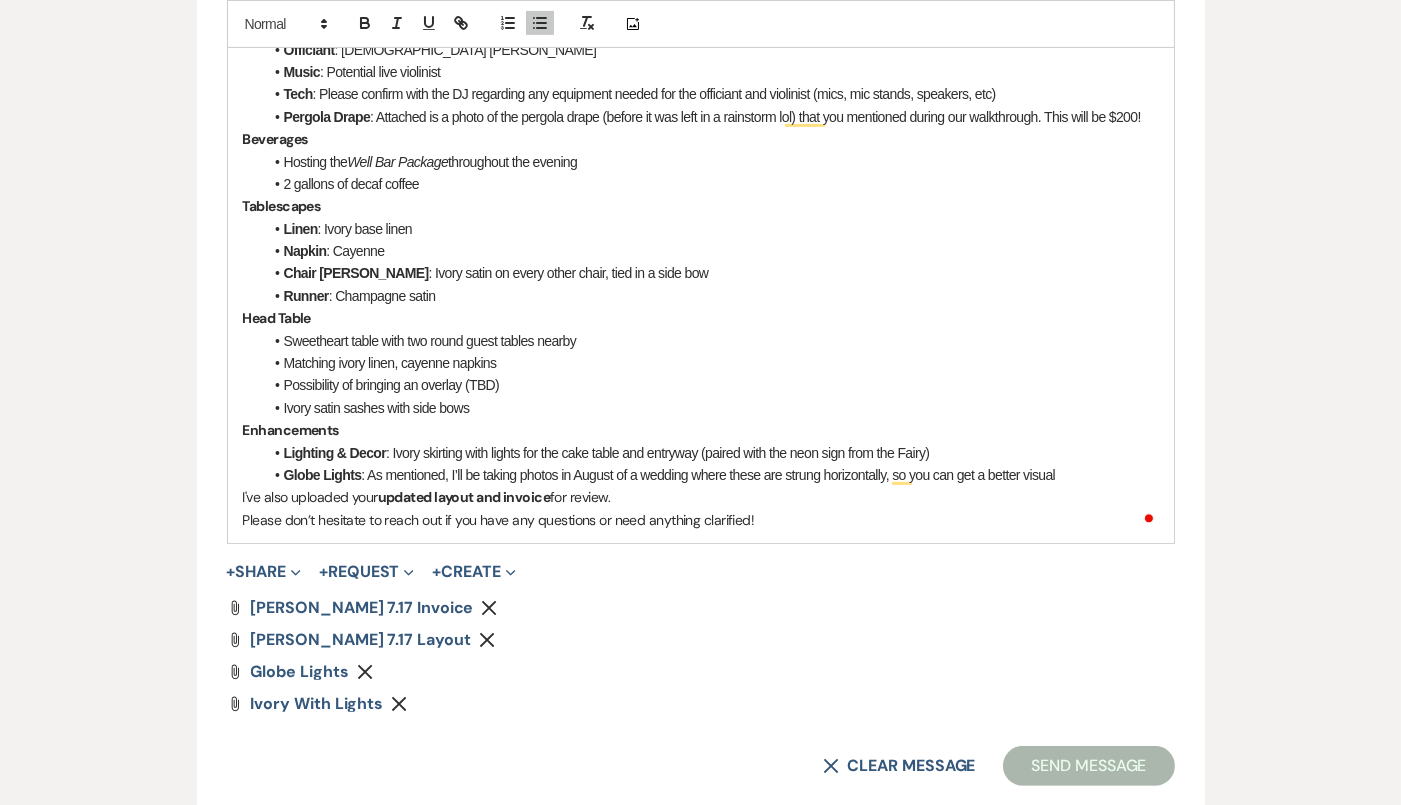 click on "Chair [PERSON_NAME] : Ivory satin on every other chair, tied in a side bow" at bounding box center (711, 273) 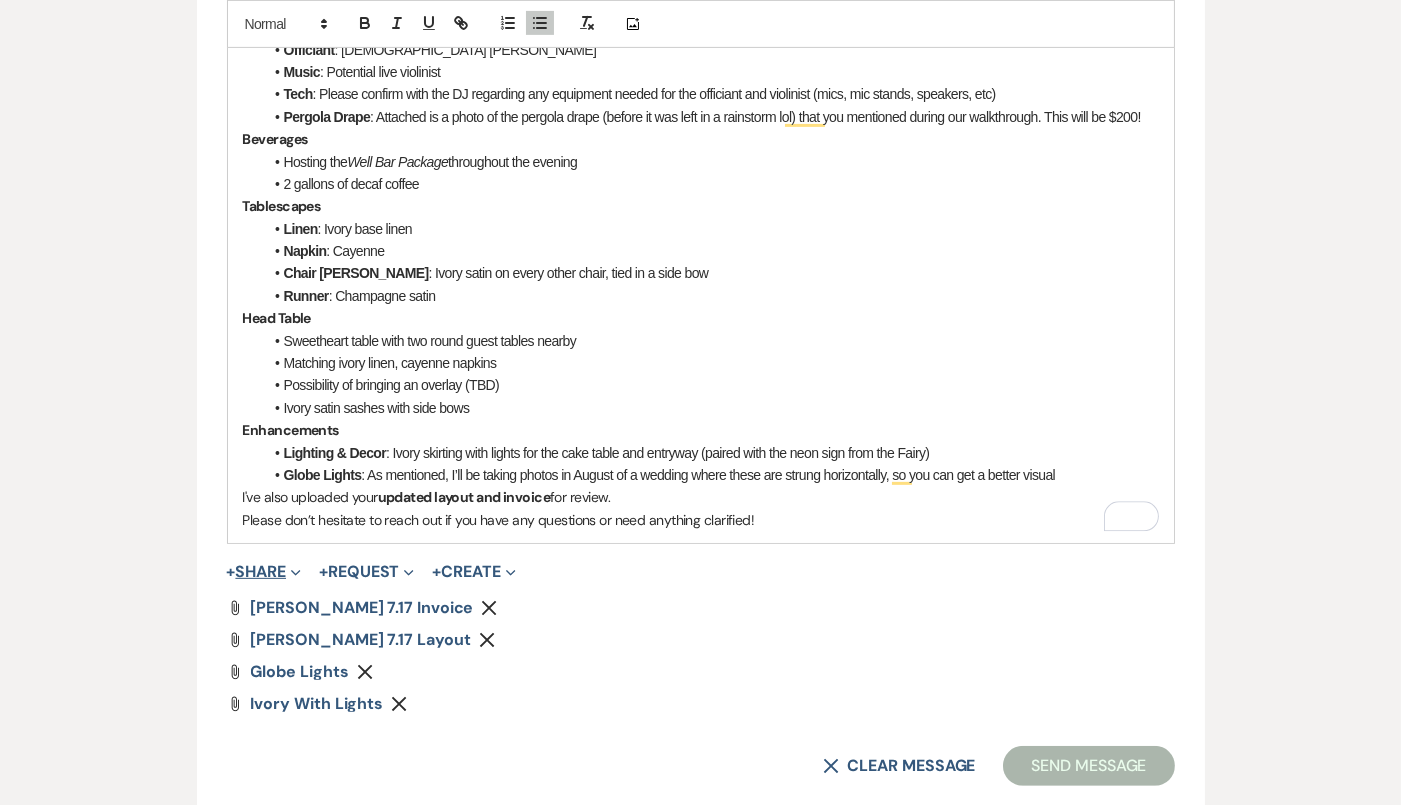 click on "+  Share Expand" at bounding box center (264, 572) 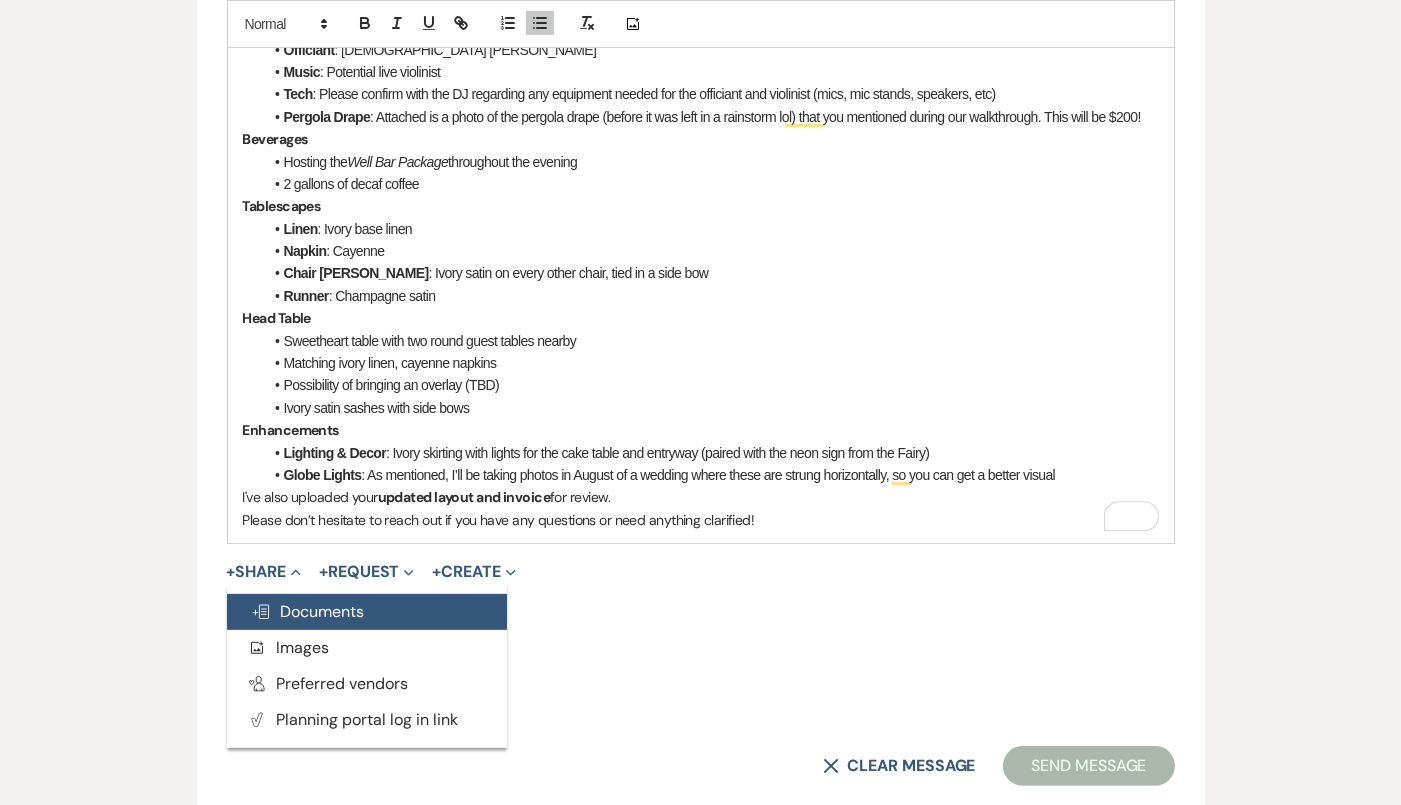 click on "Doc Upload Documents" at bounding box center [308, 611] 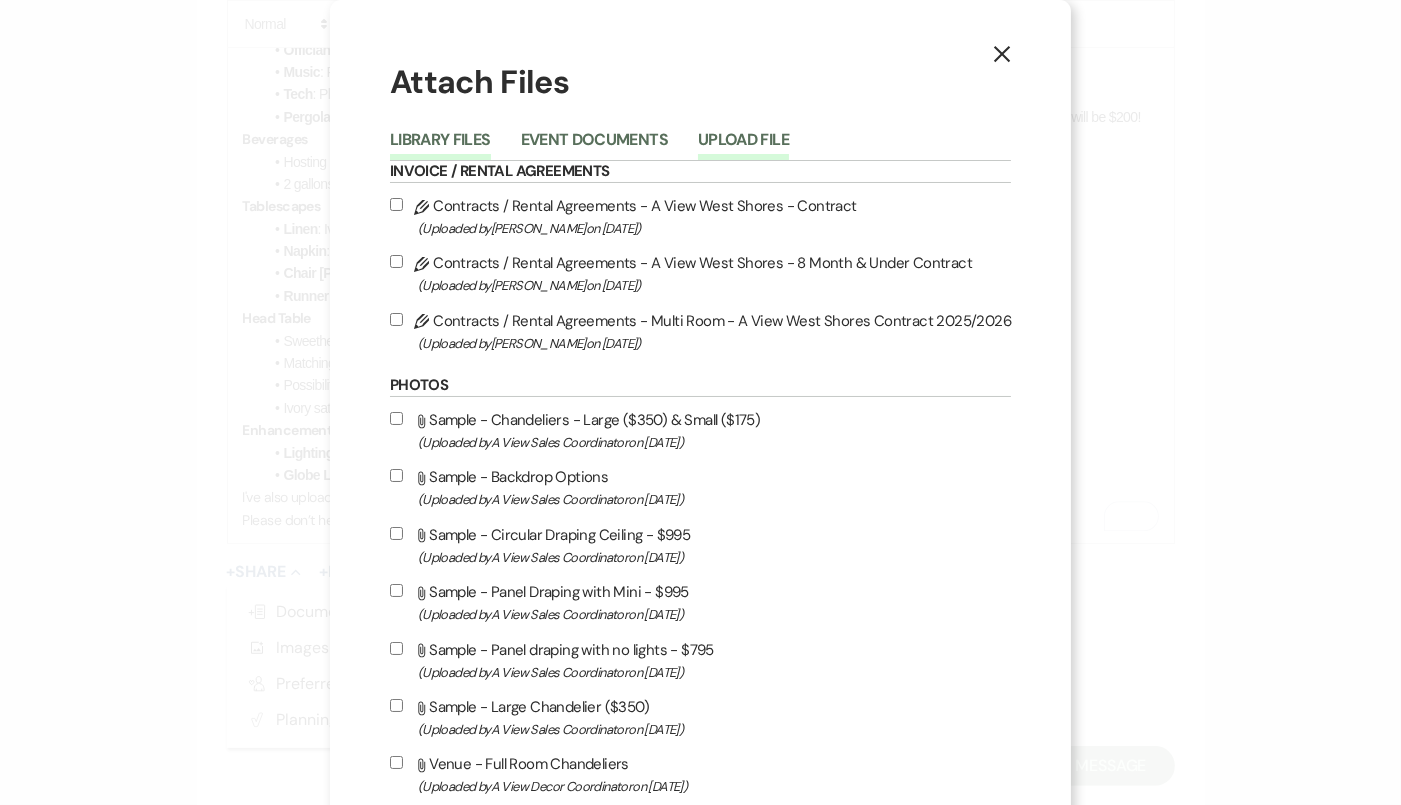 click on "Upload File" at bounding box center [743, 146] 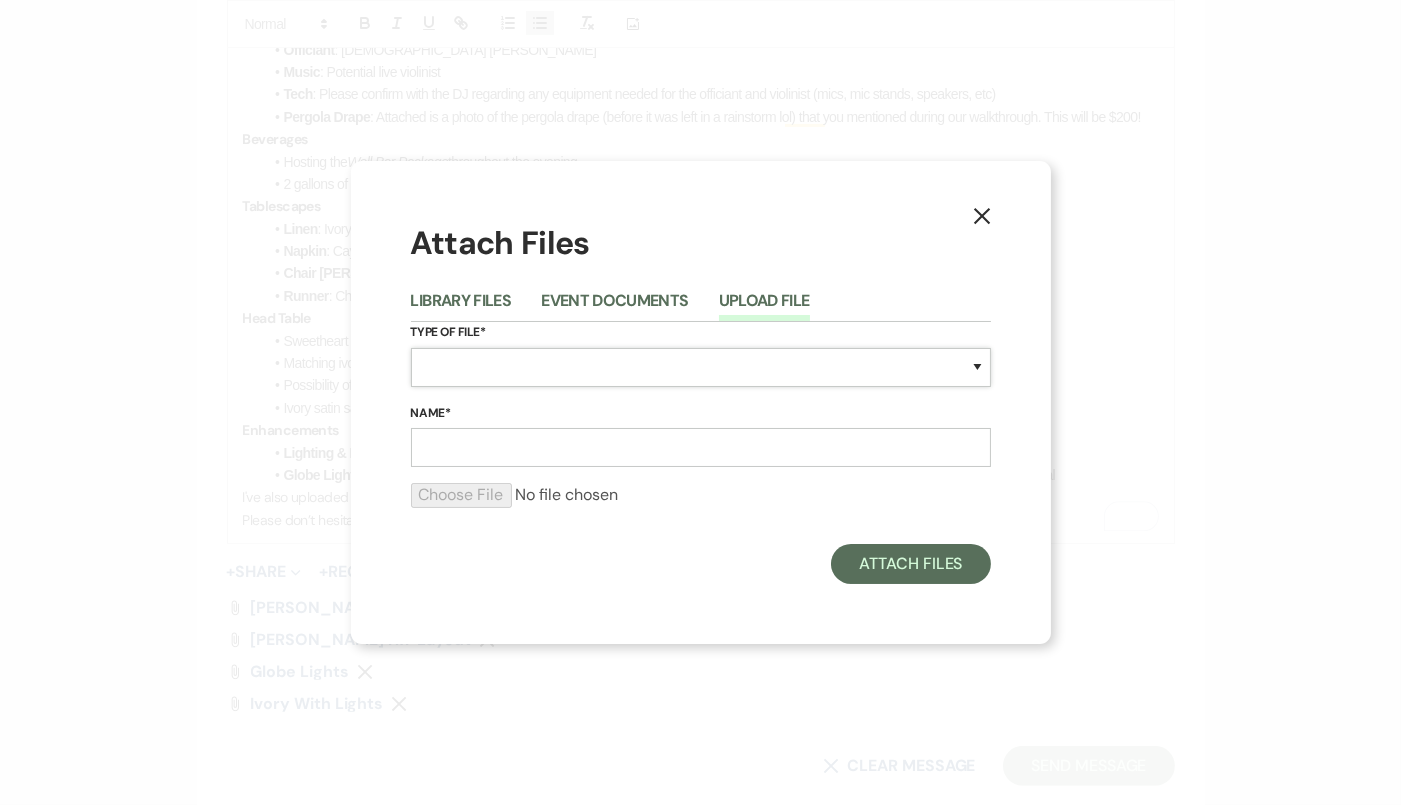 click on "Special Event Insurance Vendor Certificate of Insurance Contracts / Rental Agreements Invoices Receipts Event Maps Floor Plans Rain Plan Seating Charts Venue Layout Catering / Alcohol Permit Event Permit Fire Permit Fuel Permit Generator Permit Tent Permit Venue Permit Other Permit Inventory  Promotional Sample Venue Beverage Ceremony Event Finalize + Share Guests Lodging Menu Vendors Venue Beverage Brochure Menu Packages Product Specifications Quotes Beverage Event and Ceremony Details Finalize & Share Guests Lodging Menu Vendors Venue Event Timeline Family / Wedding Party Timeline Food and Beverage Timeline MC / DJ / Band Timeline Master Timeline Photography Timeline Set-Up / Clean-Up Vendor Timeline Bartender Safe Serve / TiPS Certification Vendor Certification Vendor License Other" at bounding box center (701, 367) 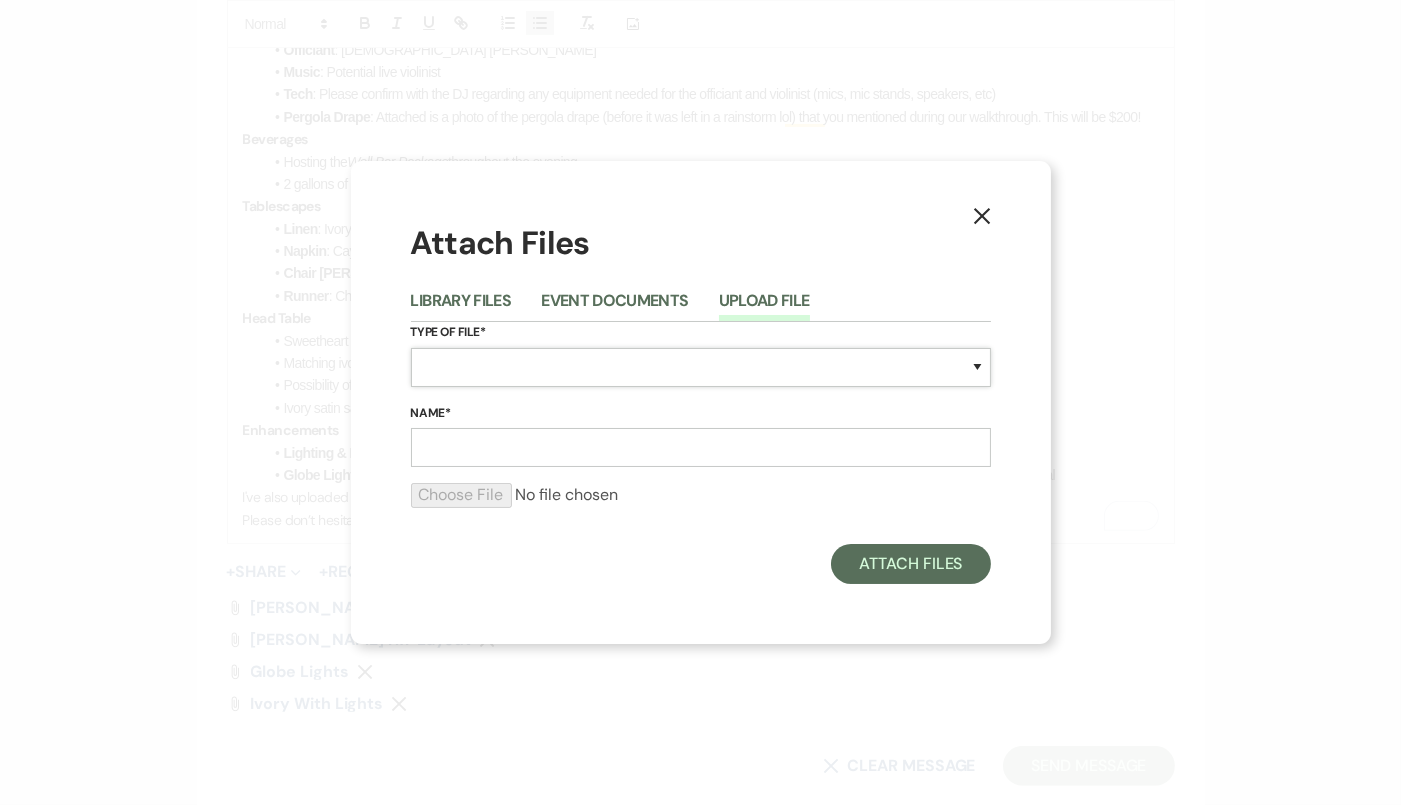 select on "55" 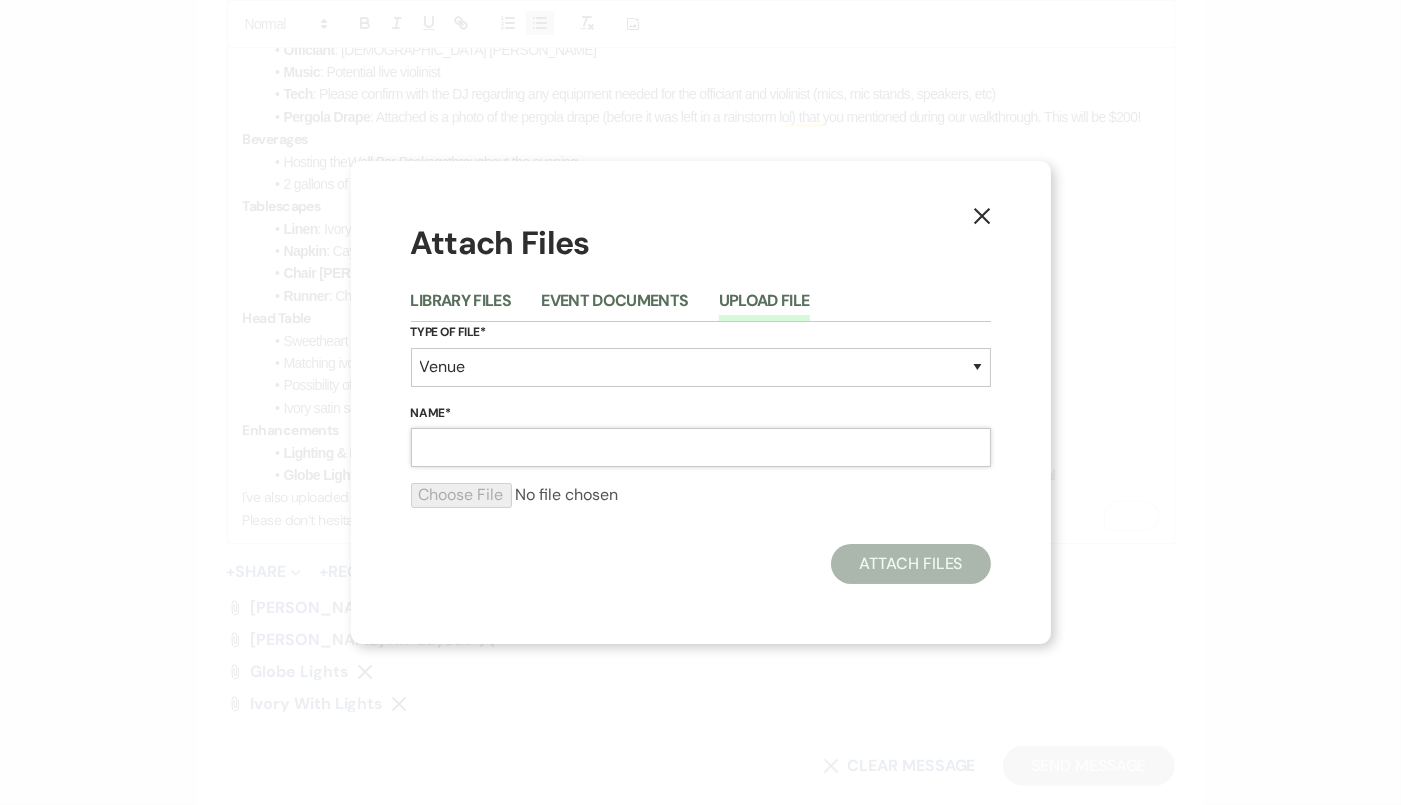 click on "Name*" at bounding box center [701, 447] 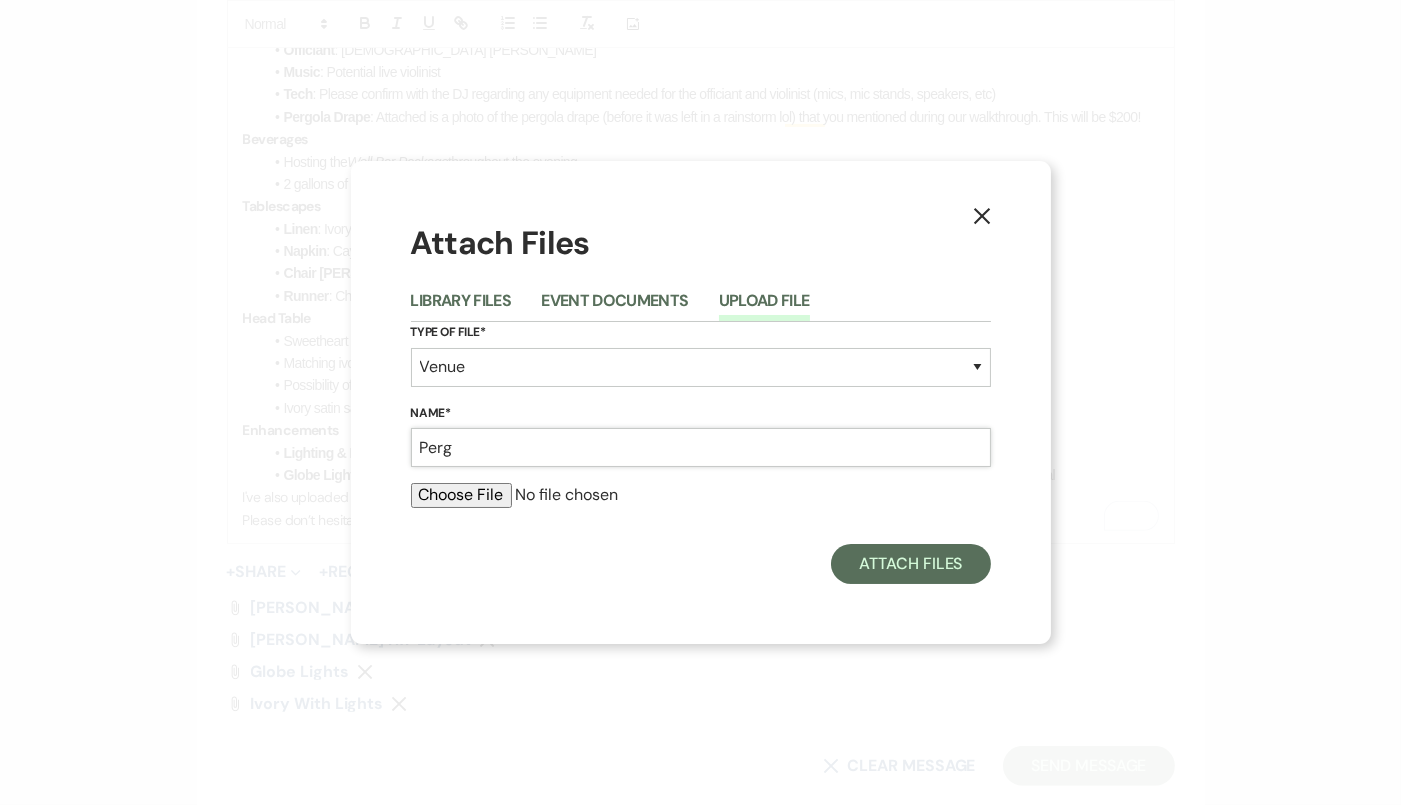 type on "Pergola Drape" 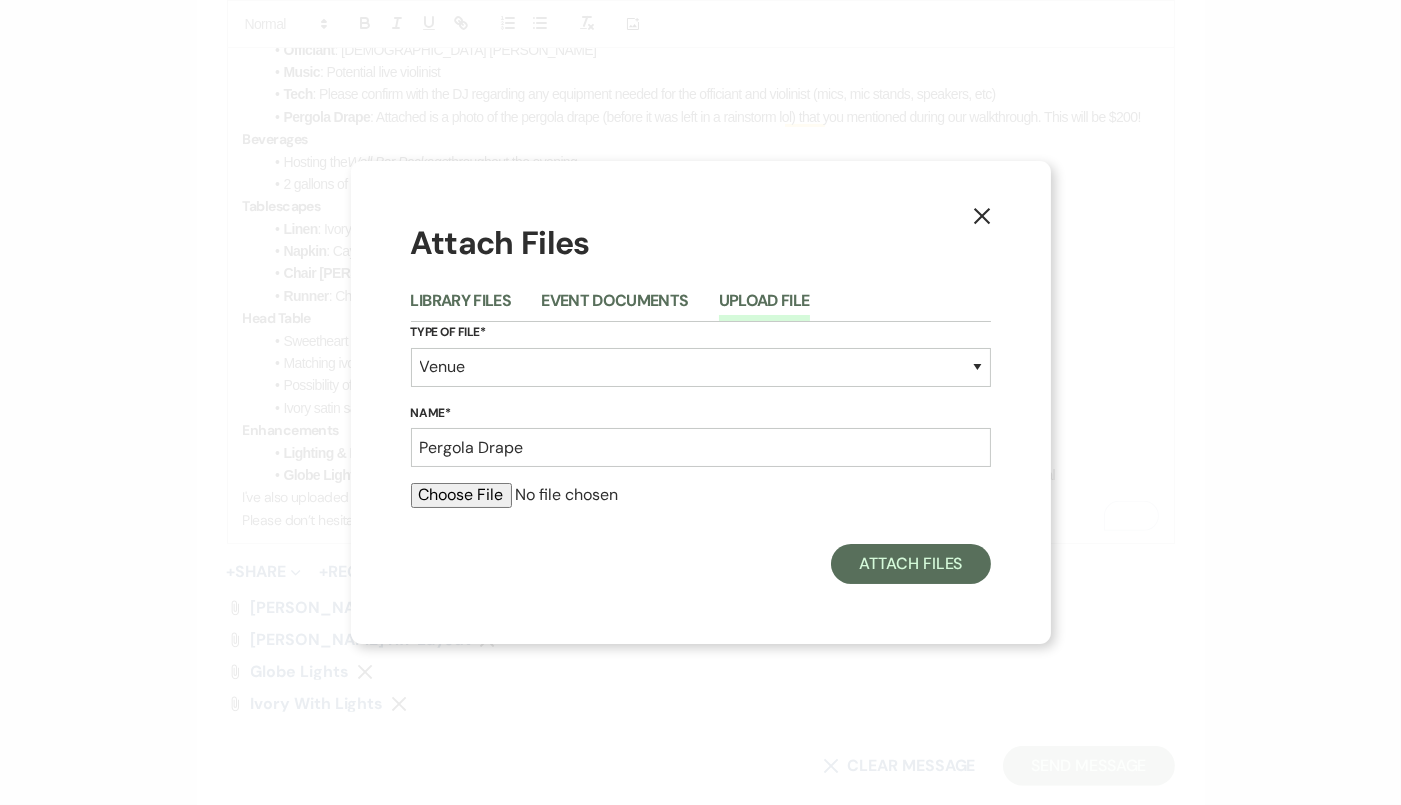 click at bounding box center (701, 495) 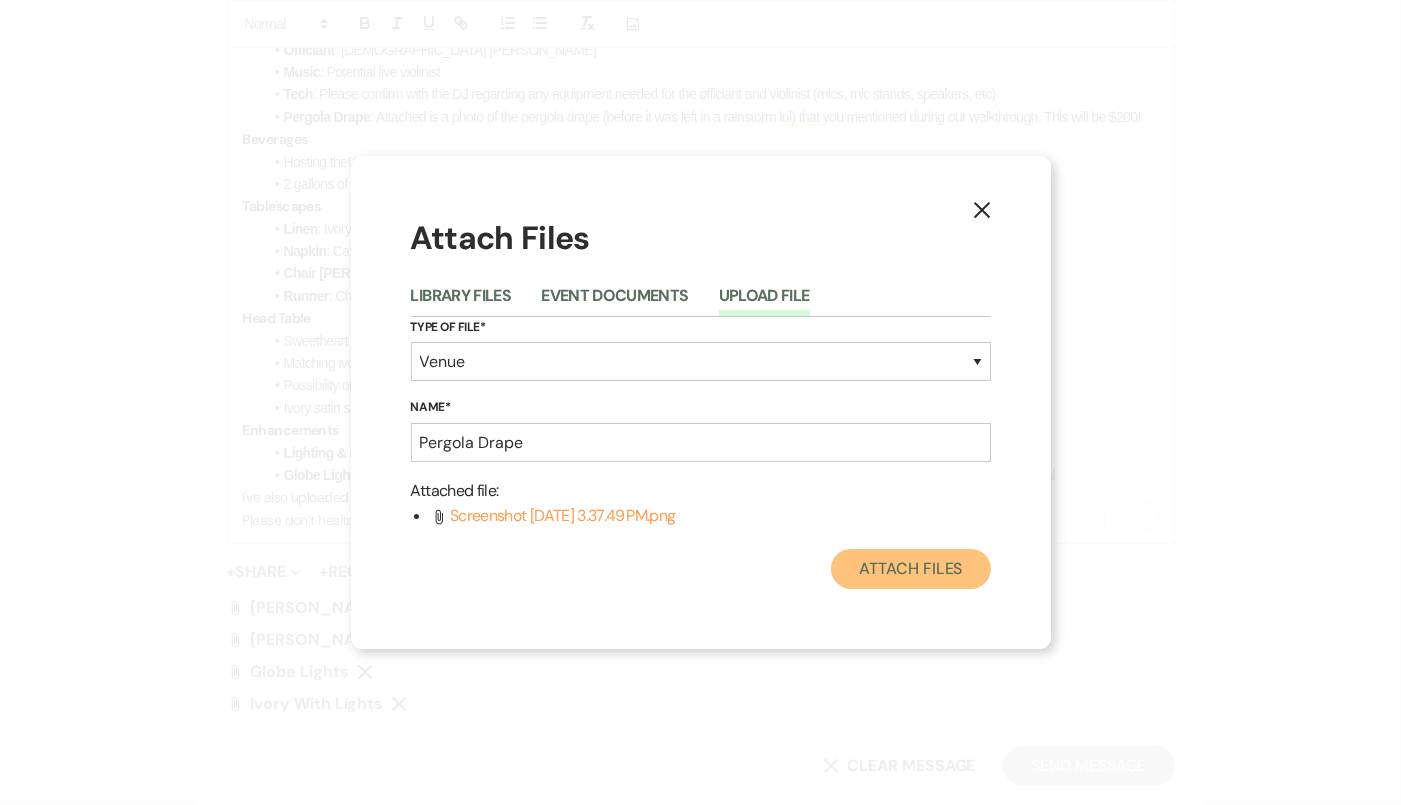 click on "Attach Files" at bounding box center [910, 569] 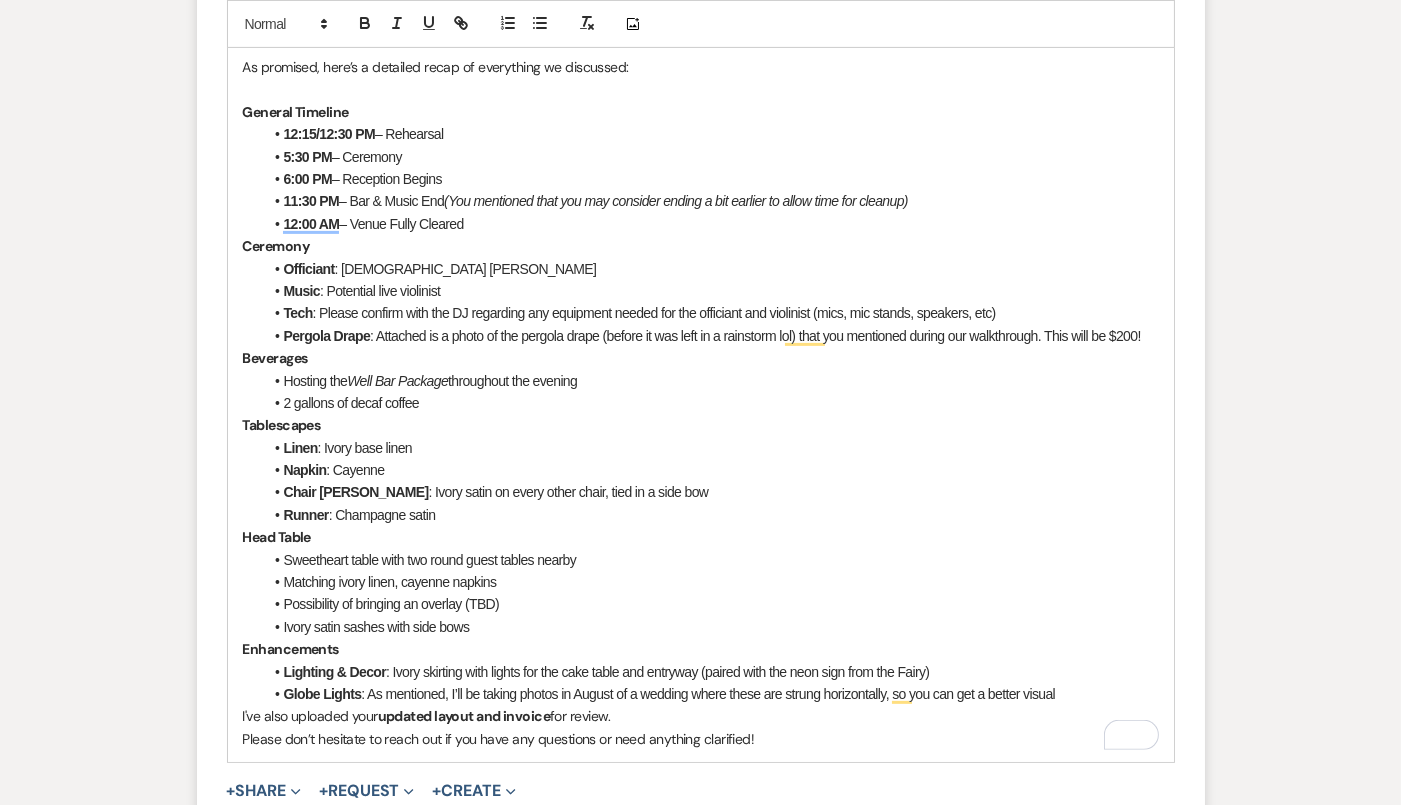 scroll, scrollTop: 1035, scrollLeft: 0, axis: vertical 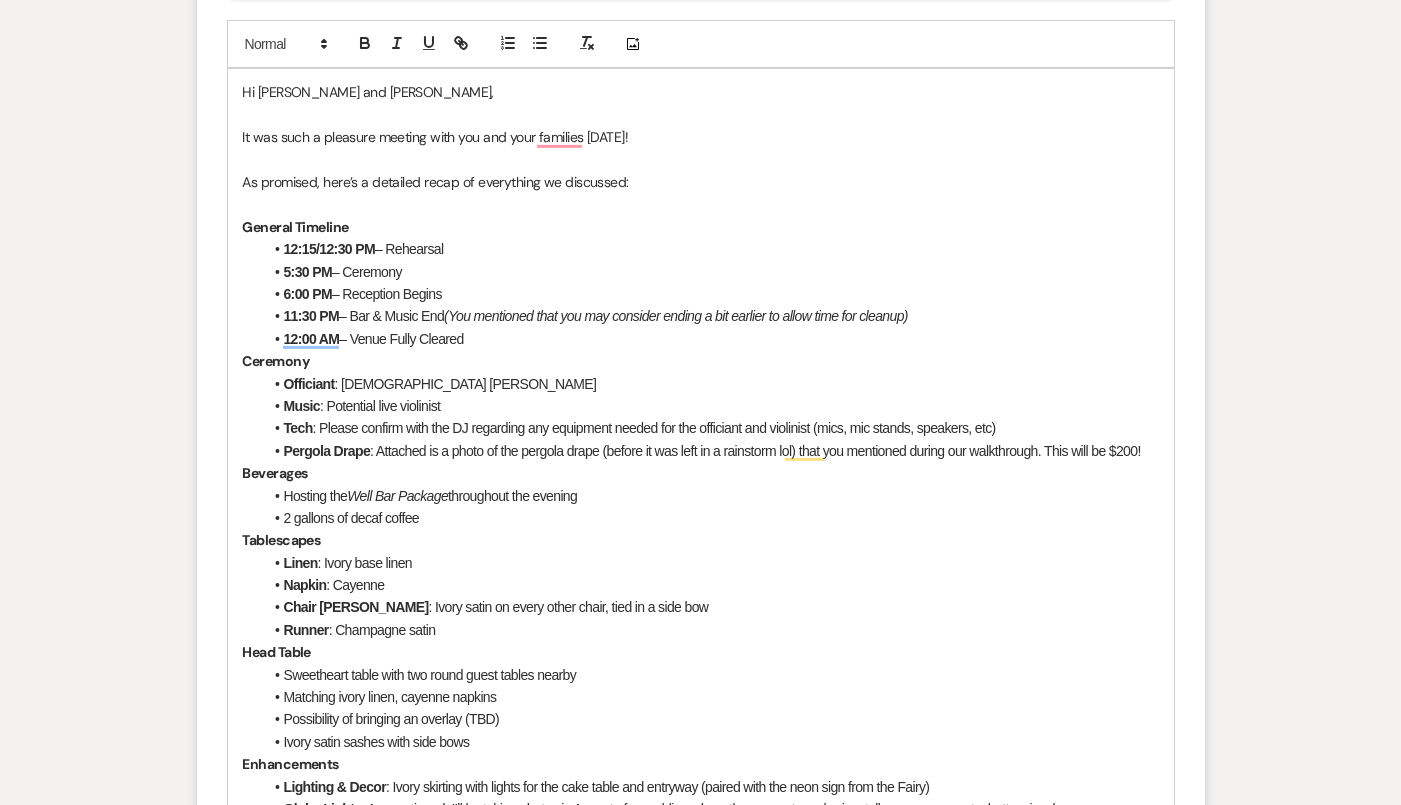 click on "Beverages" at bounding box center (701, 473) 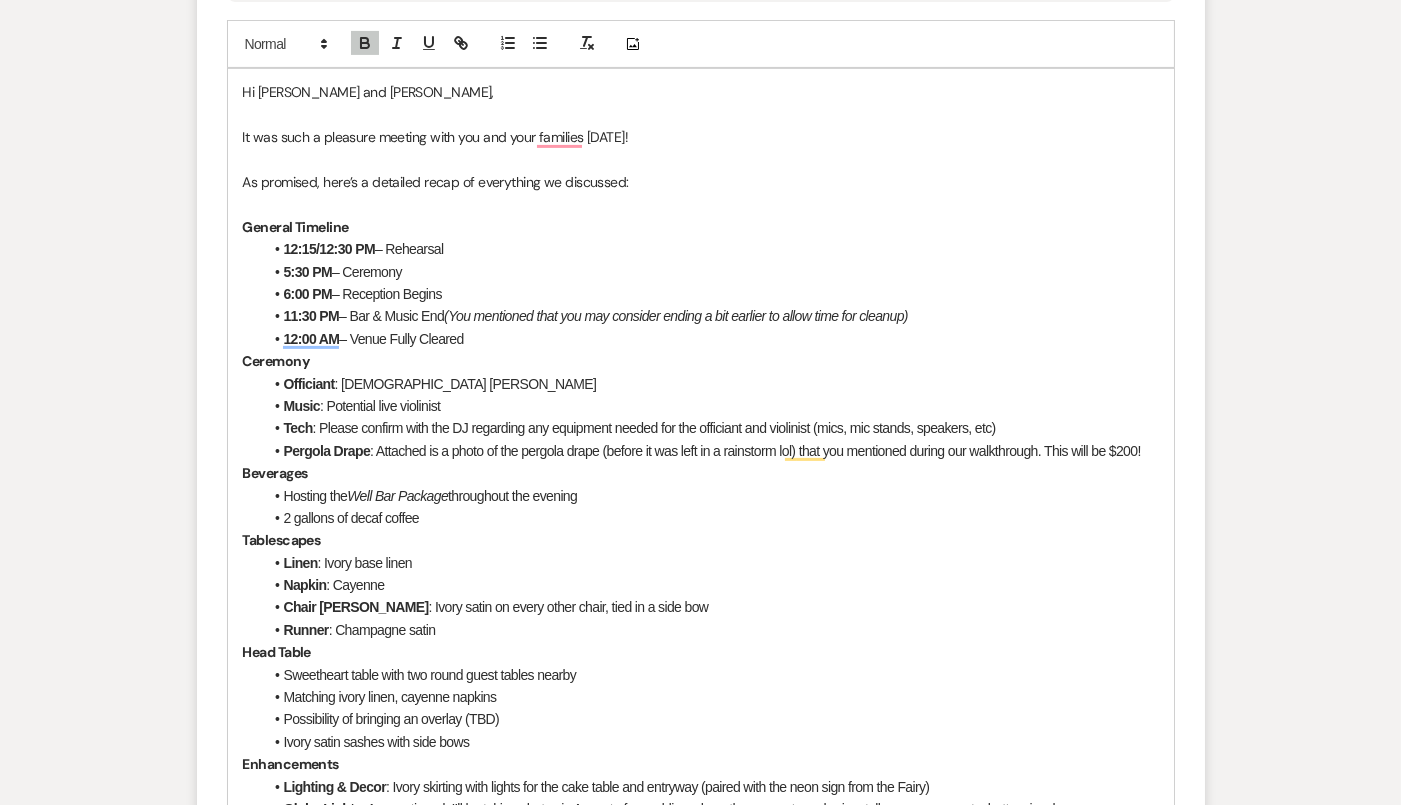 click on "2 gallons of decaf coffee" at bounding box center [711, 518] 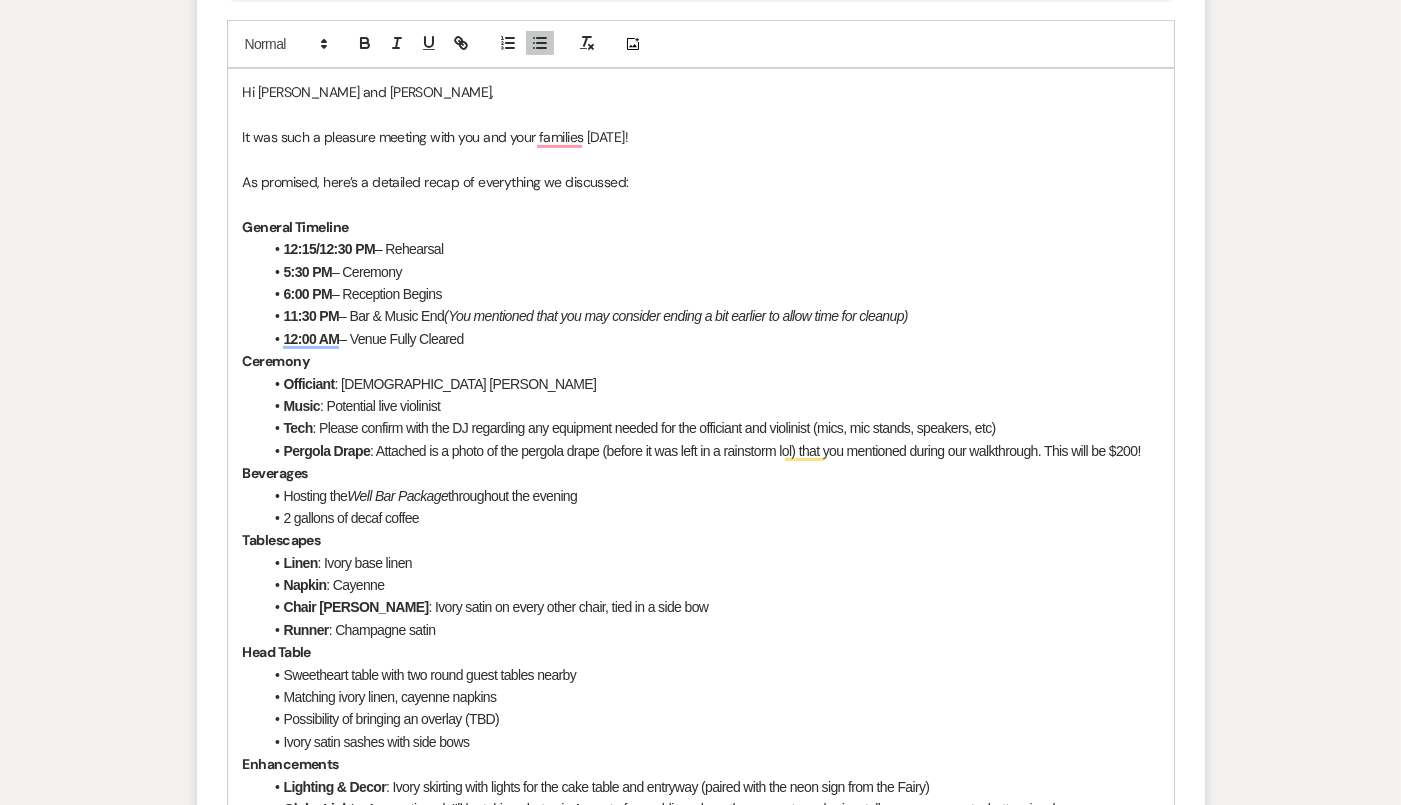 drag, startPoint x: 606, startPoint y: 493, endPoint x: 457, endPoint y: 489, distance: 149.05368 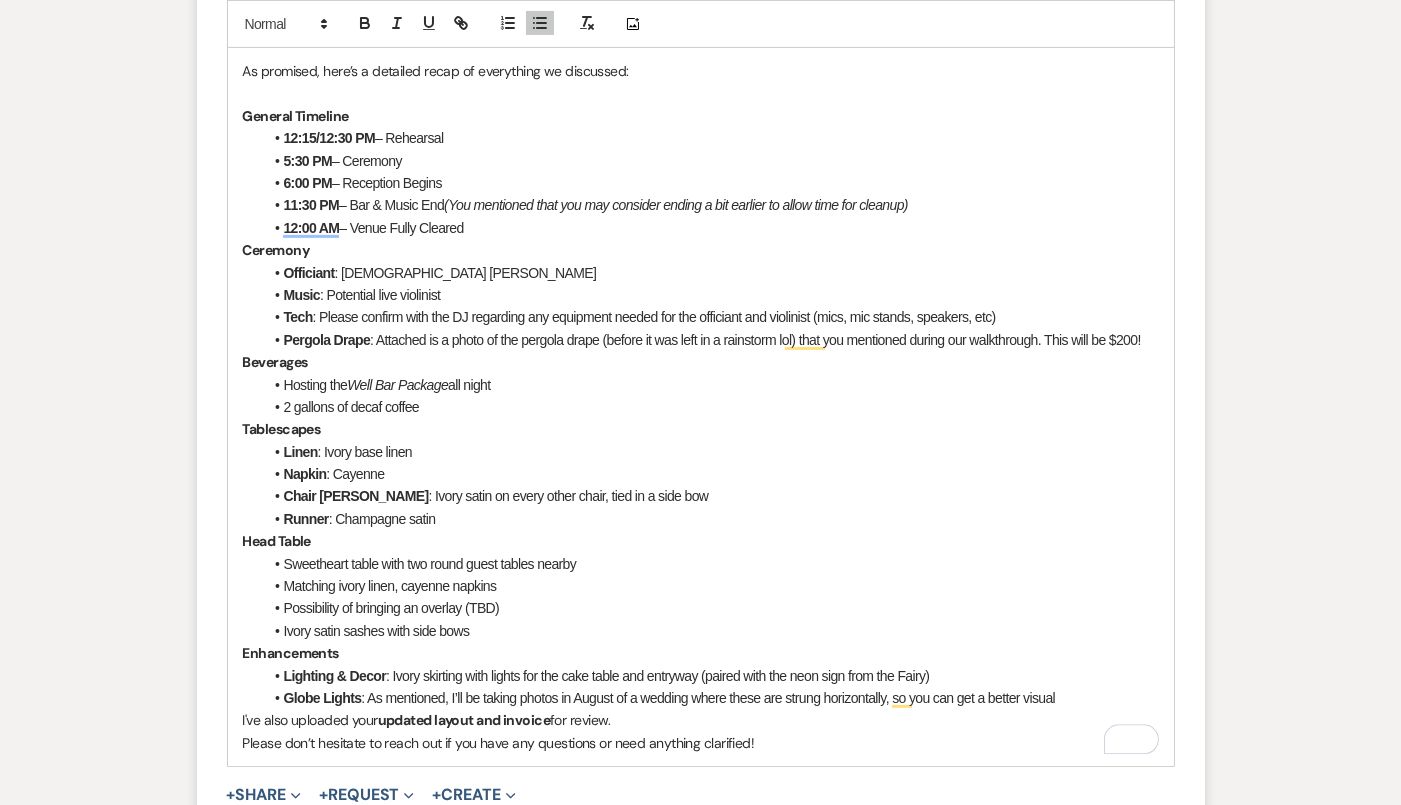 scroll, scrollTop: 1141, scrollLeft: 0, axis: vertical 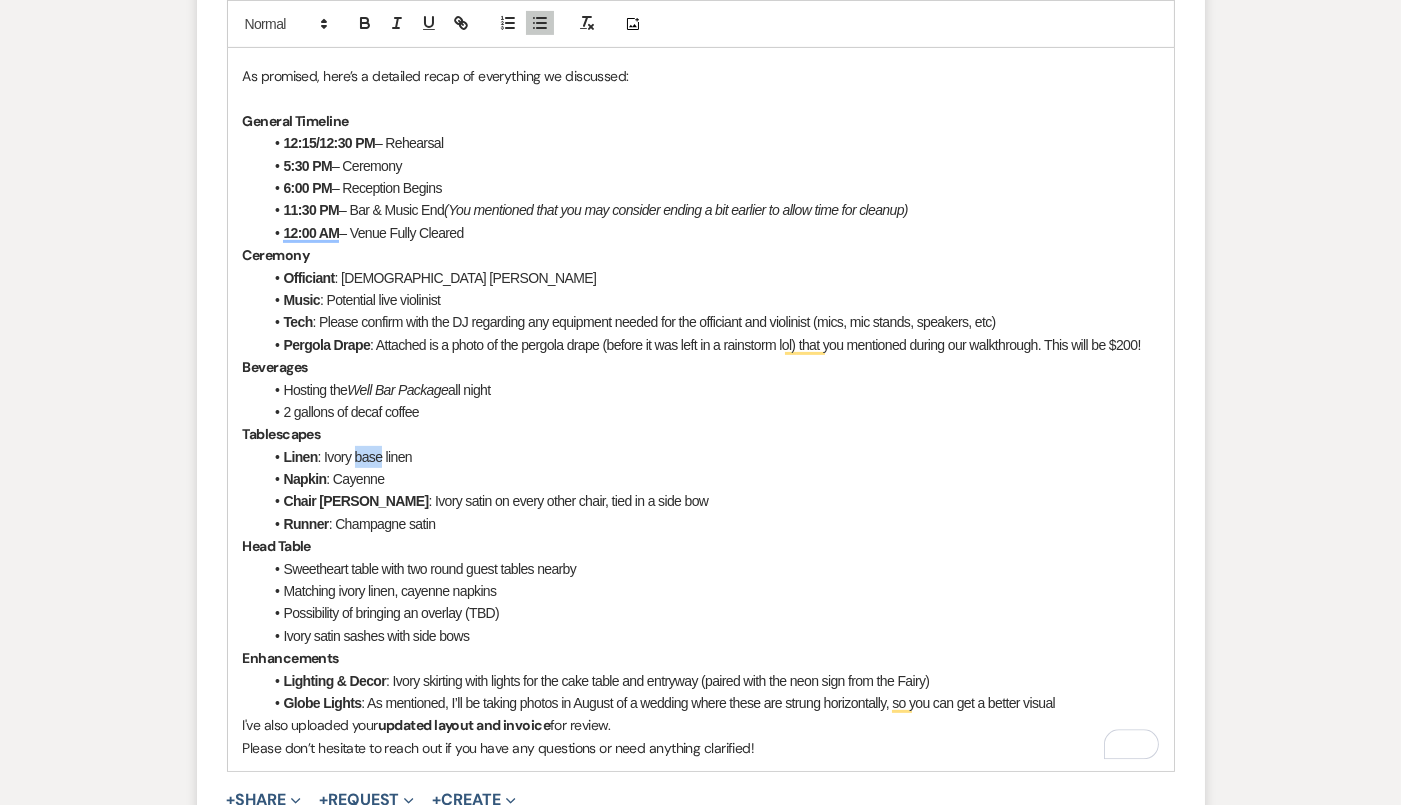drag, startPoint x: 383, startPoint y: 458, endPoint x: 352, endPoint y: 456, distance: 31.06445 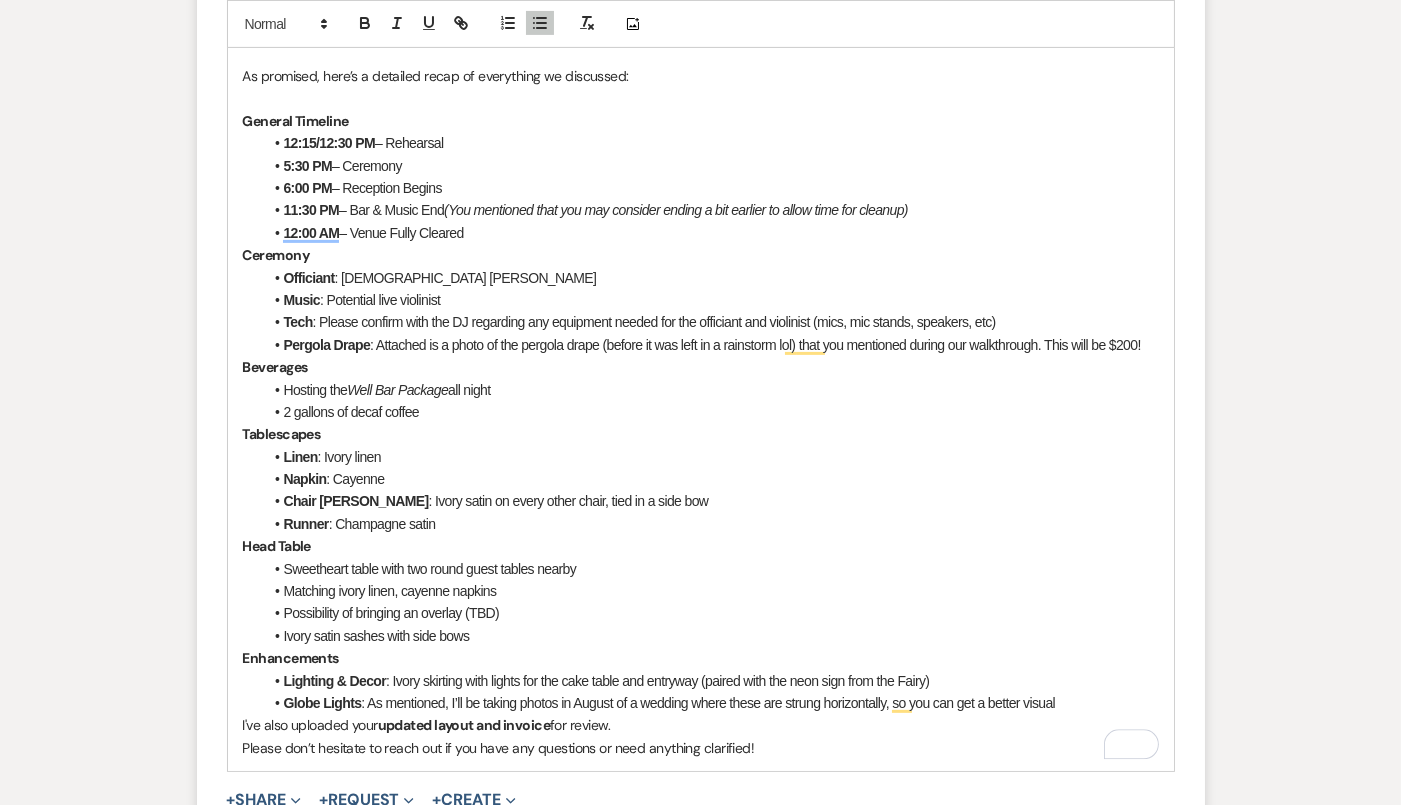 click on "Runner : Champagne satin" at bounding box center [711, 524] 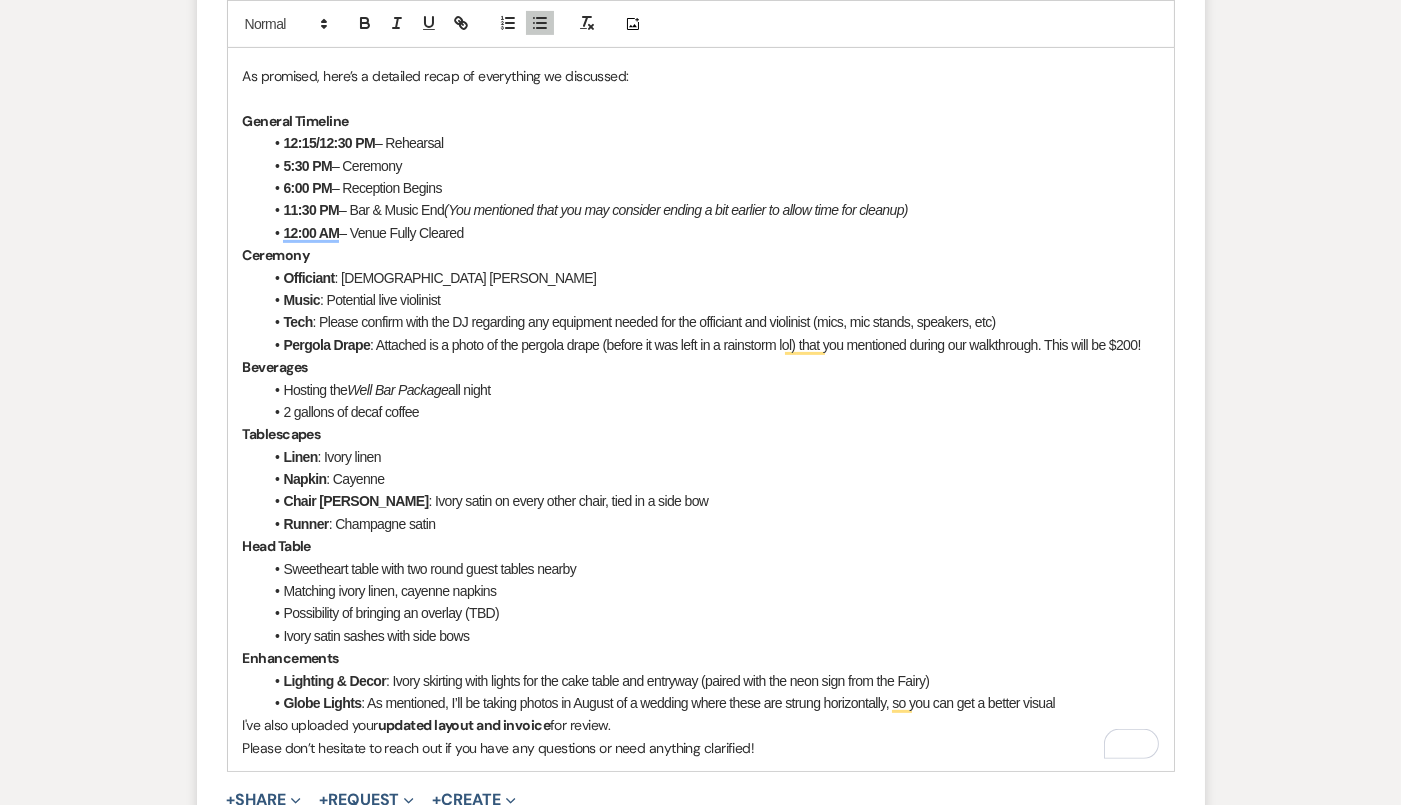 click on "Ivory satin sashes with side bows" at bounding box center (711, 636) 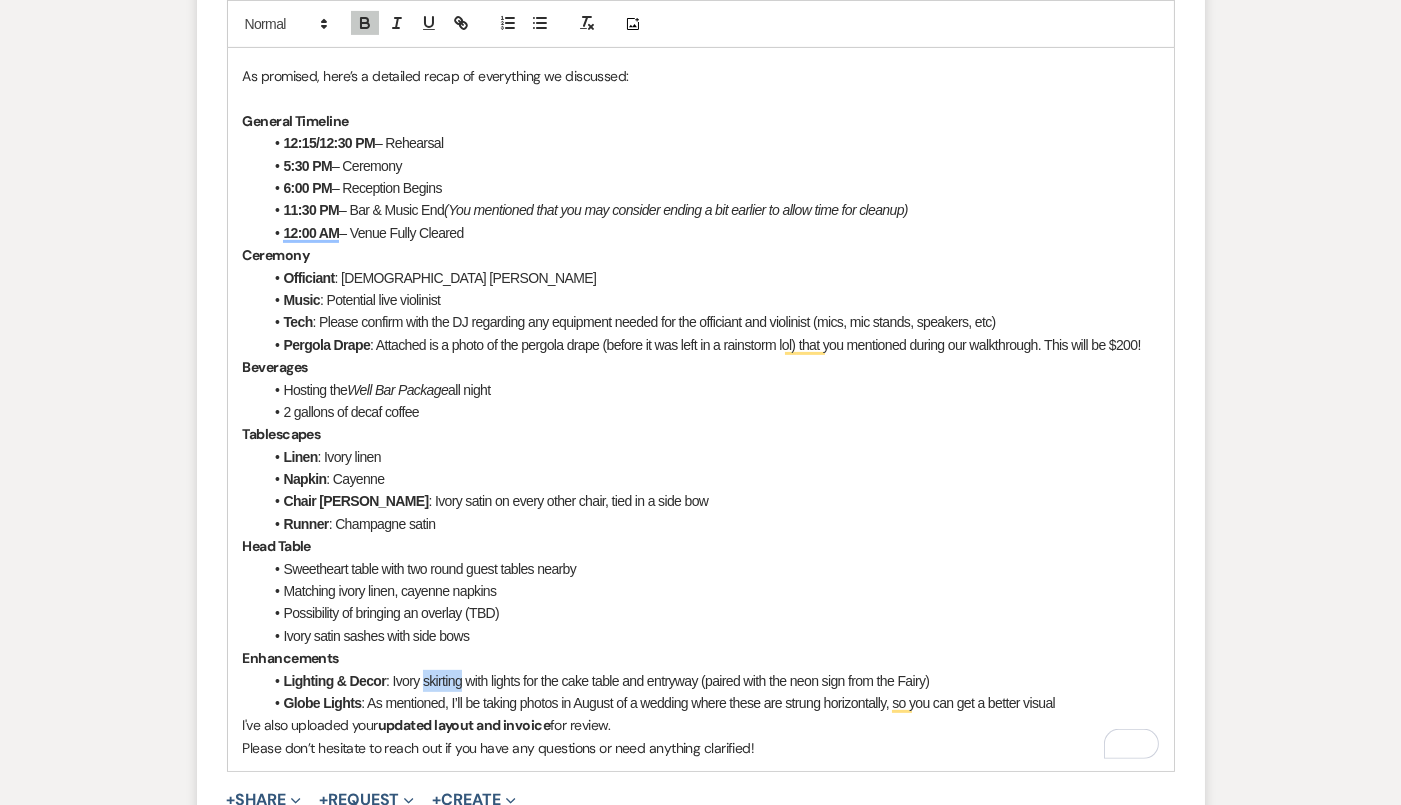 drag, startPoint x: 462, startPoint y: 680, endPoint x: 423, endPoint y: 680, distance: 39 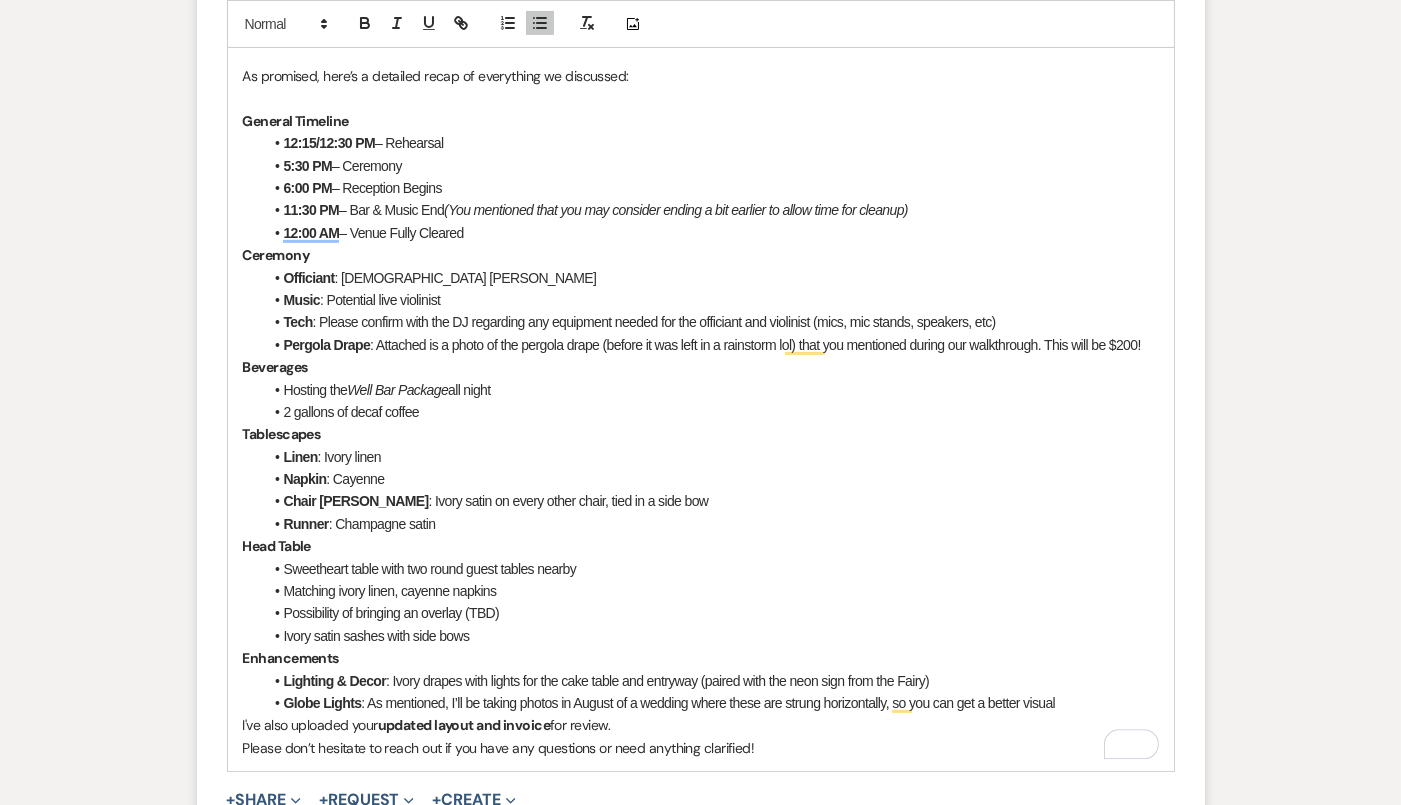 click on "Ivory satin sashes with side bows" at bounding box center (711, 636) 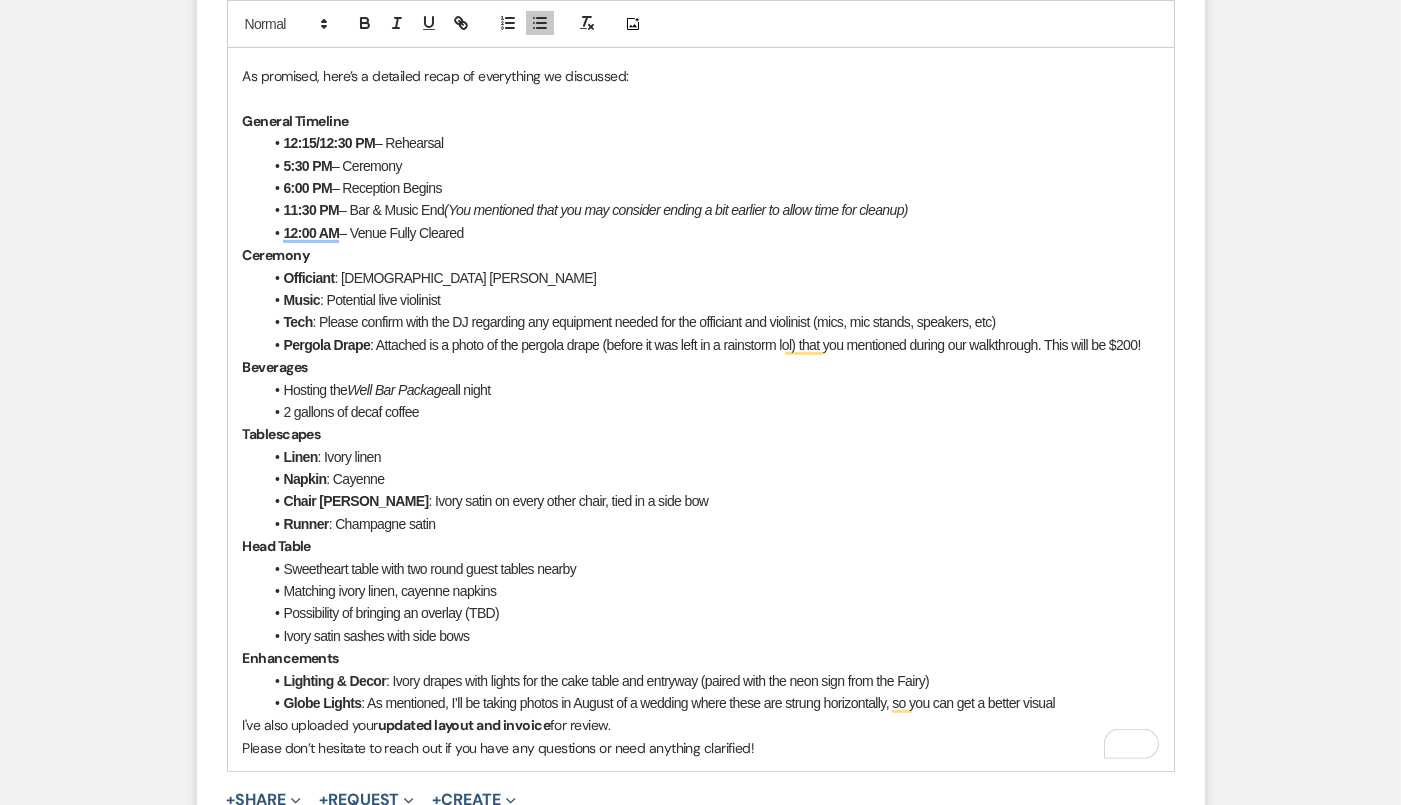 click on "Globe Lights : As mentioned, I’ll be taking photos in August of a wedding where these are strung horizontally, so you can get a better visual" at bounding box center (711, 703) 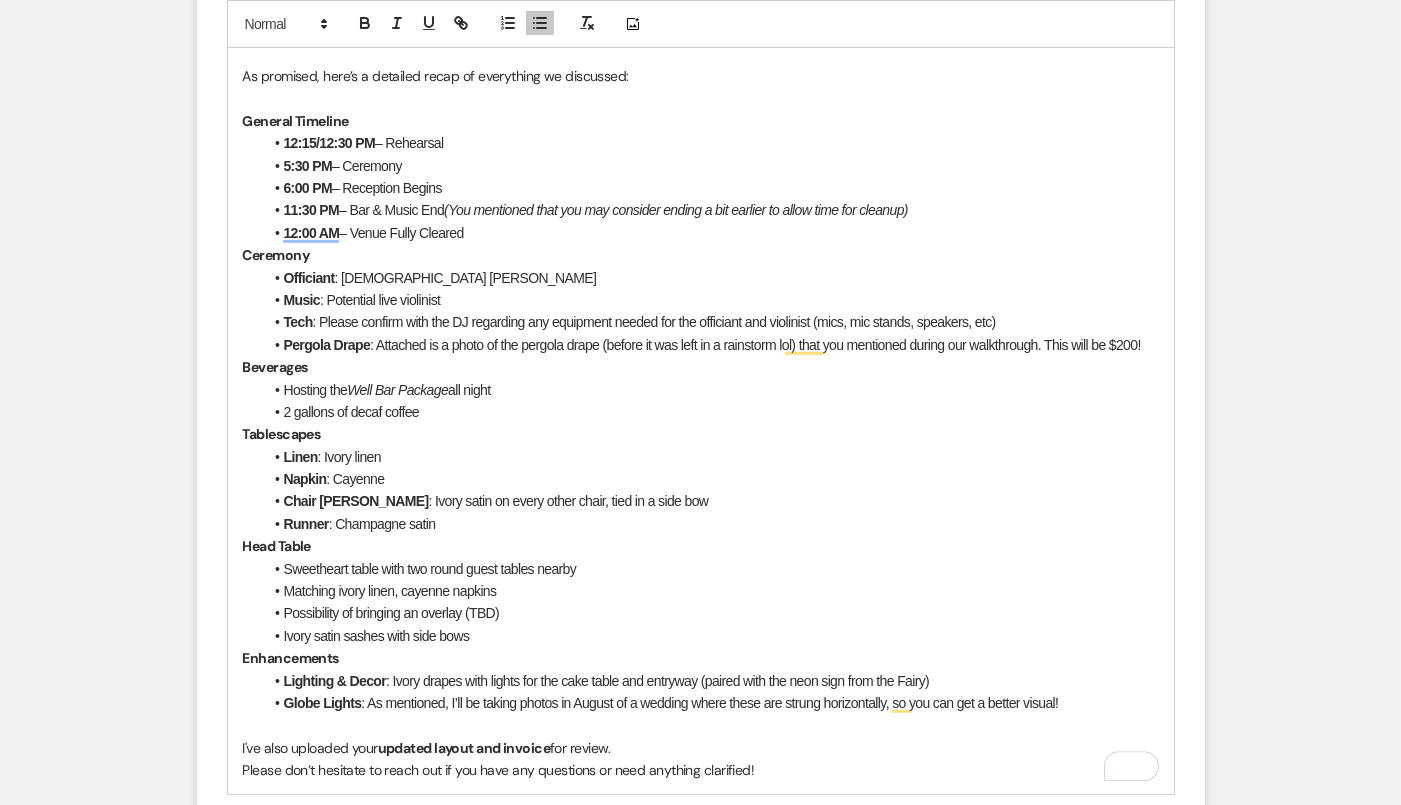 drag, startPoint x: 662, startPoint y: 746, endPoint x: 230, endPoint y: 727, distance: 432.41763 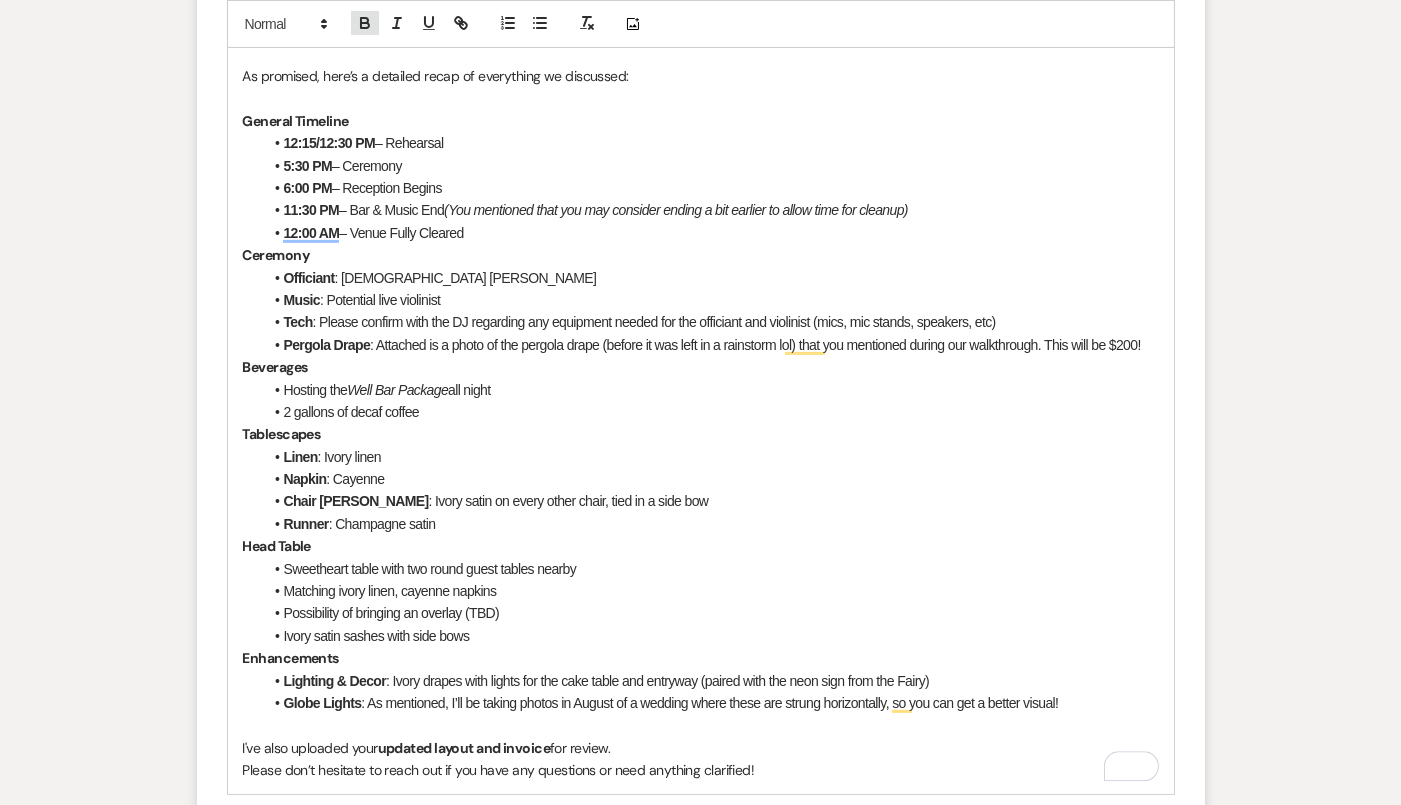 click 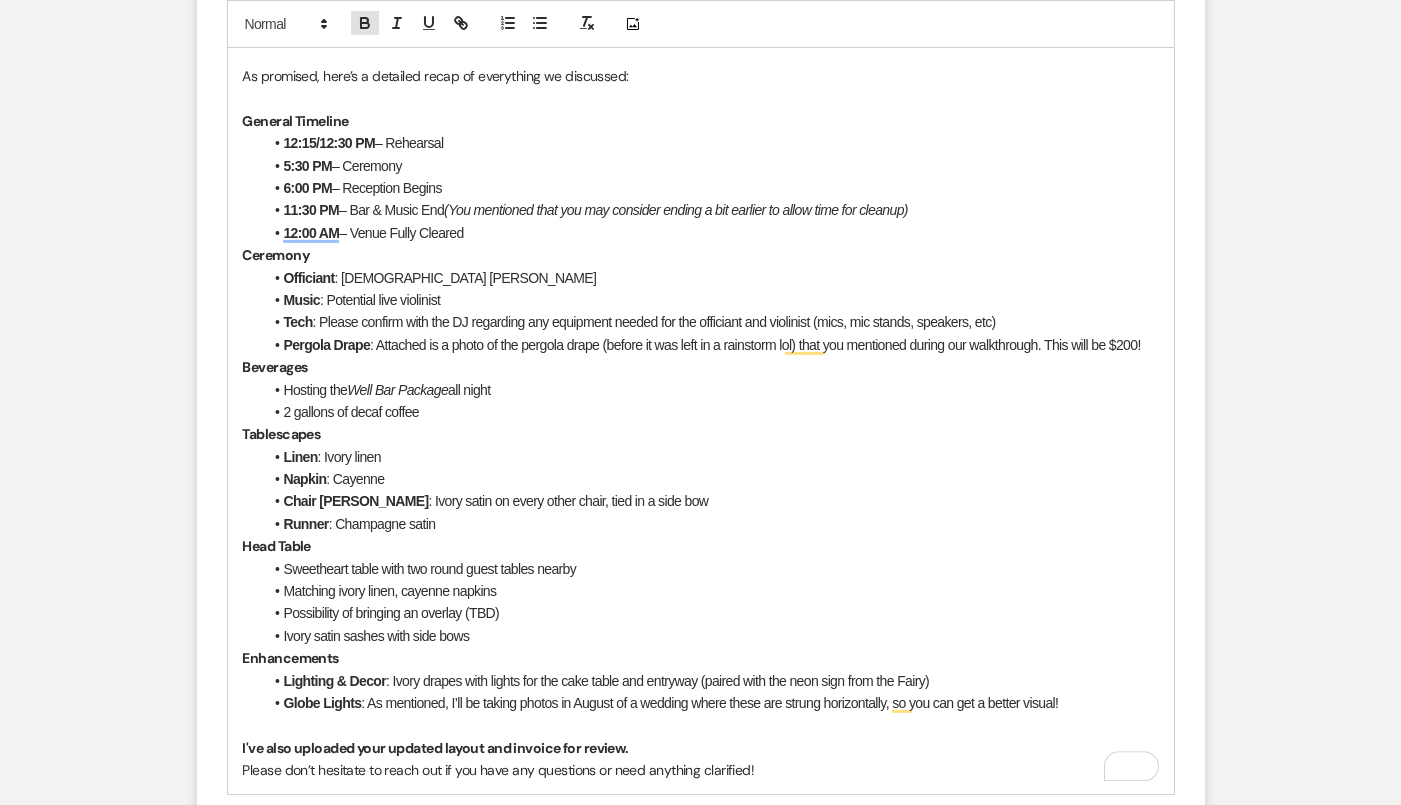 click 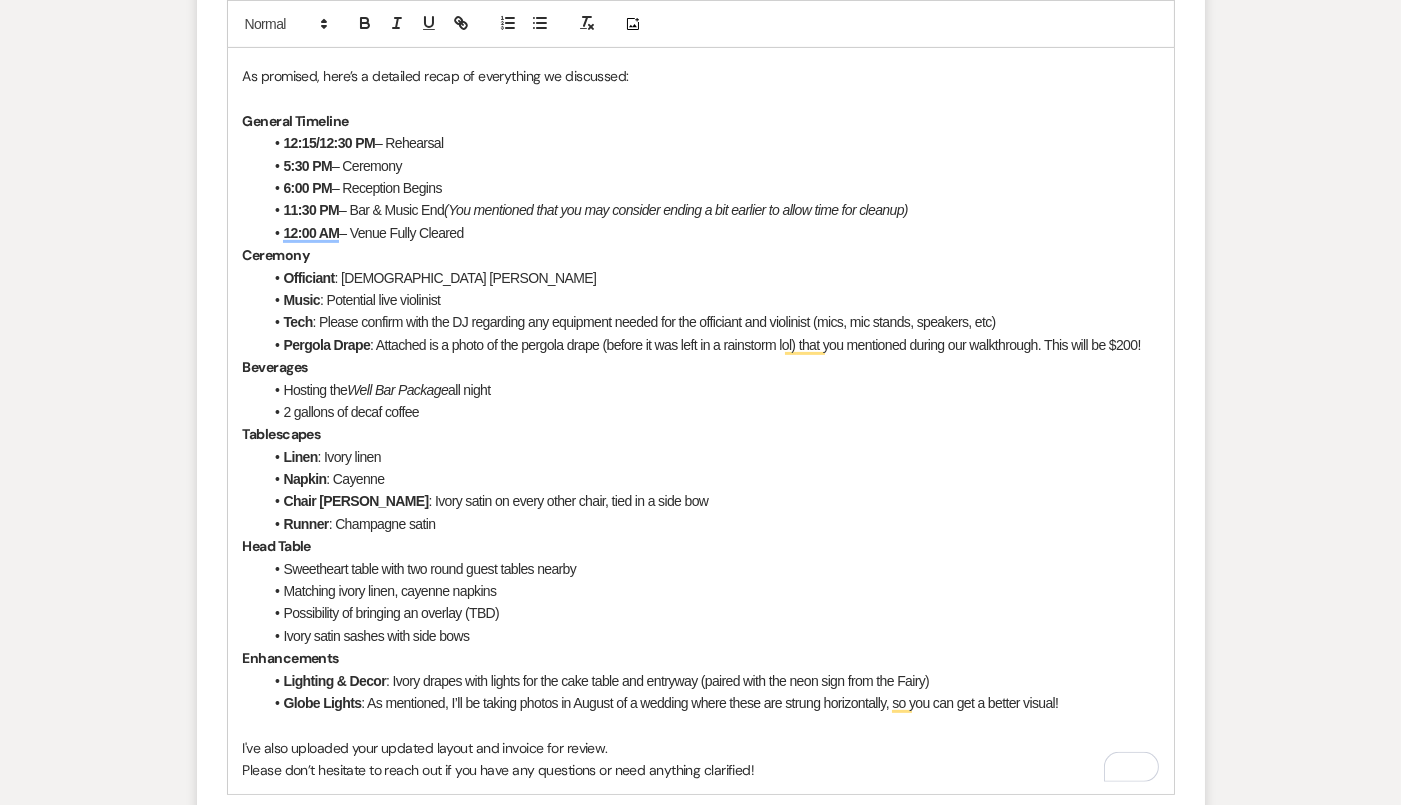 click on "I've also uploaded your updated layout and invoice for review." at bounding box center (701, 748) 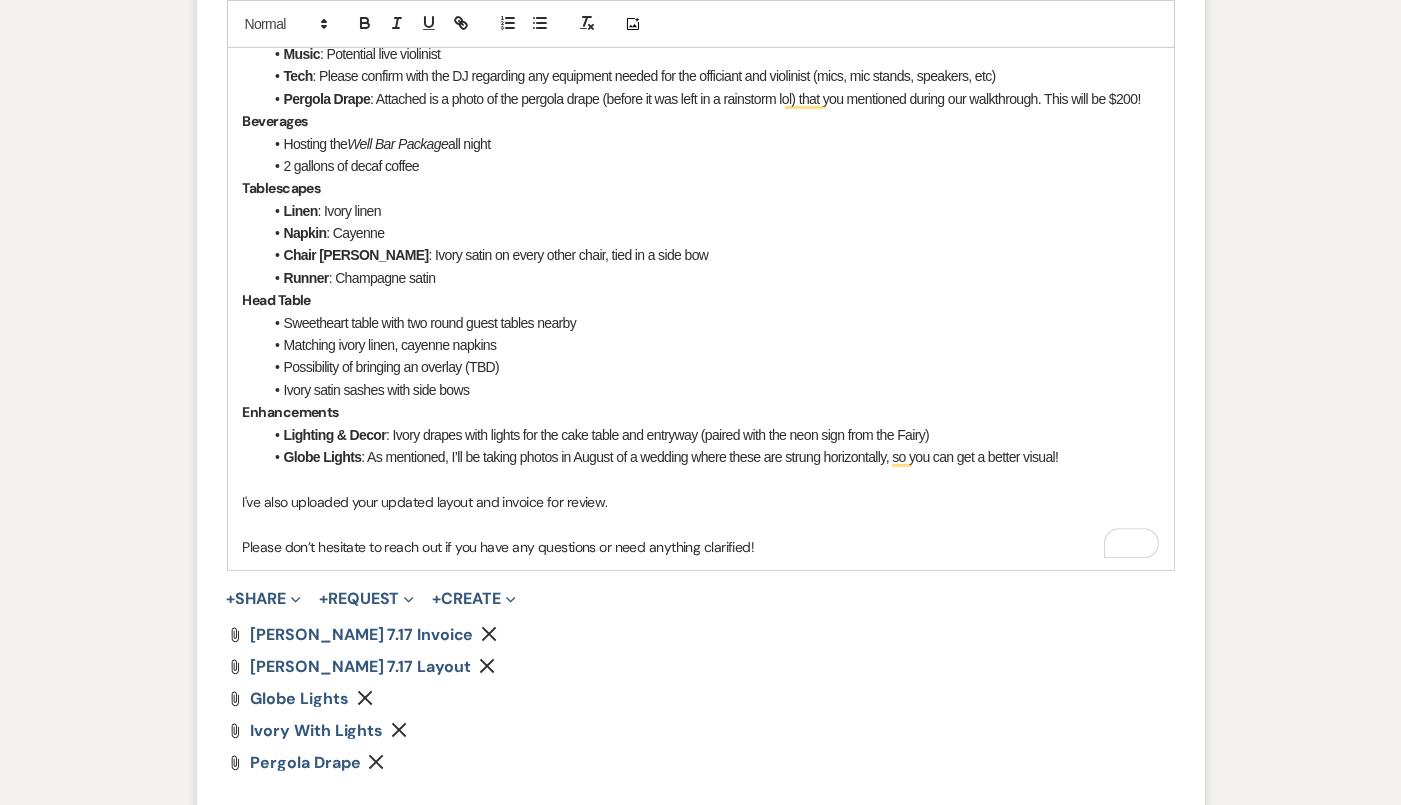 scroll, scrollTop: 1408, scrollLeft: 0, axis: vertical 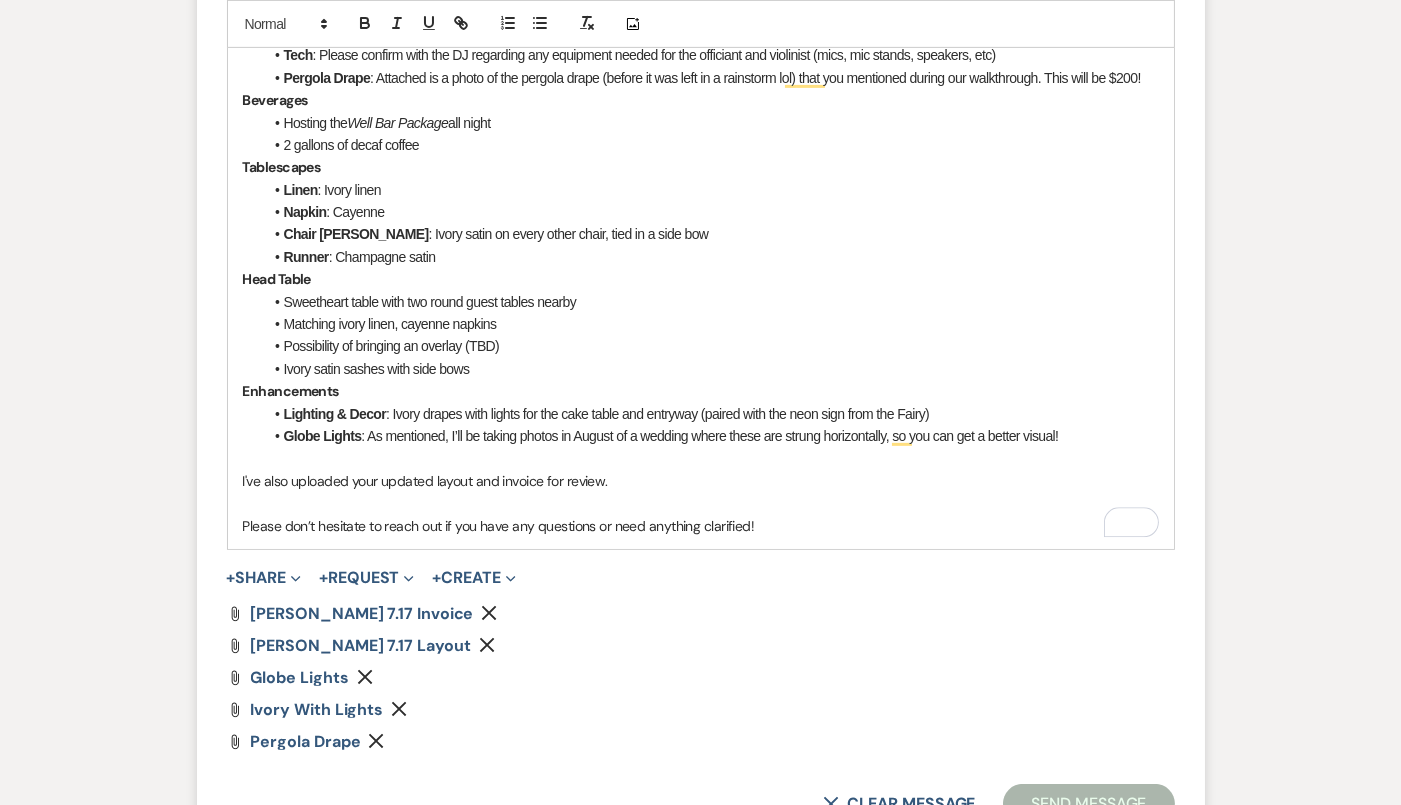 click on "Please don’t hesitate to reach out if you have any questions or need anything clarified!" at bounding box center (701, 526) 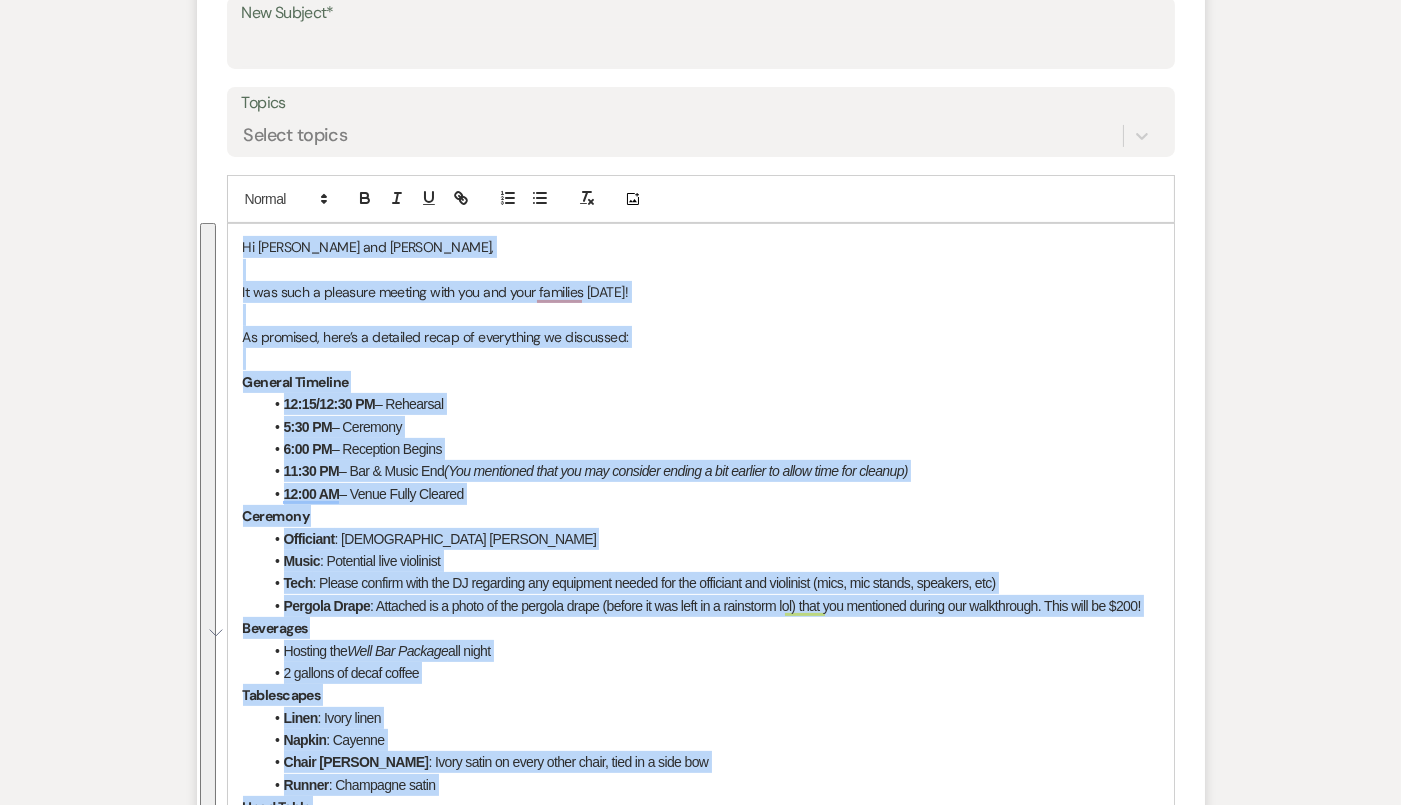 scroll, scrollTop: 782, scrollLeft: 0, axis: vertical 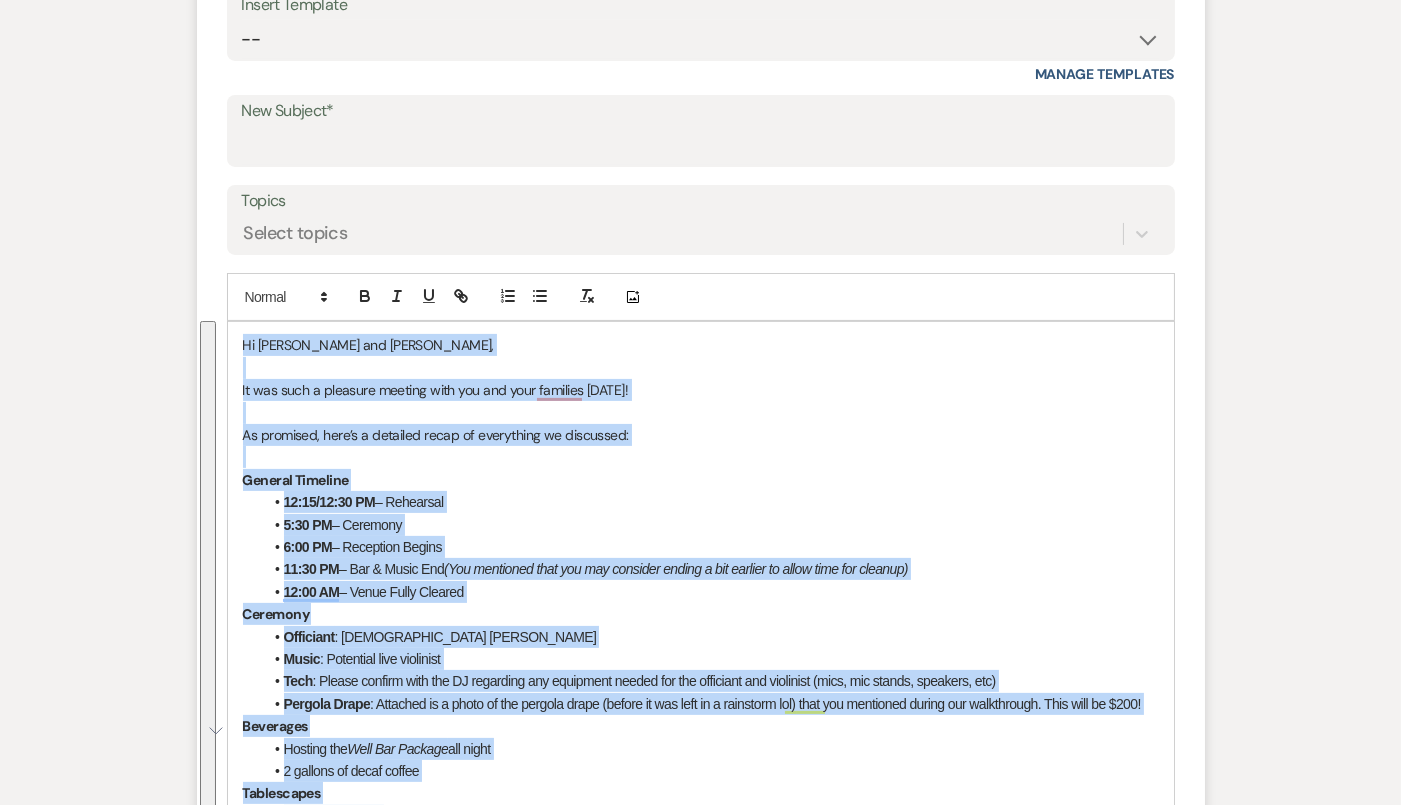 drag, startPoint x: 767, startPoint y: 525, endPoint x: 205, endPoint y: 327, distance: 595.8591 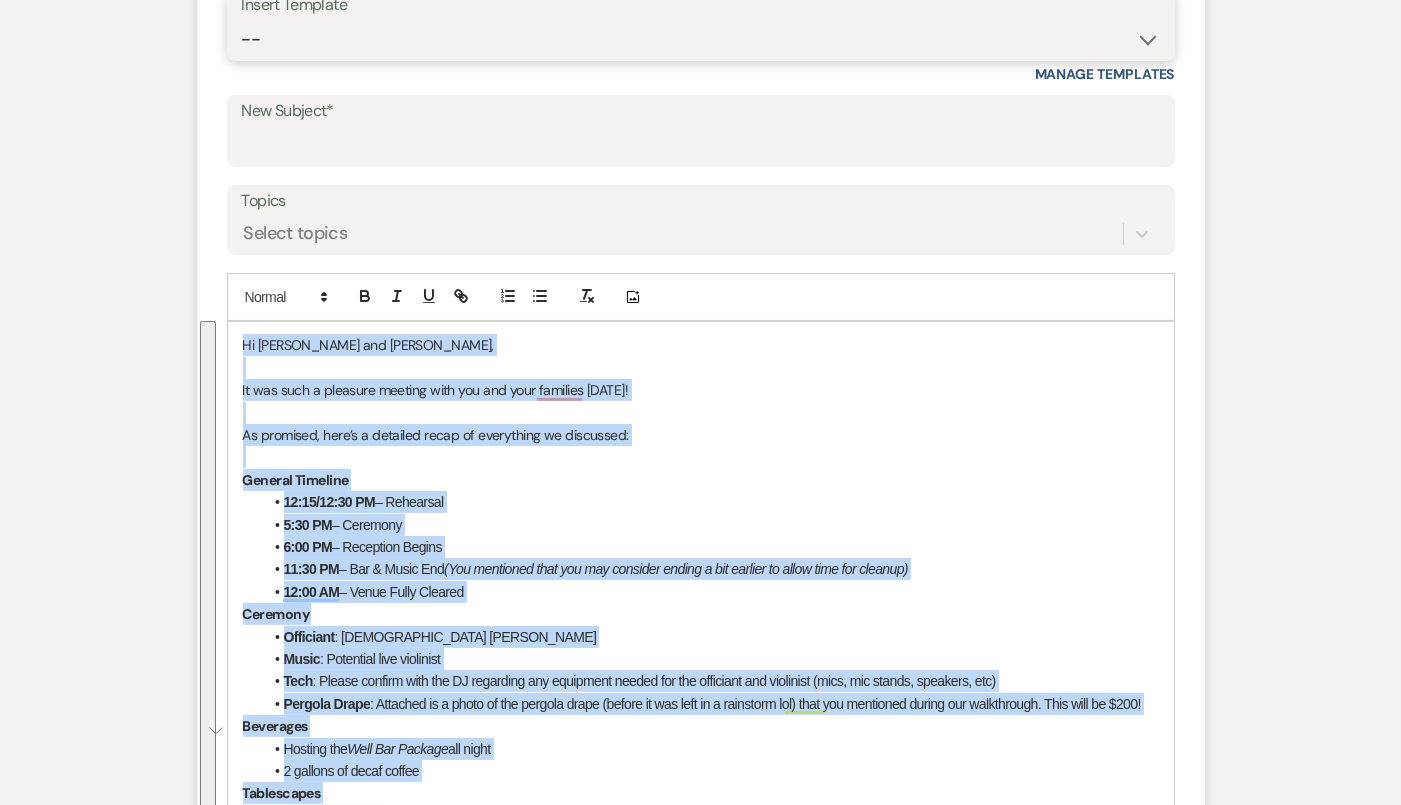 click on "-- Tour Confirmation Contract (Pre-Booked Leads) Out of office Inquiry Email All 3 Venues Inquiry Welcome Email Pharna  Initial Inquiry Follow Up Say YES to the Venue!  [PERSON_NAME] Tour Follow Up - A Special Note from A View  Brochure Download Follow Up A View on State - Drop Box 12 M Payment - PC 8 M Meeting - PC 3 M - PC Final - PC Final - PC [PERSON_NAME] Signature Del & PC  [PERSON_NAME] Signature LL Signature Lead Follow Up 2nd Lead Follow Up" at bounding box center (701, 39) 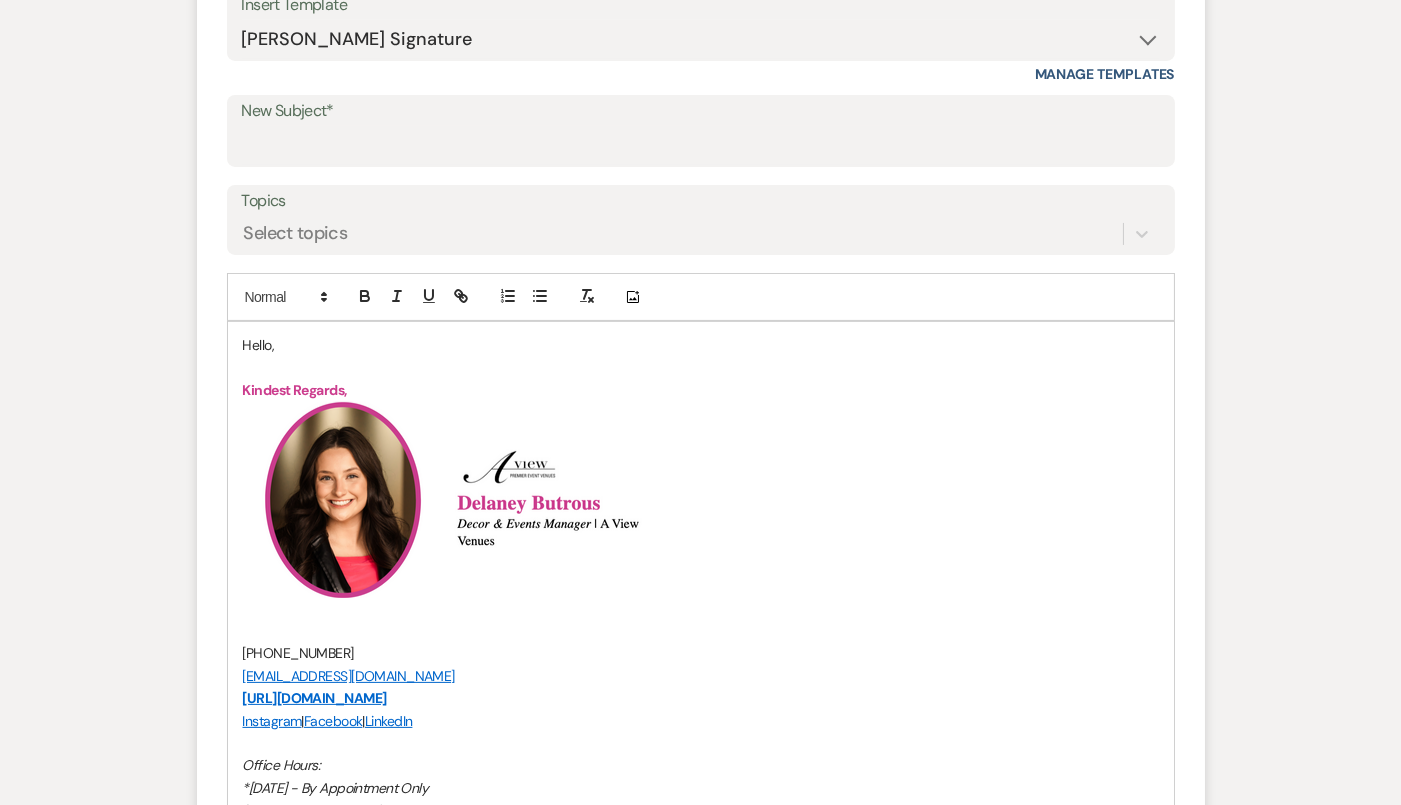click on "Hello," at bounding box center (701, 345) 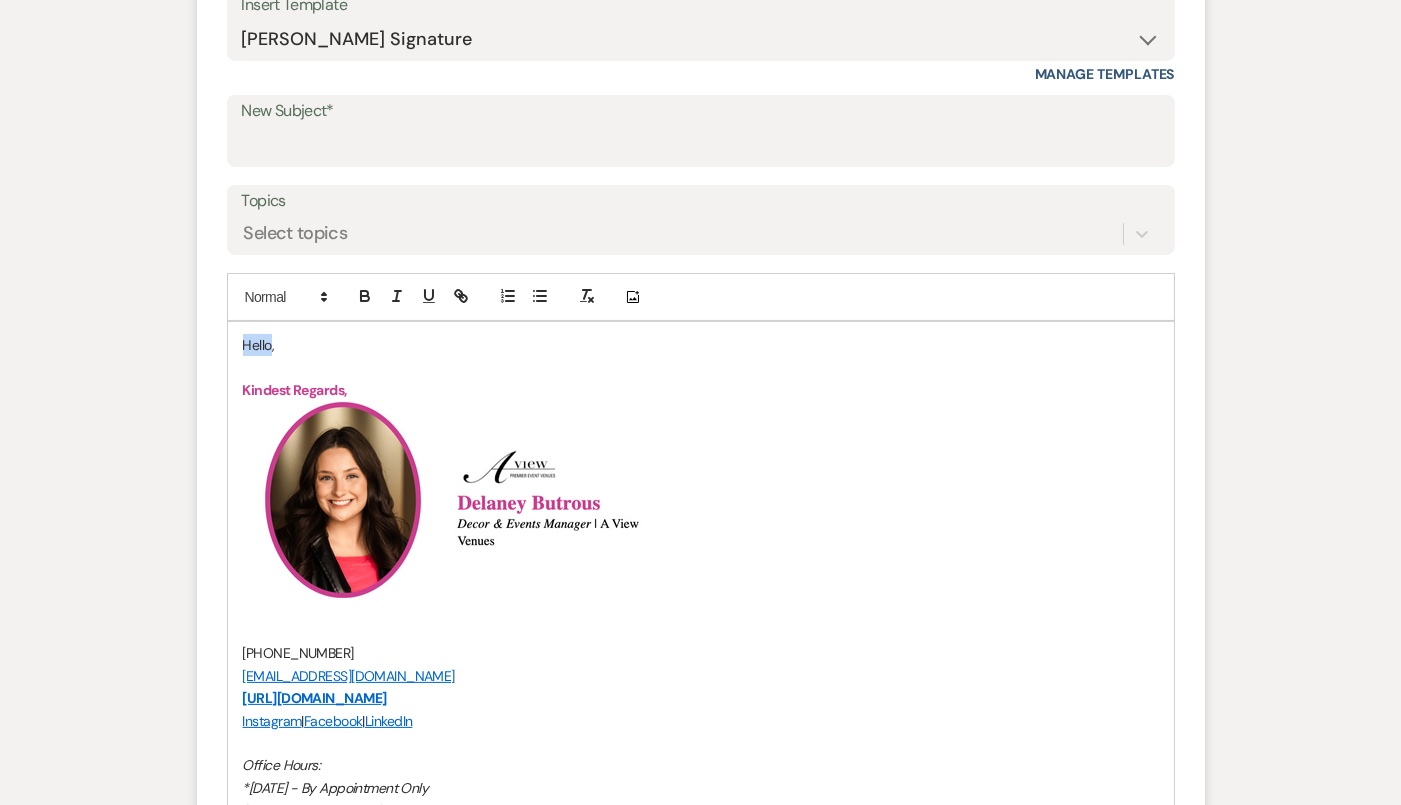 click on "Hello," at bounding box center [701, 345] 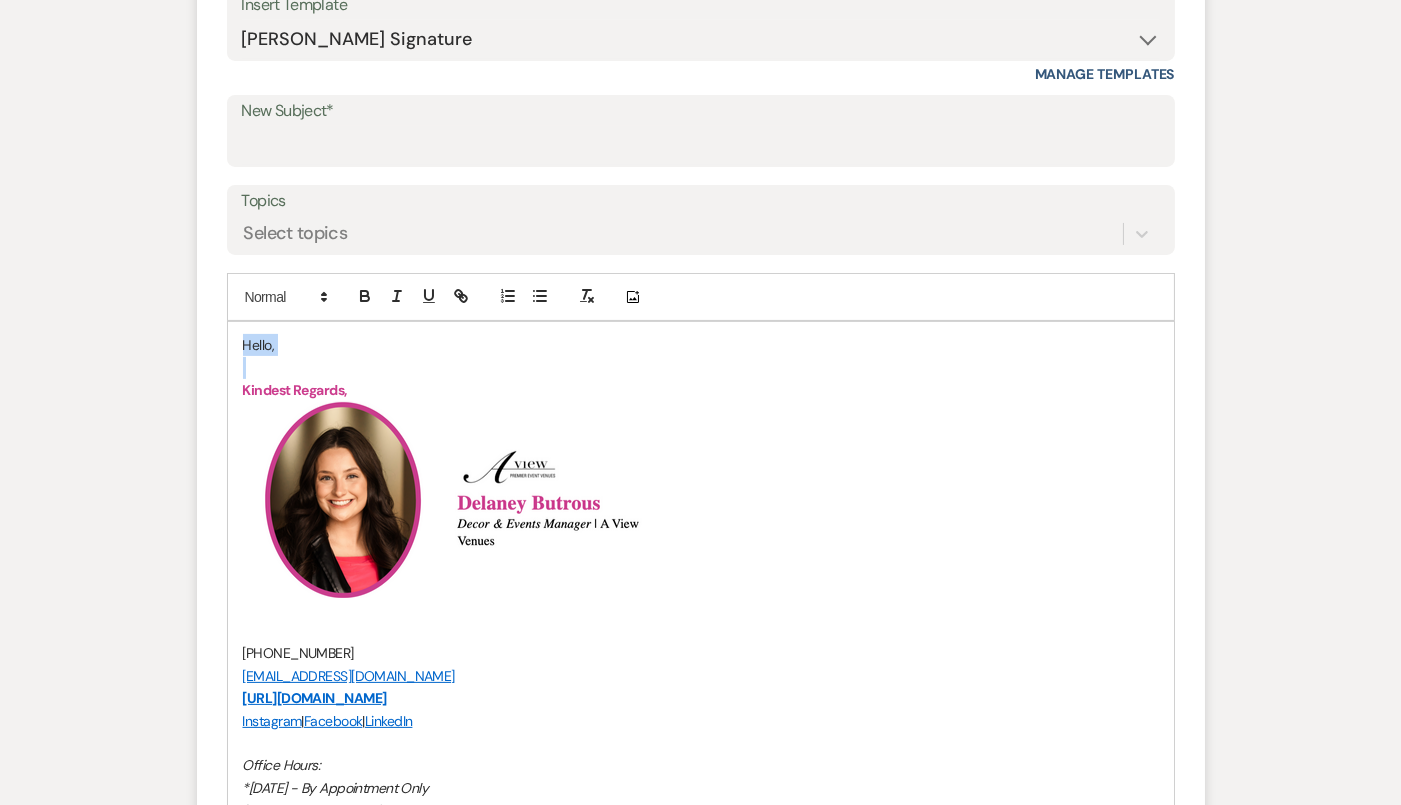 click on "Hello," at bounding box center (701, 345) 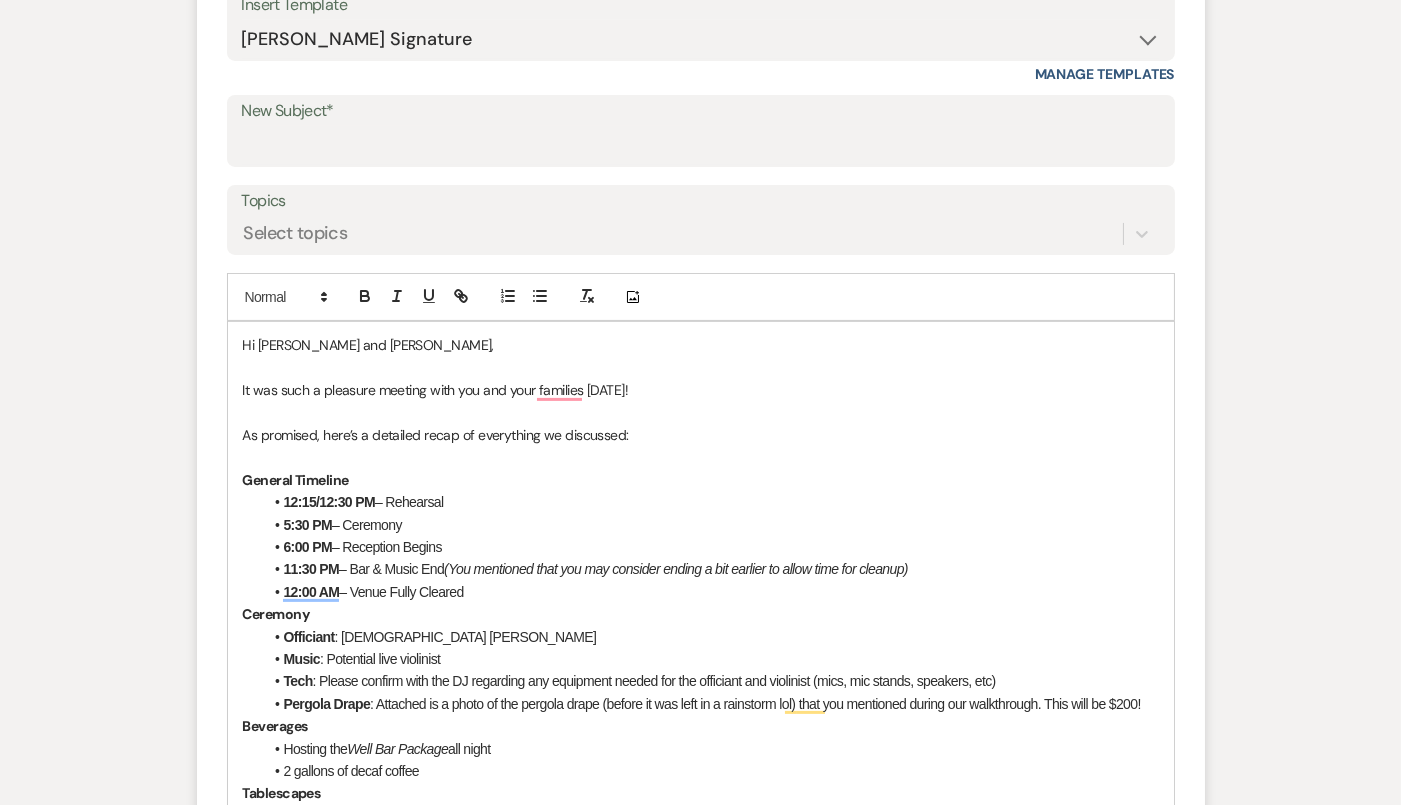 scroll, scrollTop: 792, scrollLeft: 0, axis: vertical 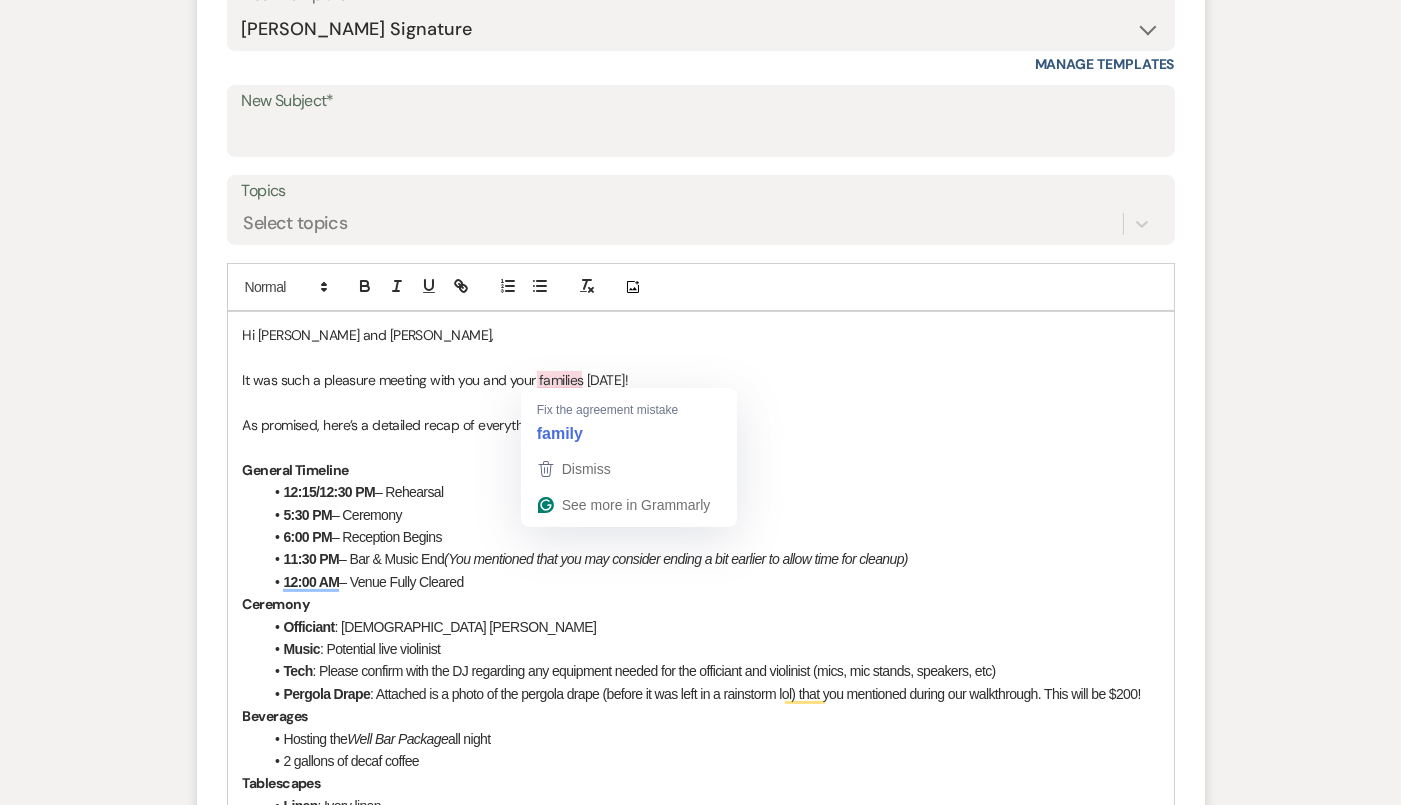 click on "As promised, here’s a detailed recap of everything we discussed:" at bounding box center [701, 425] 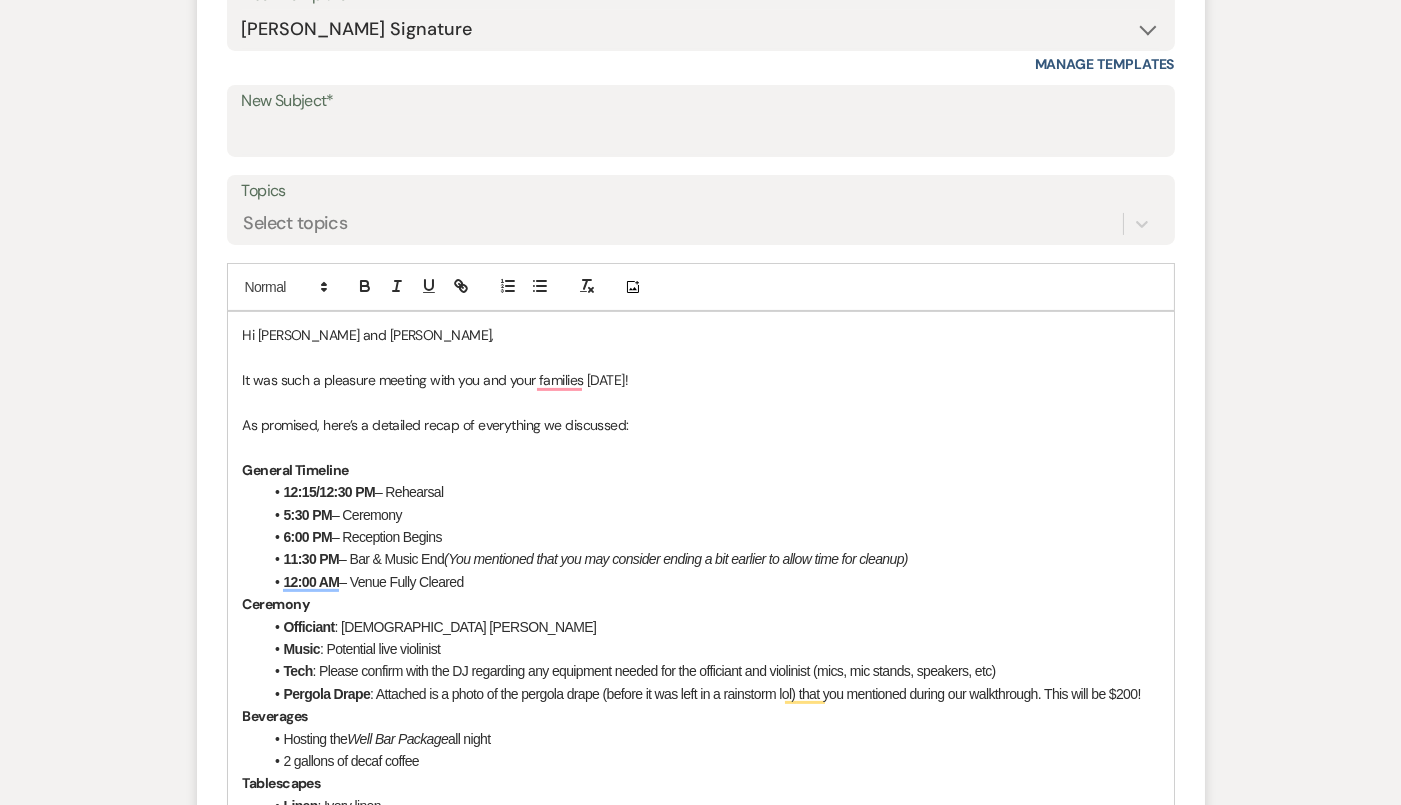 click at bounding box center (701, 447) 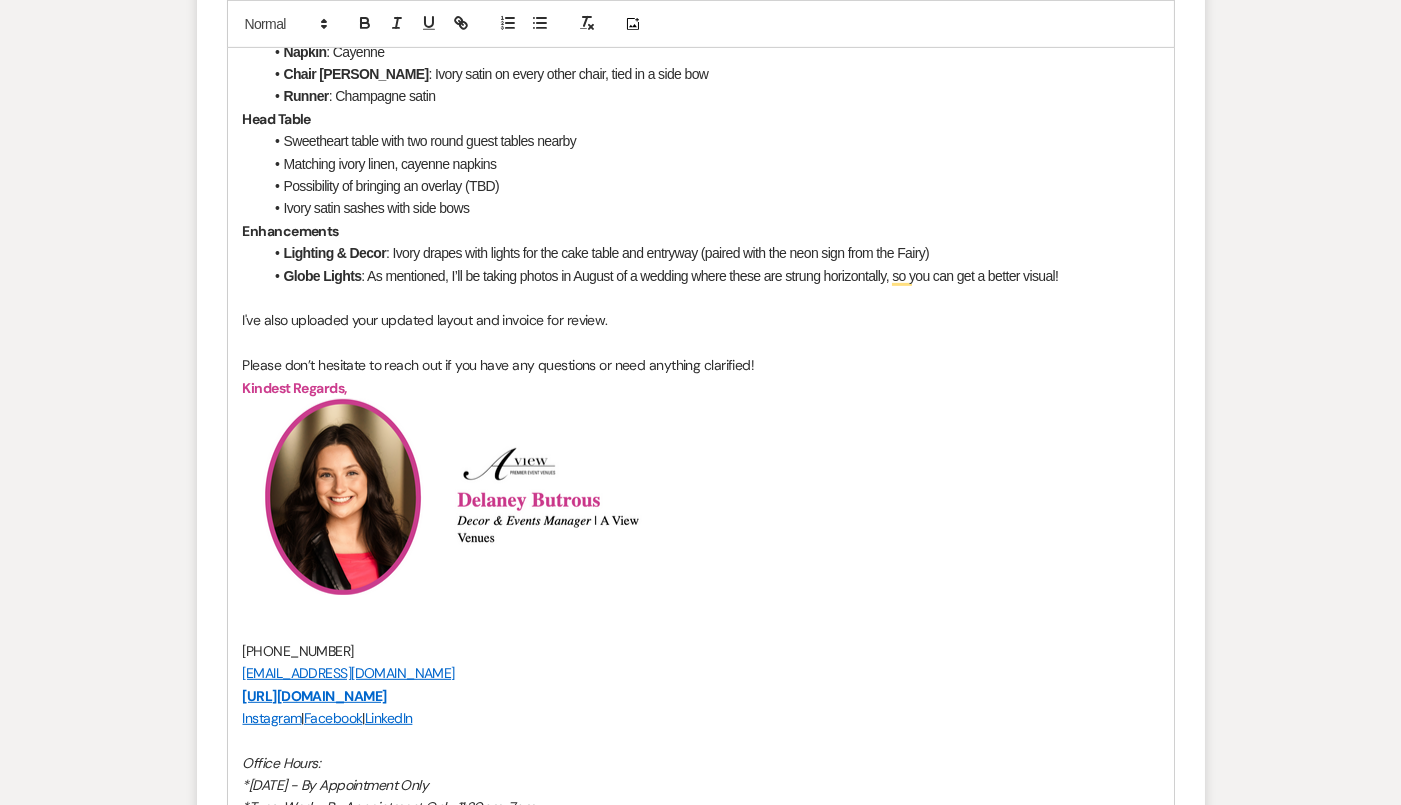 scroll, scrollTop: 1634, scrollLeft: 0, axis: vertical 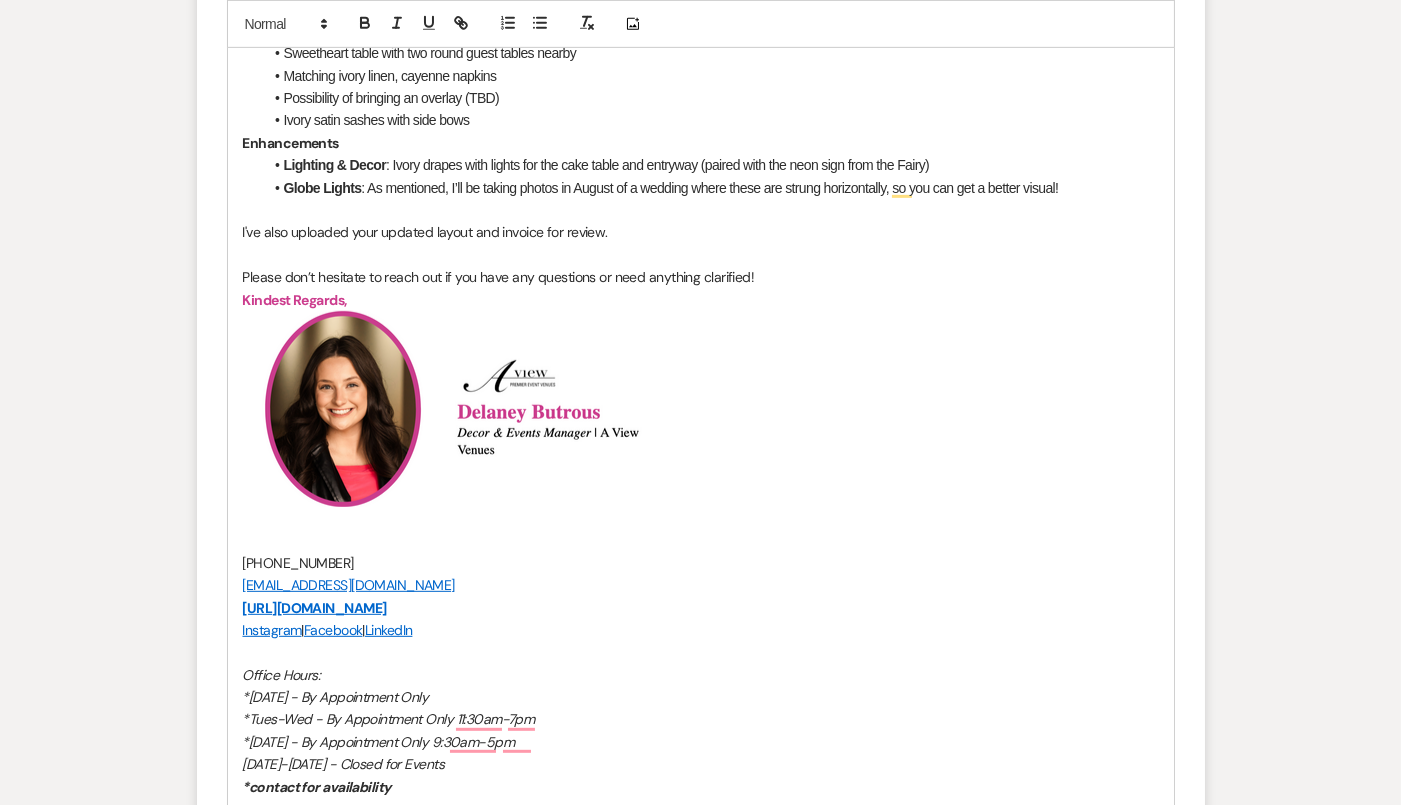 click on "Please don’t hesitate to reach out if you have any questions or need anything clarified!" at bounding box center (701, 277) 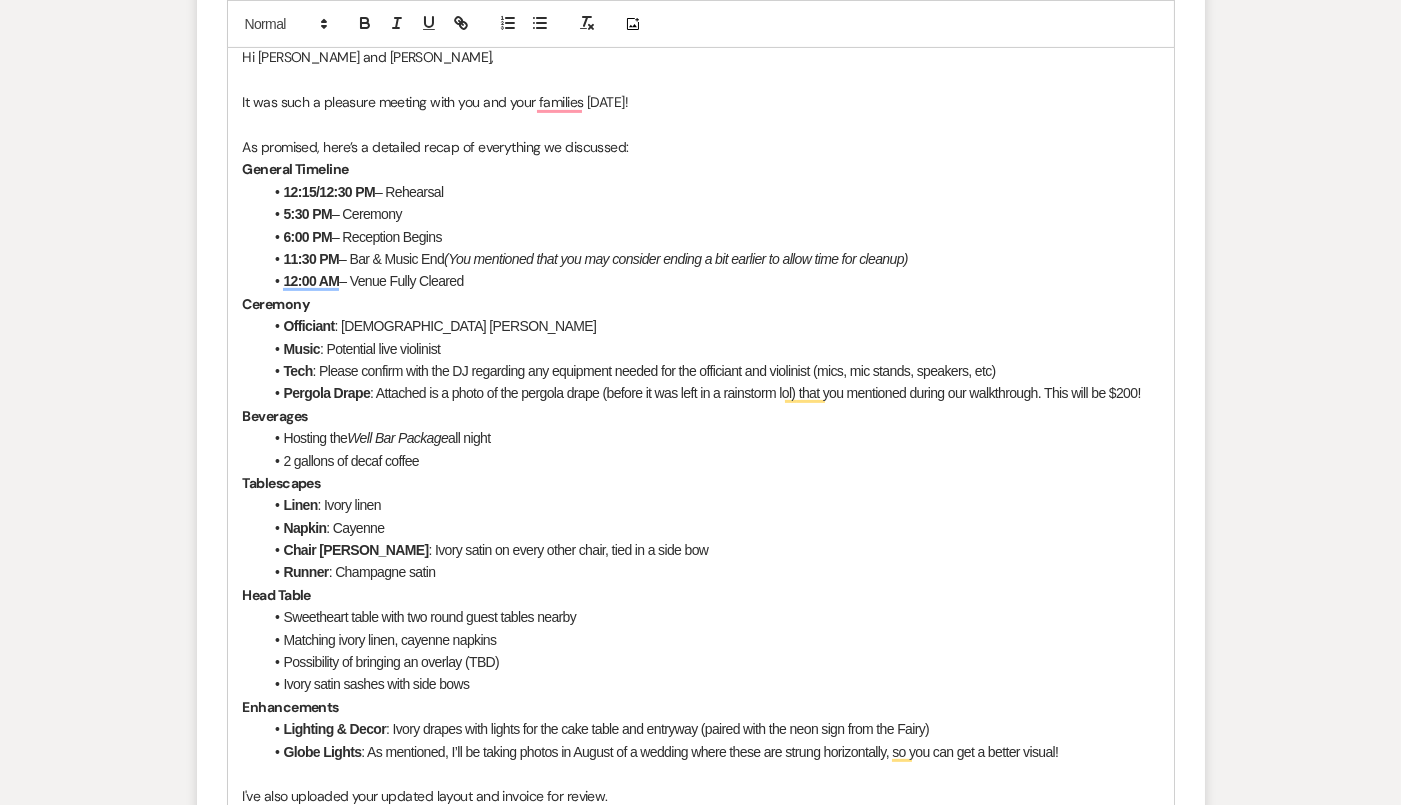 scroll, scrollTop: 832, scrollLeft: 0, axis: vertical 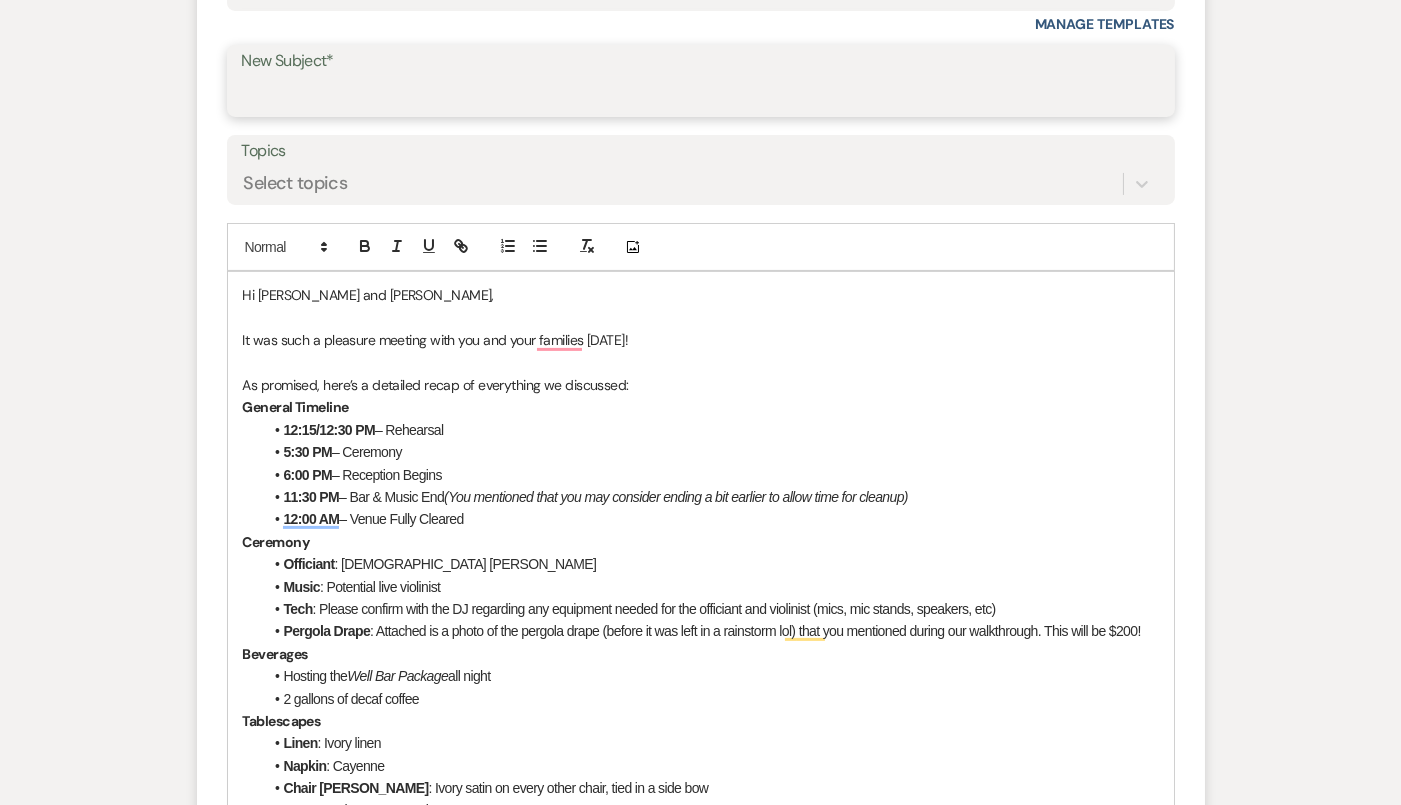 click on "New Subject*" at bounding box center (701, 95) 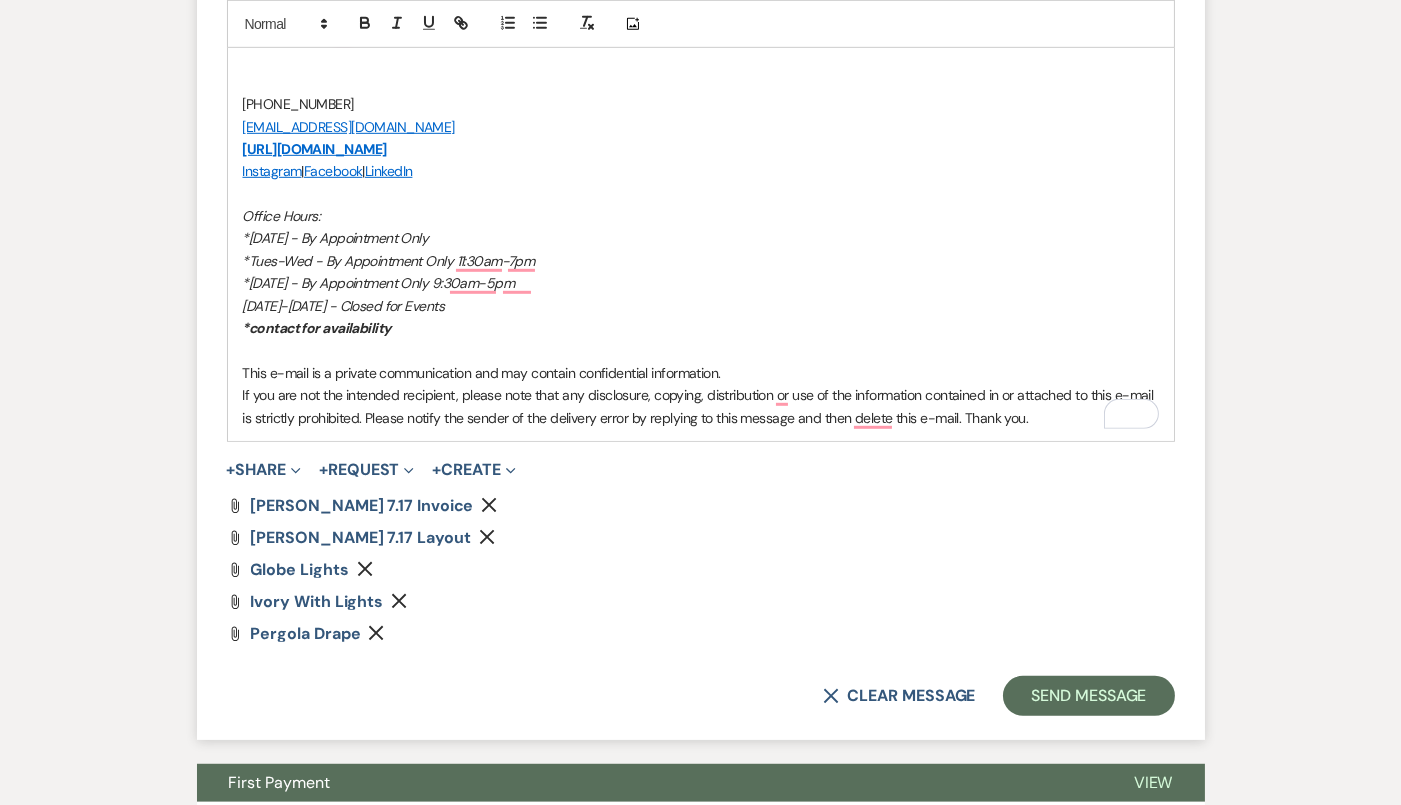 scroll, scrollTop: 2165, scrollLeft: 0, axis: vertical 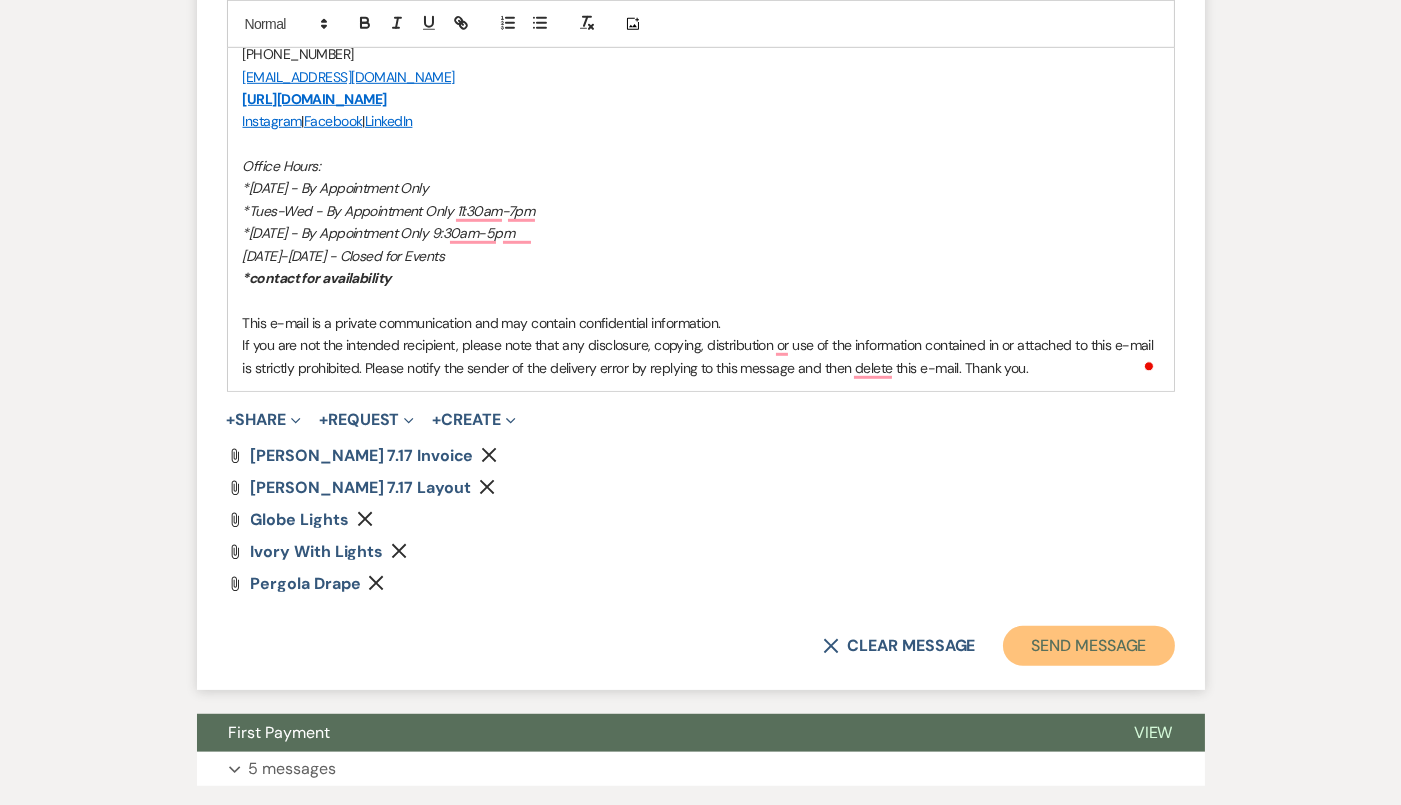 click on "Send Message" at bounding box center [1088, 646] 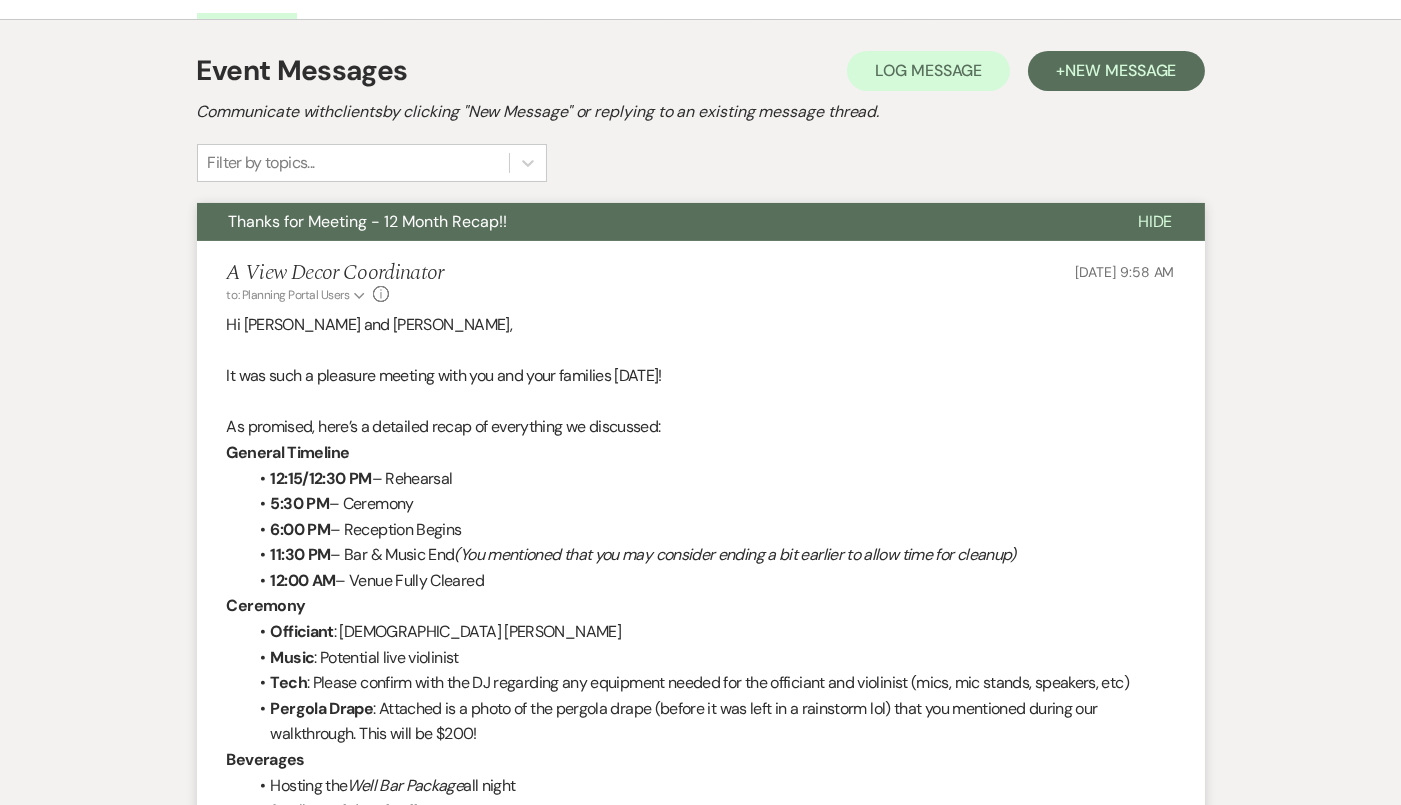 scroll, scrollTop: 0, scrollLeft: 0, axis: both 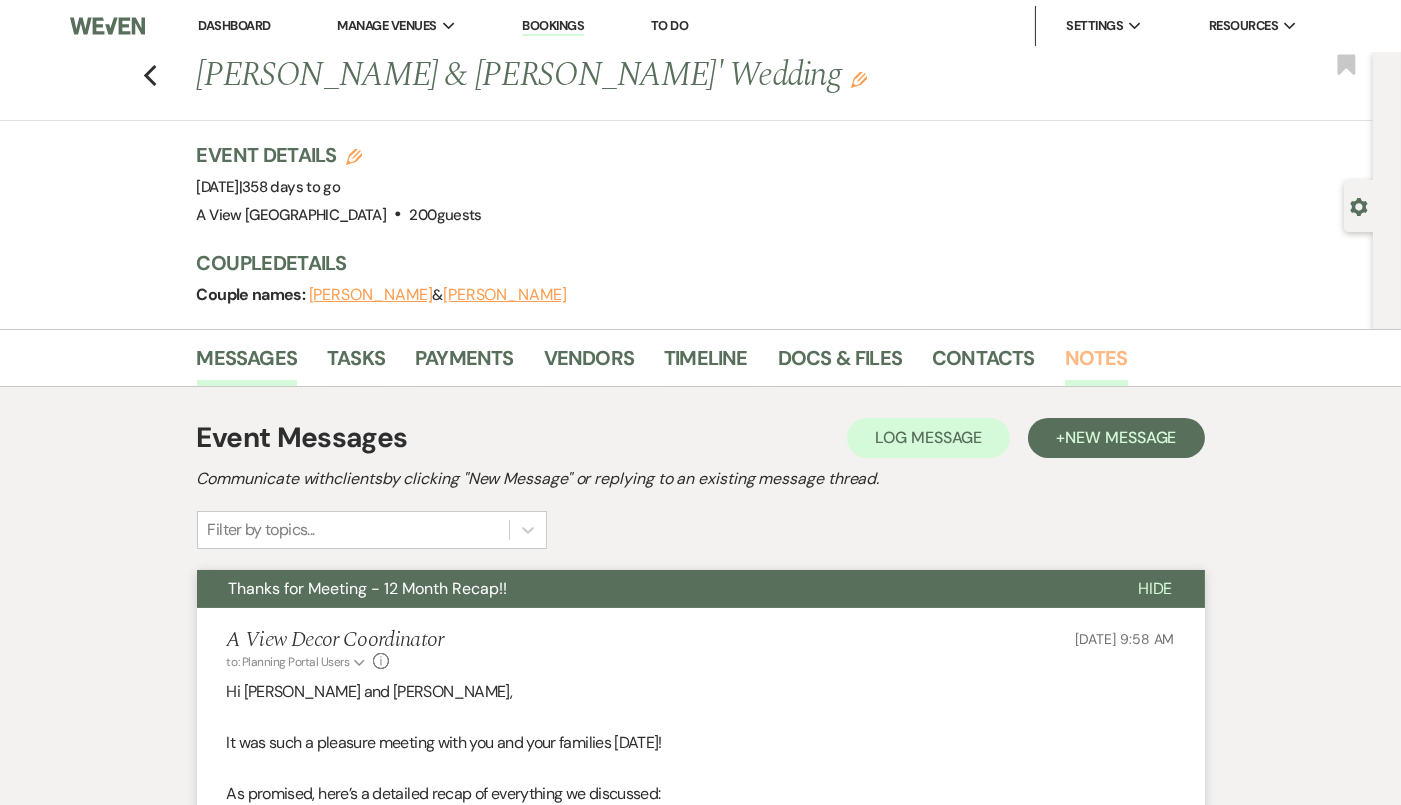 click on "Notes" at bounding box center (1096, 364) 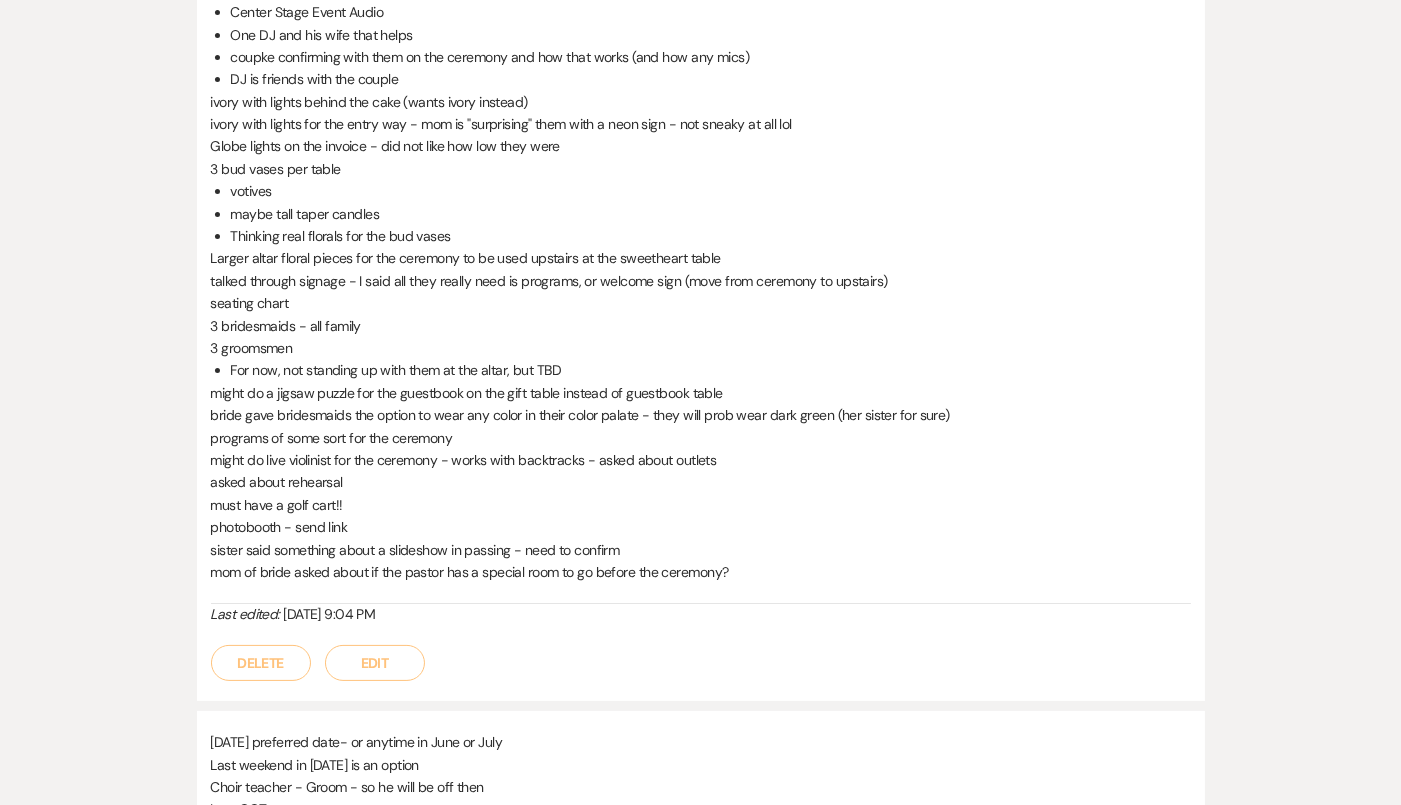 scroll, scrollTop: 0, scrollLeft: 0, axis: both 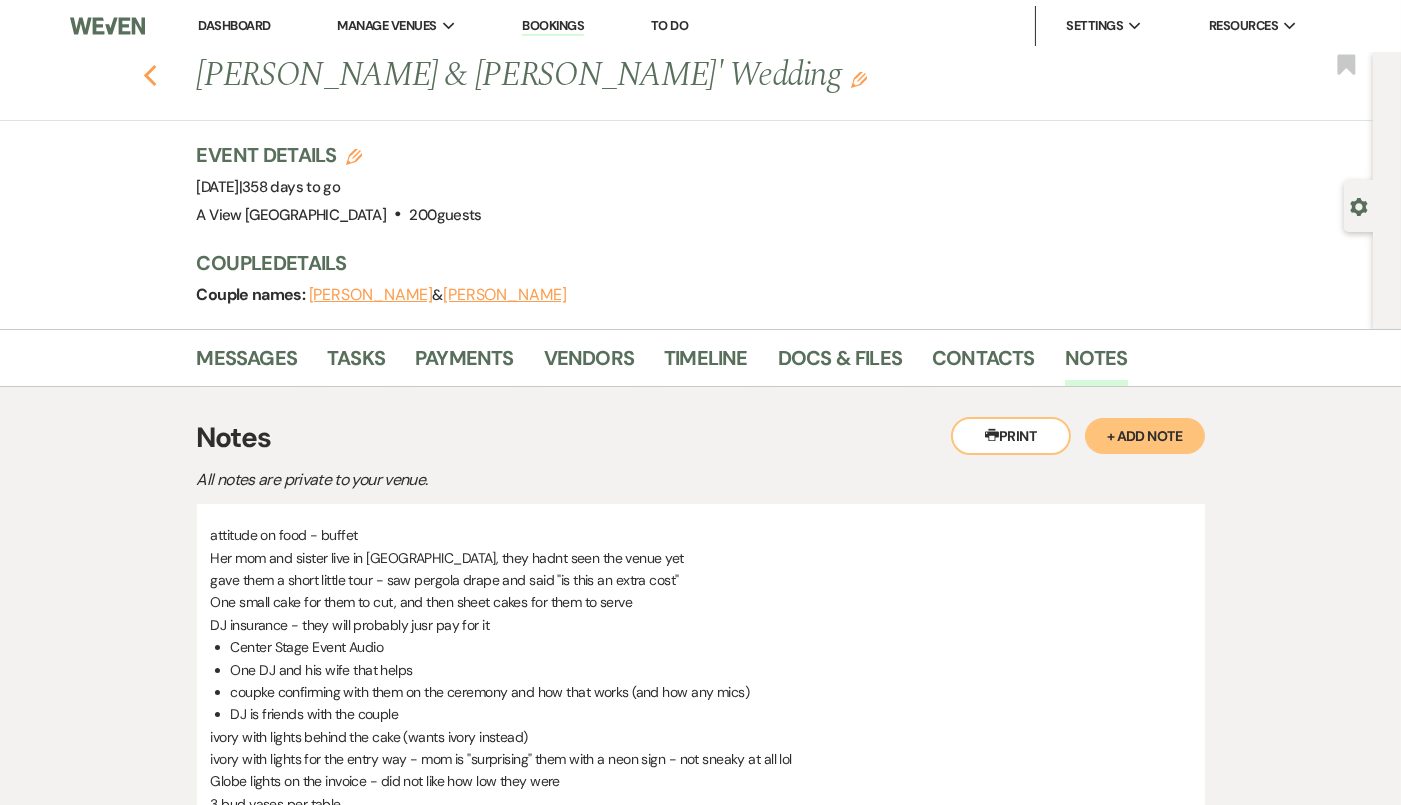 click 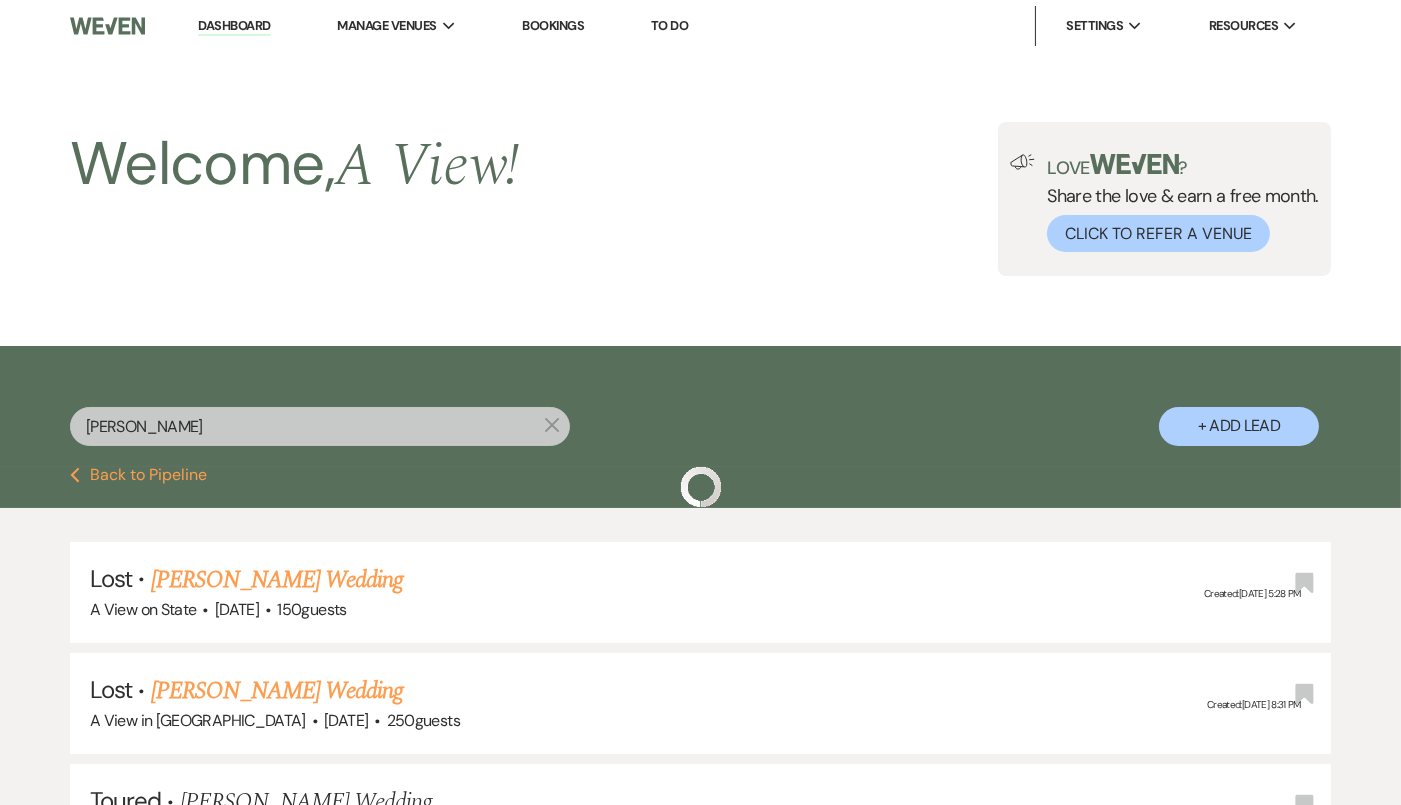 scroll, scrollTop: 1010, scrollLeft: 0, axis: vertical 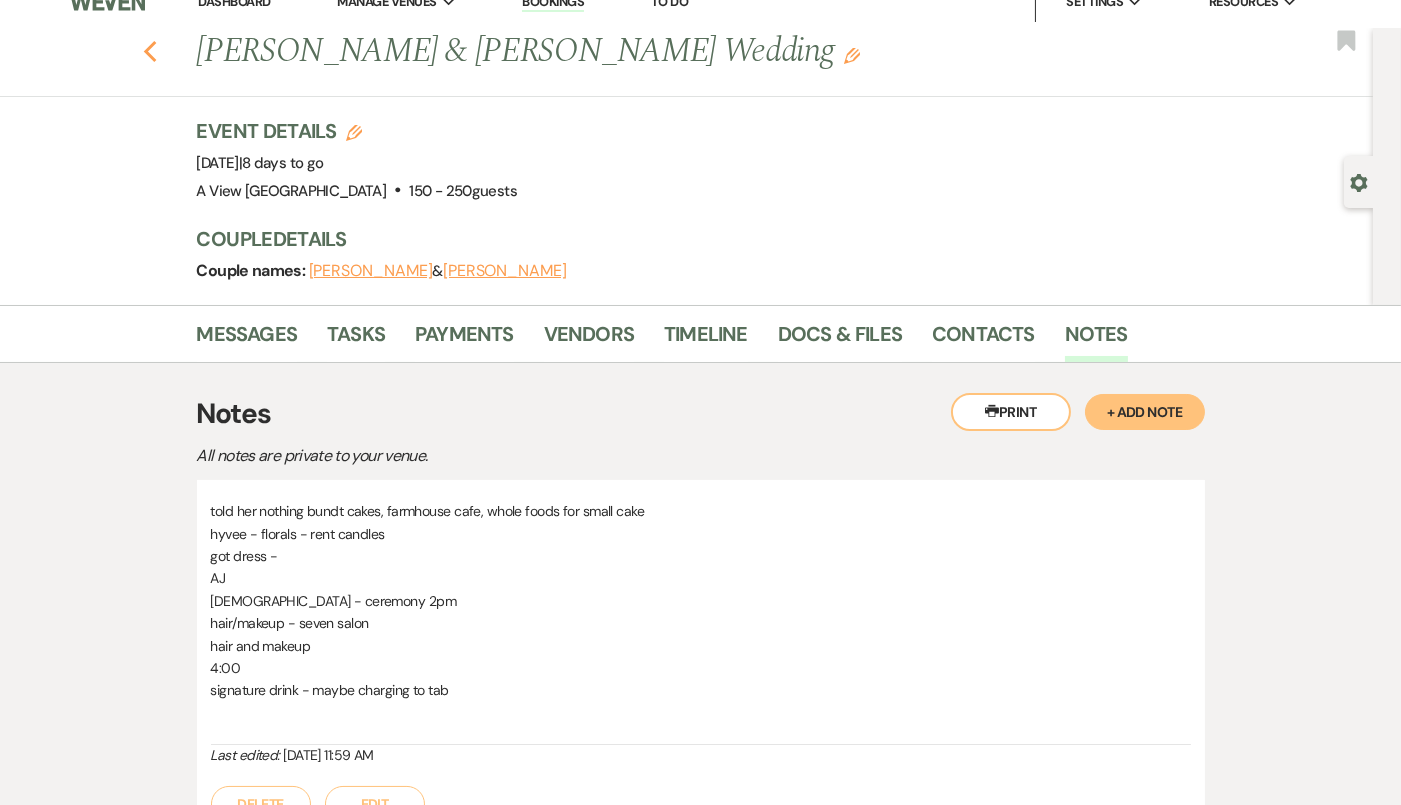 click on "Previous" 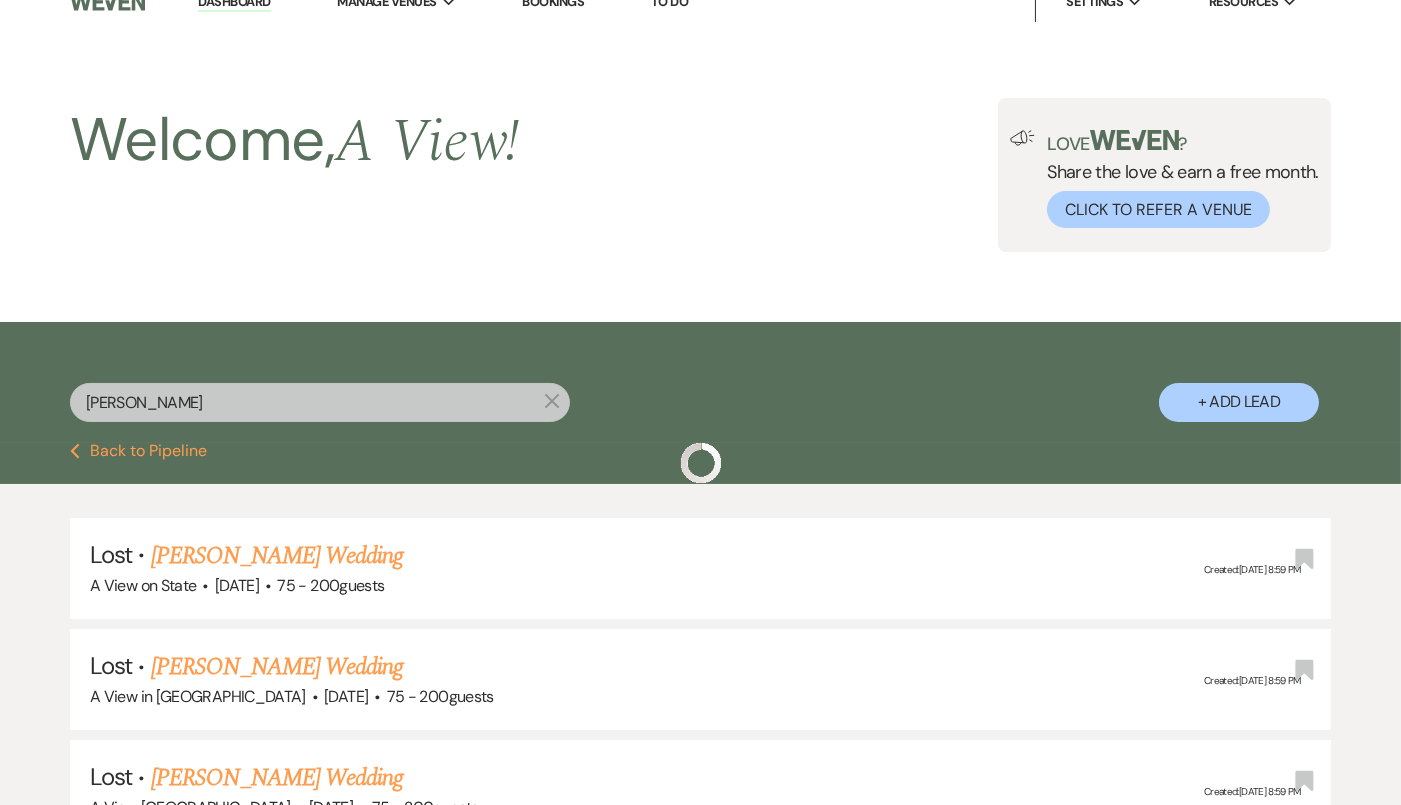 scroll, scrollTop: 346, scrollLeft: 0, axis: vertical 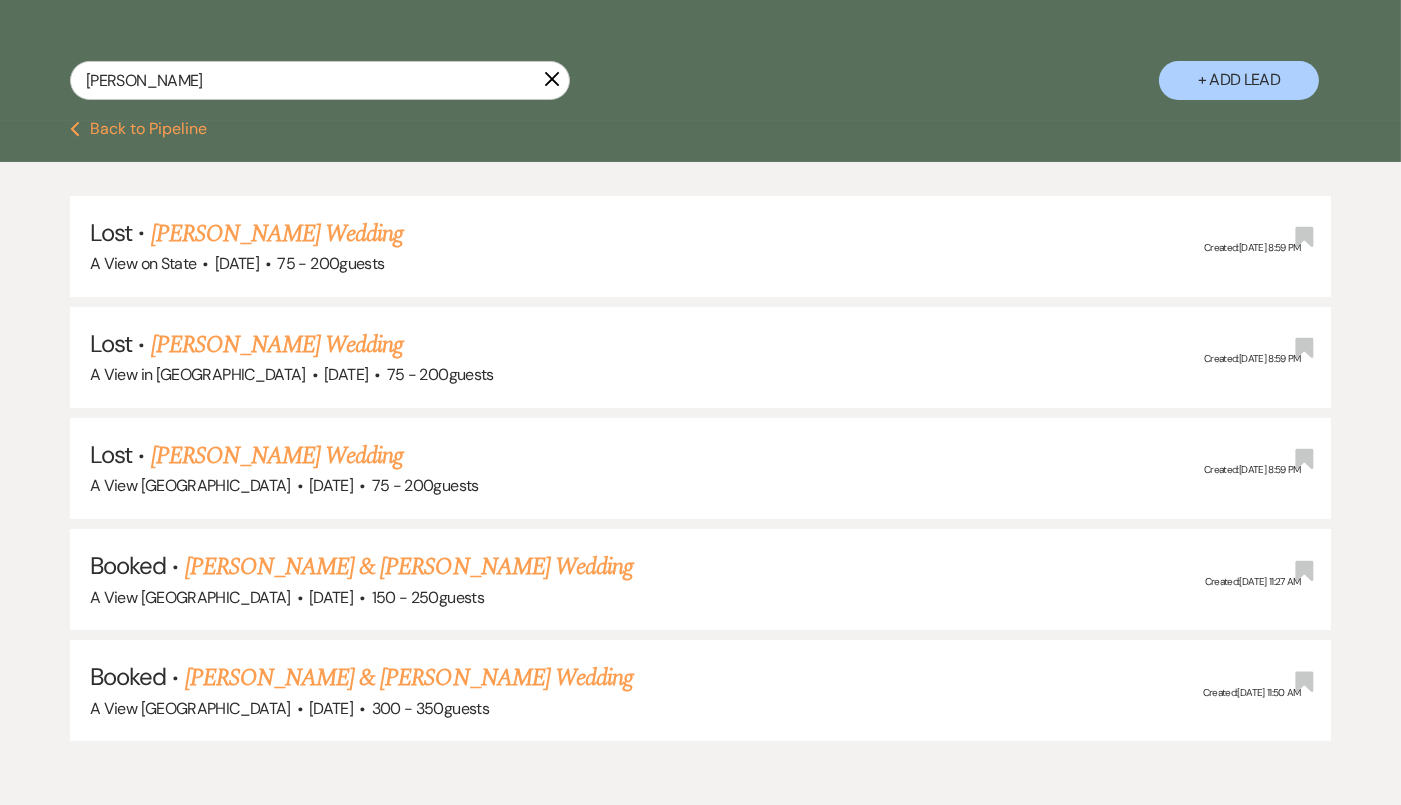 click on "tracey maloley X + Add Lead" at bounding box center (700, 62) 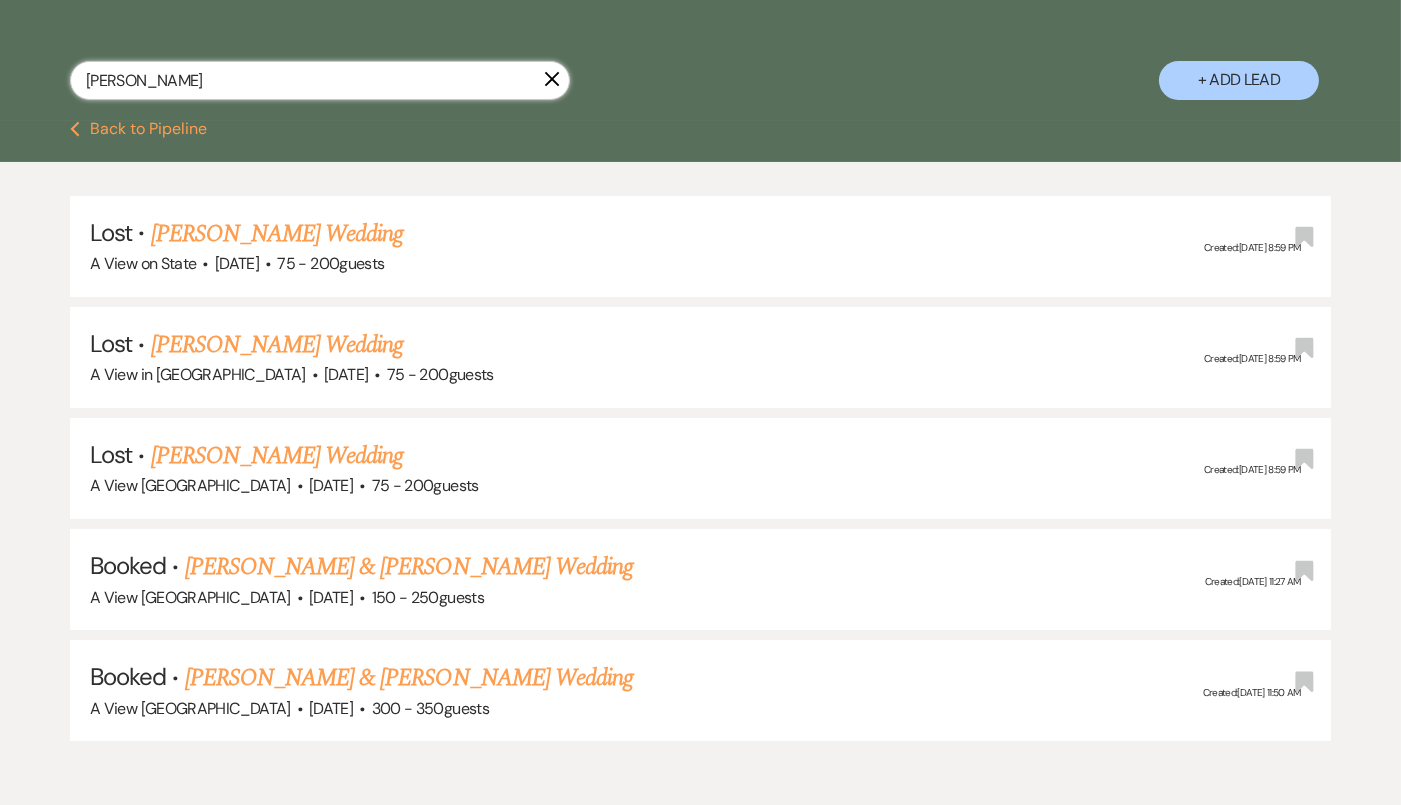 click on "tracey maloley" at bounding box center (320, 80) 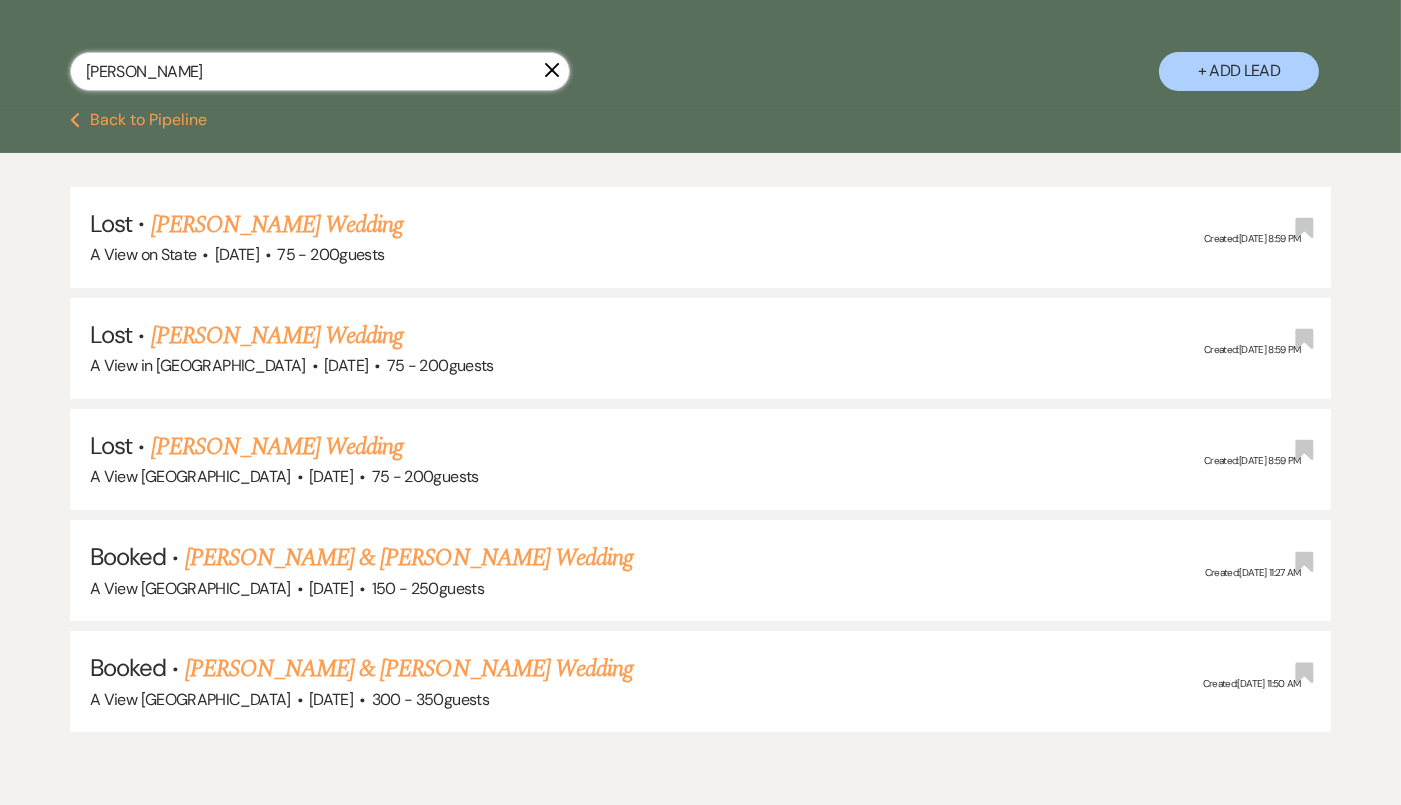 scroll, scrollTop: 358, scrollLeft: 0, axis: vertical 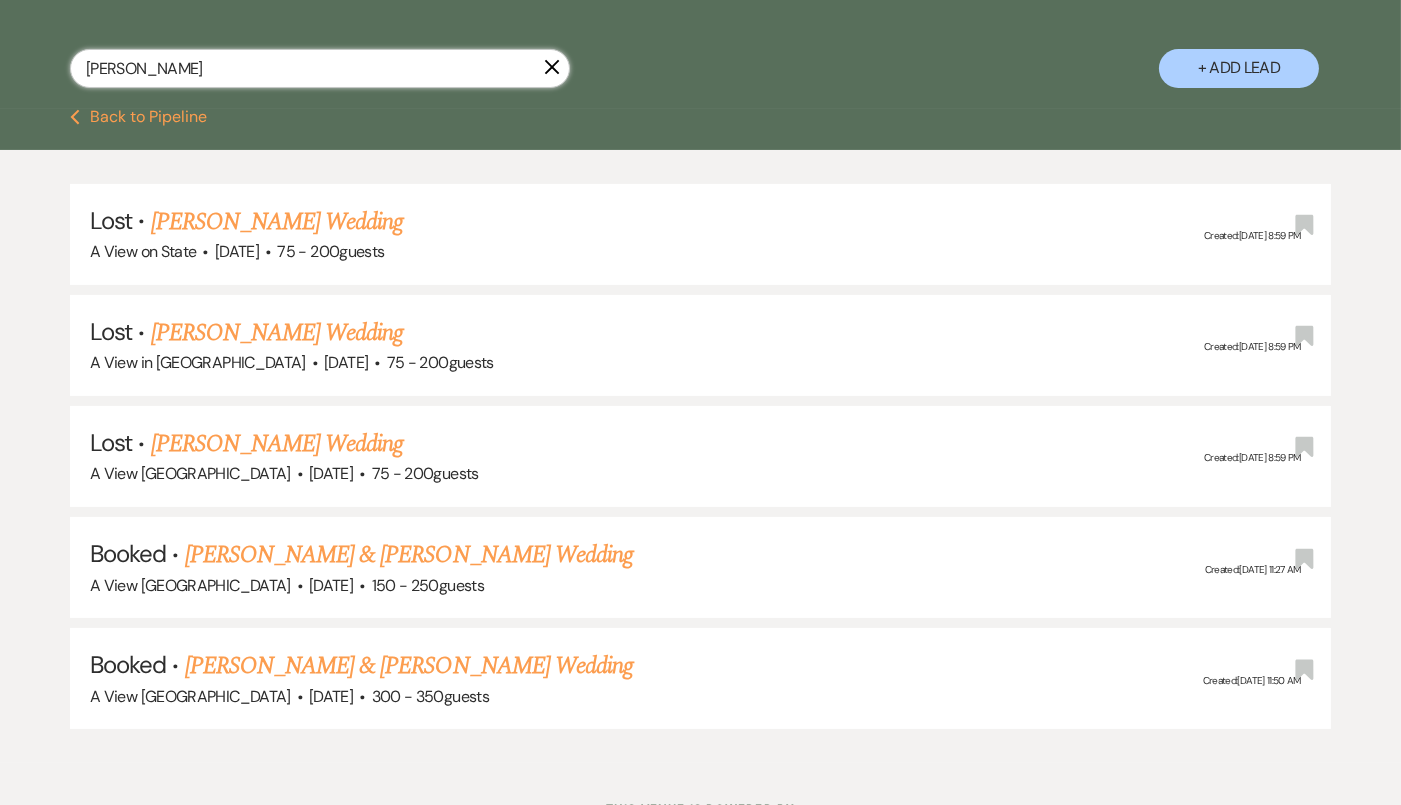 click on "tracey maloley" at bounding box center [320, 68] 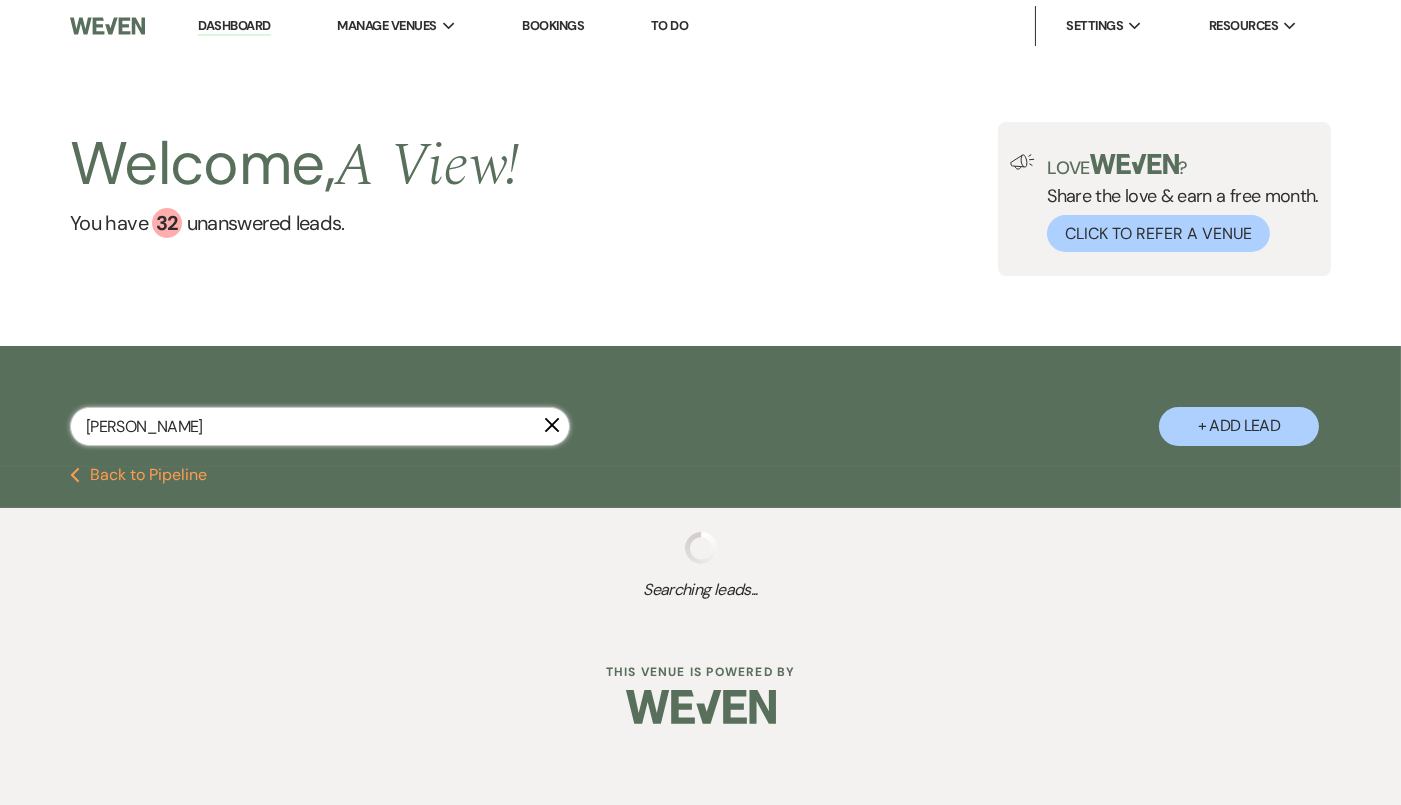 scroll, scrollTop: 0, scrollLeft: 0, axis: both 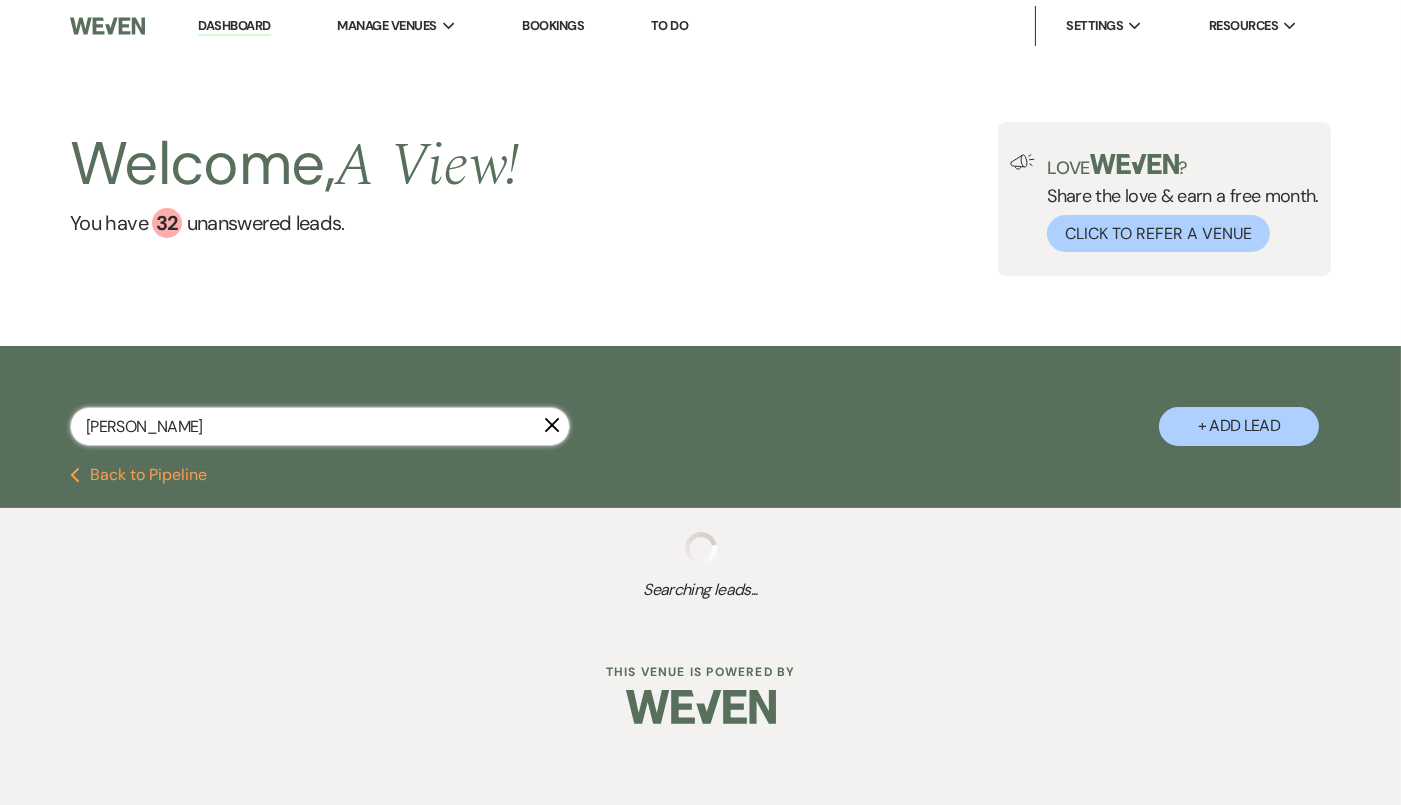 type on "tracey maloley" 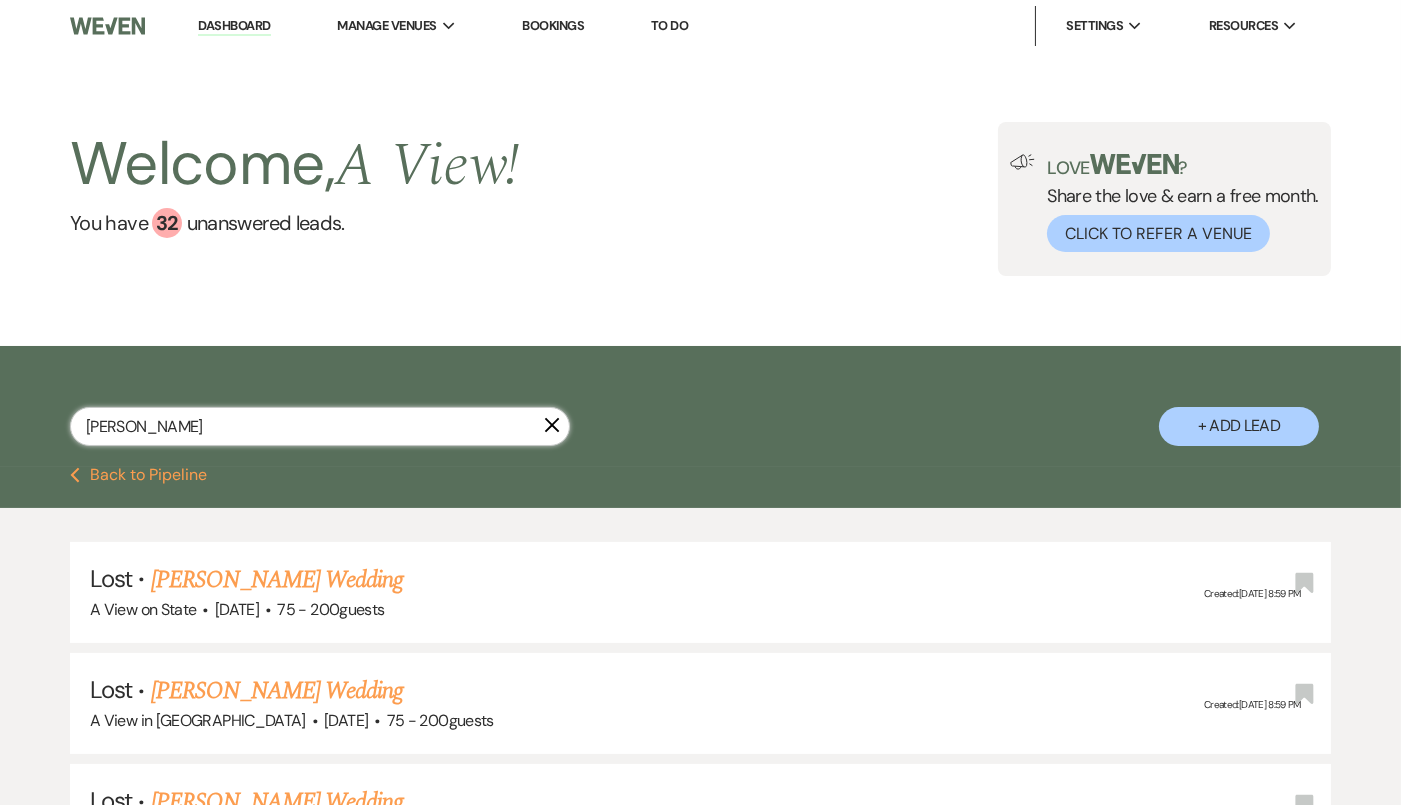 scroll, scrollTop: 440, scrollLeft: 0, axis: vertical 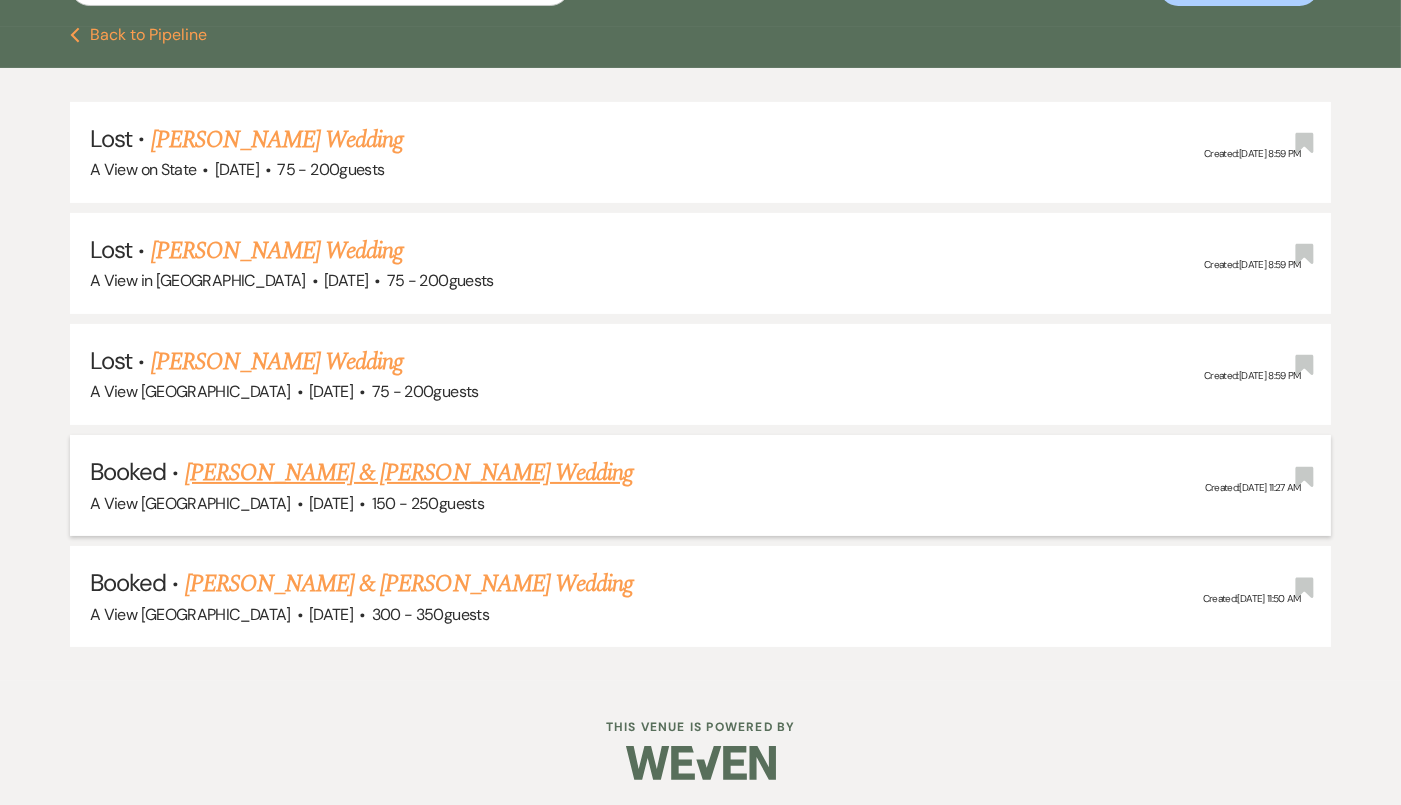 click on "[PERSON_NAME] & [PERSON_NAME] Wedding" at bounding box center (409, 473) 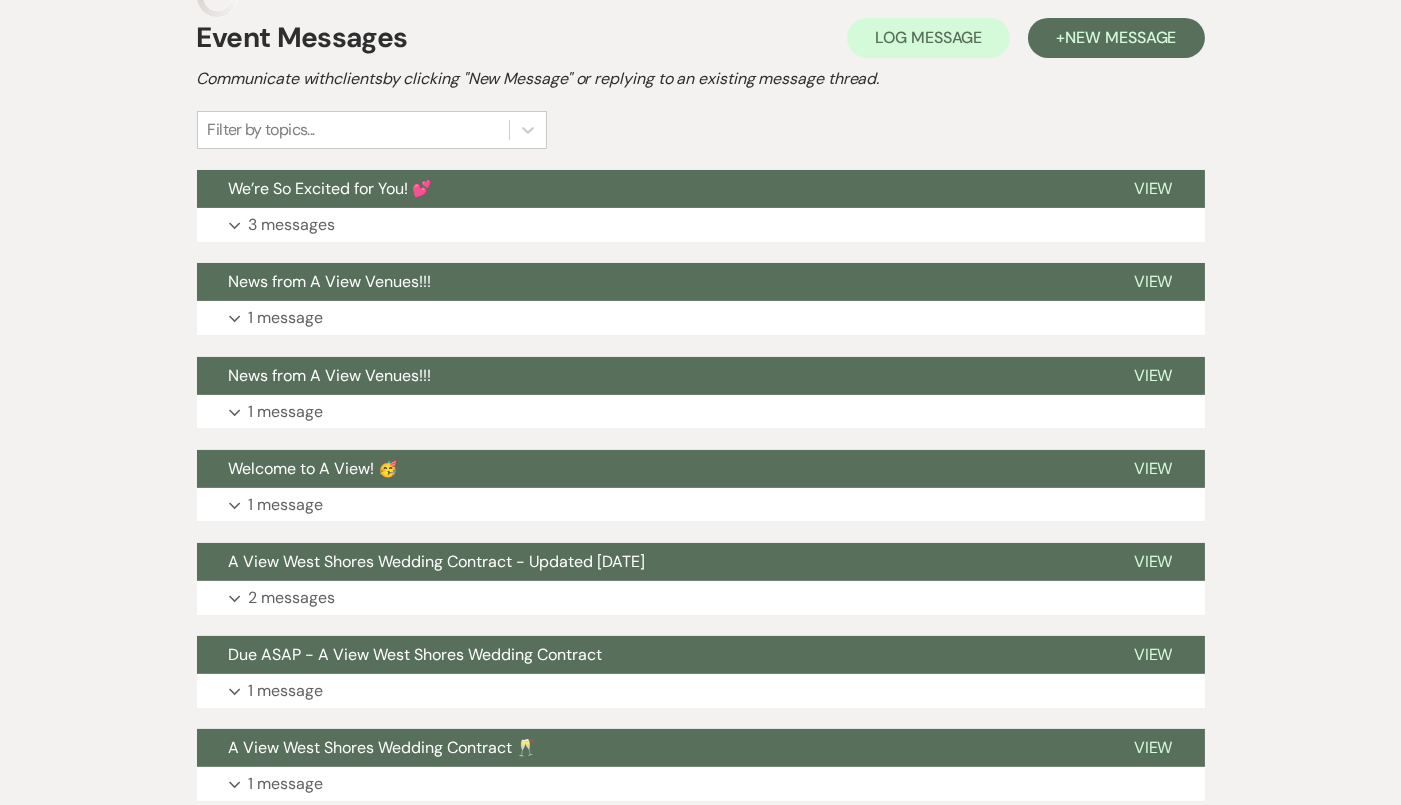 scroll, scrollTop: 0, scrollLeft: 0, axis: both 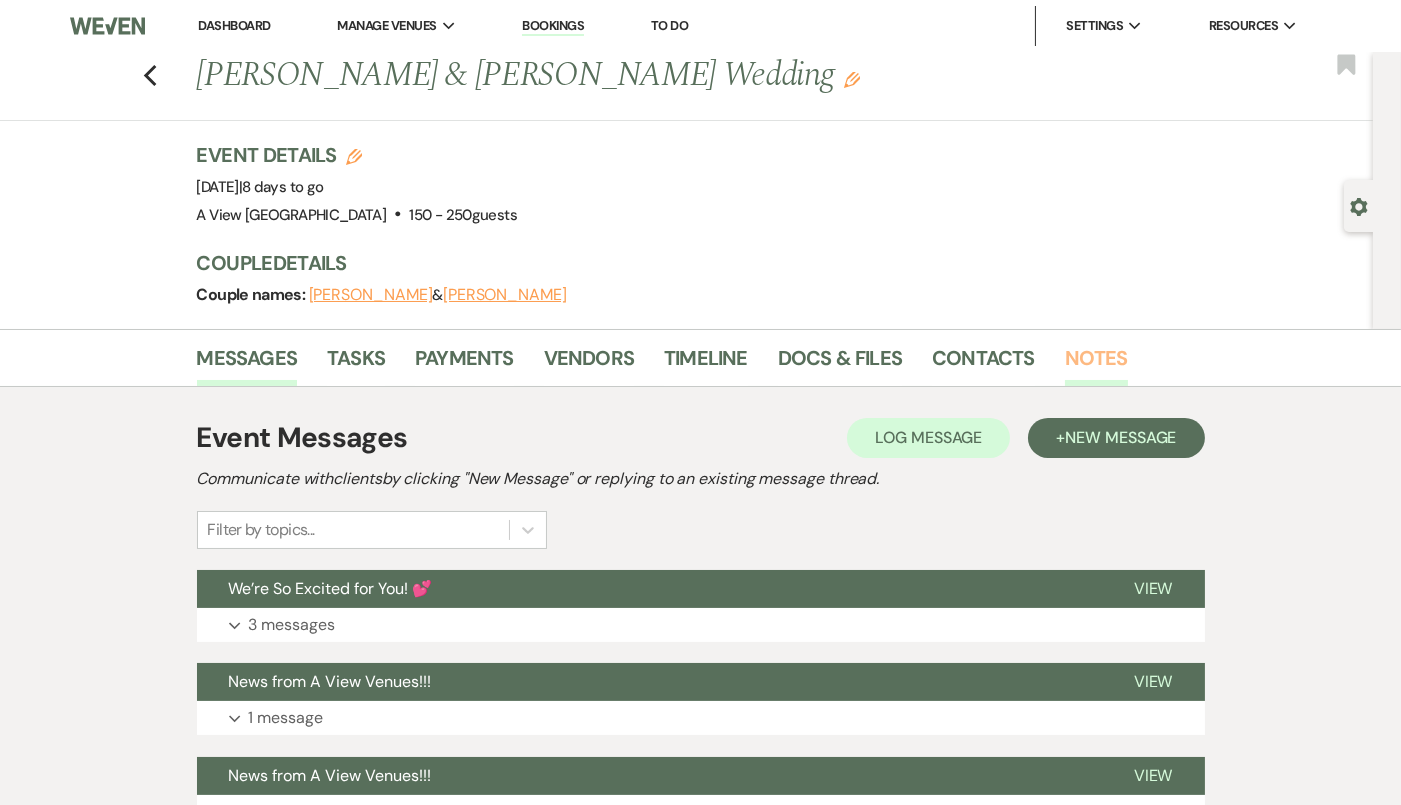 click on "Notes" at bounding box center (1096, 364) 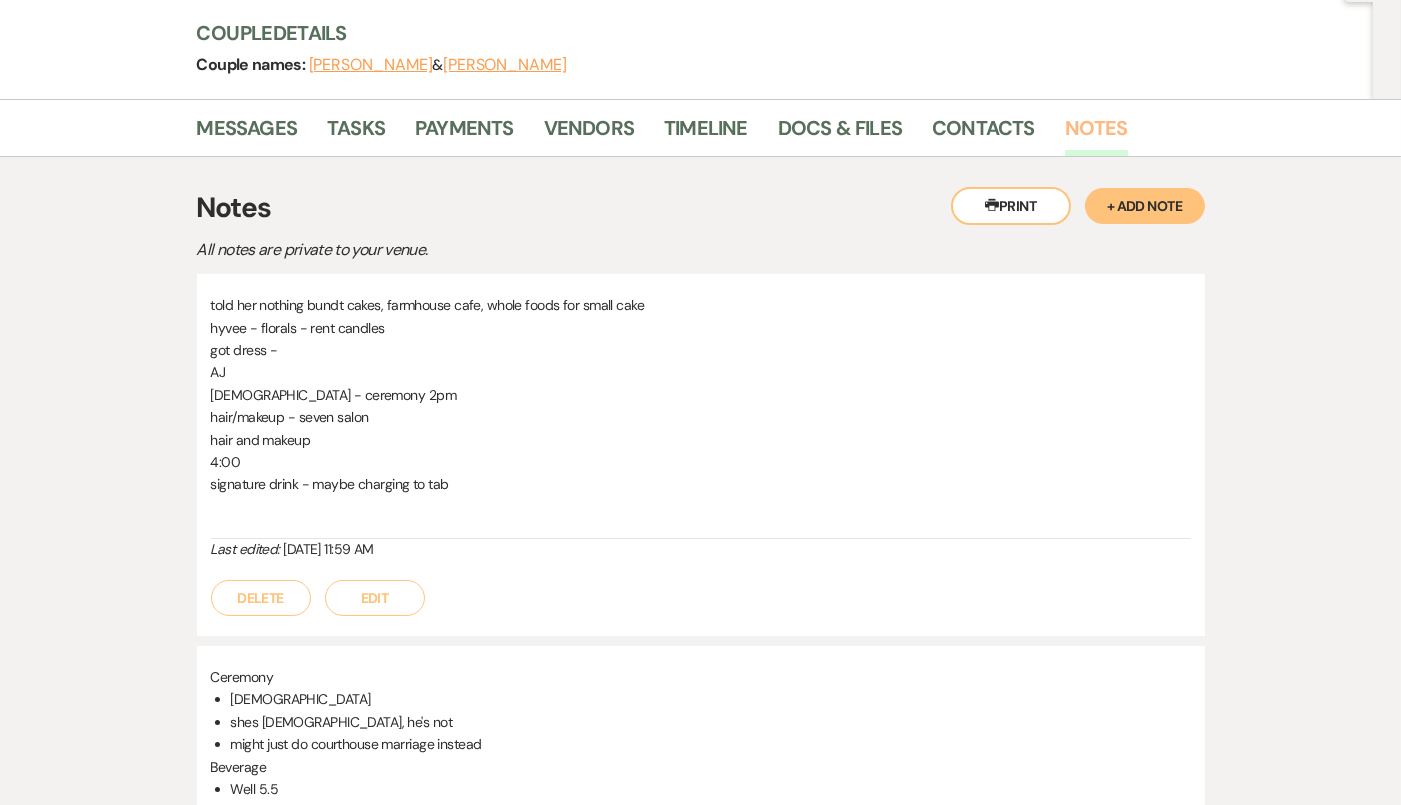 scroll, scrollTop: 248, scrollLeft: 0, axis: vertical 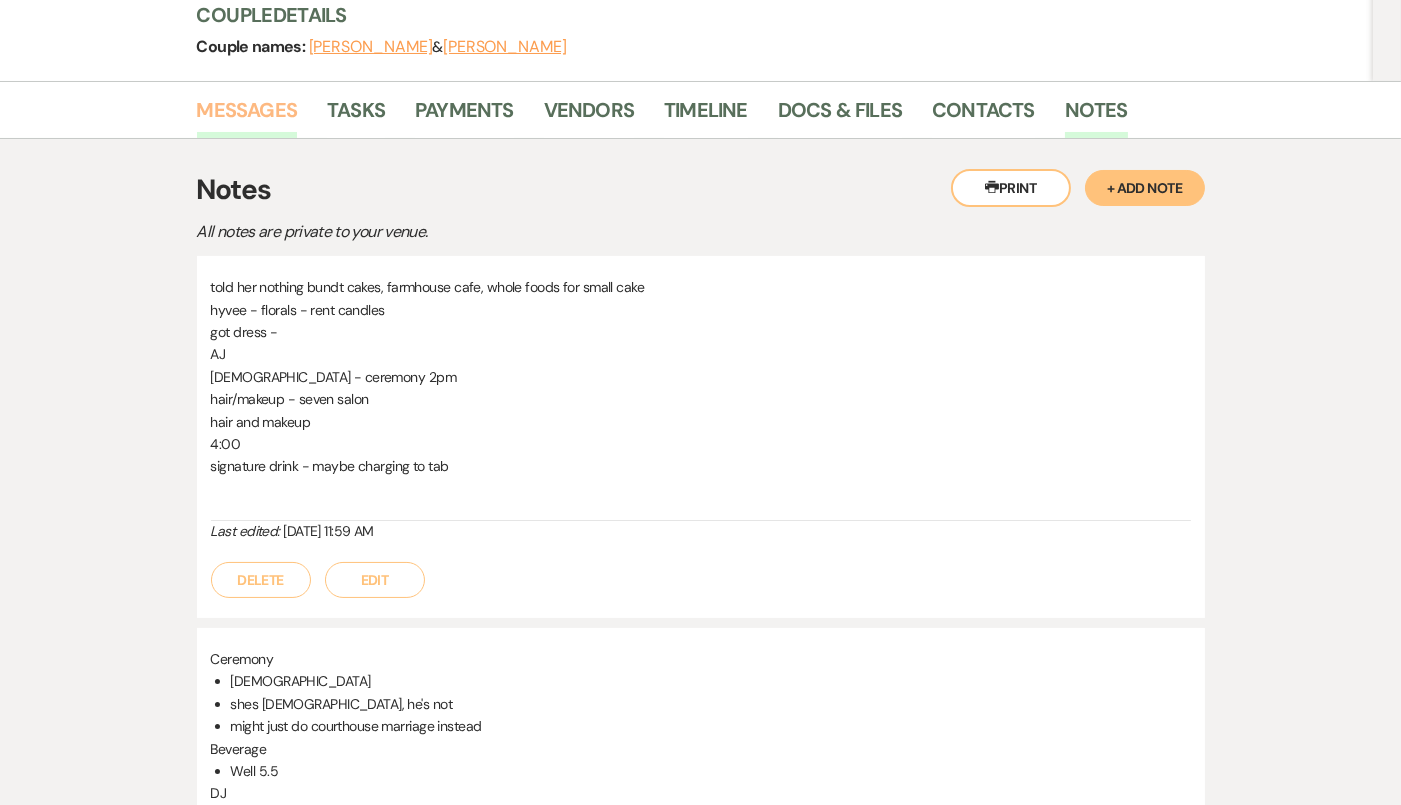 click on "Messages" at bounding box center (247, 116) 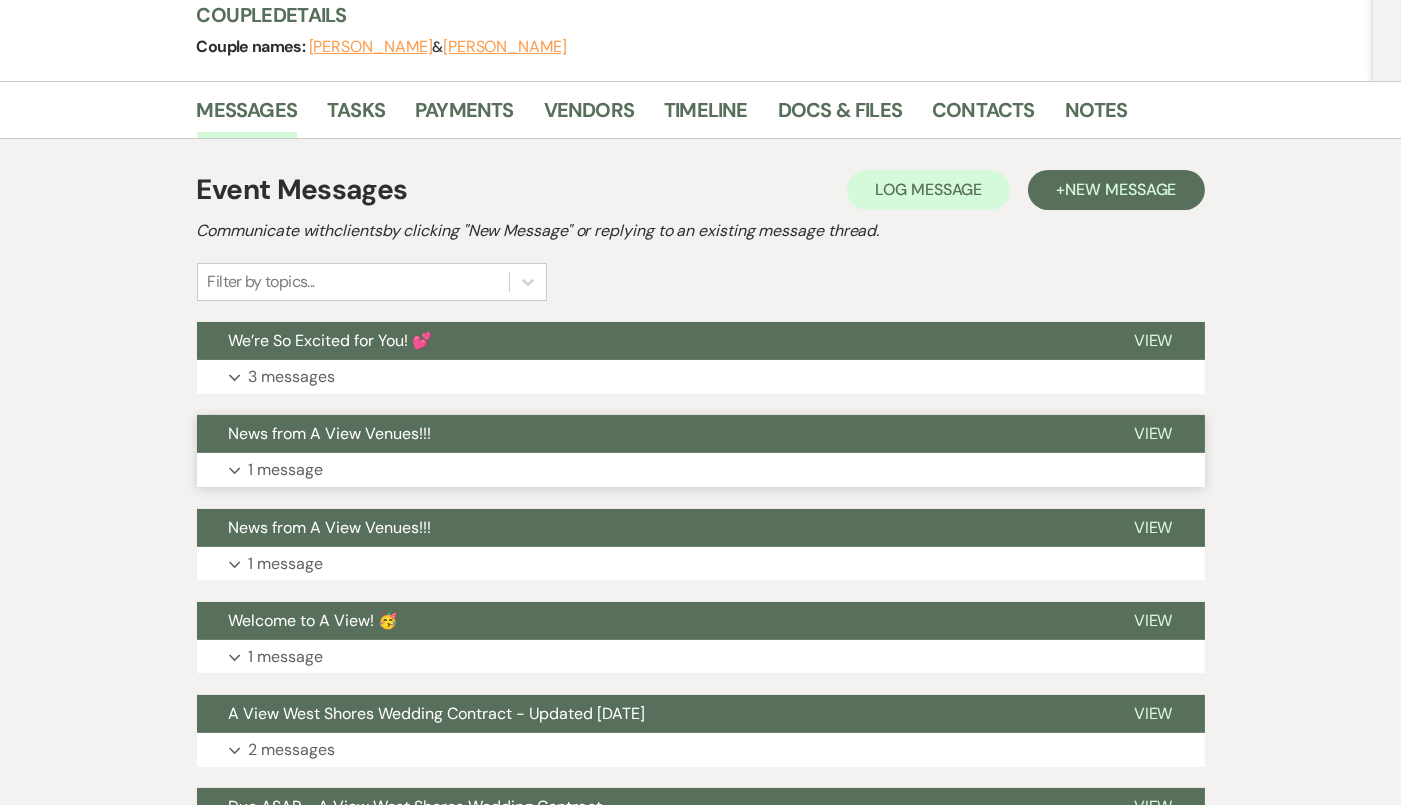 click on "Expand 1 message" at bounding box center (701, 470) 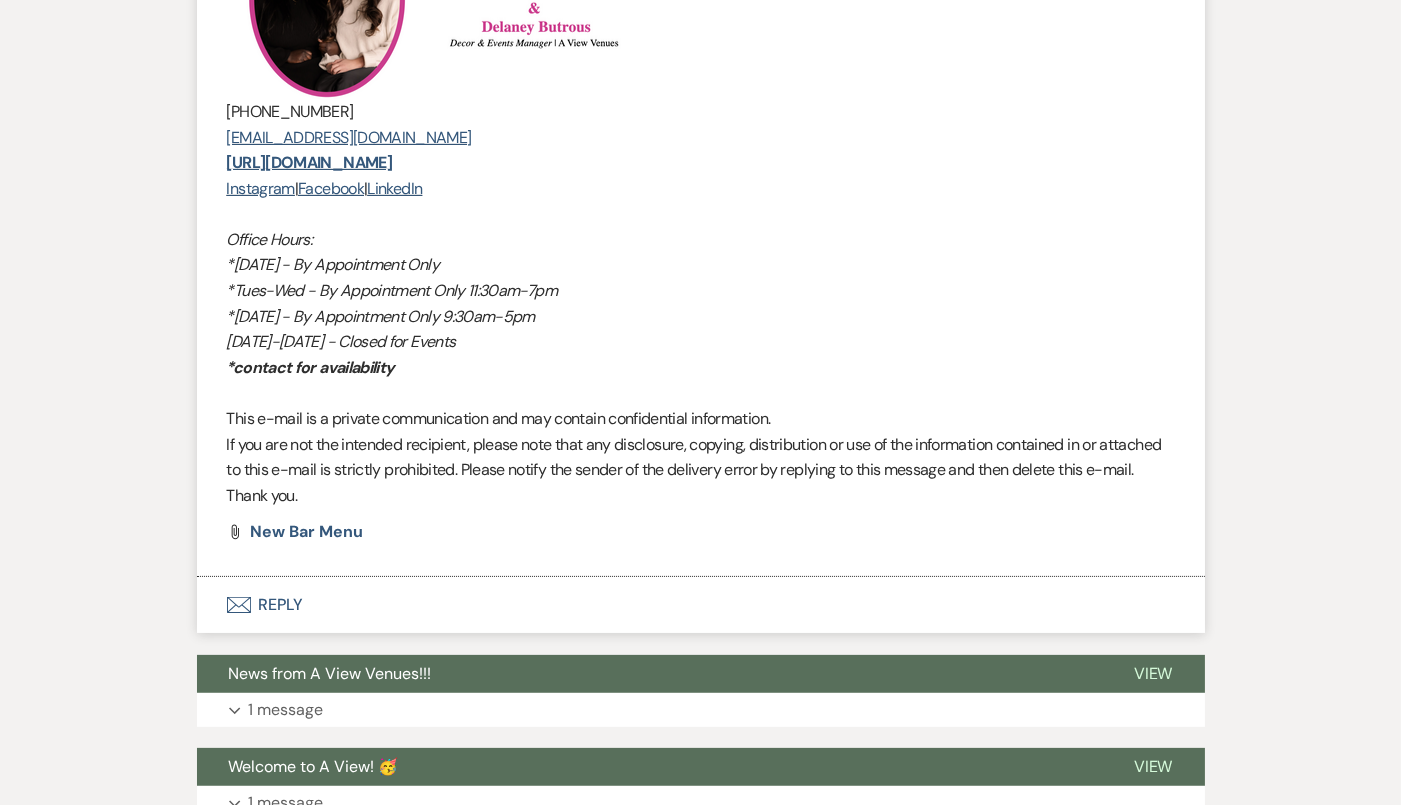 scroll, scrollTop: 950, scrollLeft: 0, axis: vertical 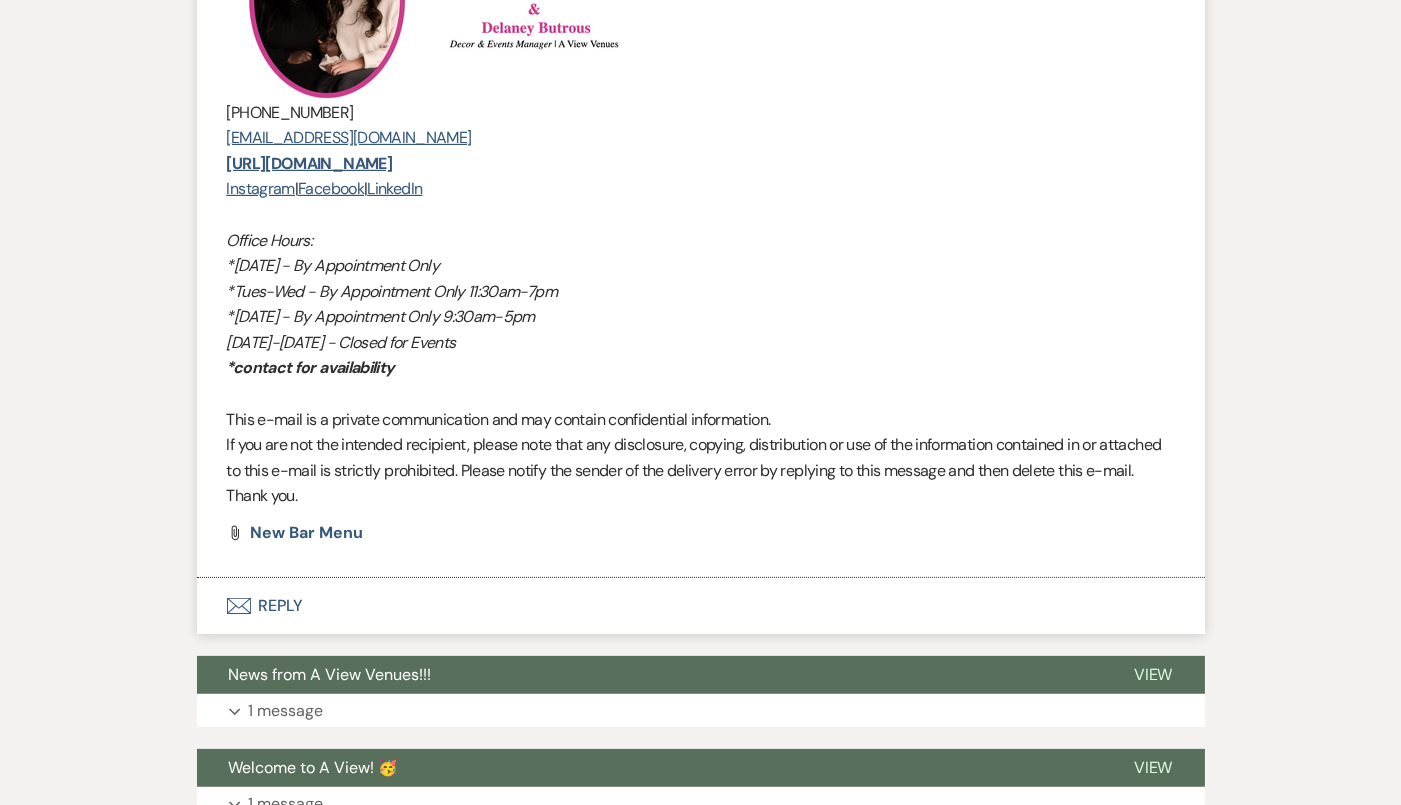 click on "A View  Decor Coordinator to: Planning Portal Users Expand Info Apr 07, 2025, 4:30 PM Weven Check Notification  Opened   ( 6 ) Expand Attached is the New bar menu!!!!  Please let us know if you have any questions!    (402) 933-2929 booked@aviewvenues.com https://aviewvenues.com/ Instagram  |  Facebook  |  LinkedIn Office Hours: *Monday - By Appointment Only  *Tues-Wed - By Appointment Only 11:30am-7pm *Thursday - By Appointment Only 9:30am-5pm Friday-Sunday - Closed for Events *contact for availability This e-mail is a private communication and may contain confidential information. If you are not the intended recipient, please note that any disclosure, copying, distribution or use of the information contained in or attached to this e-mail is strictly prohibited. Please notify the sender of the delivery error by replying to this message and then delete this e-mail. Thank you. Attach File New Bar Menu" at bounding box center (701, 164) 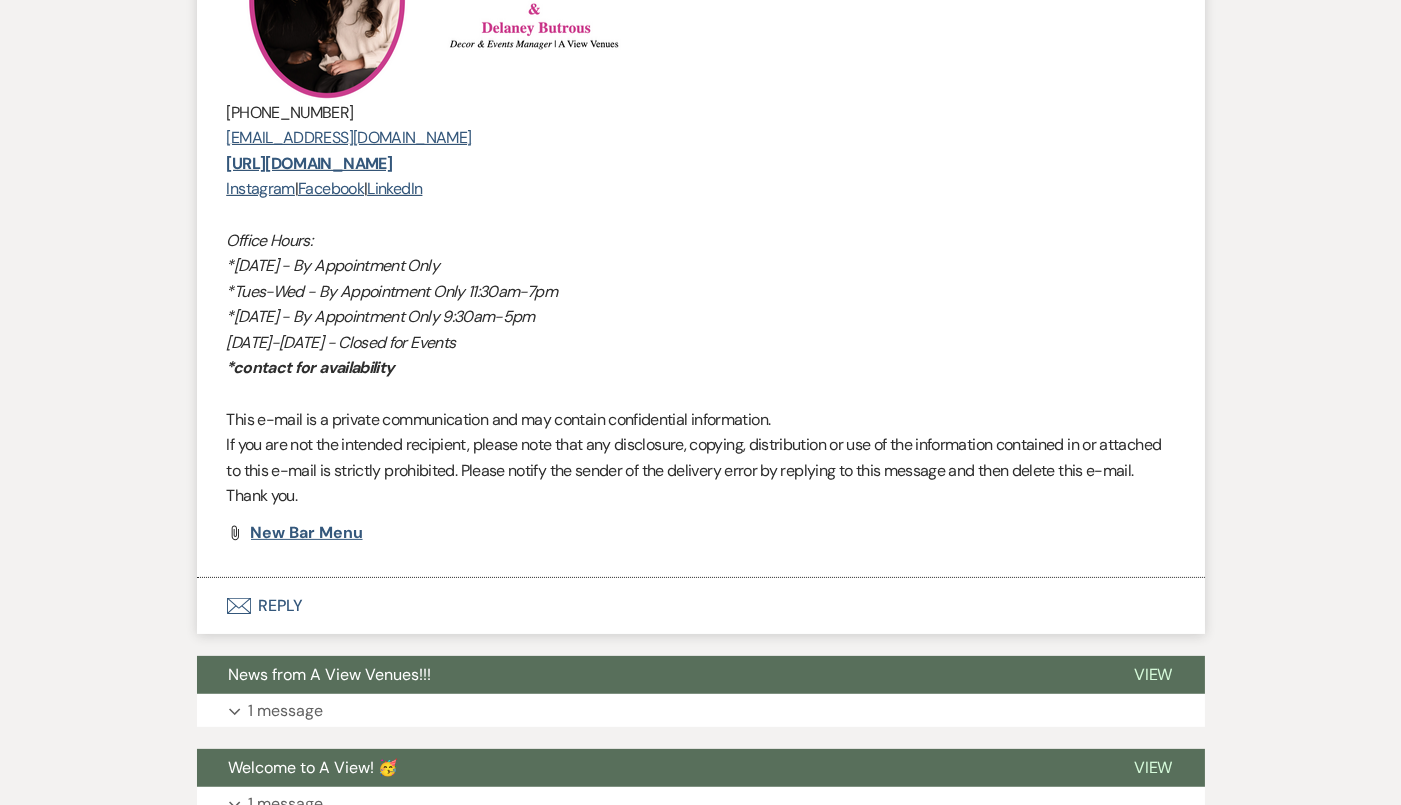 click on "New Bar Menu" at bounding box center [307, 532] 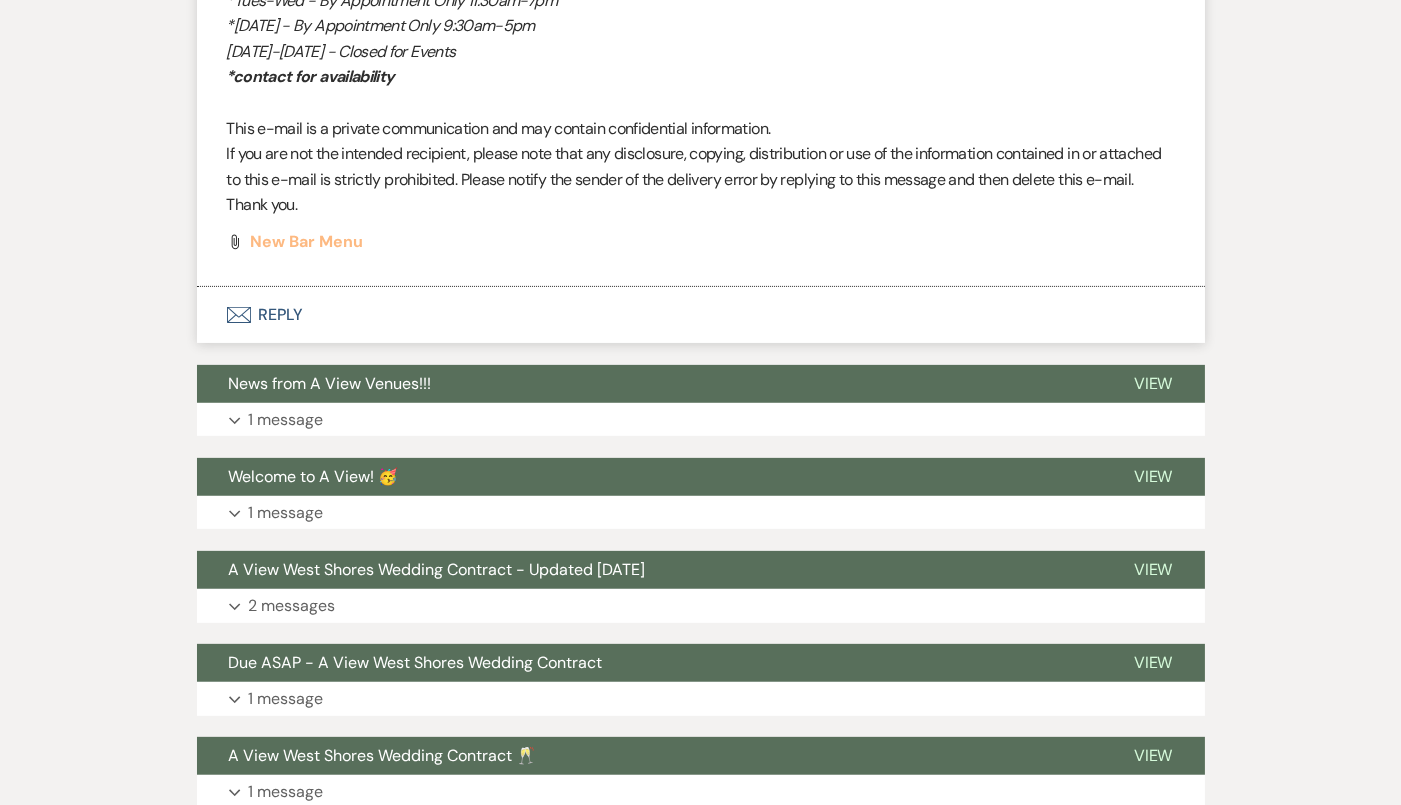 scroll, scrollTop: 1240, scrollLeft: 0, axis: vertical 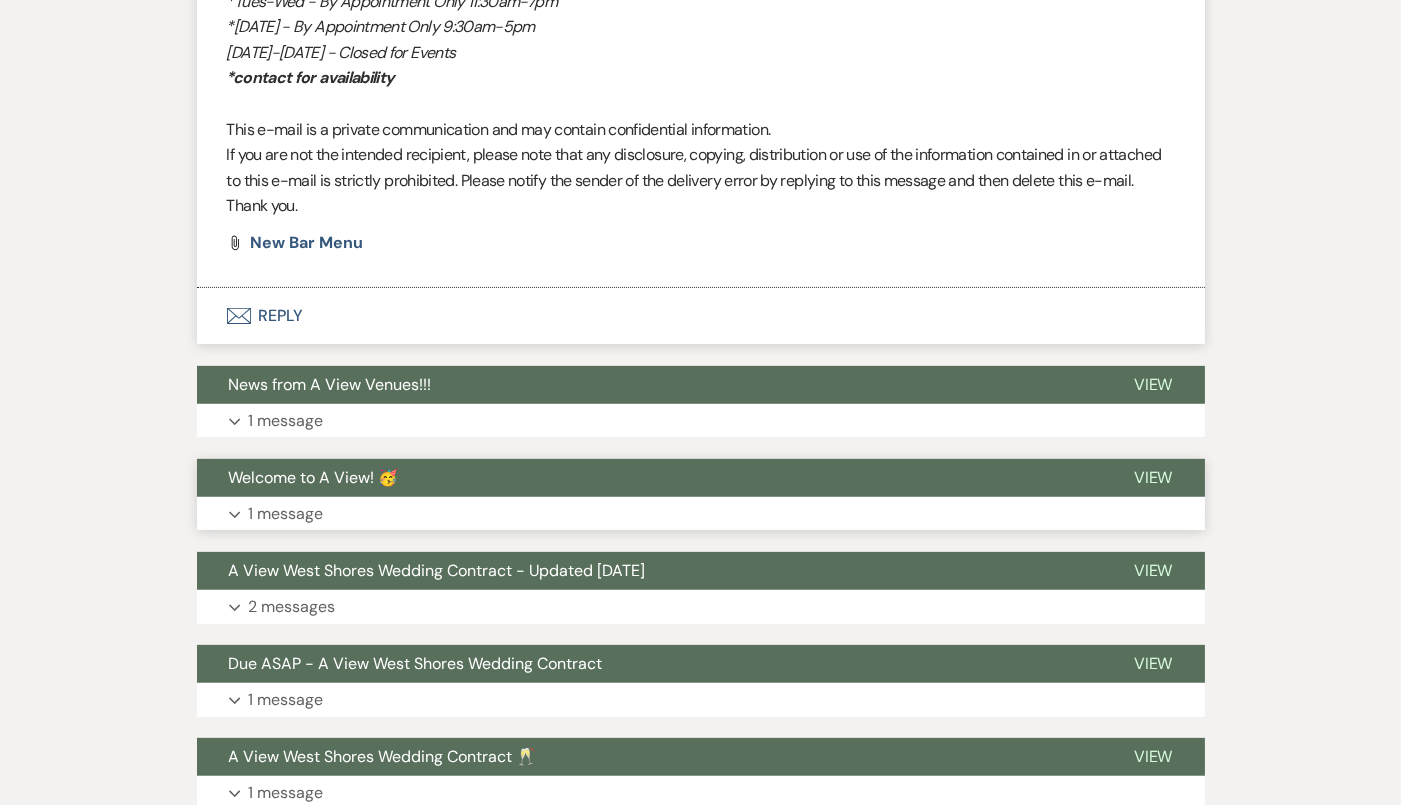 click on "Expand 1 message" at bounding box center [701, 514] 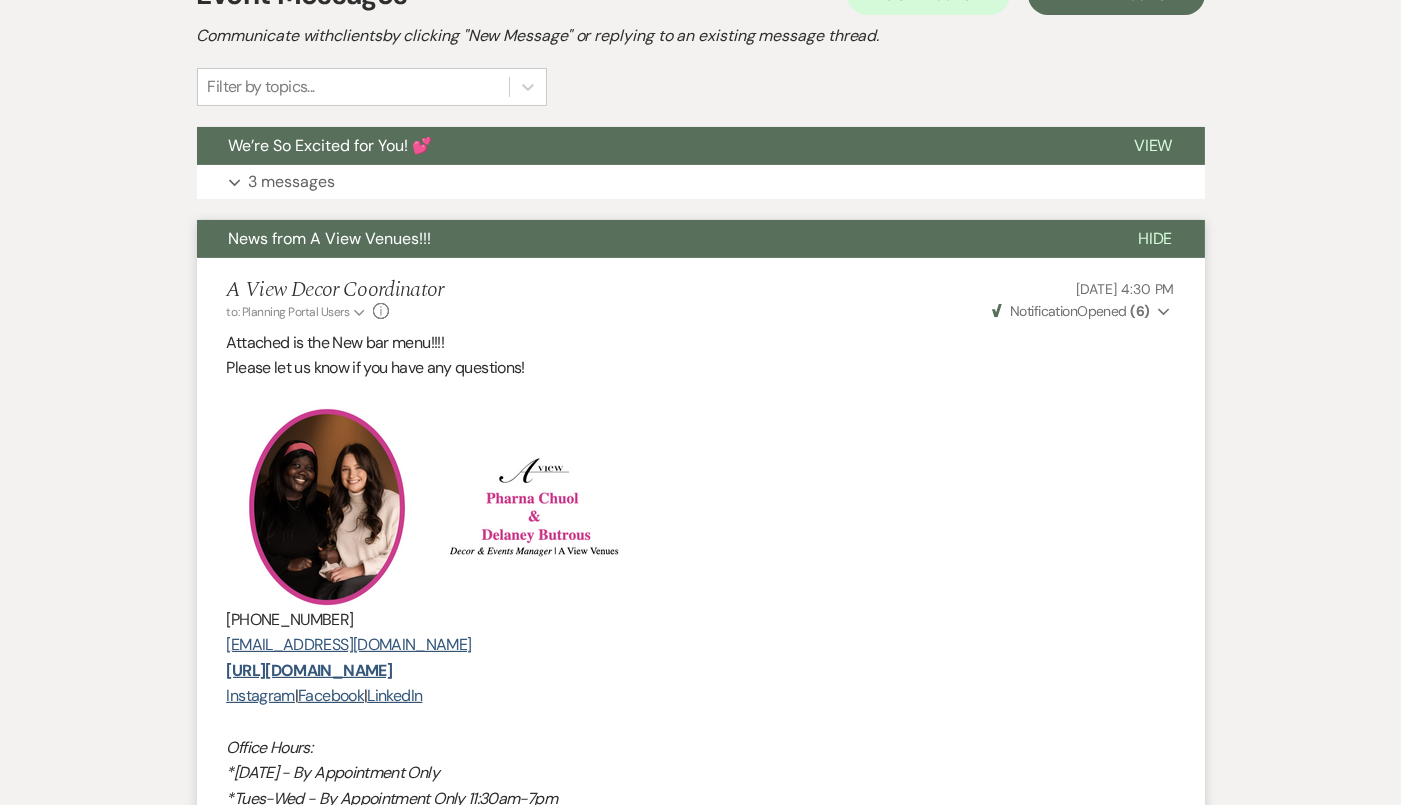 scroll, scrollTop: 0, scrollLeft: 0, axis: both 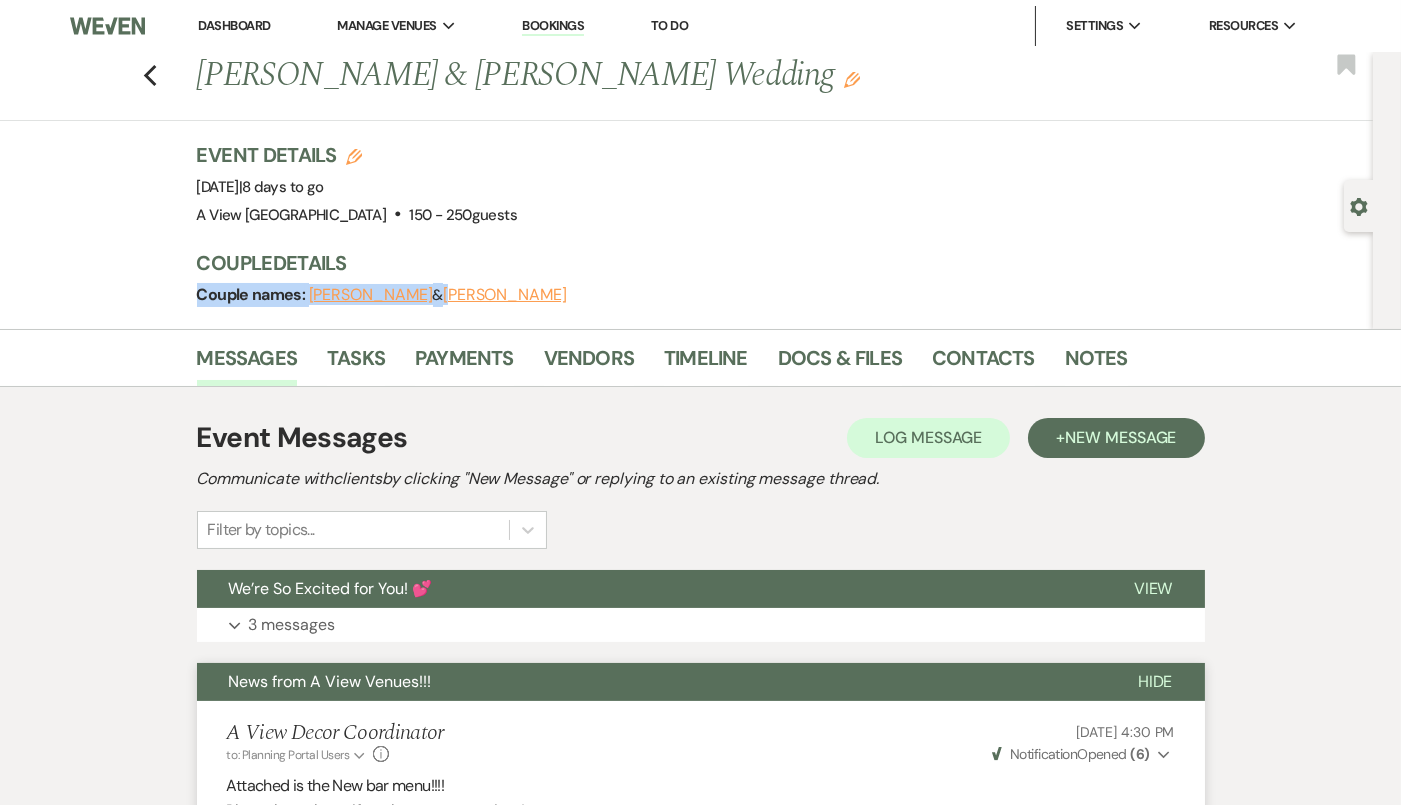 click on "Couple names:   Tracey Maloley  &  Aaron O’Dowd" at bounding box center [757, 295] 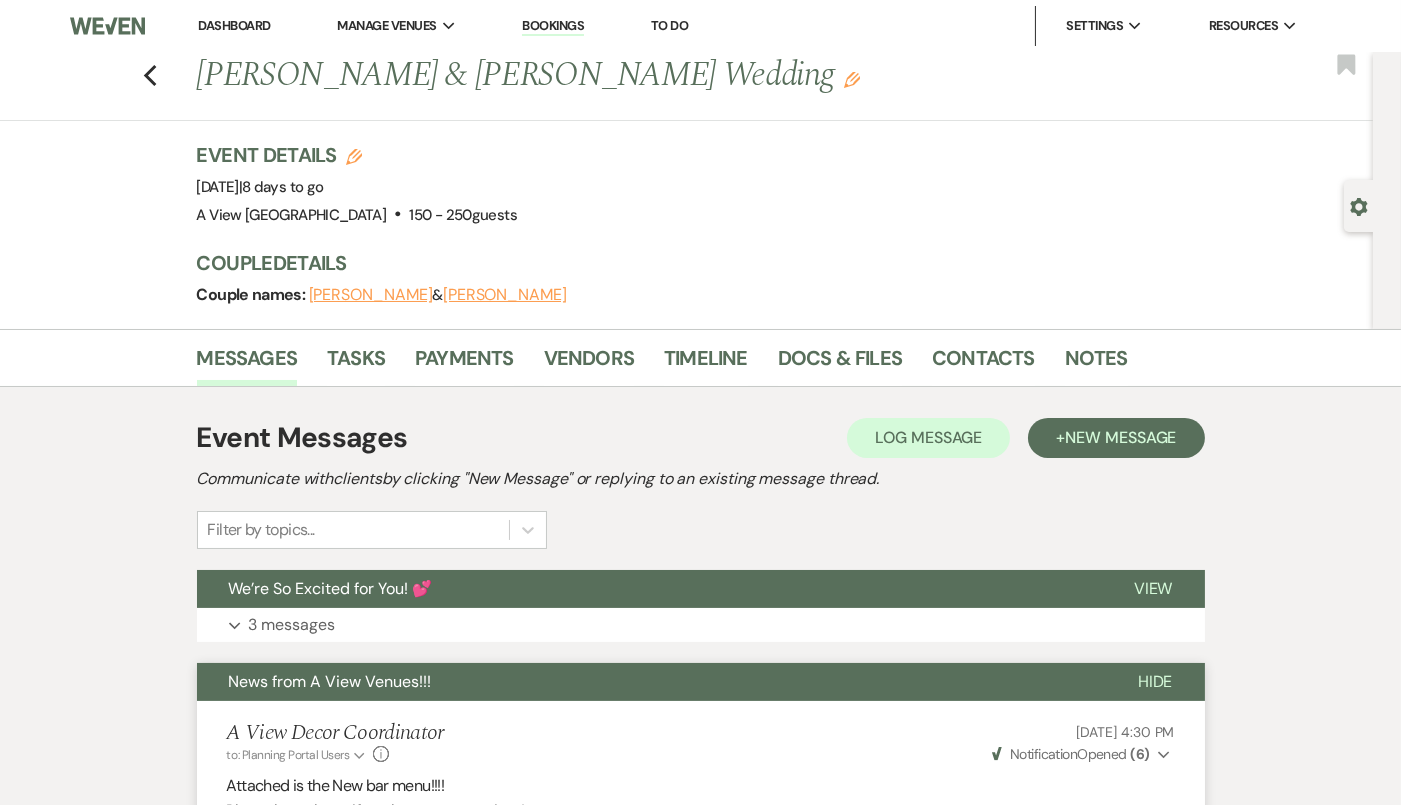 click on "Event Details Edit Event Date:   Saturday, July 26th, 2025  |  8 days to go Venue:   A View West Shores . 150 - 250  guests Venue Address:   110 S 243rd Street Waterloo   NE, 68069 Guest count:   150 - 250  guests" at bounding box center [757, 185] 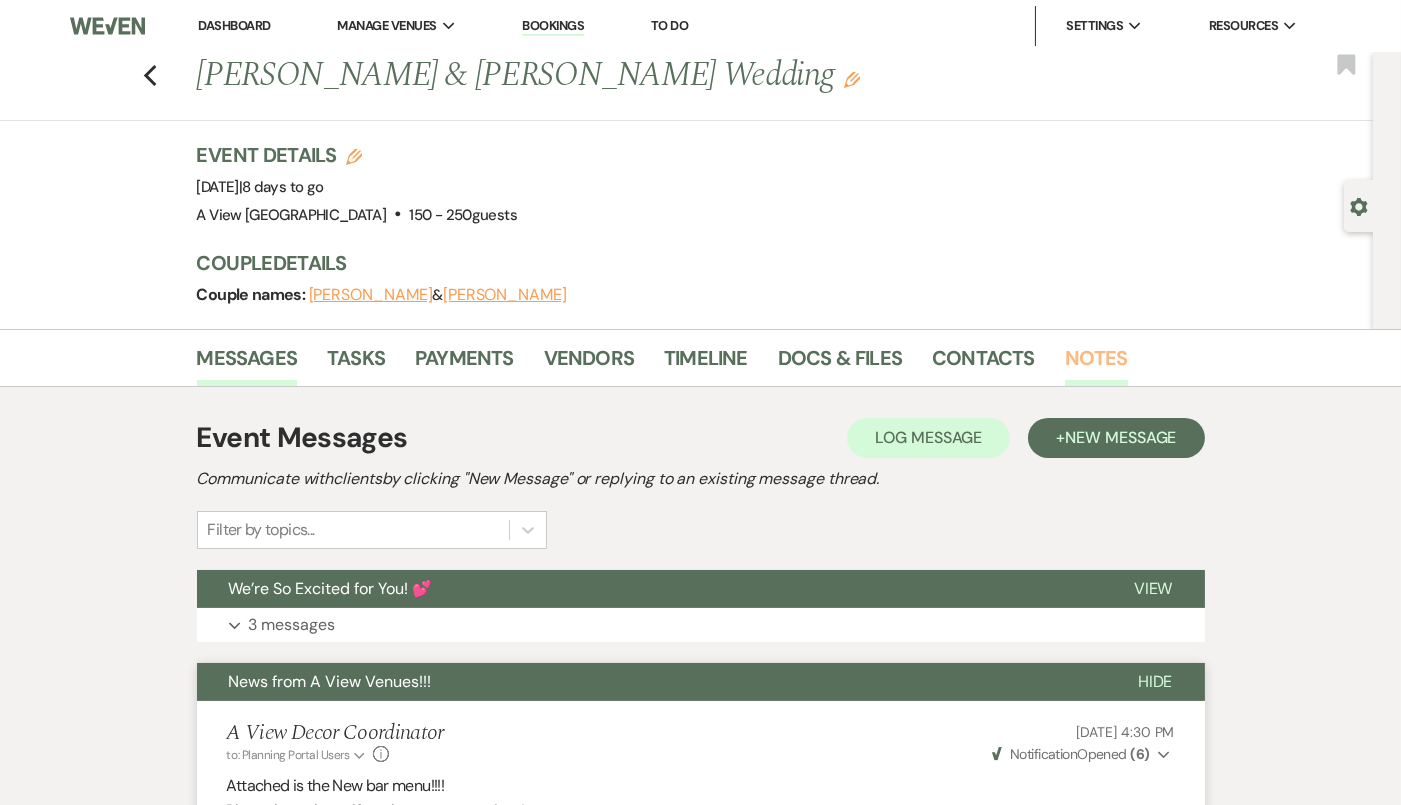 click on "Notes" at bounding box center [1096, 364] 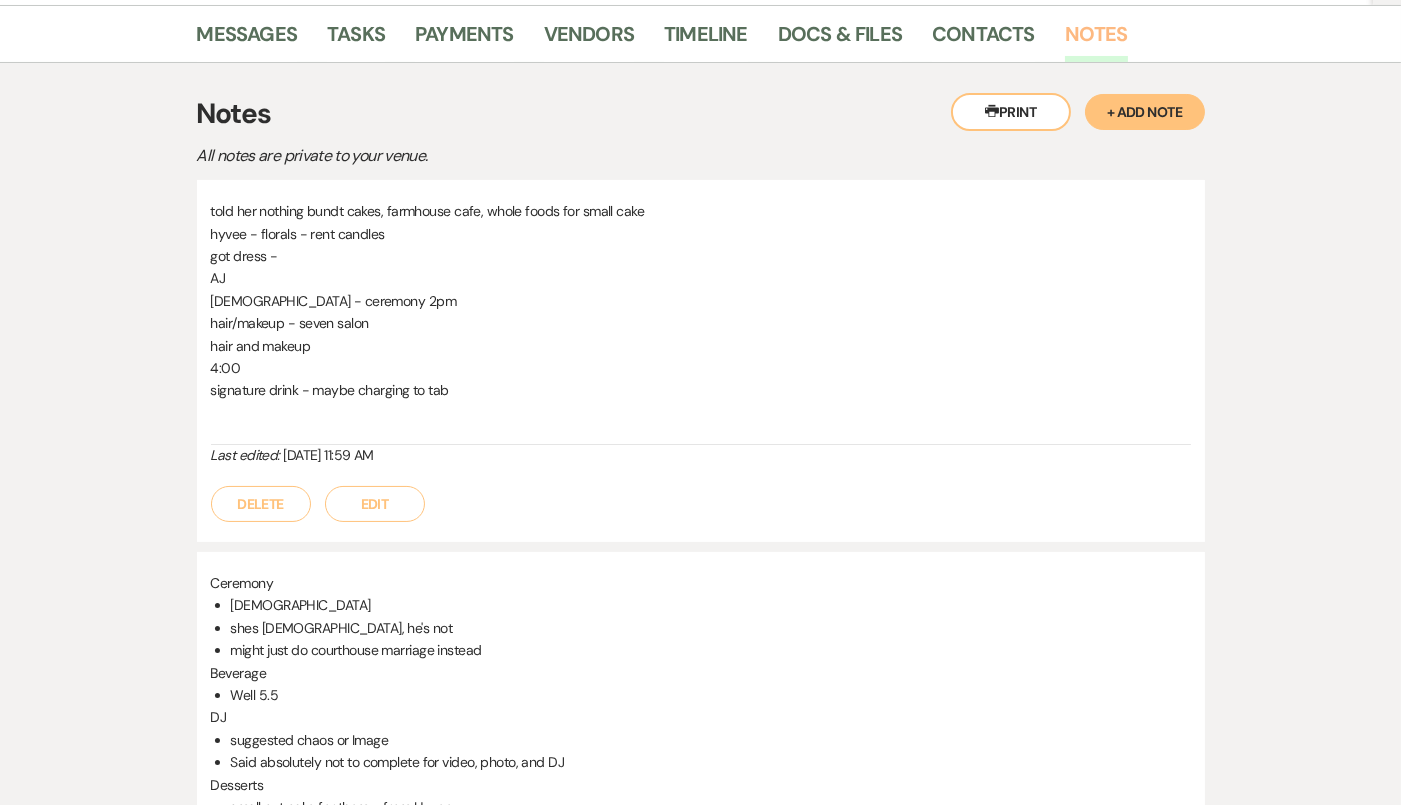 scroll, scrollTop: 328, scrollLeft: 0, axis: vertical 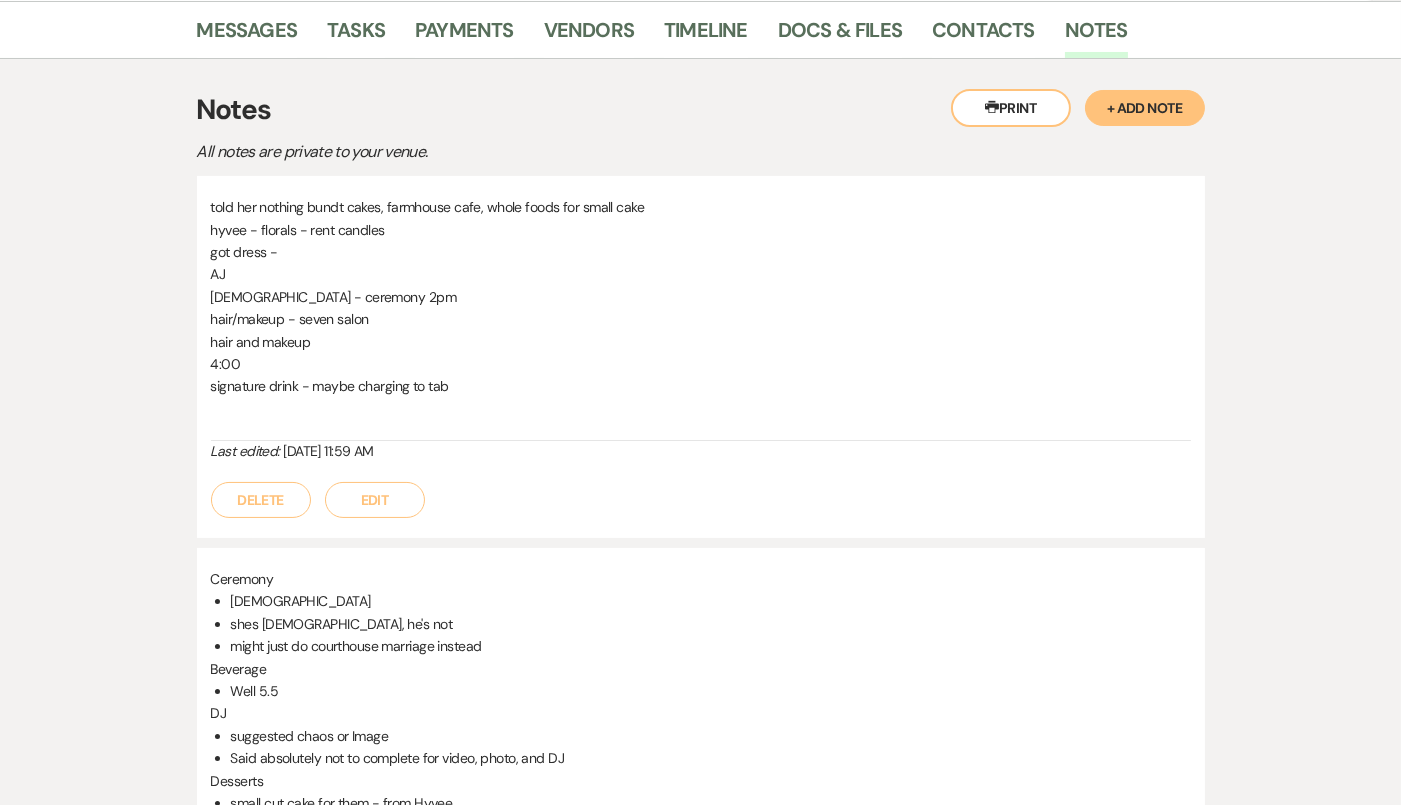 click on "Edit" at bounding box center (375, 500) 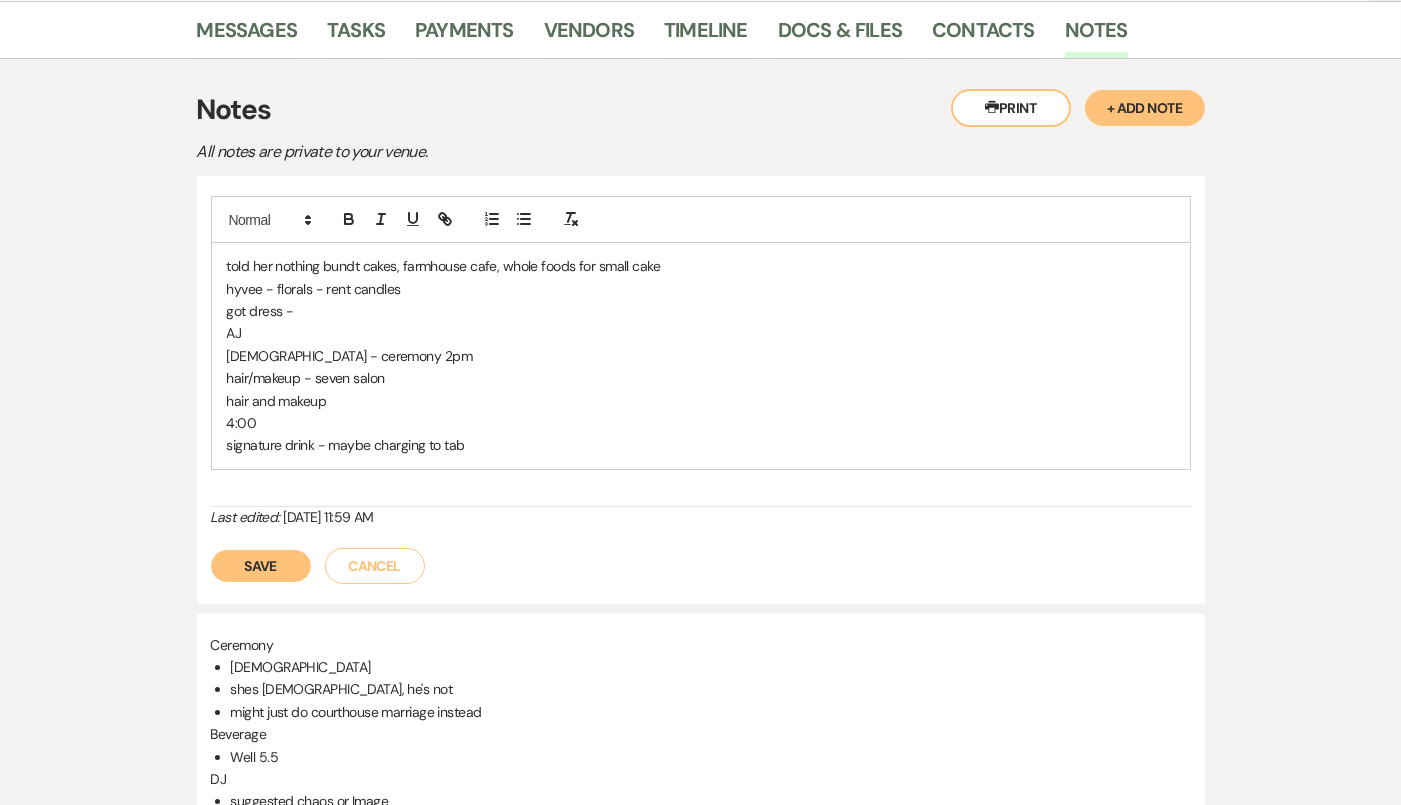 click on "Save" at bounding box center [261, 566] 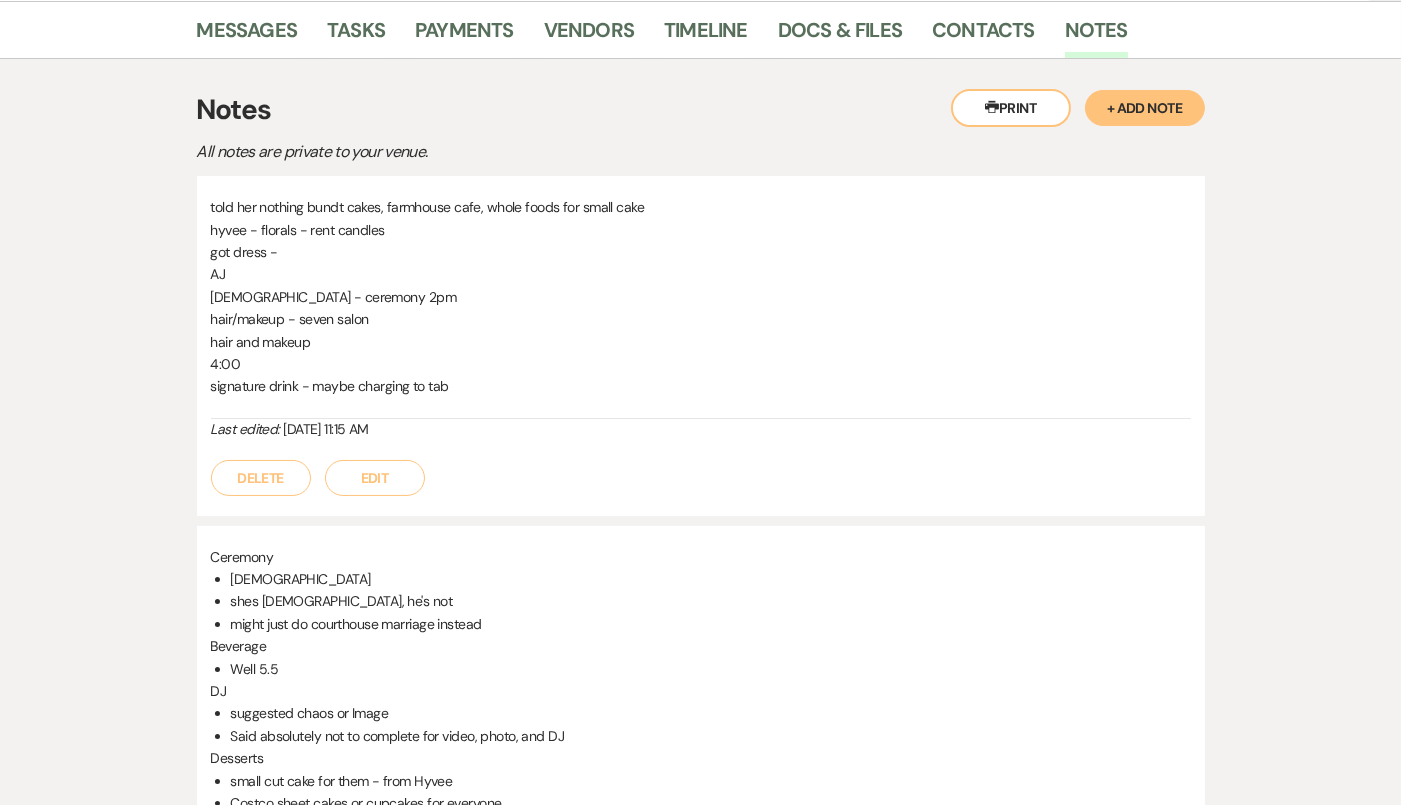 click on "Edit" at bounding box center [375, 478] 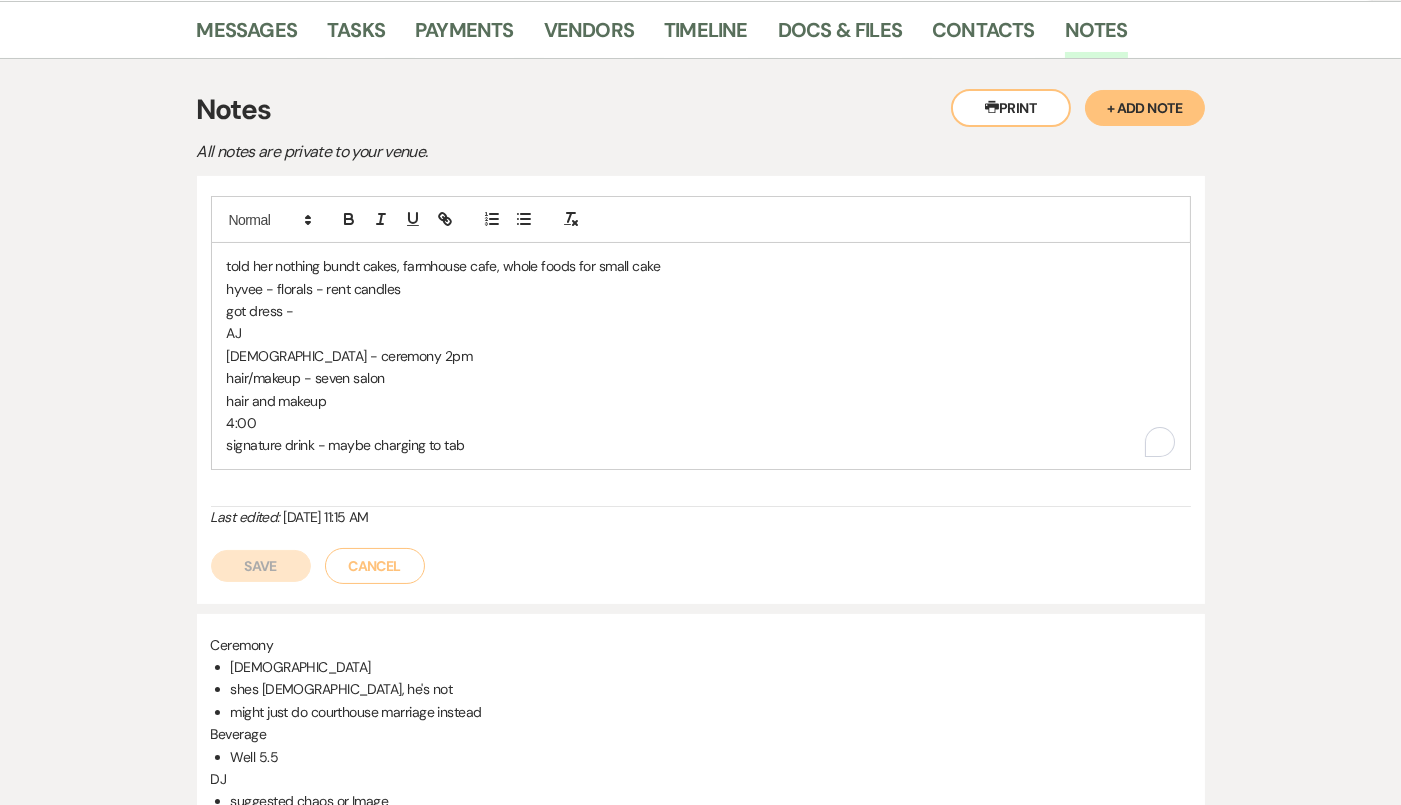 click on "signature drink - maybe charging to tab" at bounding box center [701, 445] 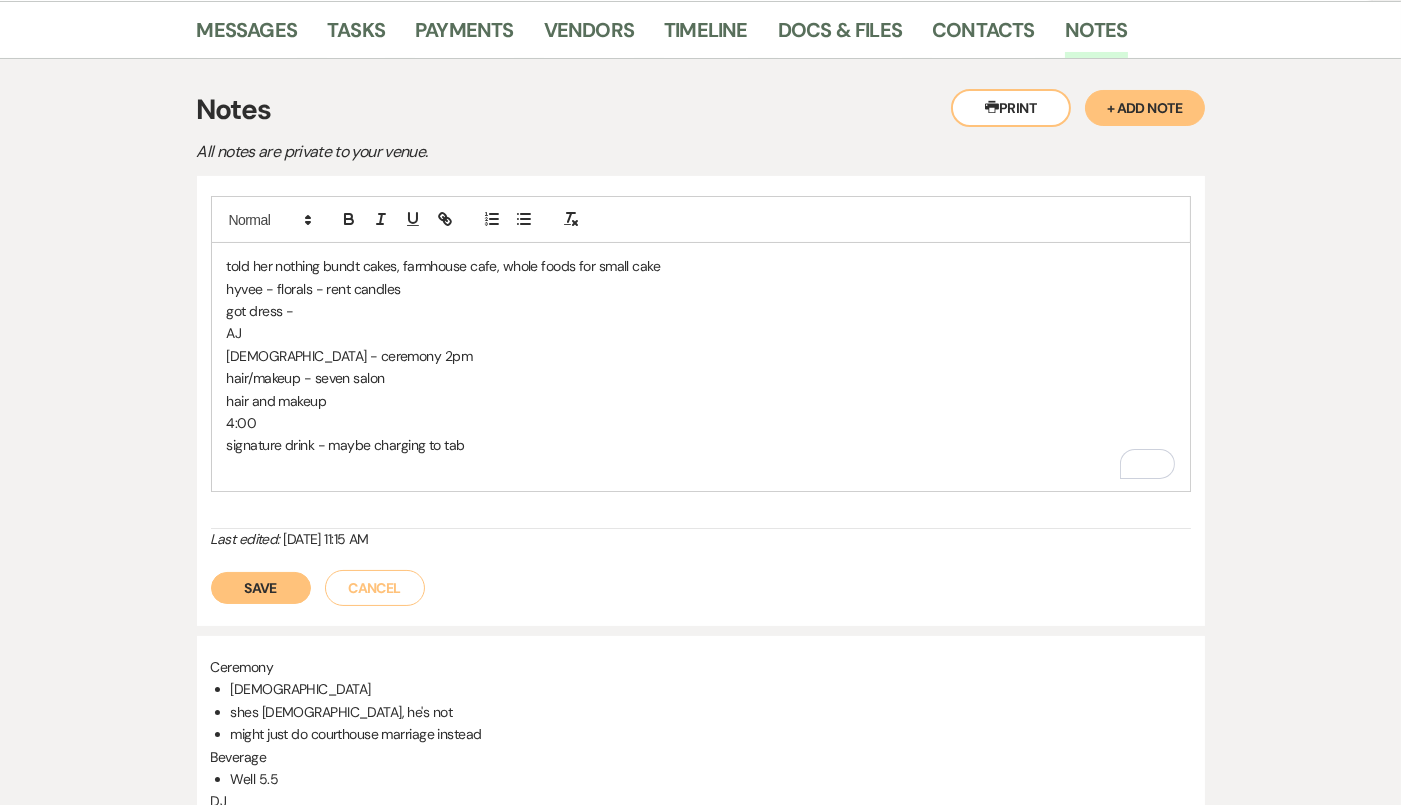 type 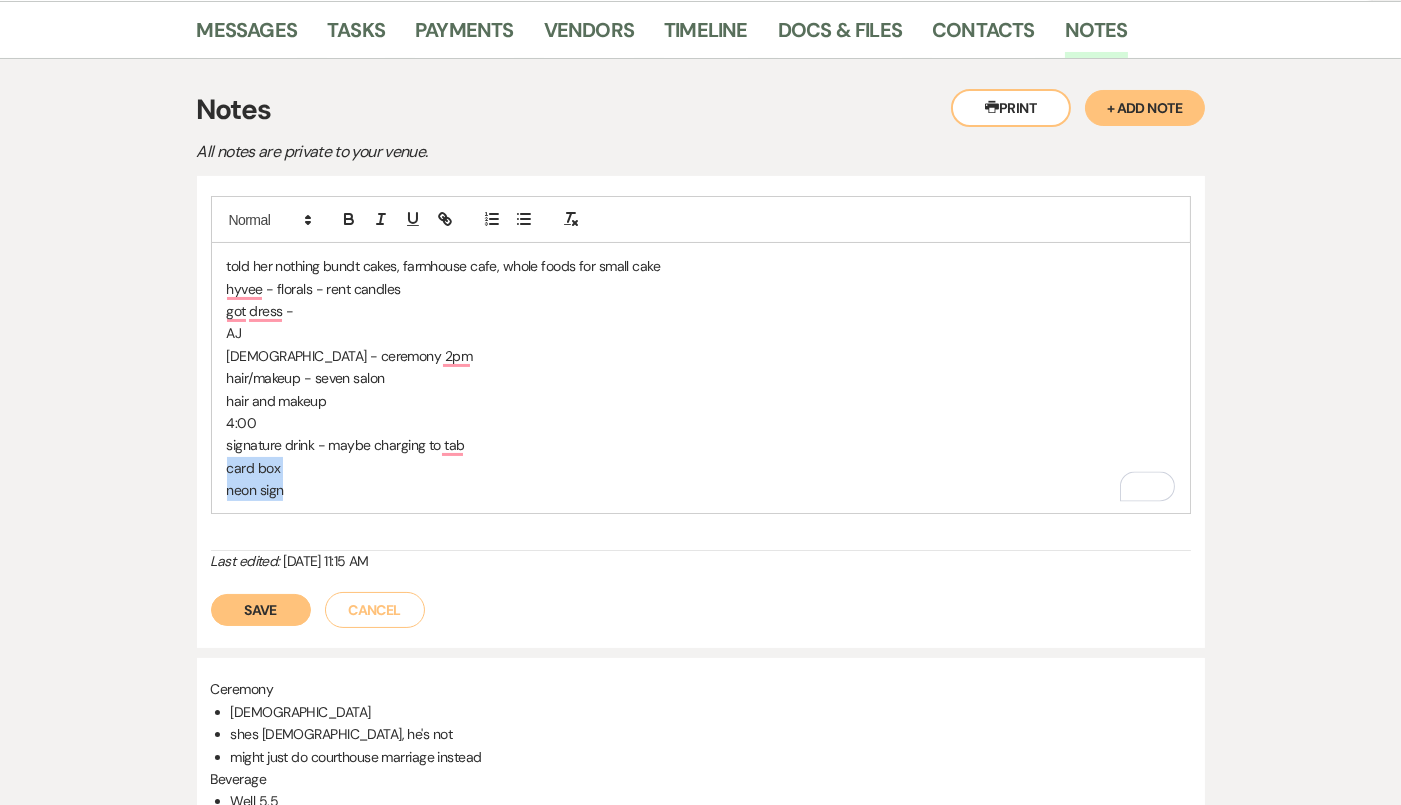 click on "Messages Tasks Payments Vendors Timeline Docs & Files Contacts Notes Printer  Print + Add Note Notes All notes are private to your venue.                                                                             told her nothing bundt cakes, farmhouse cafe, whole foods for small cake hyvee - florals - rent candles got dress - AJ elkhorn catholic church - ceremony 2pm hair/makeup - seven salon hair and makeup 4:00 signature drink - maybe charging to tab card box  neon sign Last edited:   Jul 17, 2025, 11:15 AM Save Cancel Ceremony elkhorn catholic church shes catholic, he's not might just do courthouse marriage instead Beverage Well 5.5 DJ suggested chaos or Image Said absolutely not to complete for video, photo, and DJ Desserts small cut cake for them - from Hyvee Costco sheet cakes or cupcakes for everyone aarons hates plastic forks - told them about our app plates and silverware for desserts (he has weird things with textures) big dessert people Caterer Colors white and black all guests wear black   Edit" at bounding box center (700, 1576) 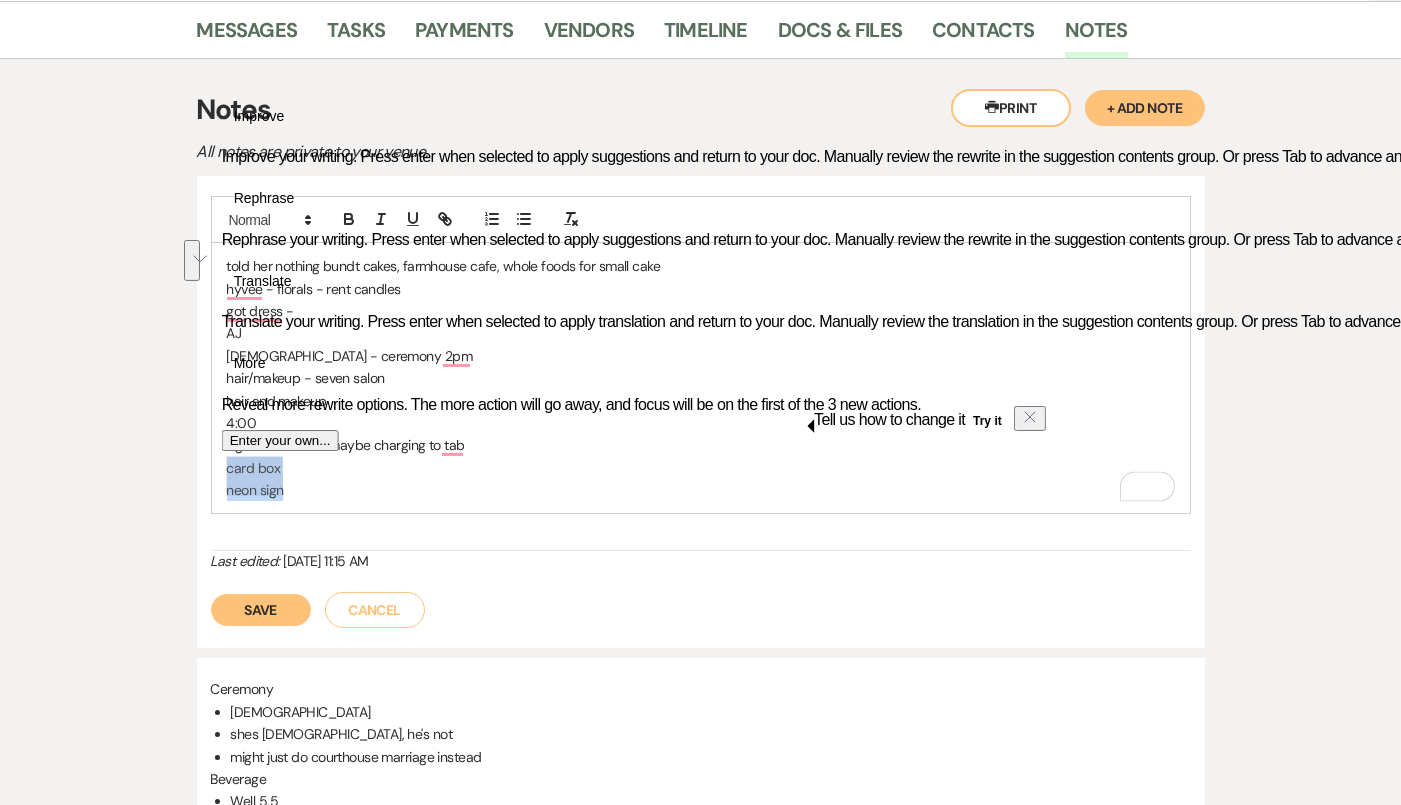 type 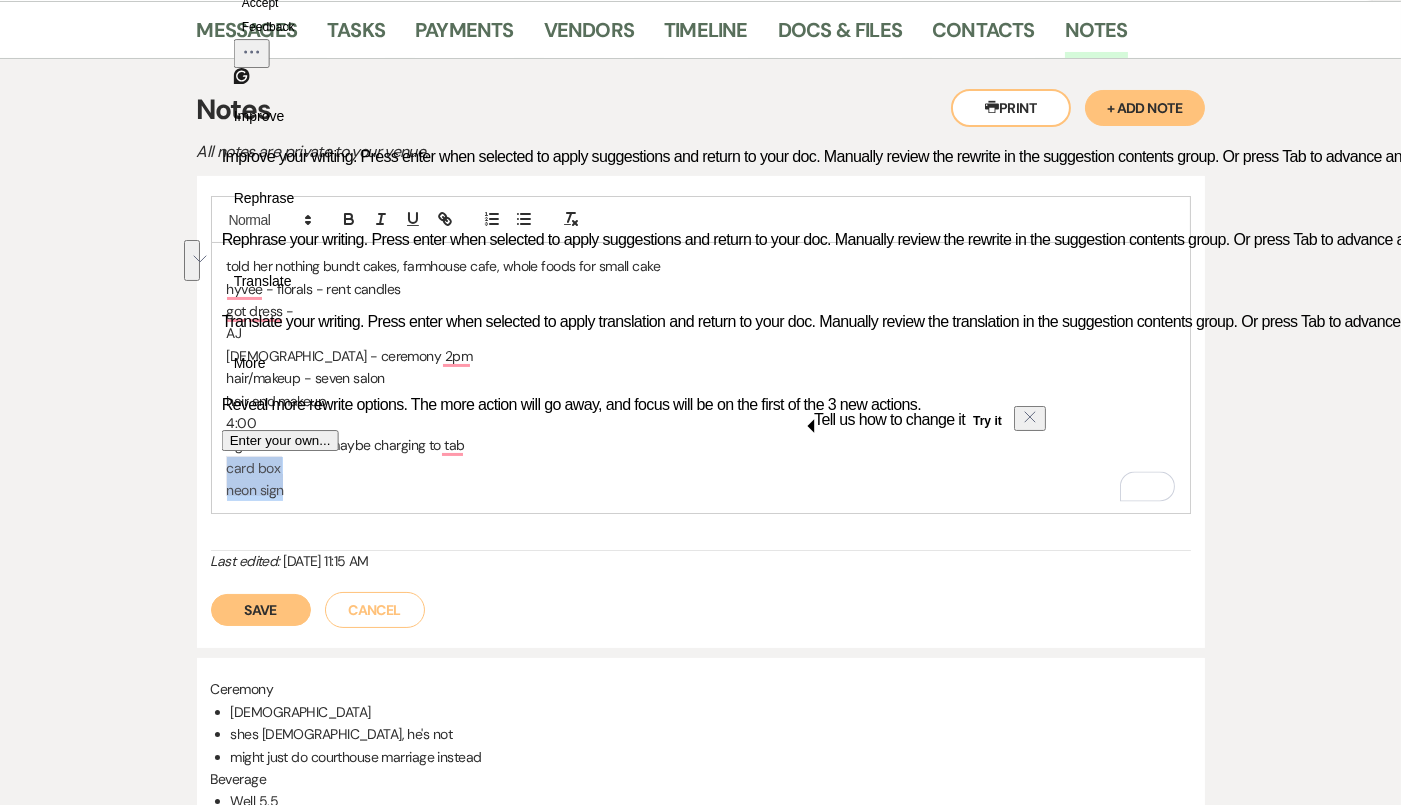 click on "Save" at bounding box center [261, 610] 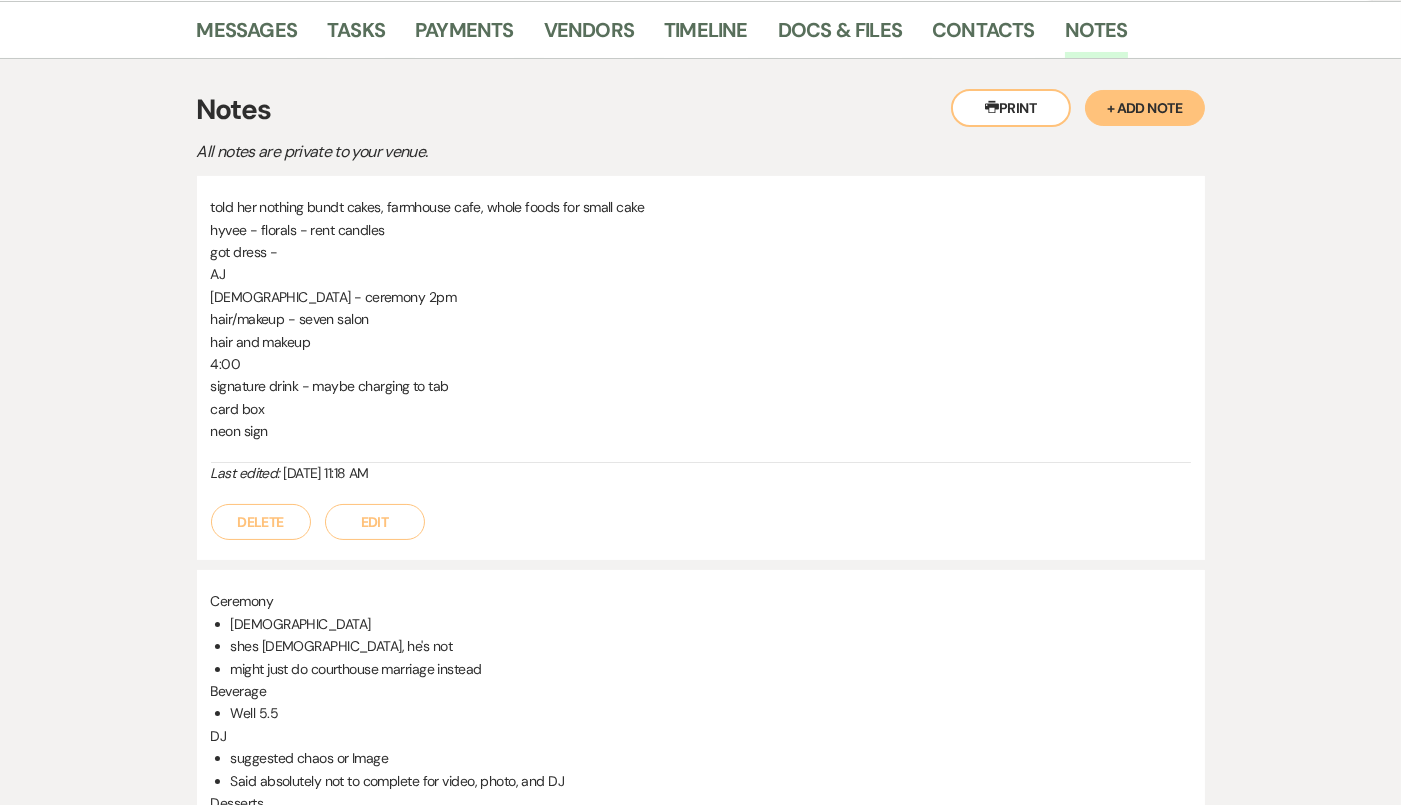 click on "+ Add Note" at bounding box center (1145, 108) 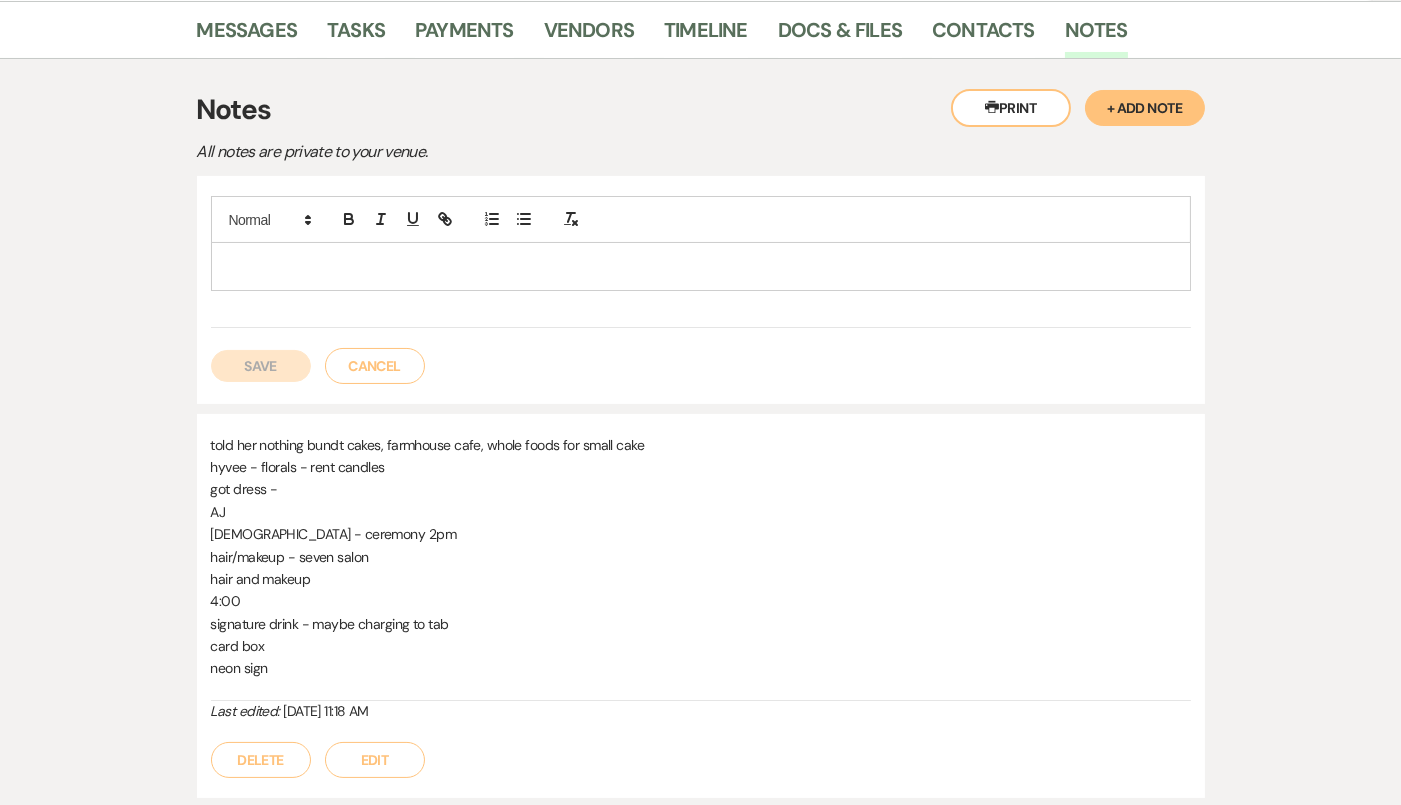 click at bounding box center (701, 261) 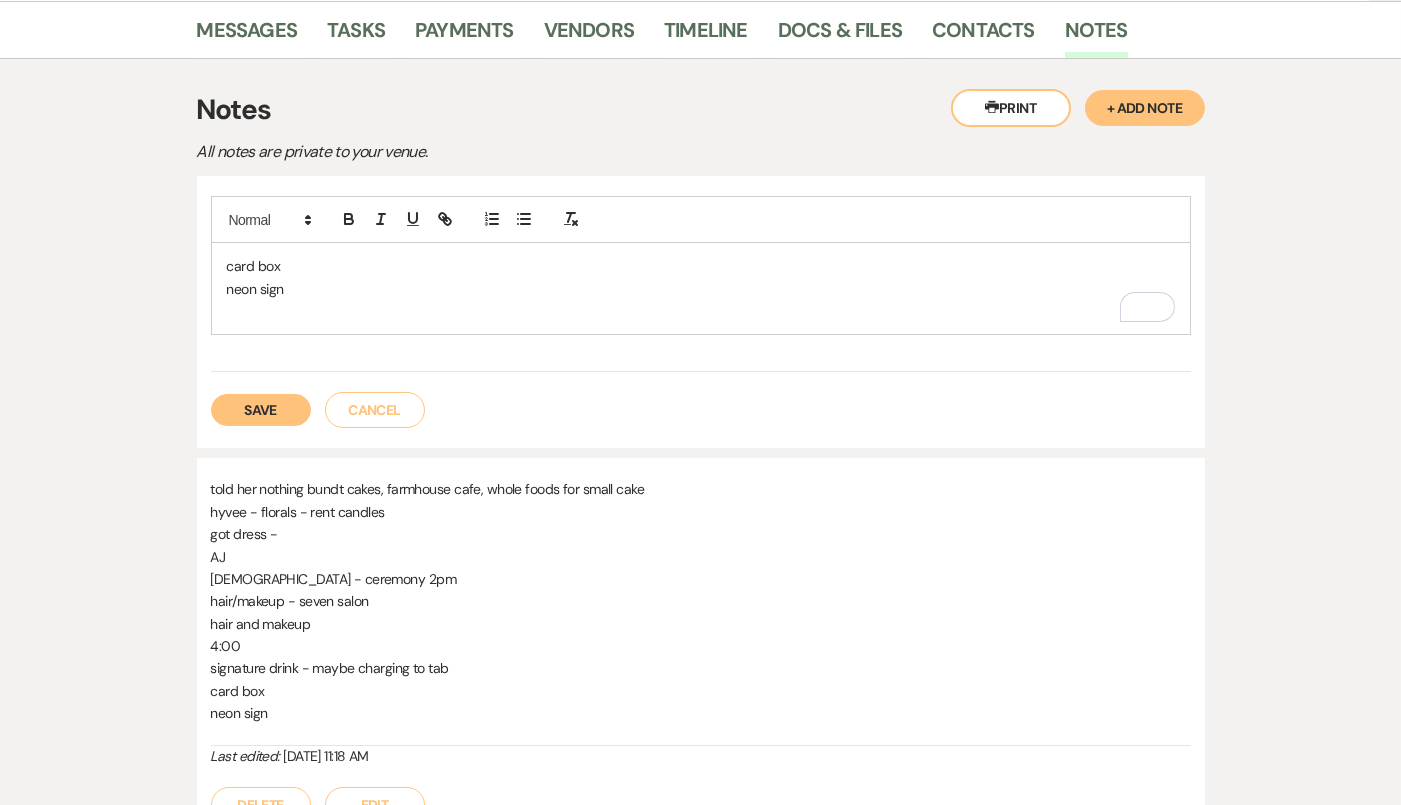 type 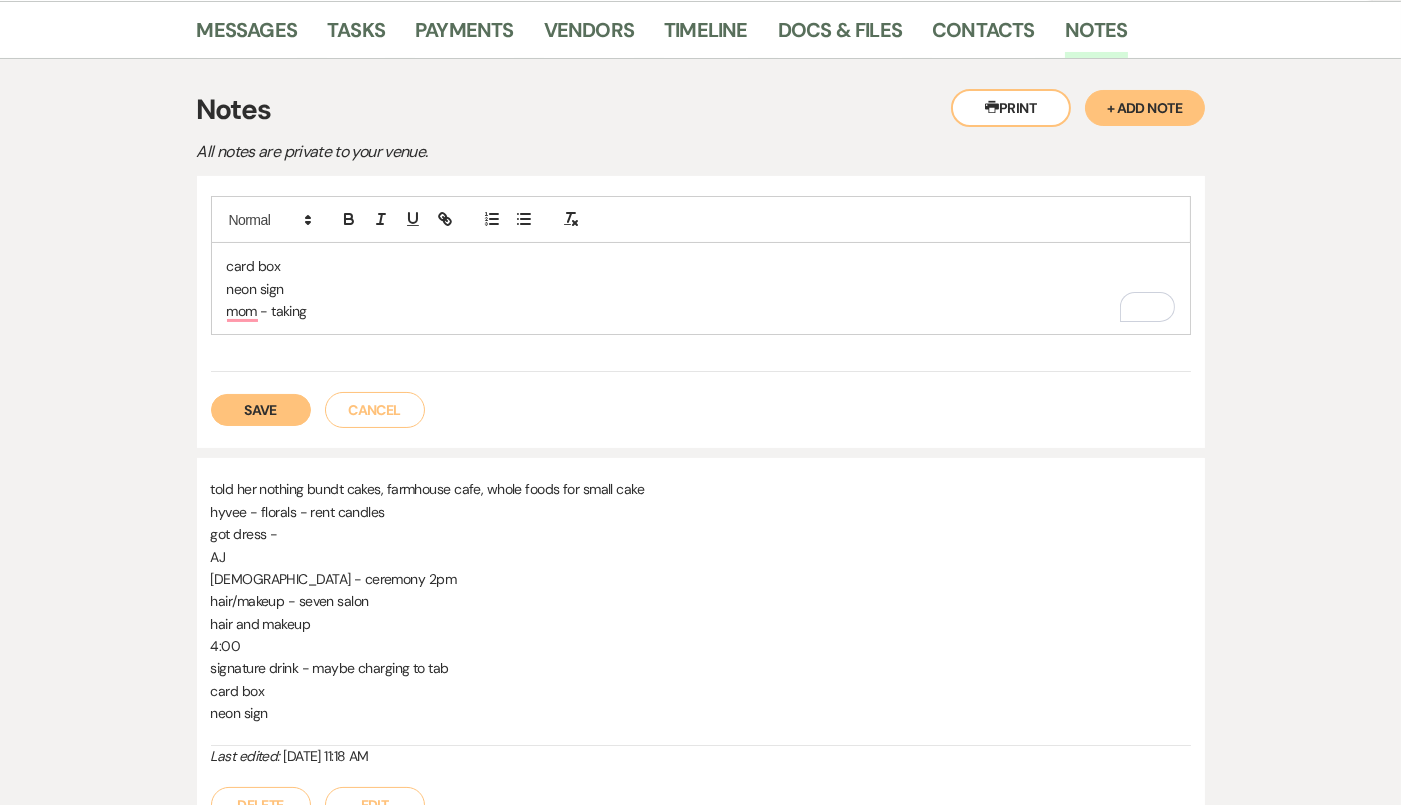click on "mom - taking" at bounding box center [701, 311] 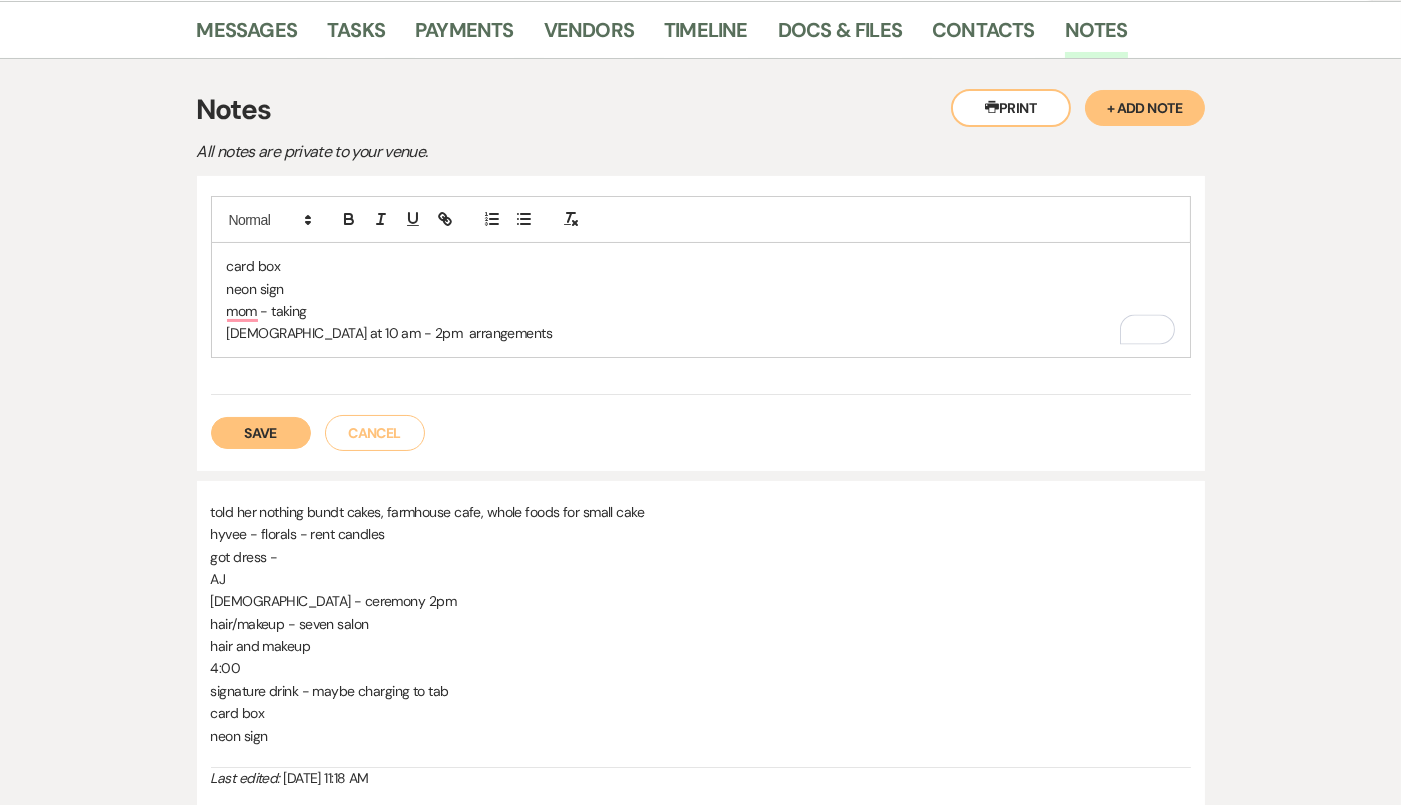 click on "church at 10 am - 2pm  arrangements" at bounding box center (701, 333) 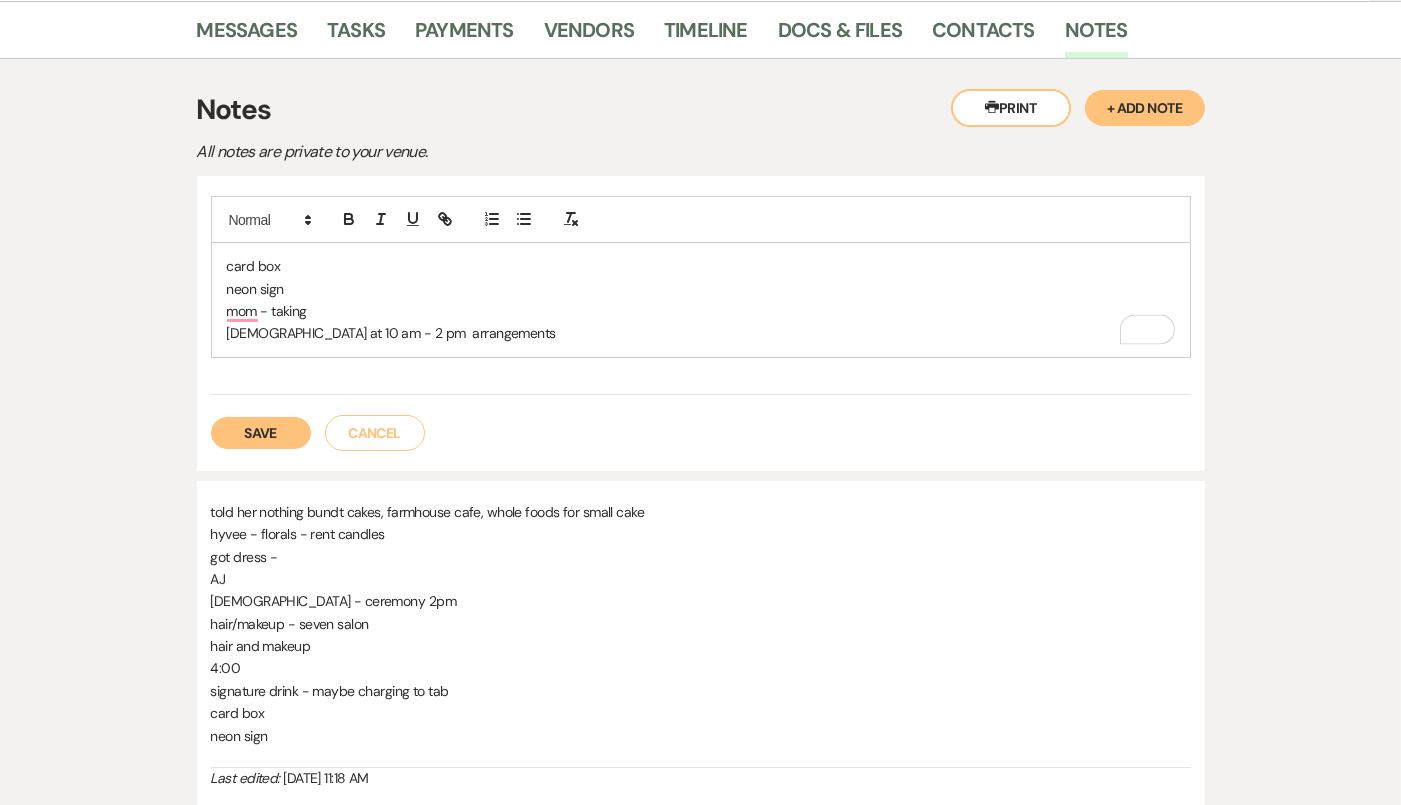 click on "church at 10 am - 2 pm  arrangements" at bounding box center (701, 333) 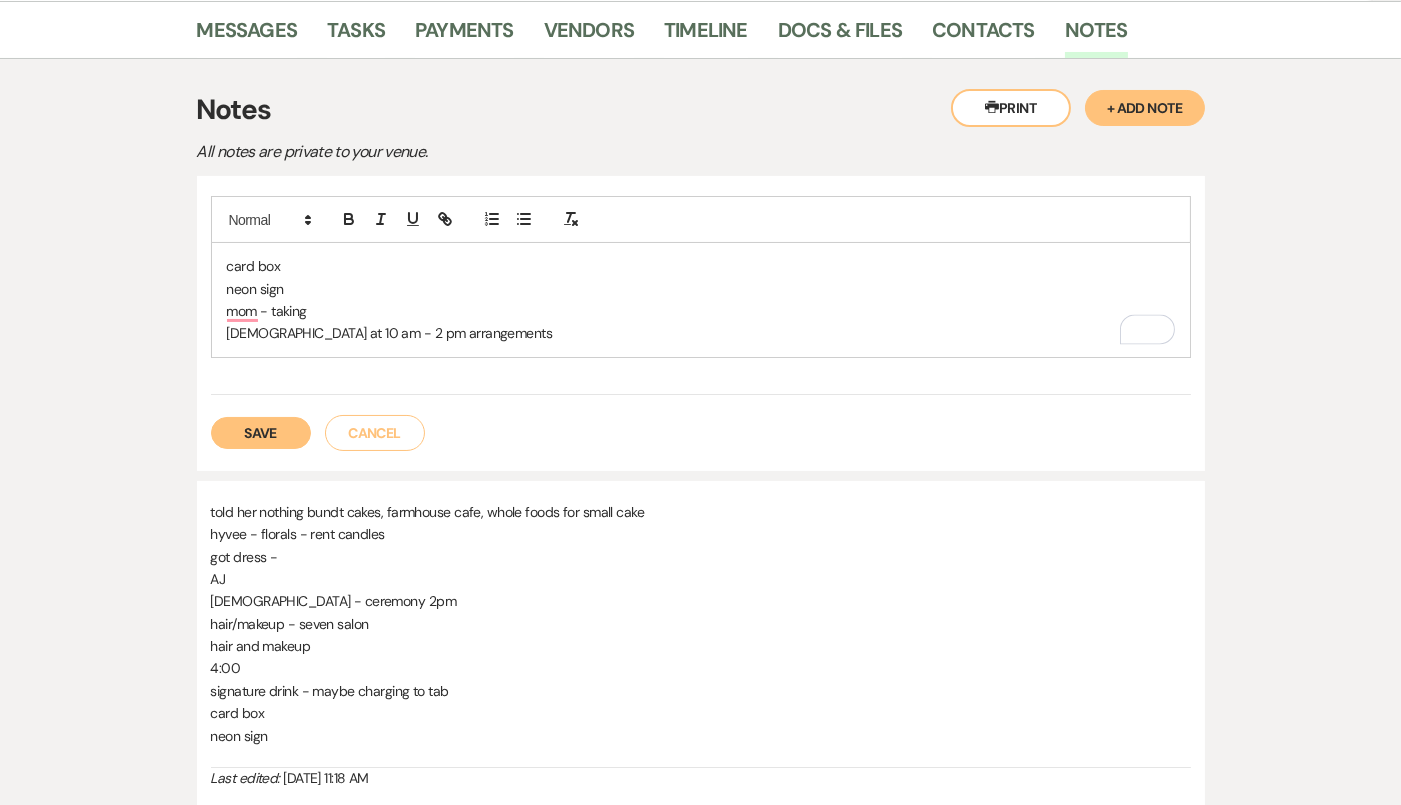 click on "church at 10 am - 2 pm arrangements" at bounding box center (701, 333) 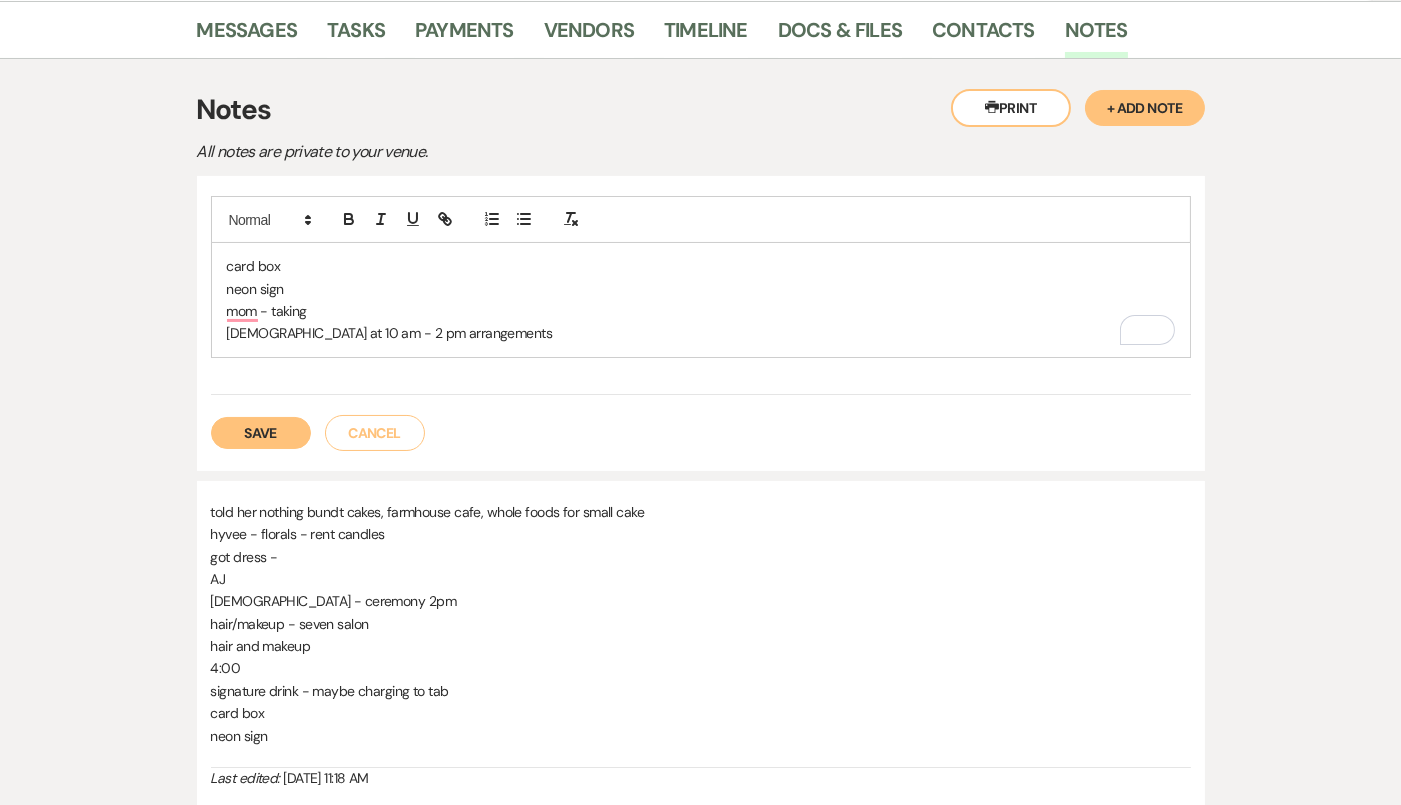 click on "church at 10 am - 2 pm arrangements" at bounding box center [701, 333] 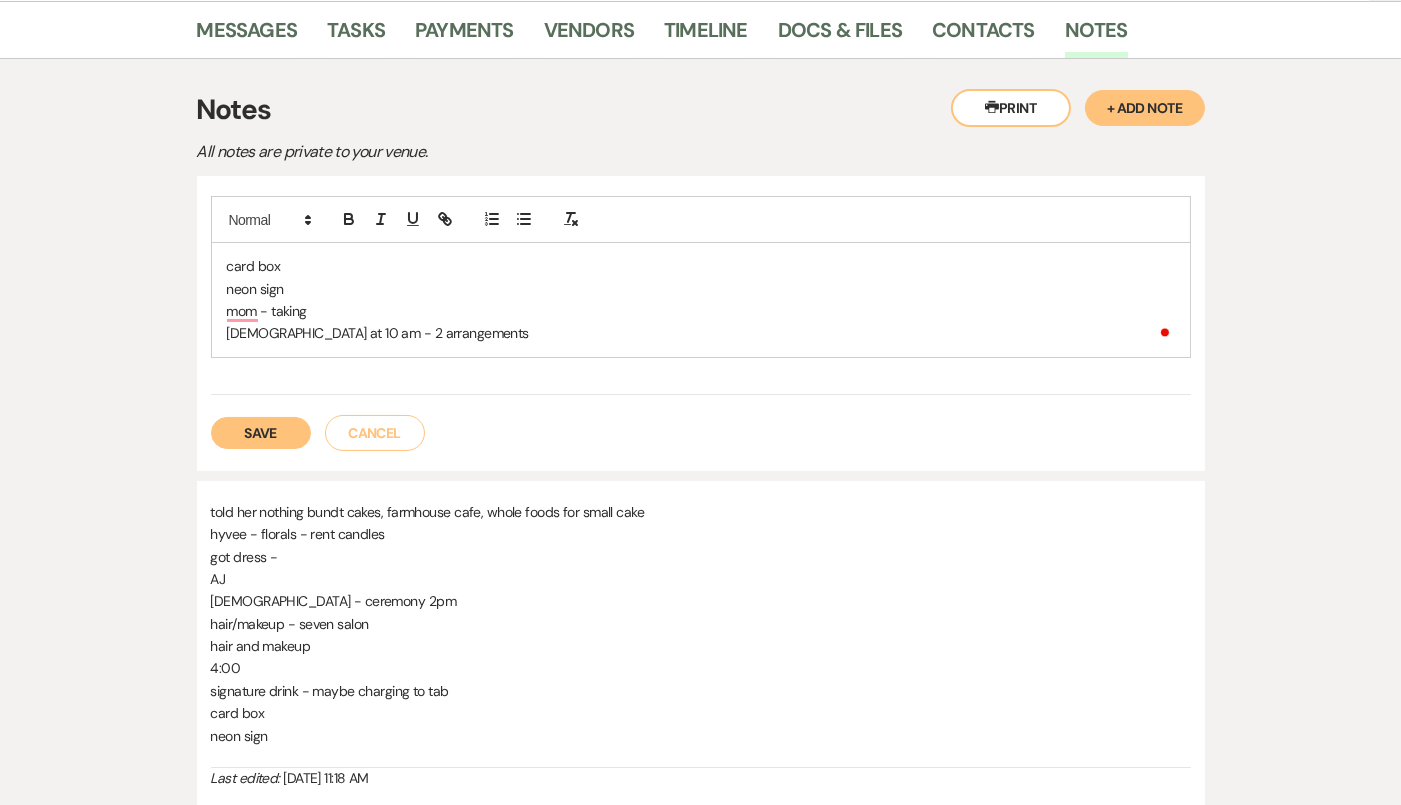 click on "church at 10 am - 2 arrangements" at bounding box center (701, 333) 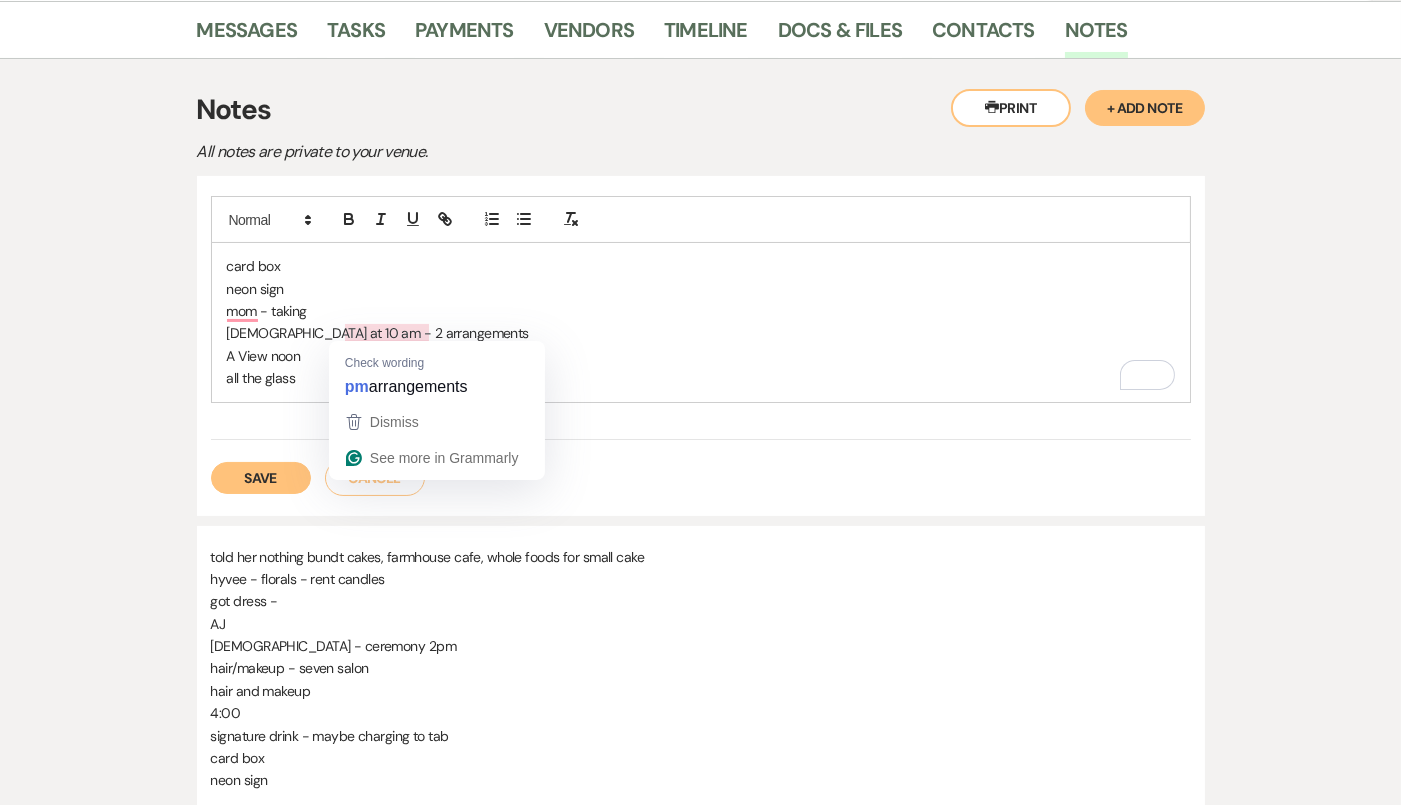 click on "all the glass" at bounding box center (701, 378) 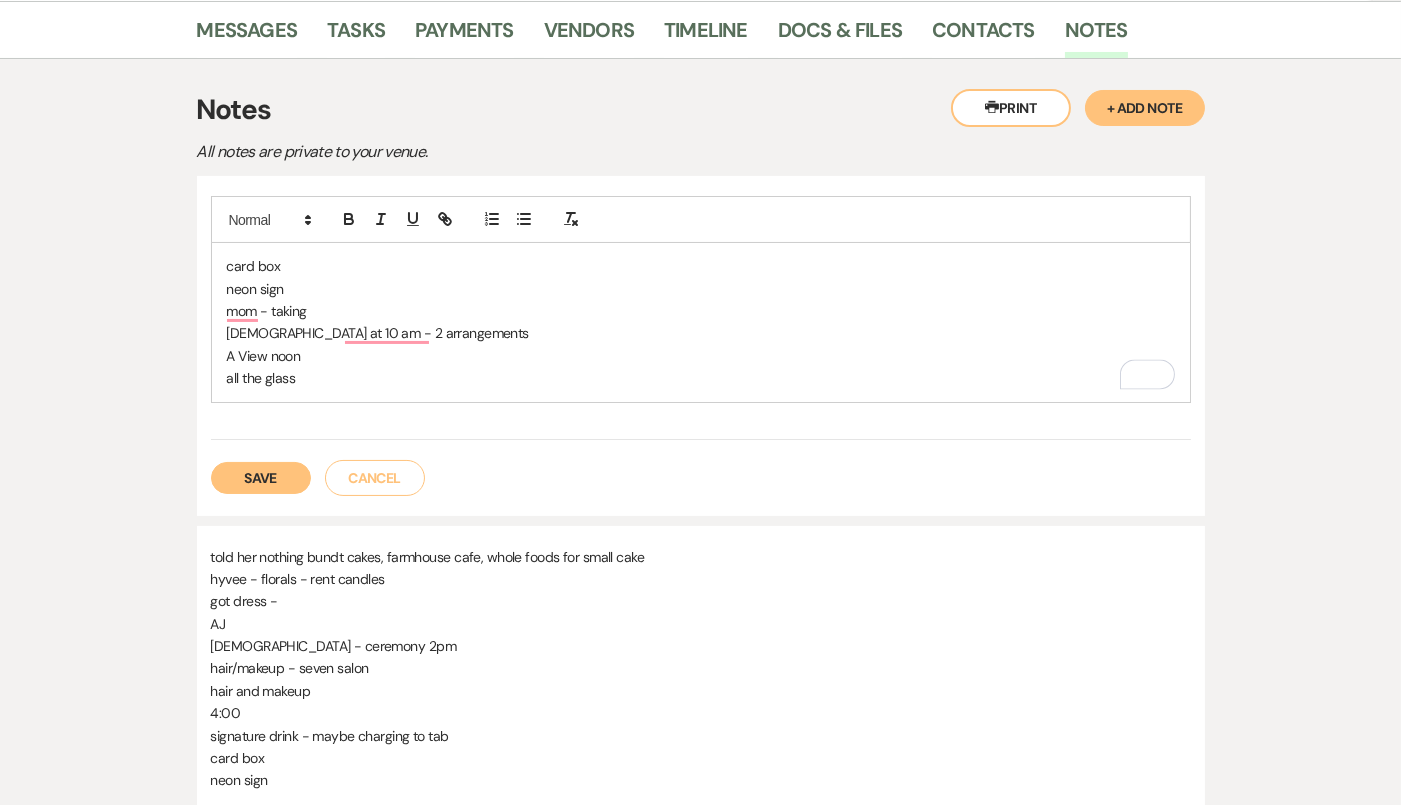 click on "A View noon" at bounding box center [701, 356] 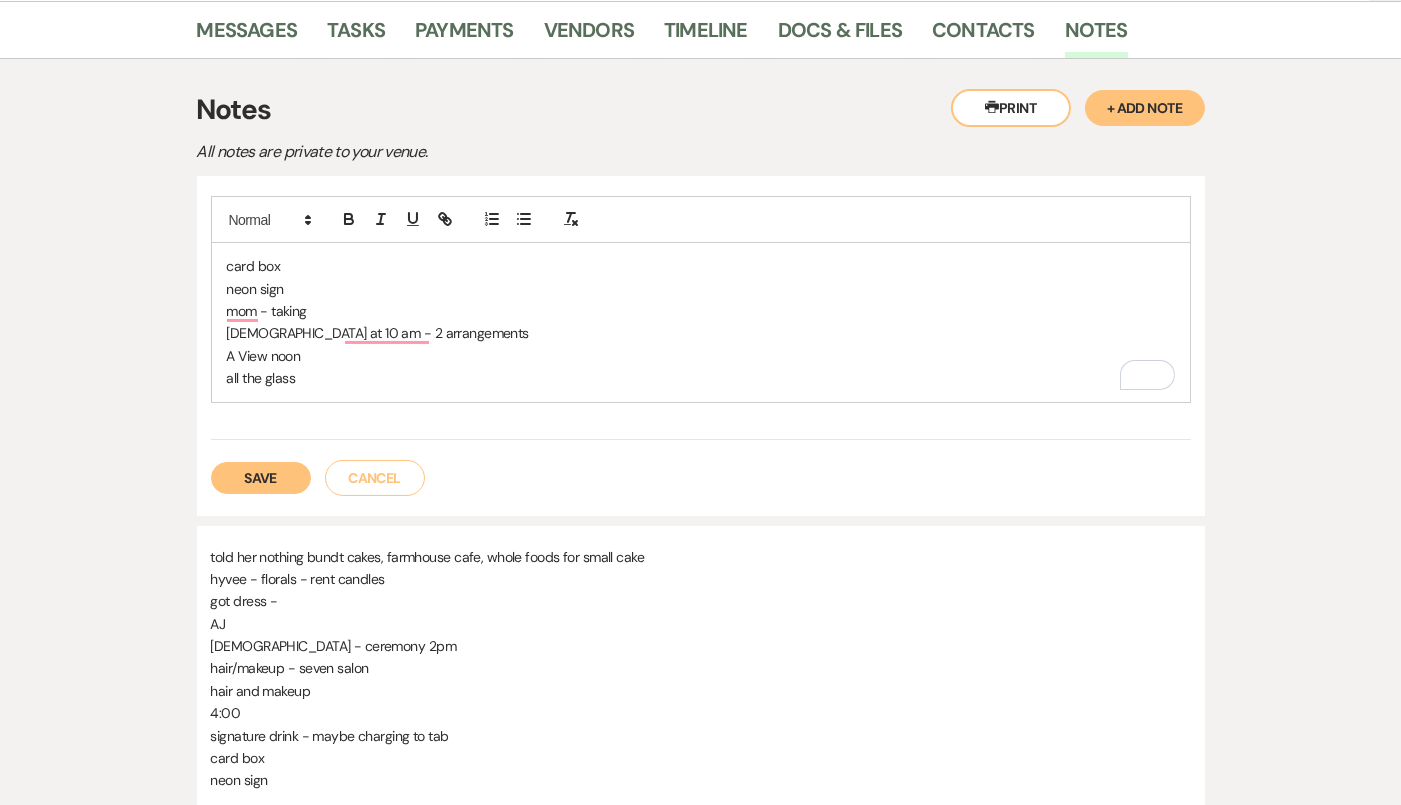 click on "all the glass" at bounding box center [701, 378] 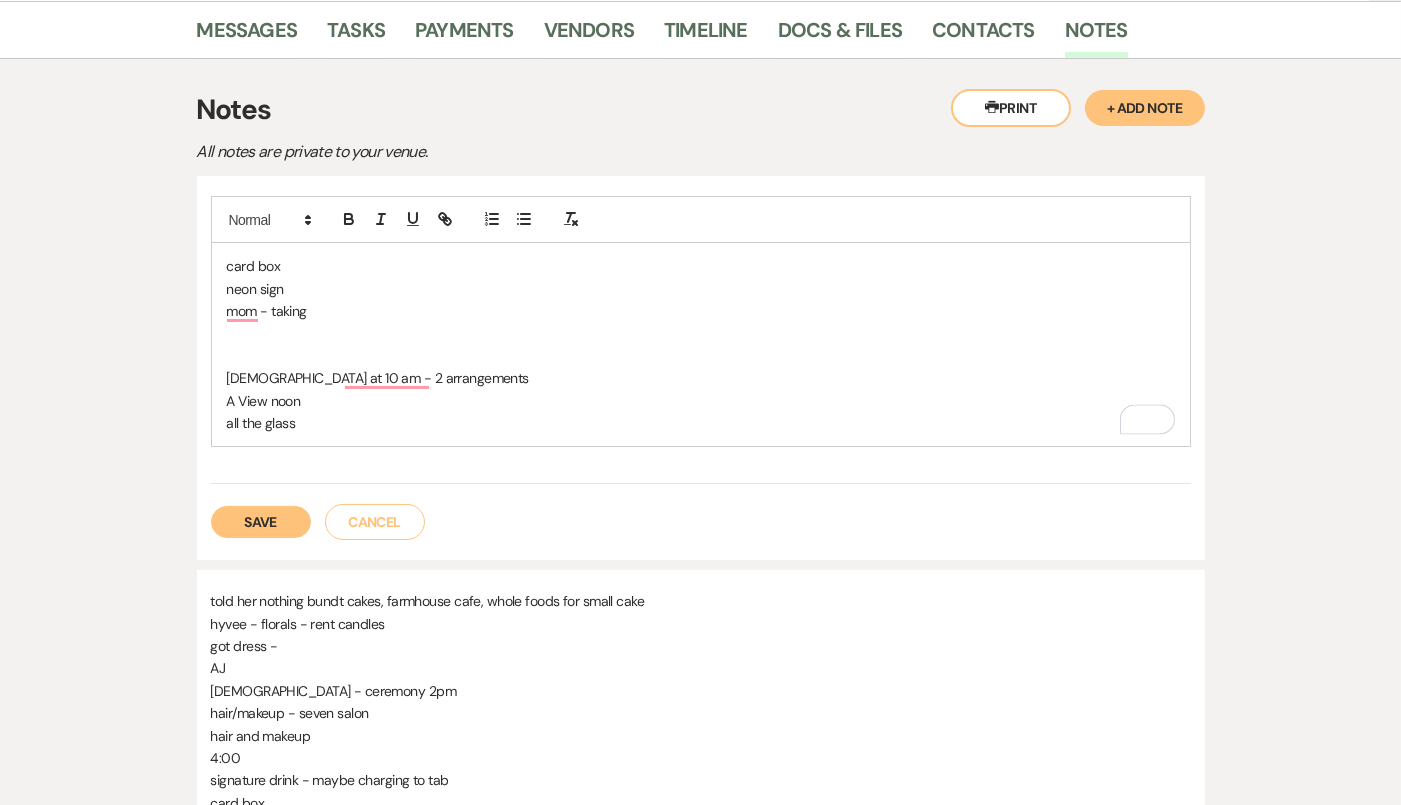 click on "card box neon sign mom - taking church at 10 am - 2 arrangements  A View noon  all the glass" at bounding box center [701, 344] 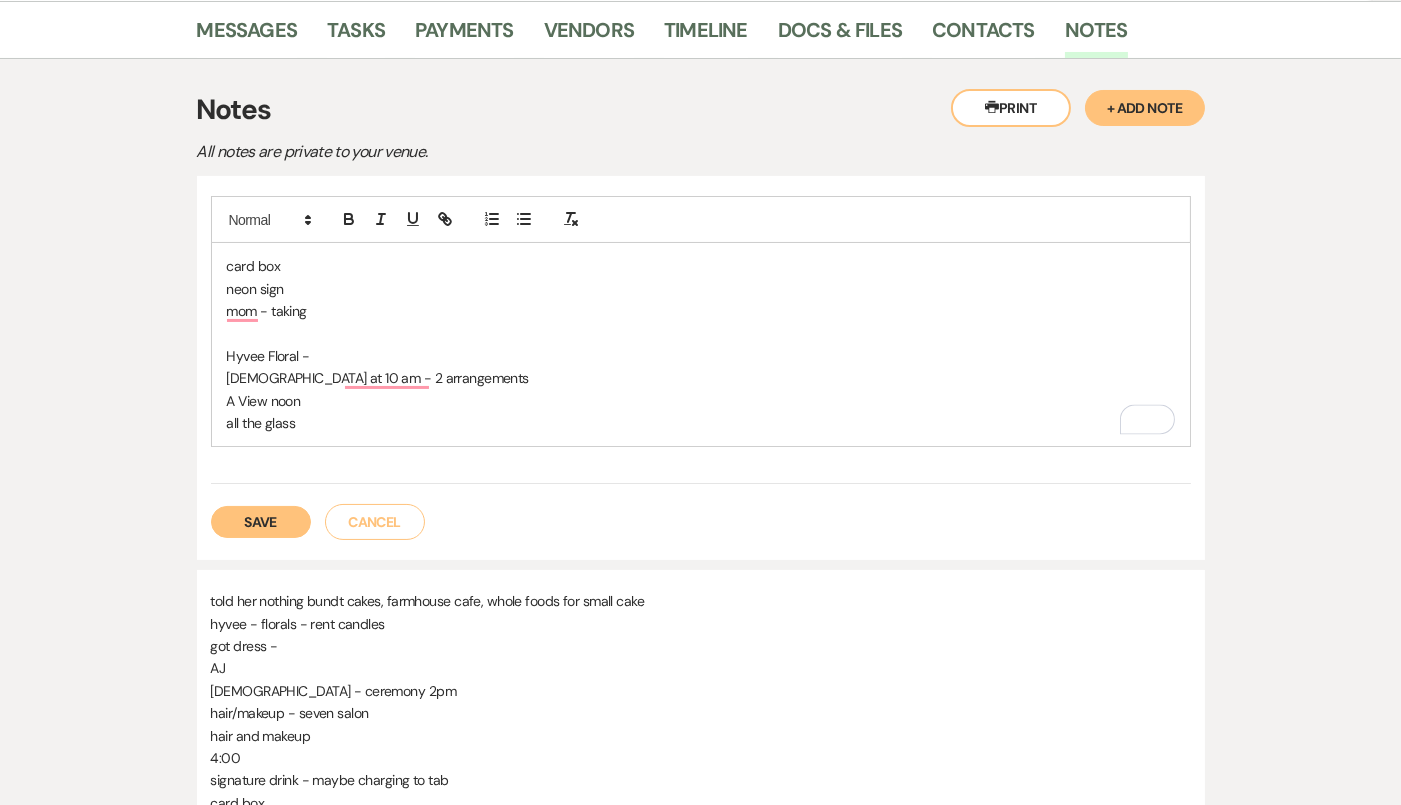 click on "church at 10 am - 2 arrangements" at bounding box center [701, 378] 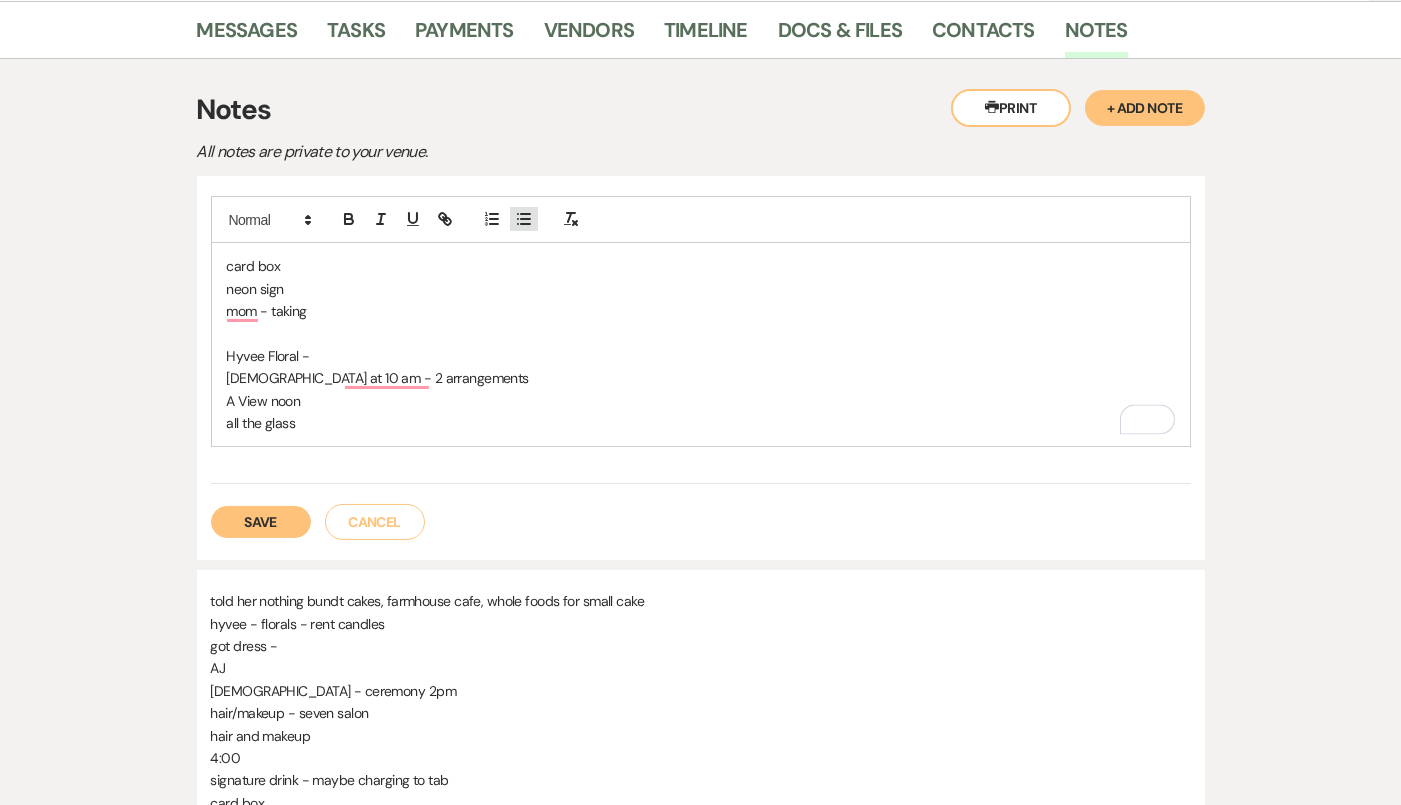 click 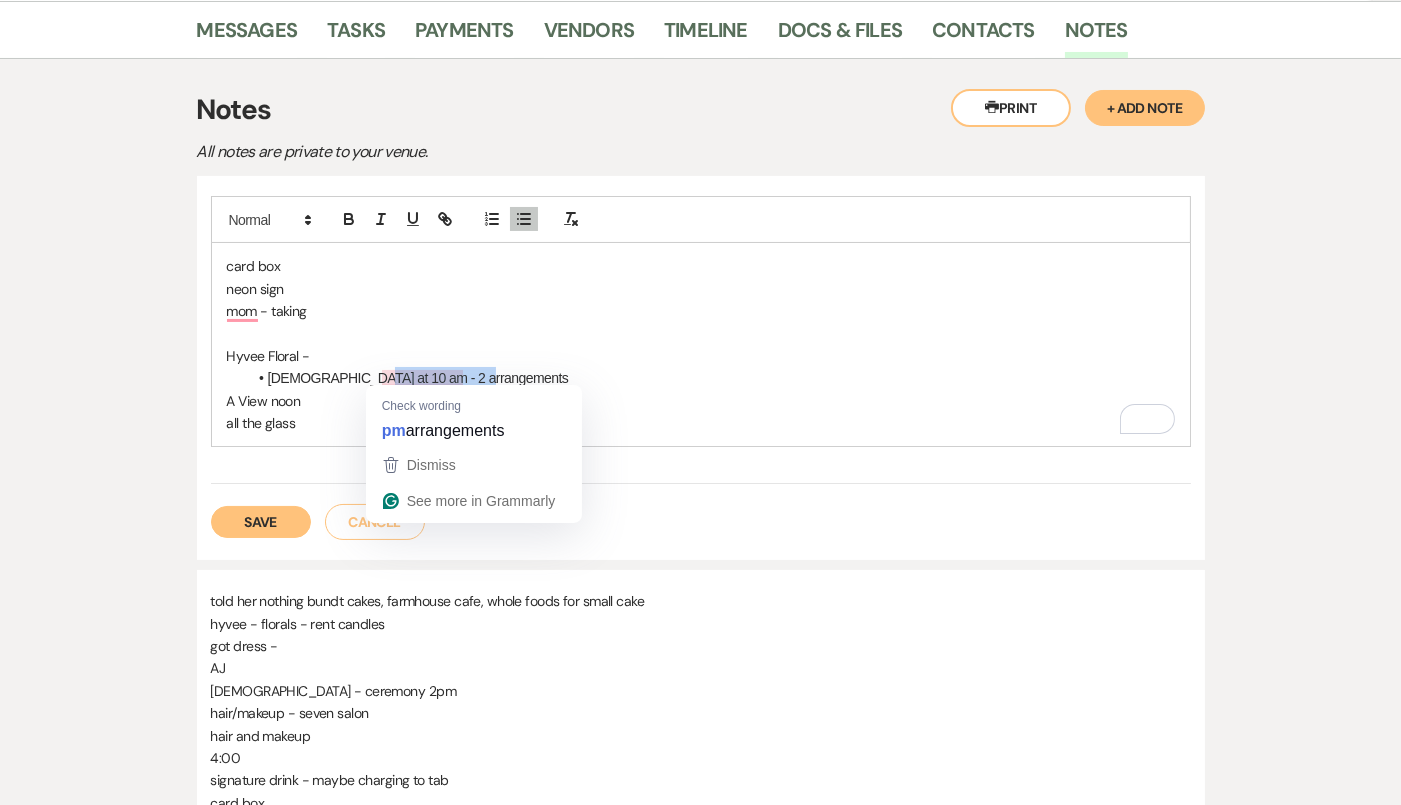 drag, startPoint x: 487, startPoint y: 370, endPoint x: 361, endPoint y: 369, distance: 126.00397 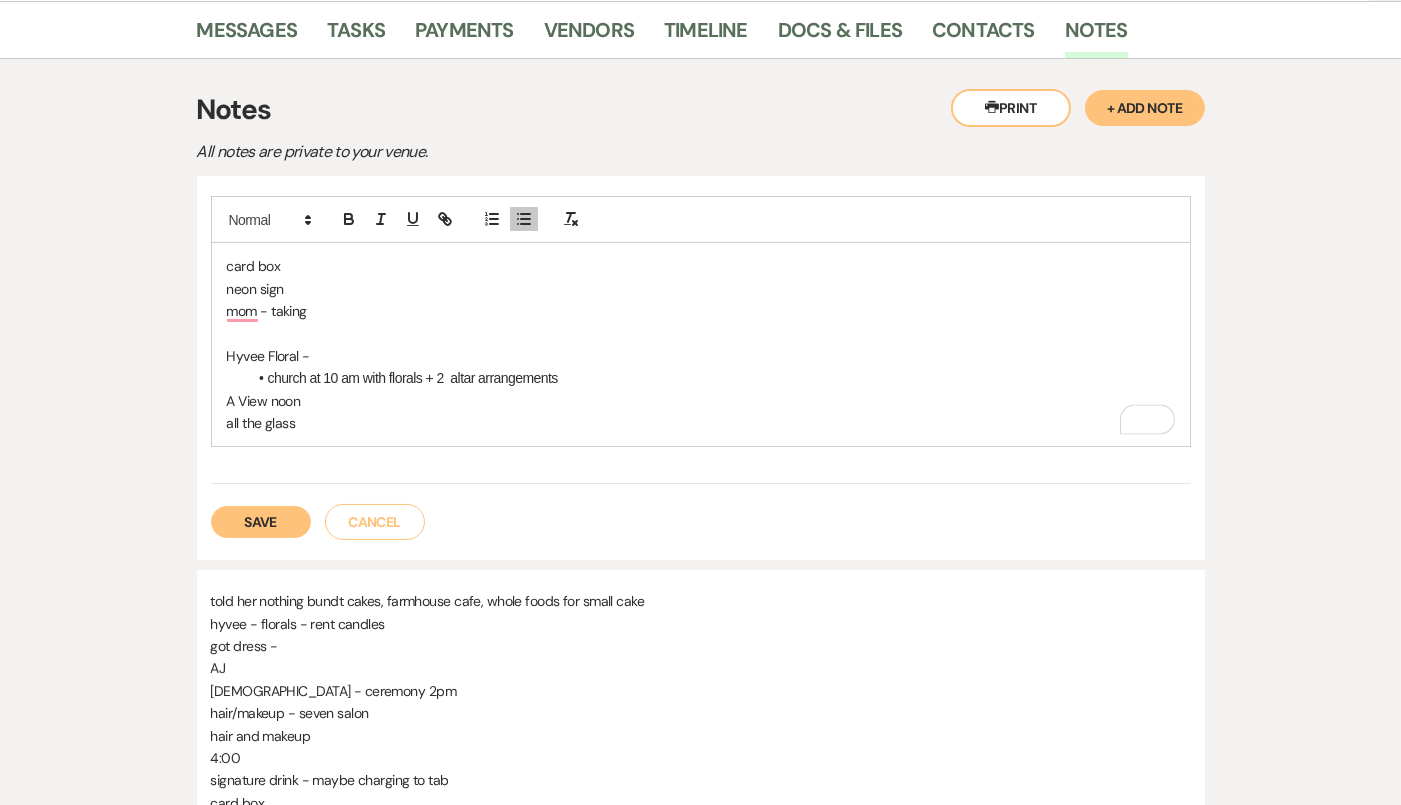 click on "A View noon" at bounding box center [701, 401] 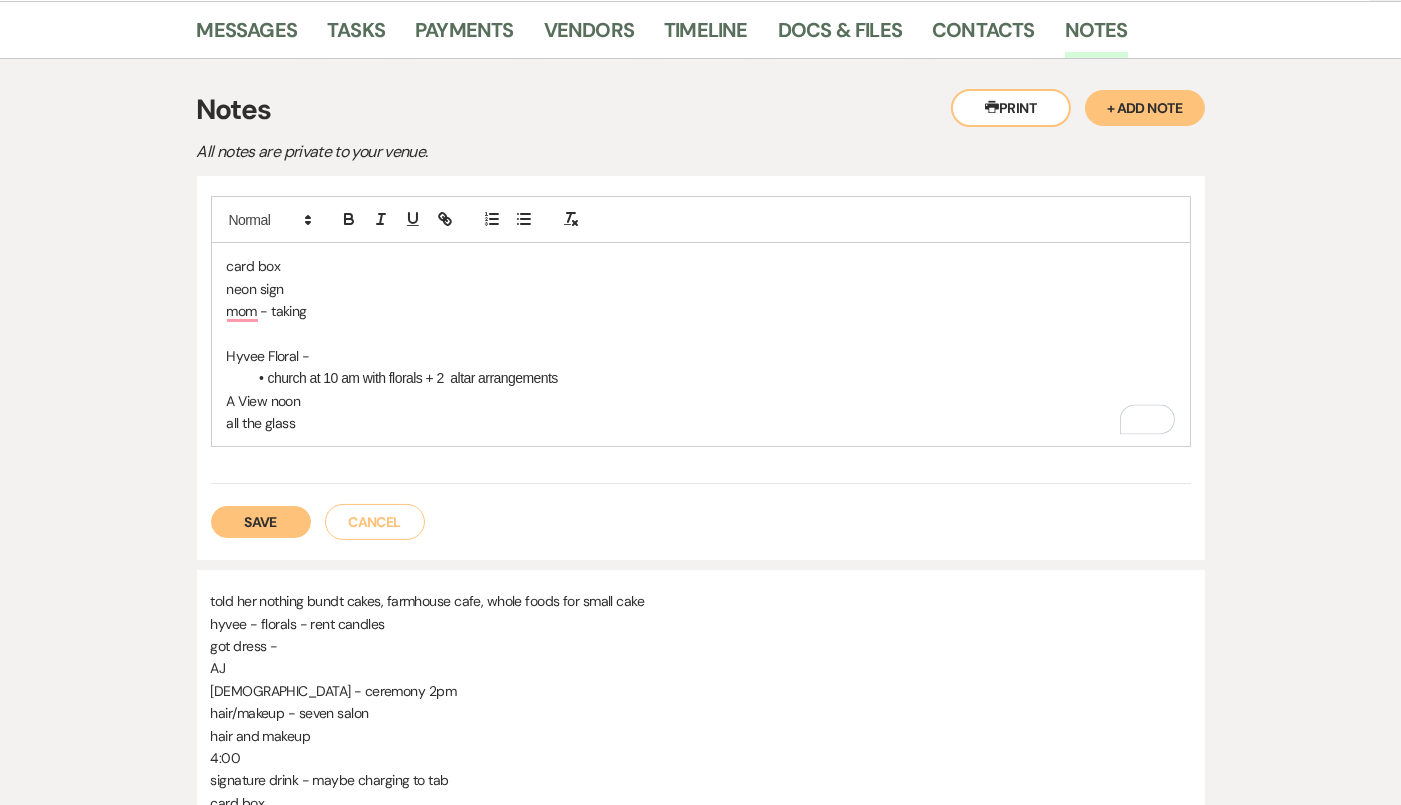 click on "church at 10 am with florals + 2  altar arrangements" at bounding box center [711, 378] 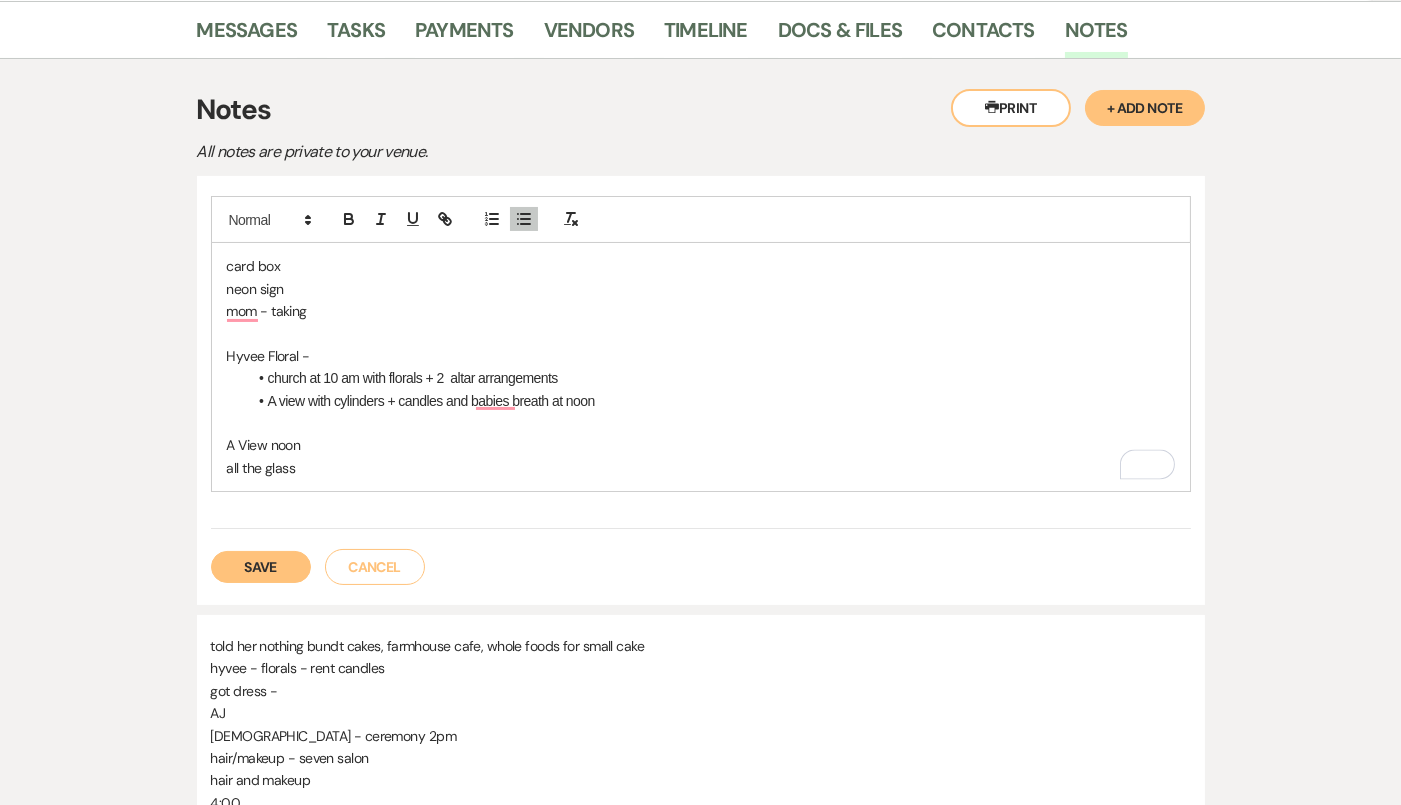 click on "A view with cylinders + candles and babies breath at noon" at bounding box center [711, 401] 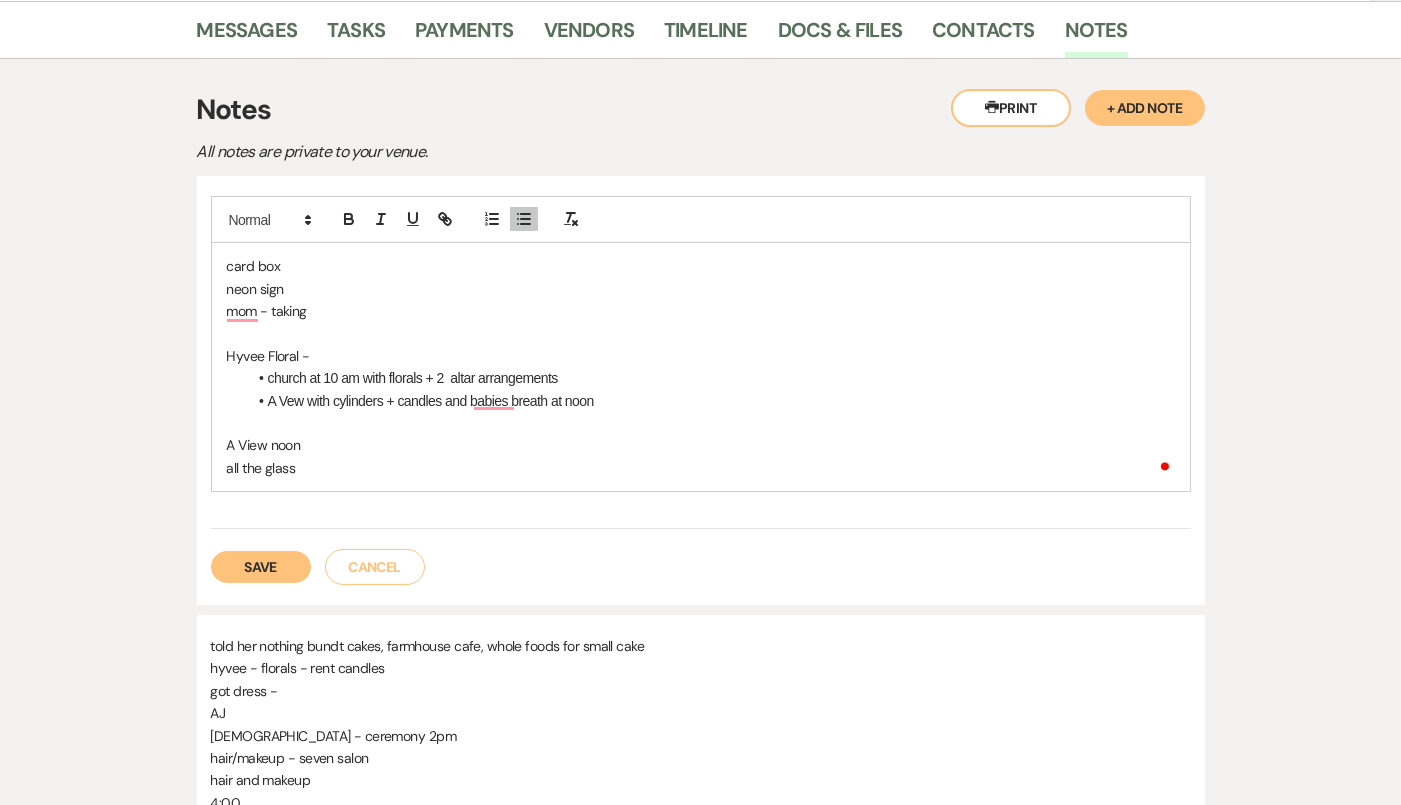 click at bounding box center (701, 423) 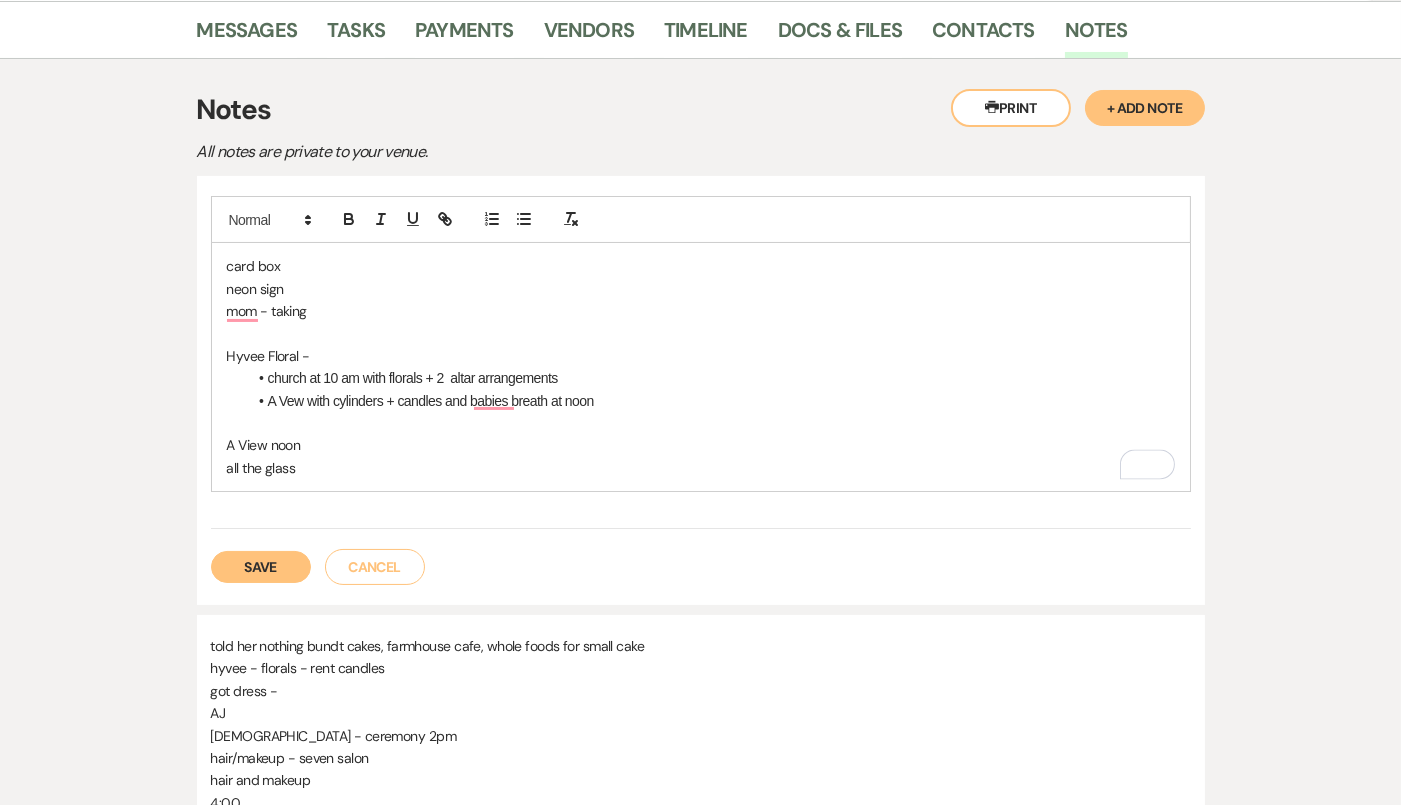 click at bounding box center (701, 423) 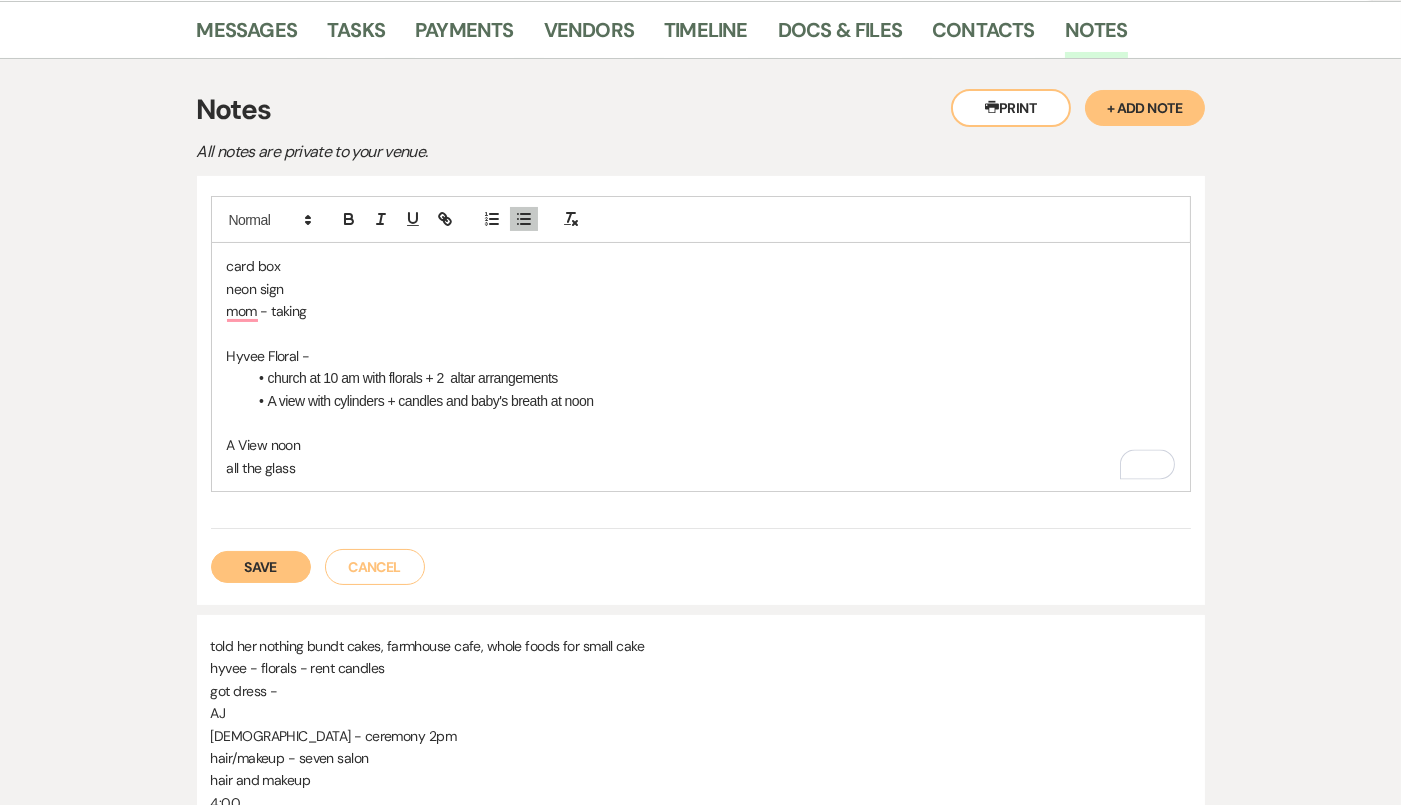 click on "A View noon" at bounding box center (701, 445) 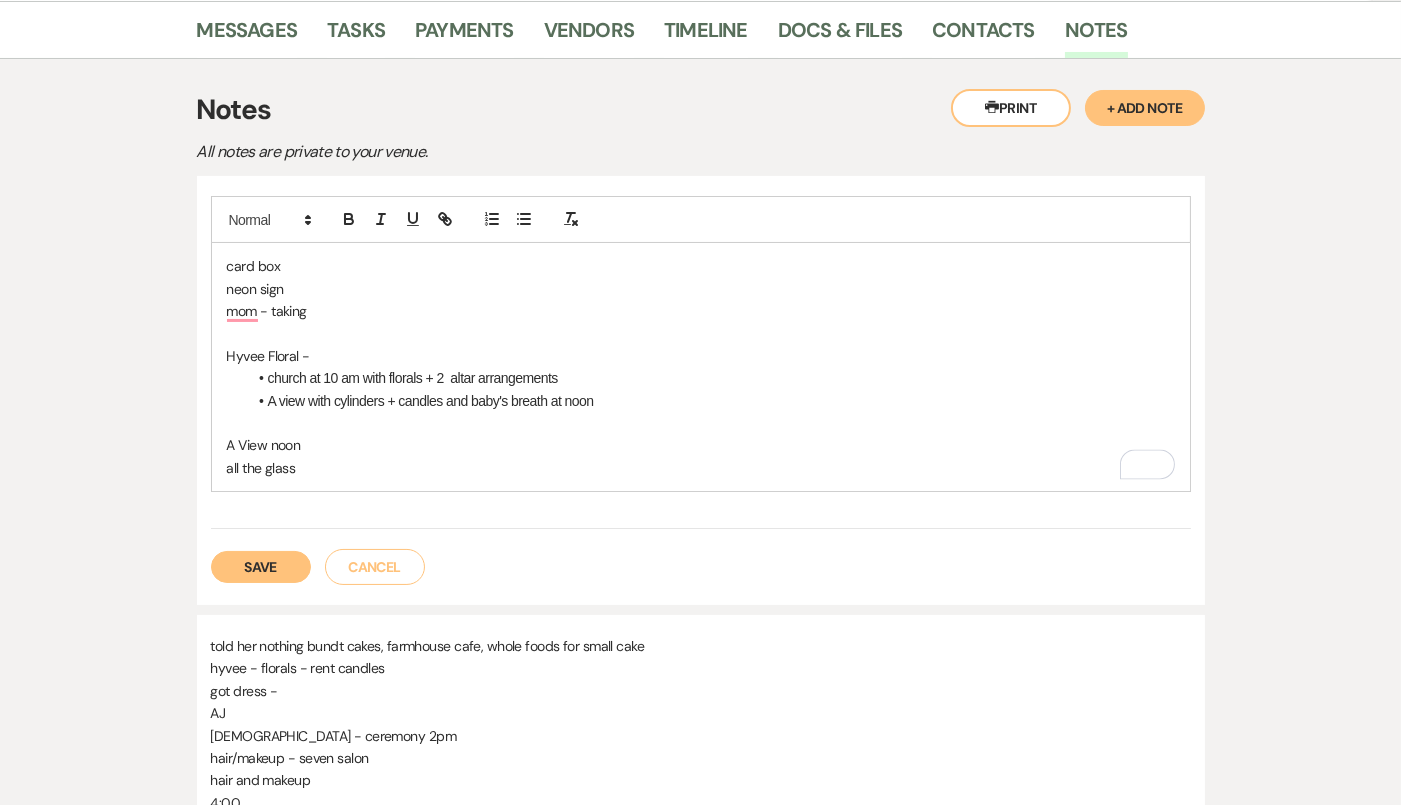 click on "A view with cylinders + candles and baby's breath at noon" at bounding box center [711, 401] 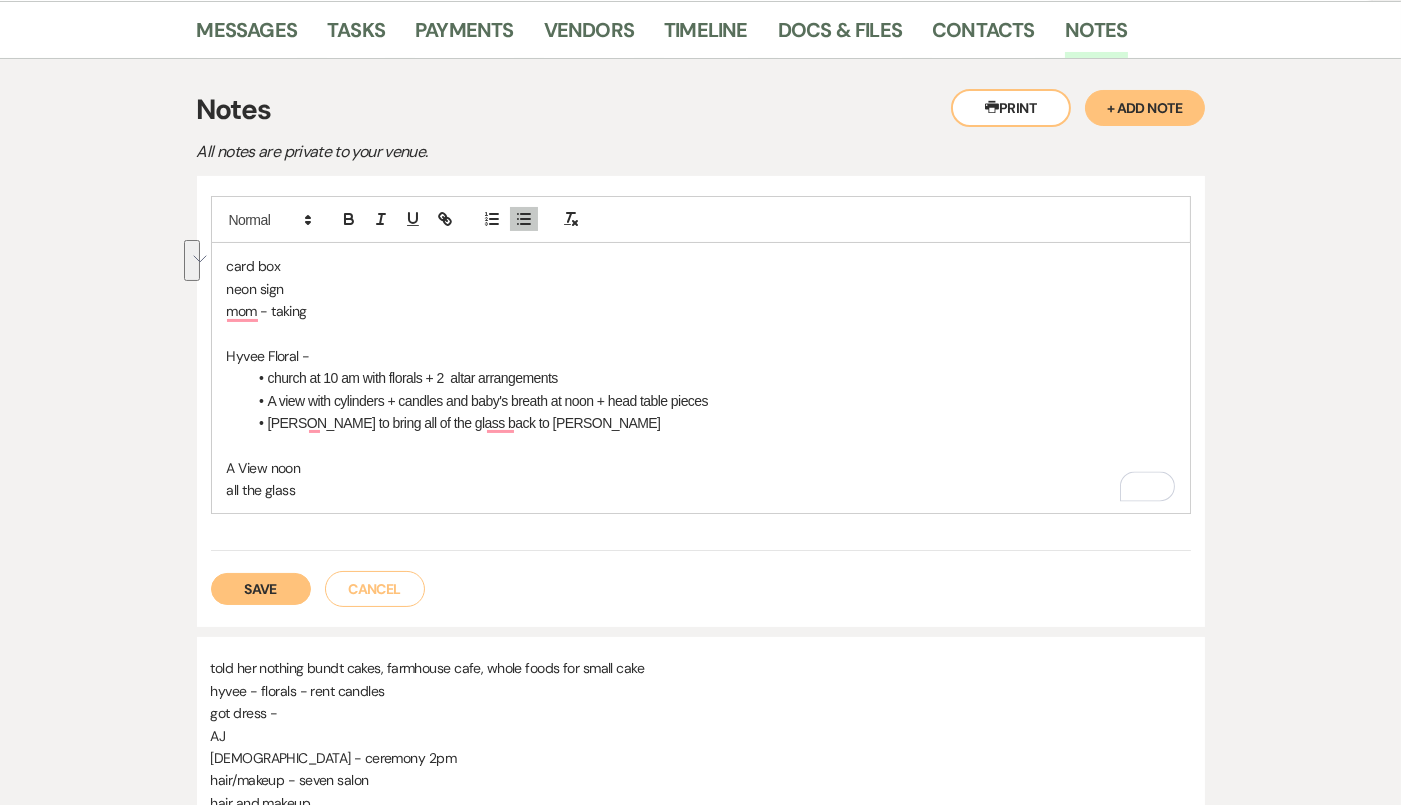 drag, startPoint x: 307, startPoint y: 488, endPoint x: 230, endPoint y: 466, distance: 80.08121 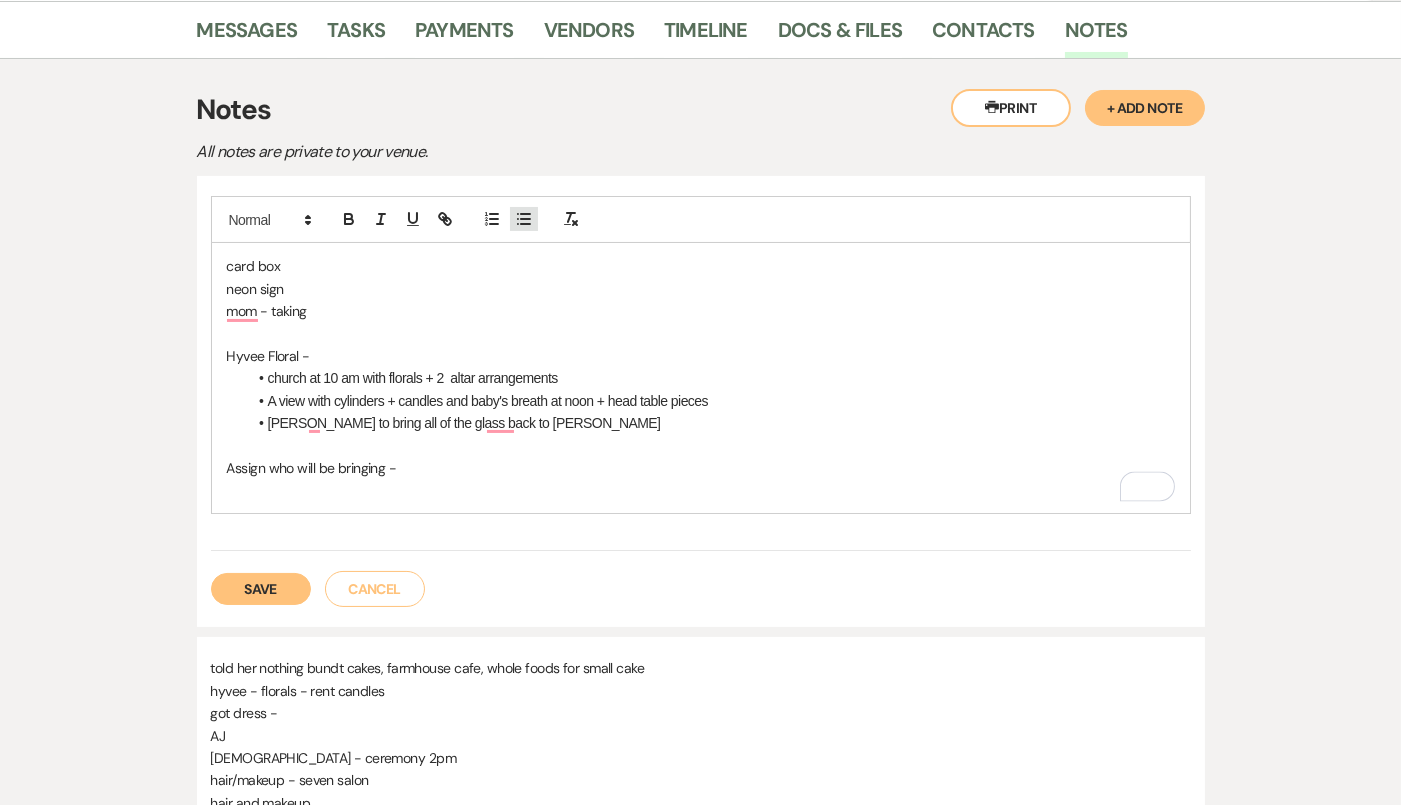 click 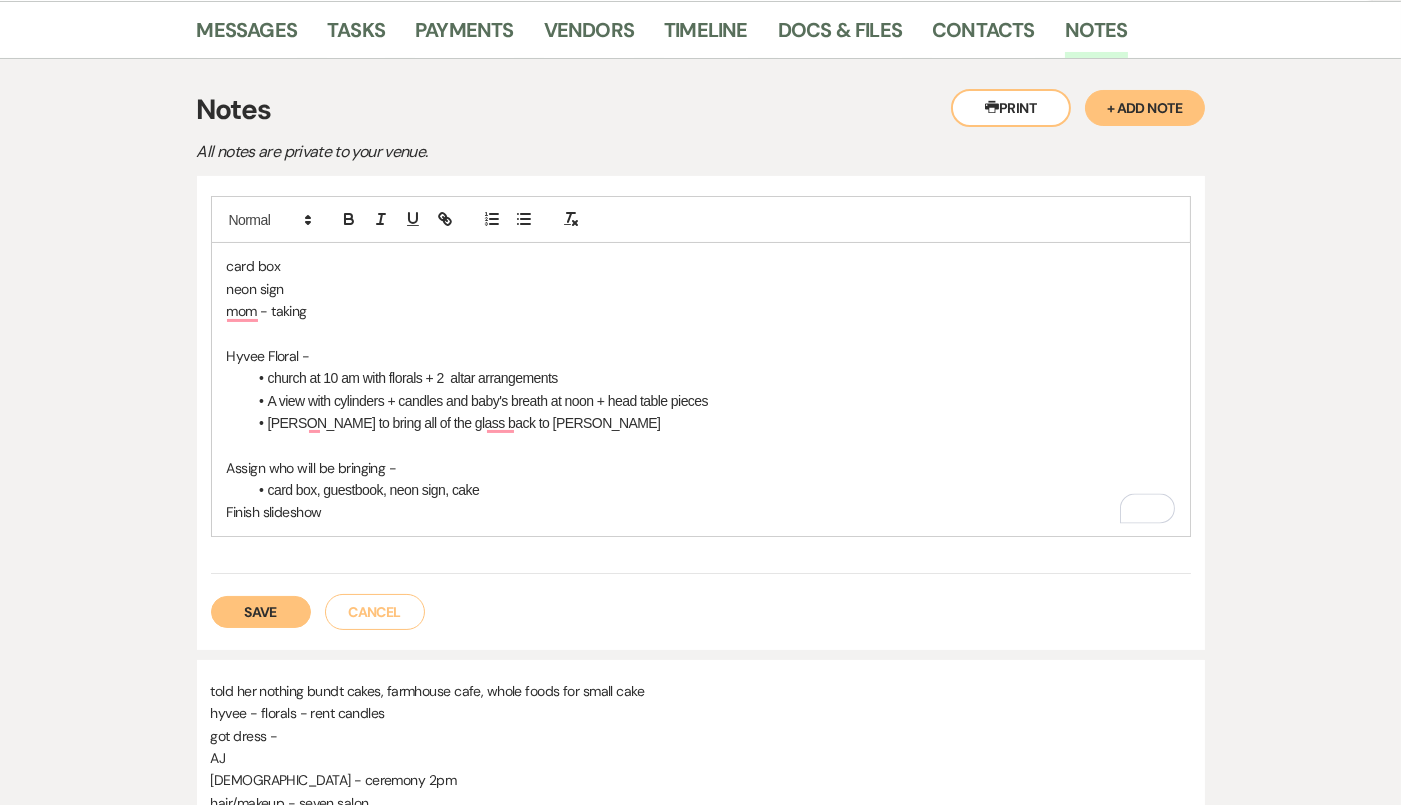 click on "card box neon sign mom - taking Hyvee Floral -  church at 10 am with florals + 2  altar arrangements  A view with cylinders + candles and baby's breath at noon + head table pieces Tracey to bring all of the glass back to barb    Assign who will be bringing -  card box, guestbook, neon sign, cake  Finish slideshow" at bounding box center (701, 389) 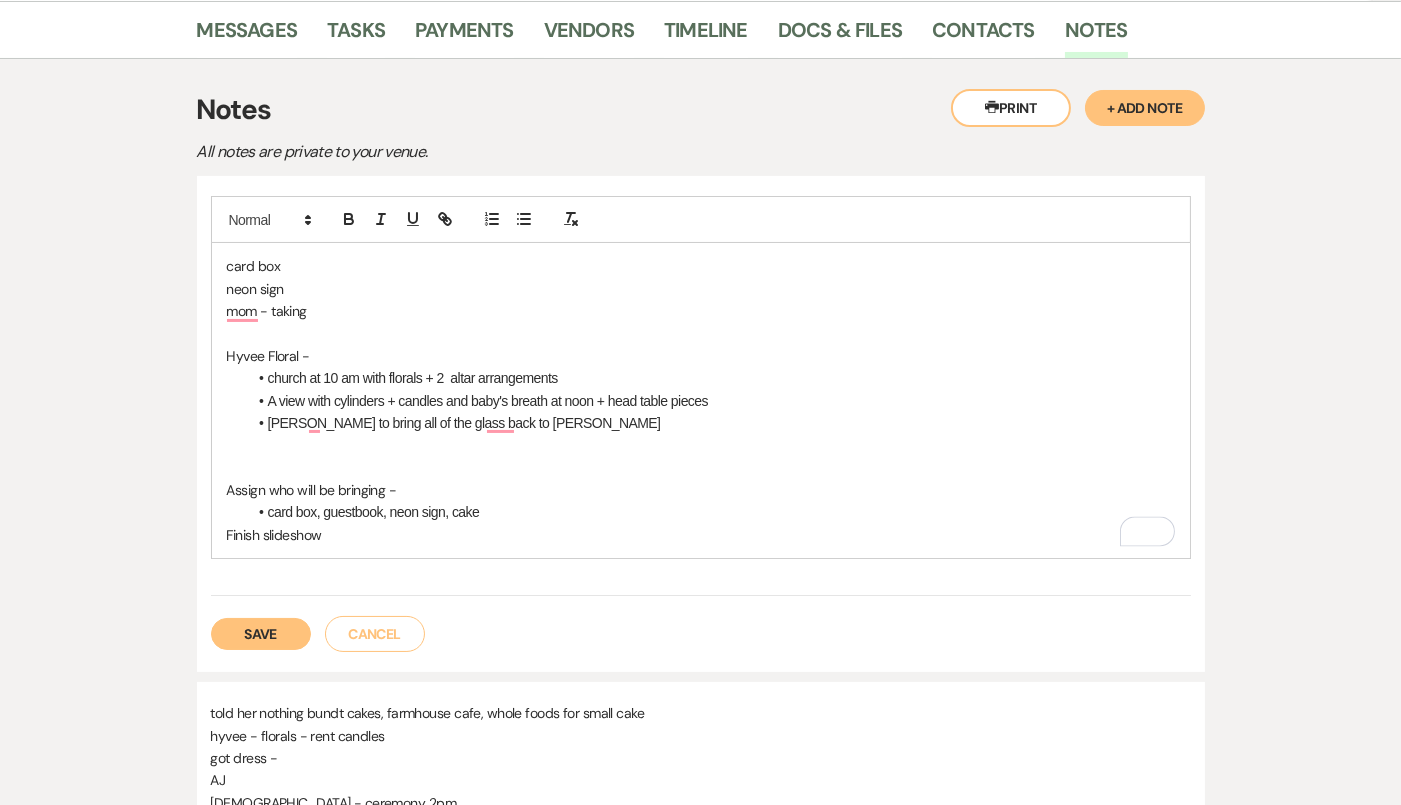 click at bounding box center [701, 468] 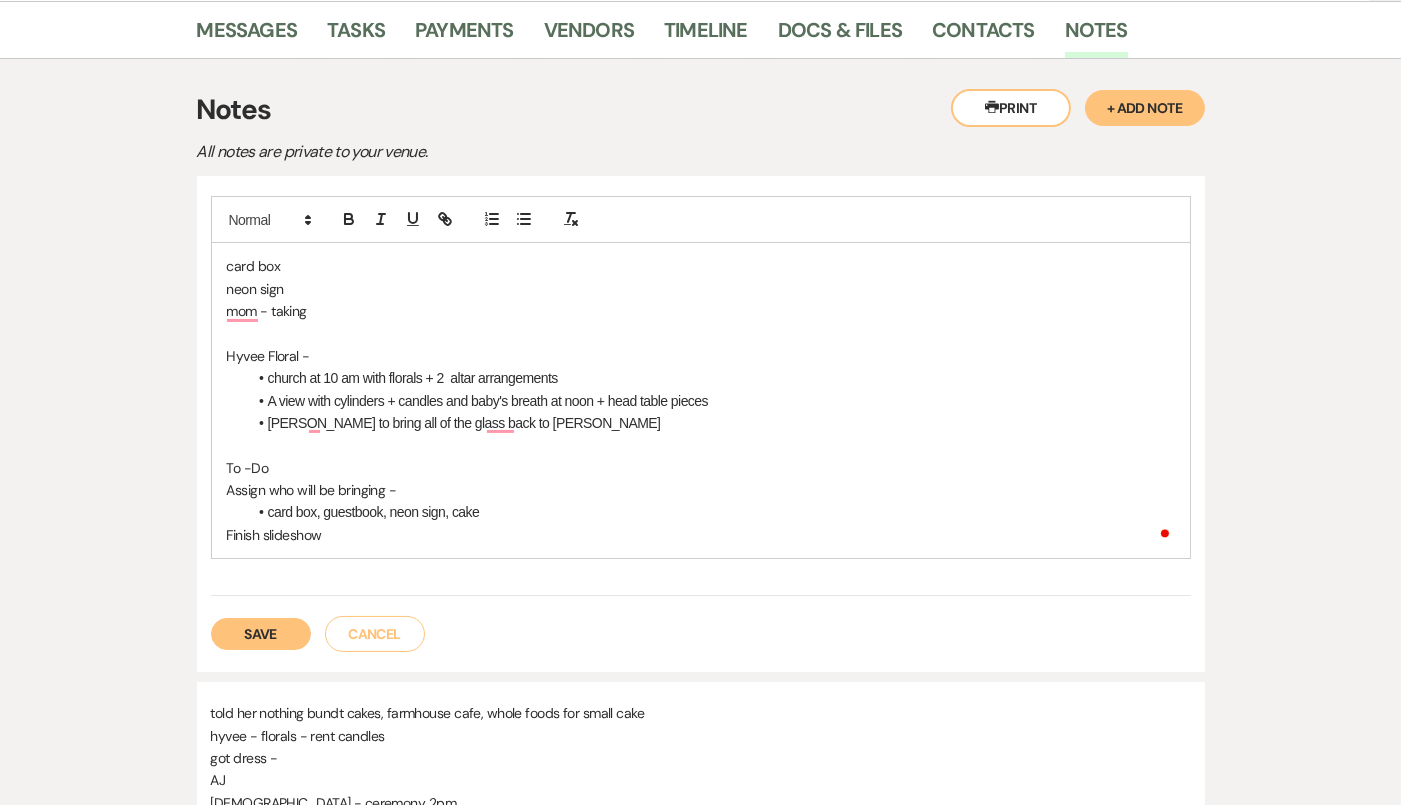 click on "card box neon sign mom - taking Hyvee Floral -  church at 10 am with florals + 2  altar arrangements  A view with cylinders + candles and baby's breath at noon + head table pieces Tracey to bring all of the glass back to barb    To -Do Assign who will be bringing -  card box, guestbook, neon sign, cake  Finish slideshow" at bounding box center [701, 400] 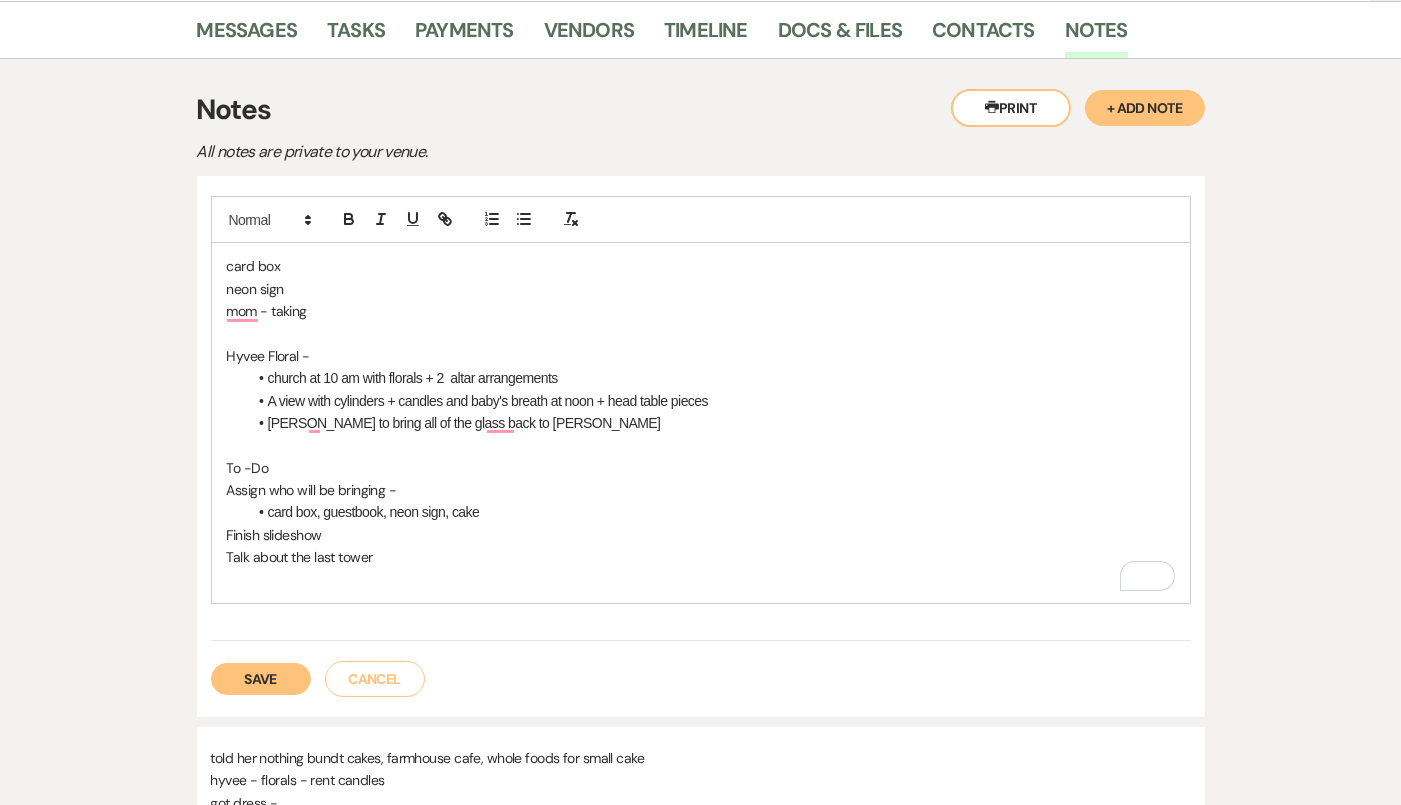 click at bounding box center (701, 333) 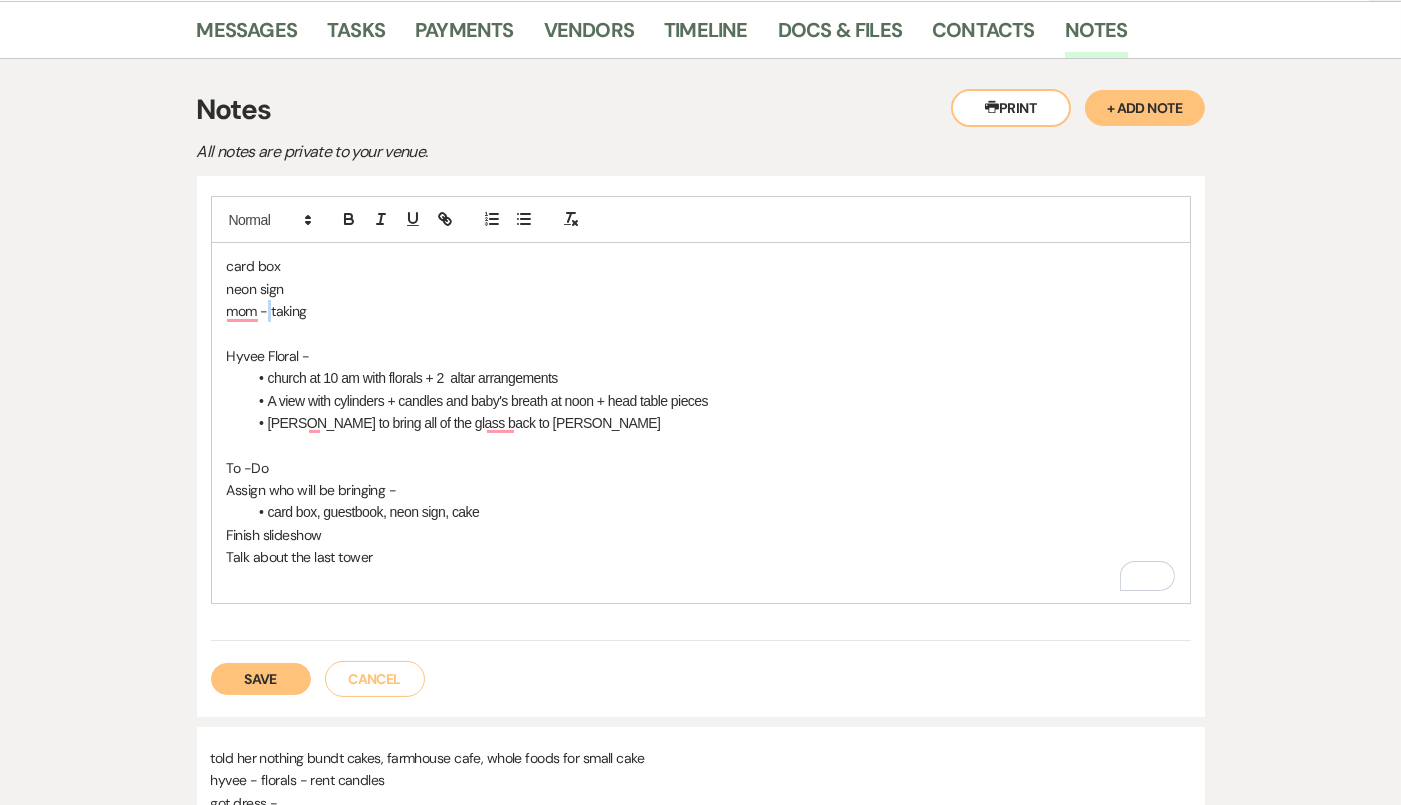 click on "mom - taking" at bounding box center (701, 311) 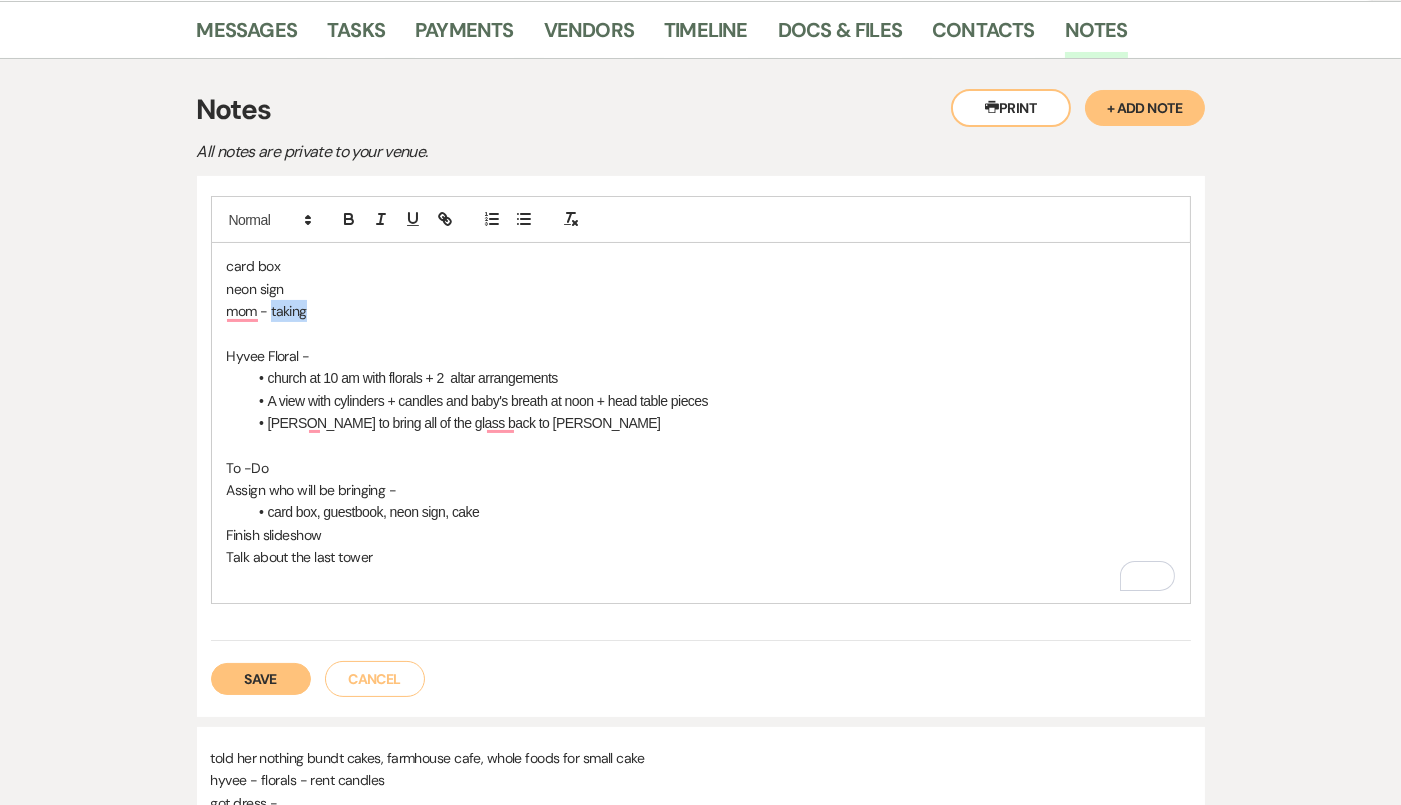 drag, startPoint x: 325, startPoint y: 306, endPoint x: 272, endPoint y: 306, distance: 53 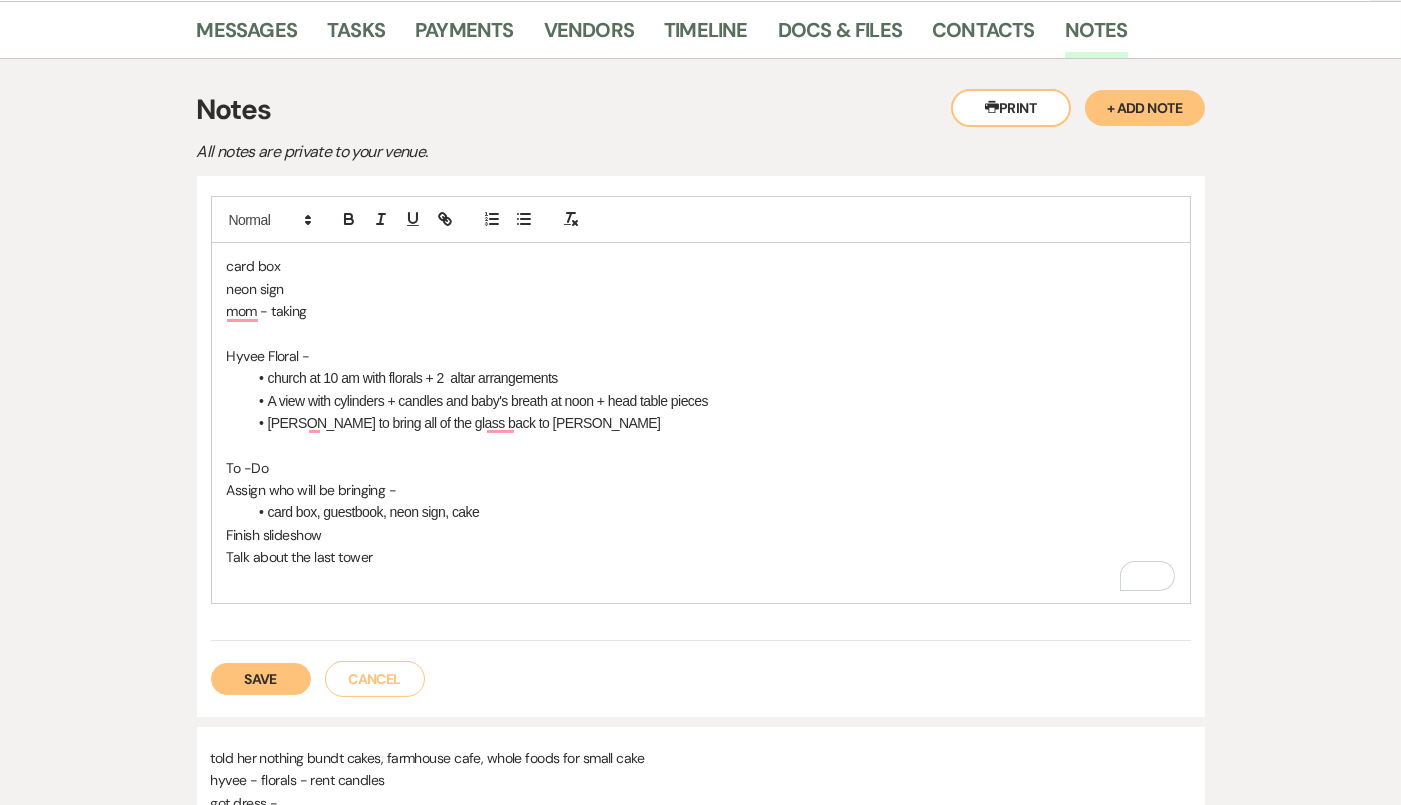 click on "card box, guestbook, neon sign, cake" at bounding box center [711, 512] 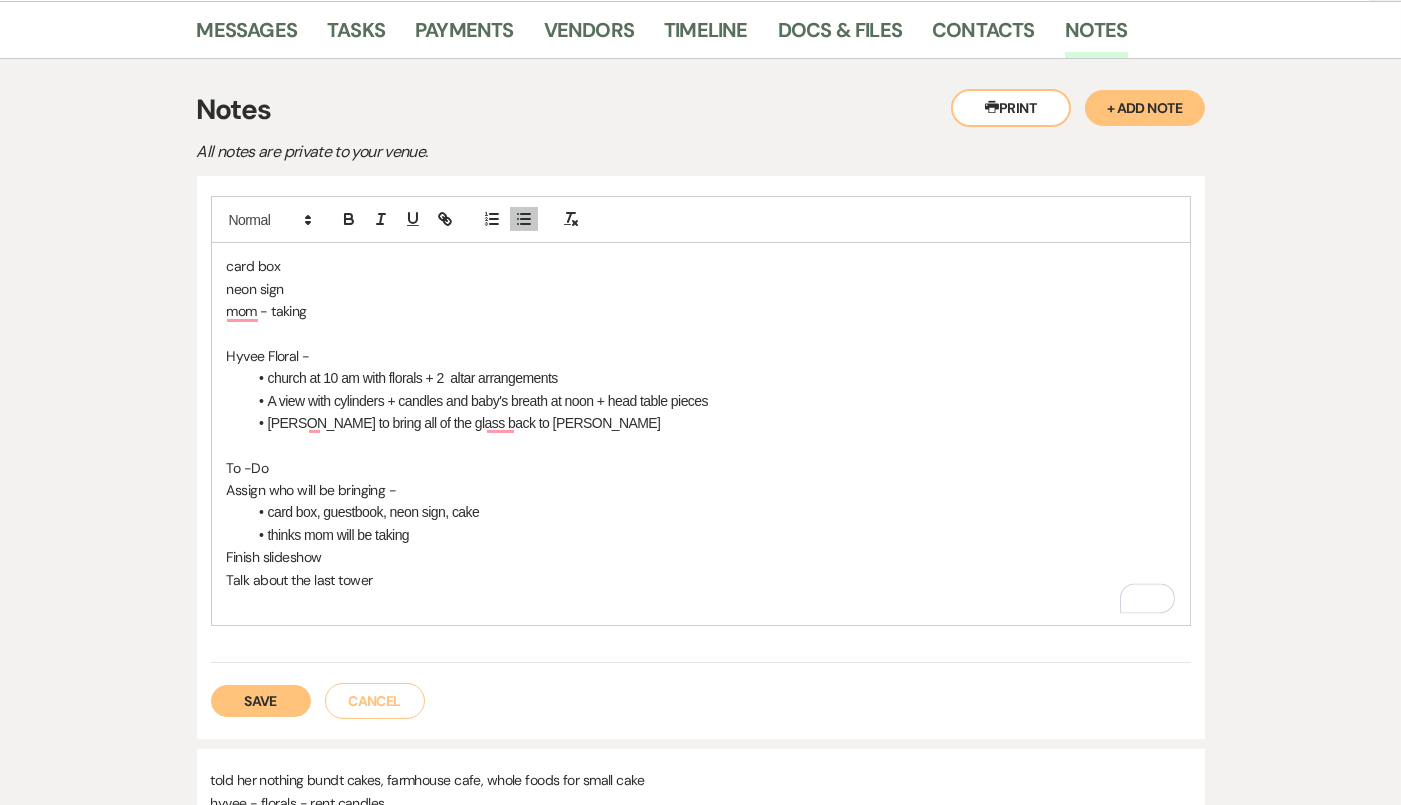 click at bounding box center [701, 602] 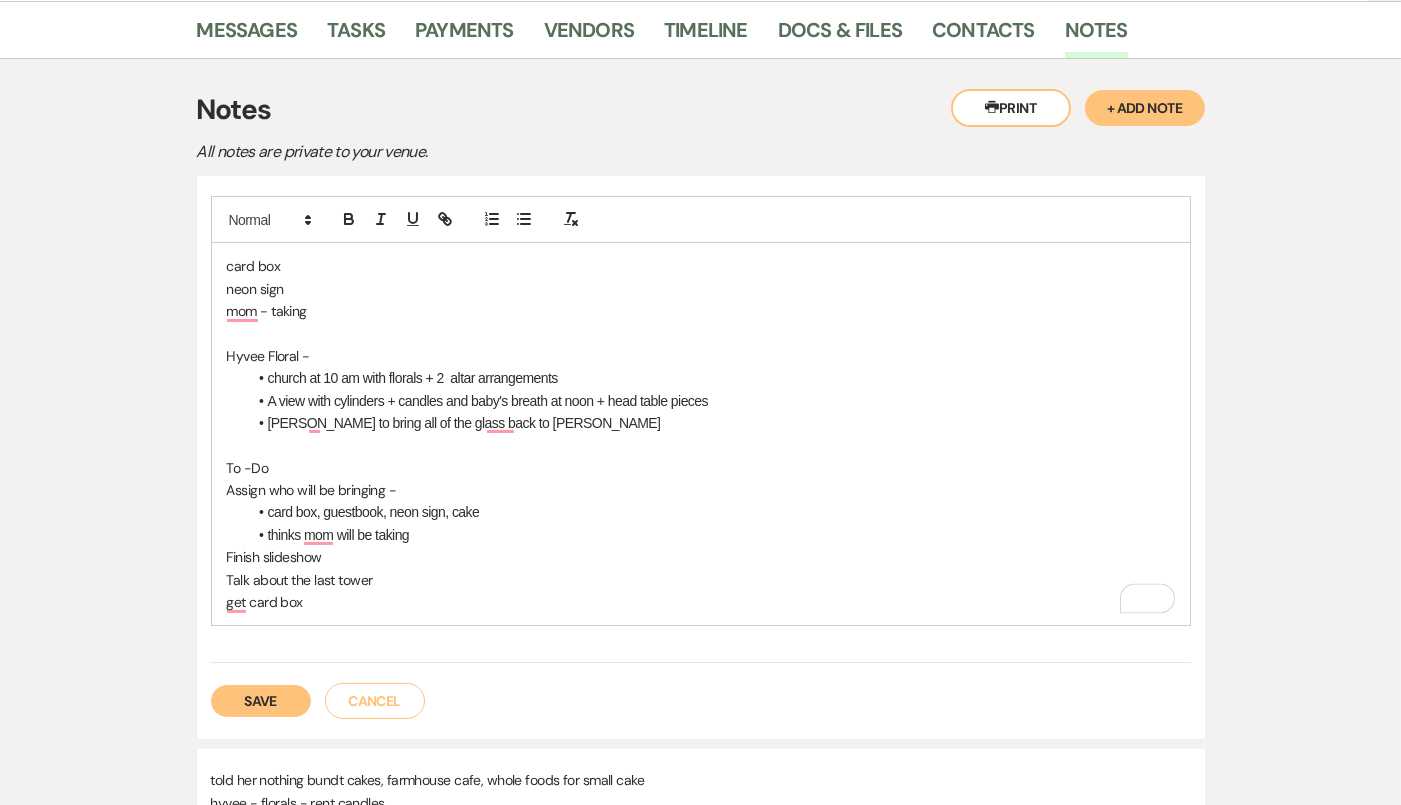 click on "mom - taking" at bounding box center [701, 311] 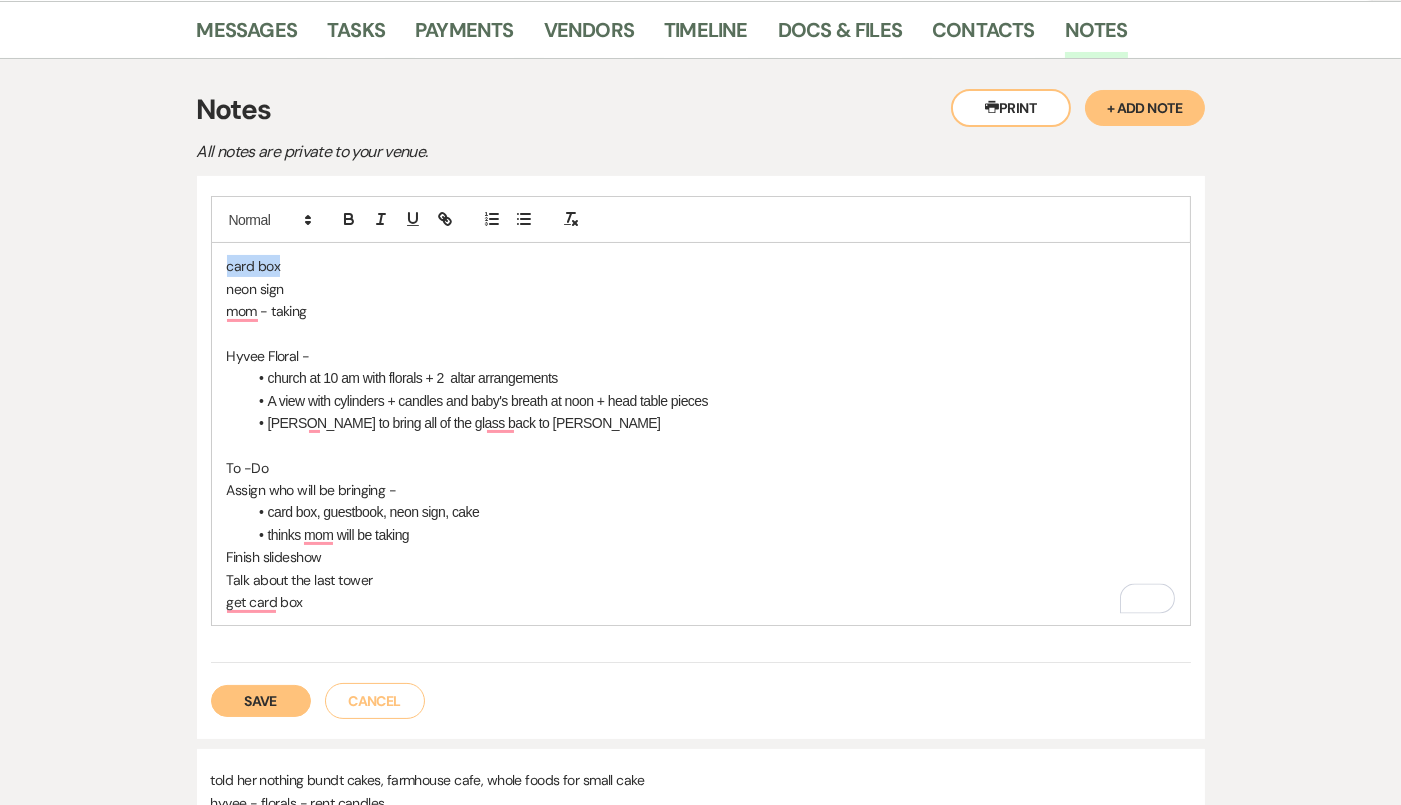 click on "Messages Tasks Payments Vendors Timeline Docs & Files Contacts Notes Printer  Print + Add Note Notes All notes are private to your venue.                                                                             card box neon sign mom - taking Hyvee Floral -  church at 10 am with florals + 2  altar arrangements  A view with cylinders + candles and baby's breath at noon + head table pieces Tracey to bring all of the glass back to barb    To -Do Assign who will be bringing -  card box, guestbook, neon sign, cake  thinks mom will be taking  Finish slideshow  Talk about the last tower  get card box Save Cancel told her nothing bundt cakes, farmhouse cafe, whole foods for small cake hyvee - florals - rent candles got dress - AJ elkhorn catholic church - ceremony 2pm hair/makeup - seven salon hair and makeup 4:00 signature drink - maybe charging to tab card box  neon sign Last edited:   Jul 17, 2025, 11:18 AM Delete Edit Ceremony elkhorn catholic church shes catholic, he's not Beverage Well 5.5 DJ Desserts Colors" at bounding box center [700, 1819] 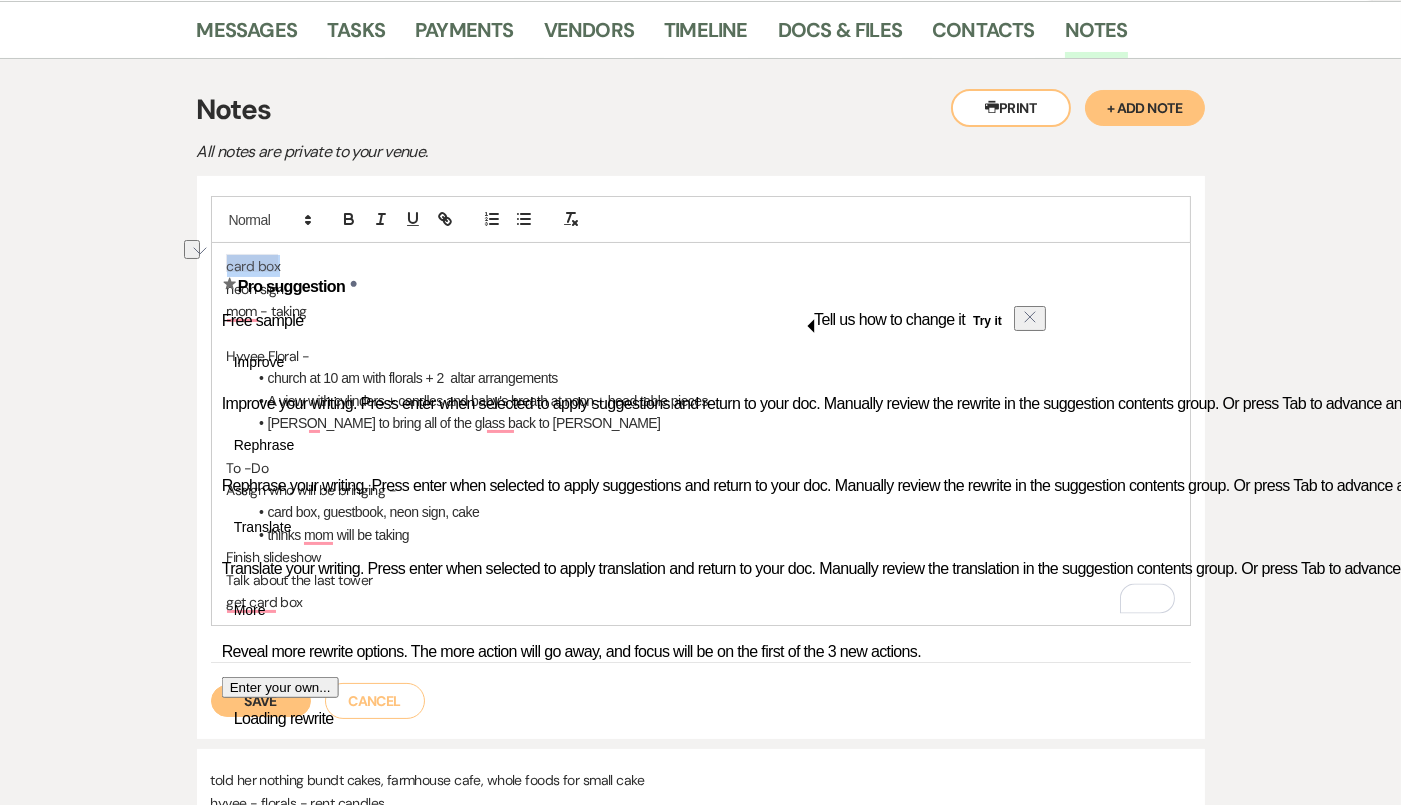 type 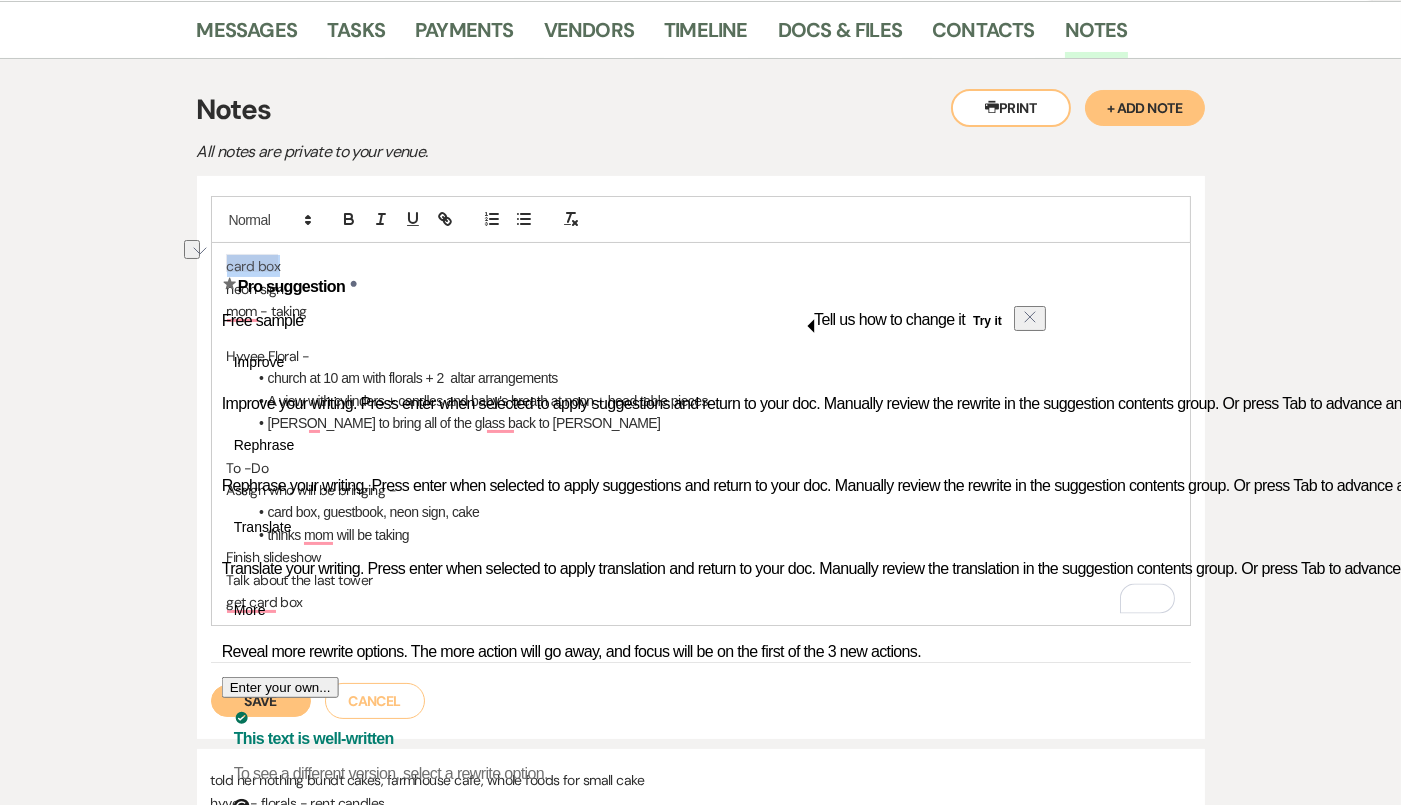 click on "card box" at bounding box center (701, 266) 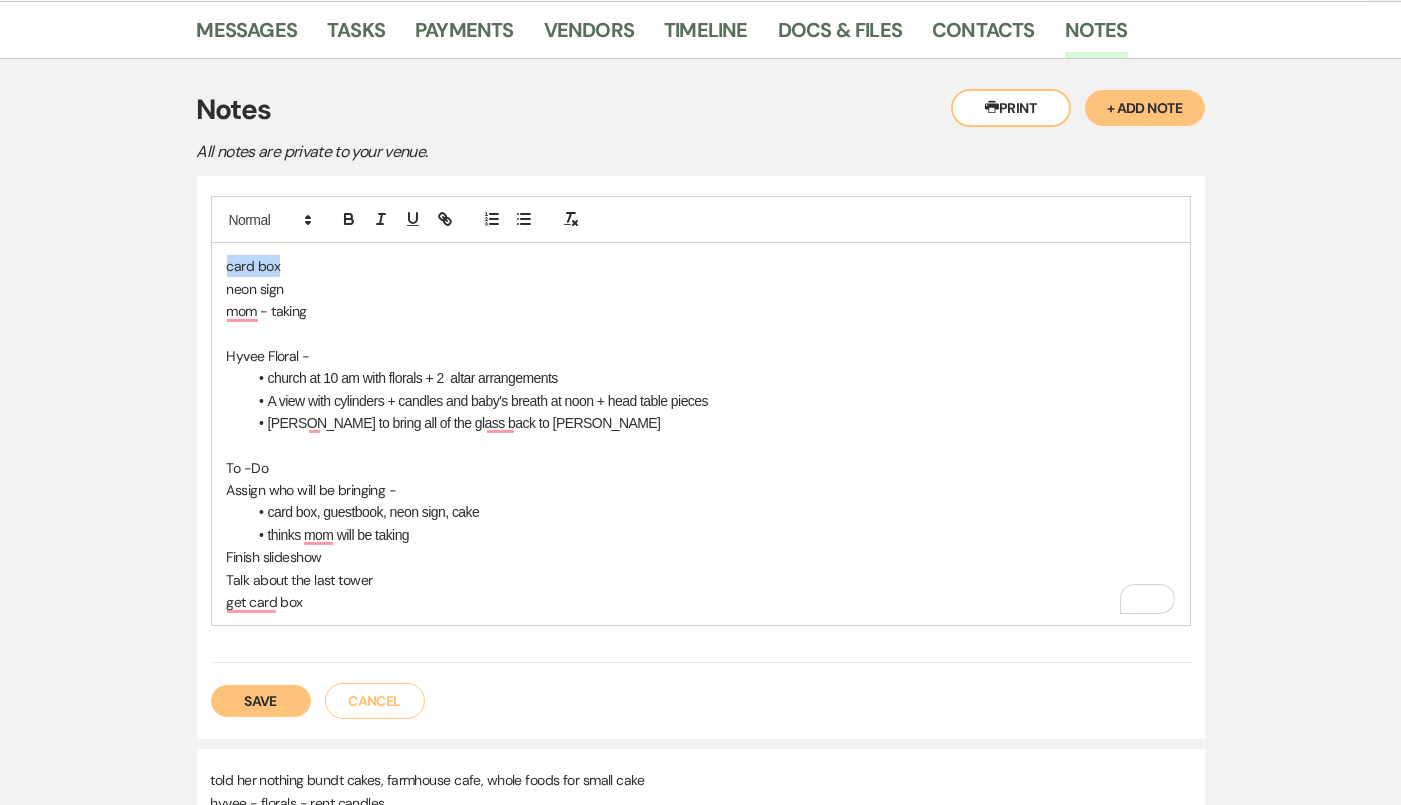 drag, startPoint x: 313, startPoint y: 265, endPoint x: 223, endPoint y: 264, distance: 90.005554 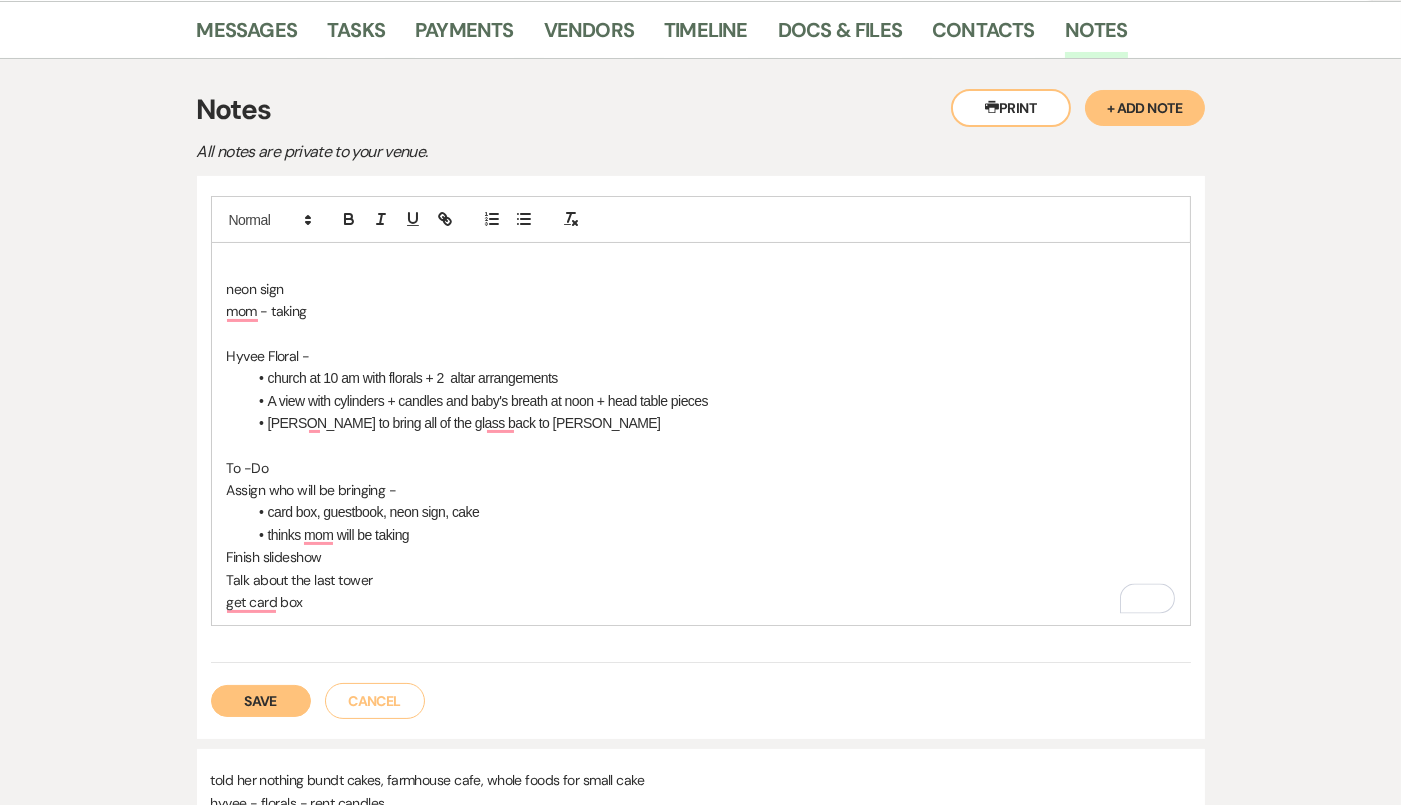 click on "get card box" at bounding box center (701, 602) 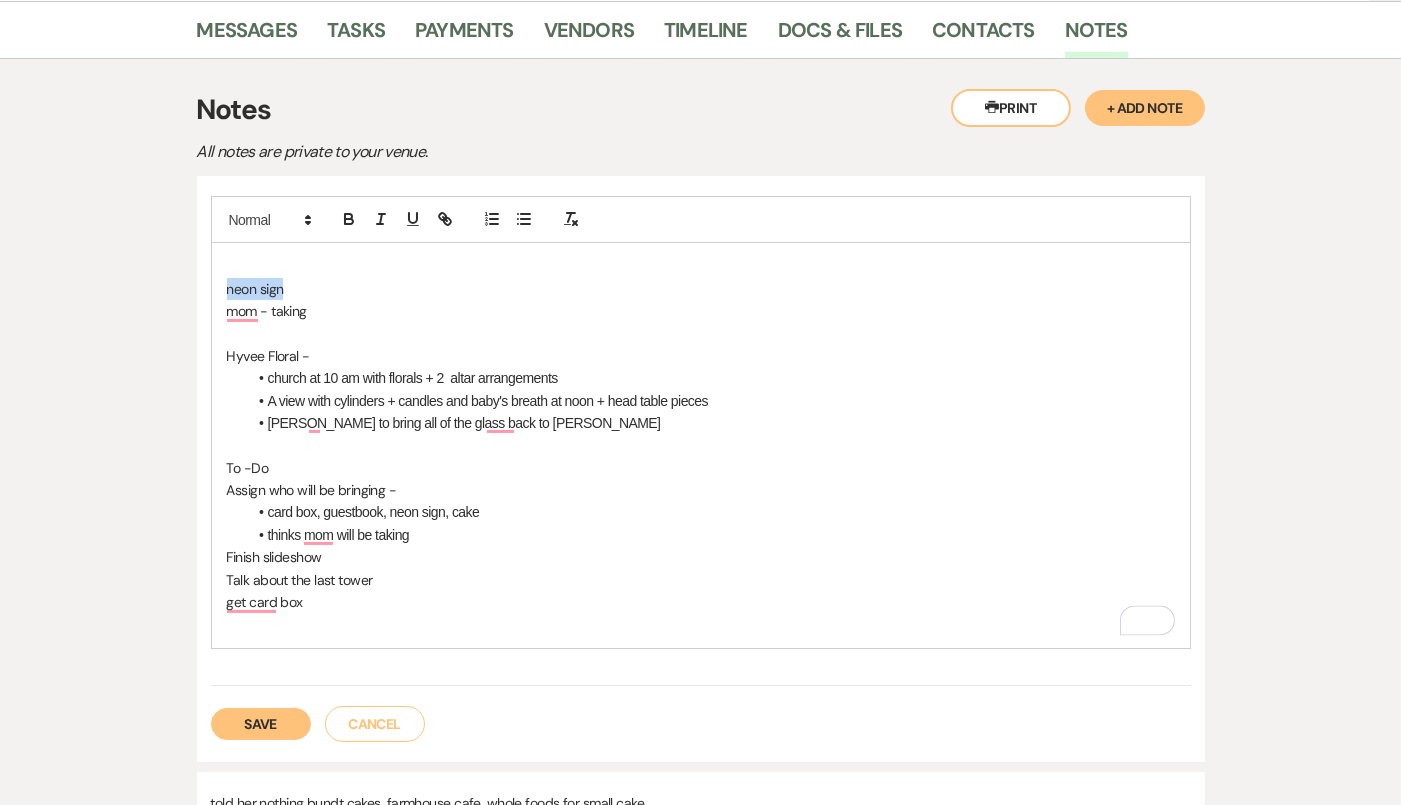 drag, startPoint x: 229, startPoint y: 282, endPoint x: 335, endPoint y: 284, distance: 106.01887 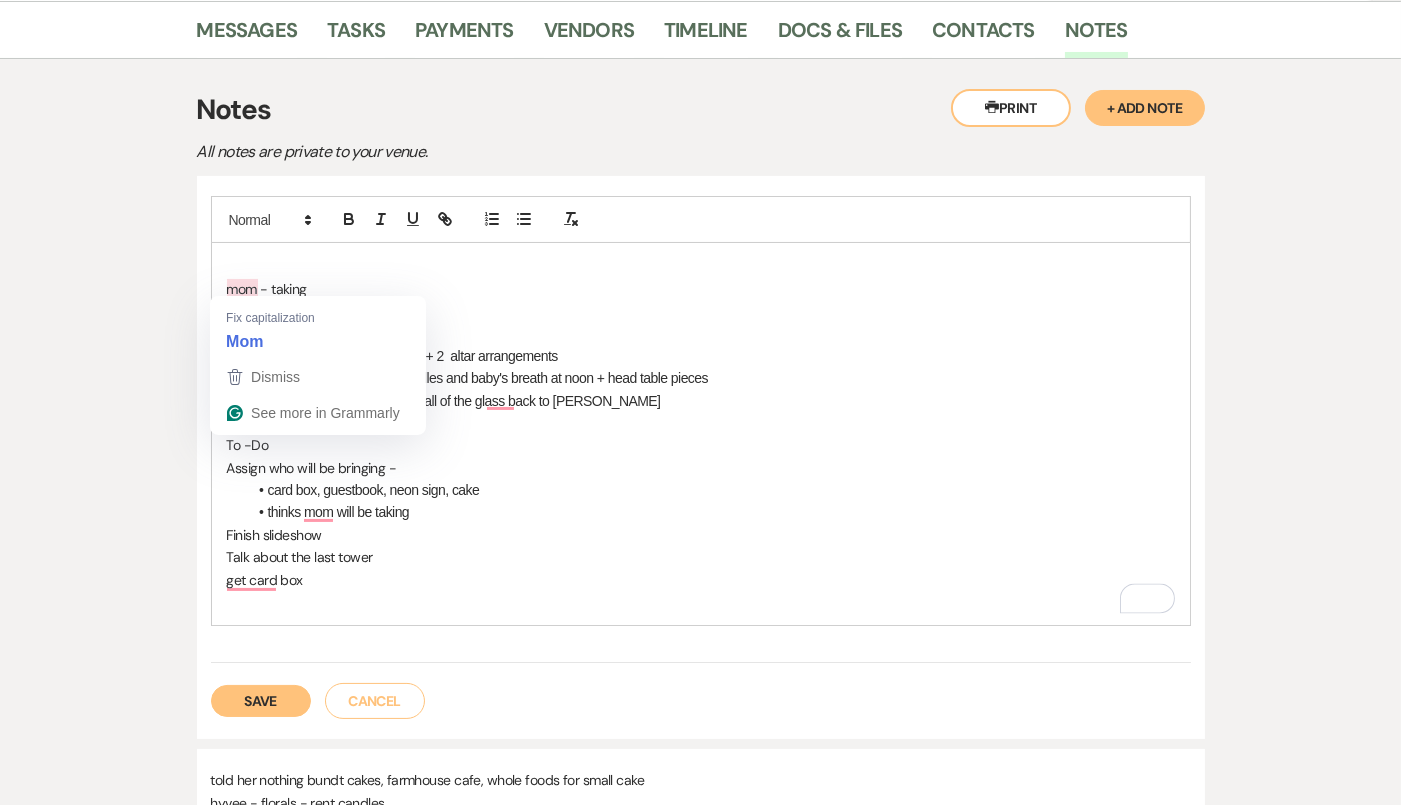 click on "mom - taking Hyvee Floral -  church at 10 am with florals + 2  altar arrangements  A view with cylinders + candles and baby's breath at noon + head table pieces Tracey to bring all of the glass back to barb    To -Do Assign who will be bringing -  card box, guestbook, neon sign, cake  thinks mom will be taking  Finish slideshow  Talk about the last tower  get card box" at bounding box center [701, 434] 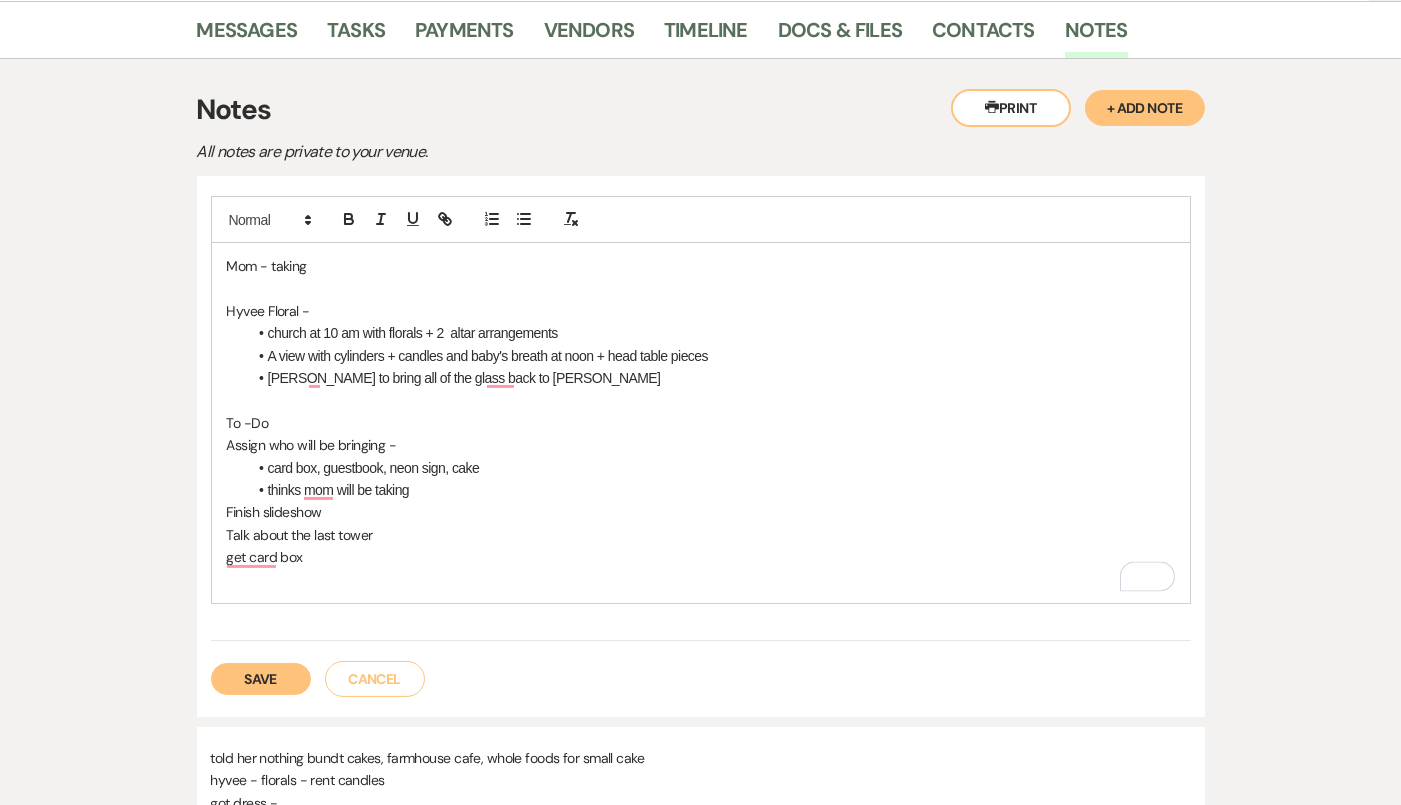 click on "Mom - taking" at bounding box center (701, 266) 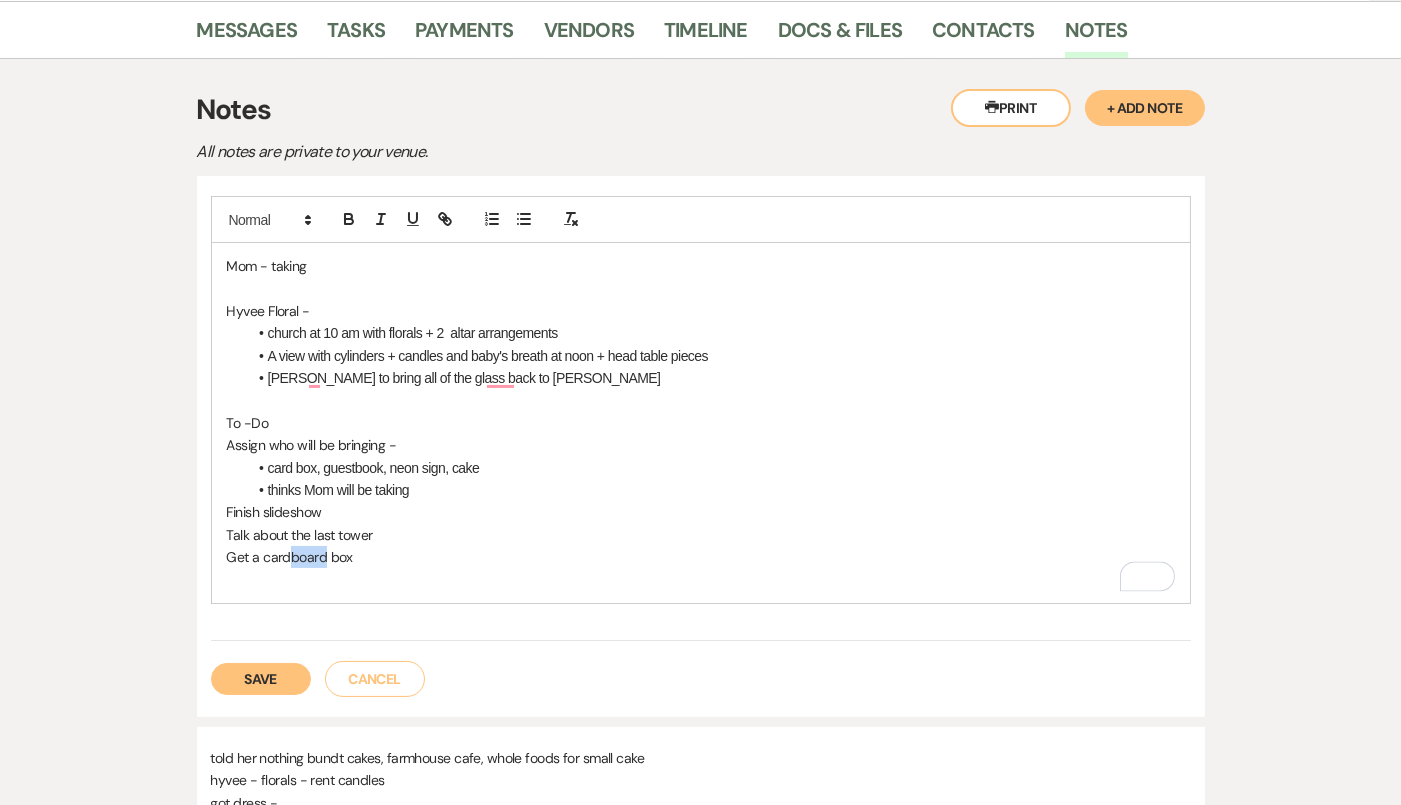 drag, startPoint x: 326, startPoint y: 553, endPoint x: 289, endPoint y: 552, distance: 37.01351 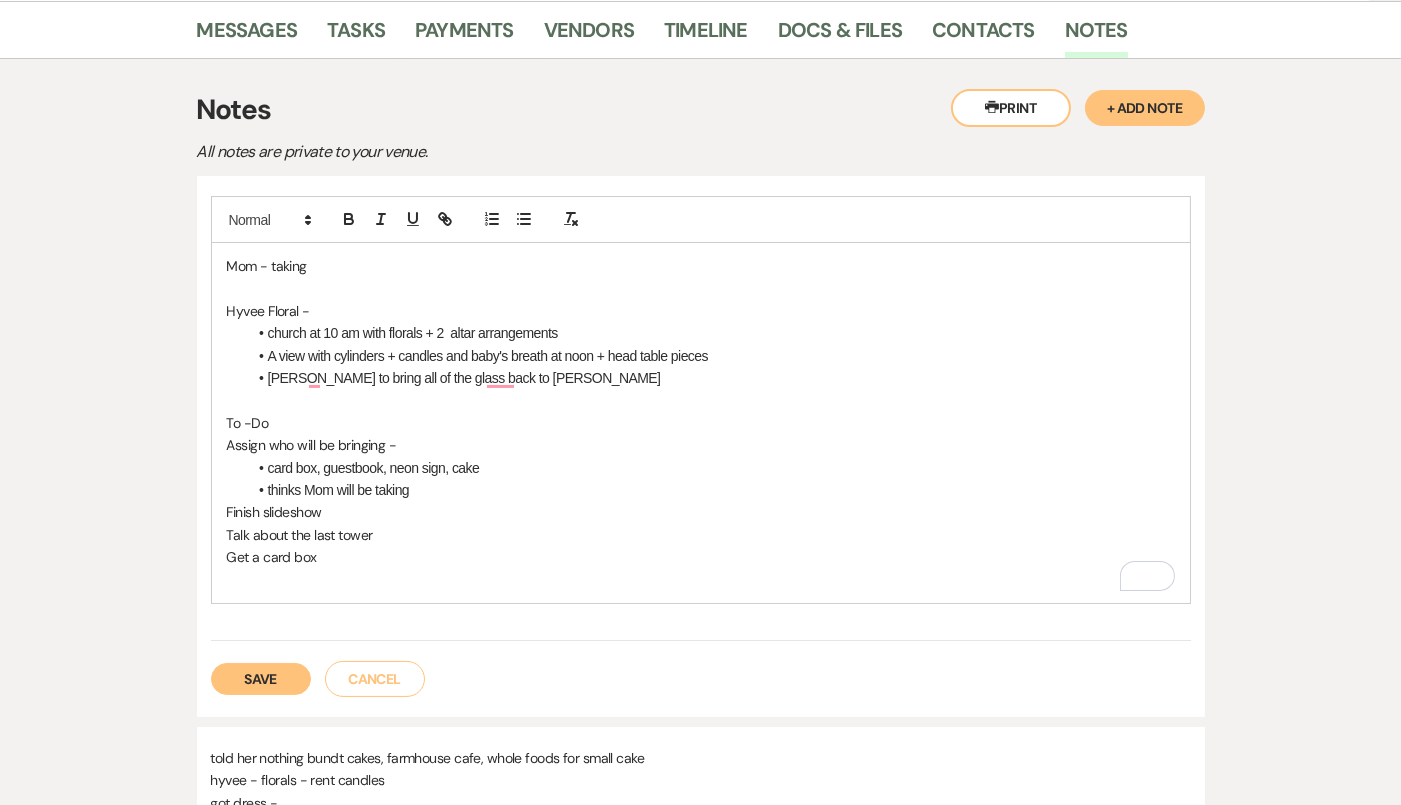 click on "Get a card box" at bounding box center [701, 557] 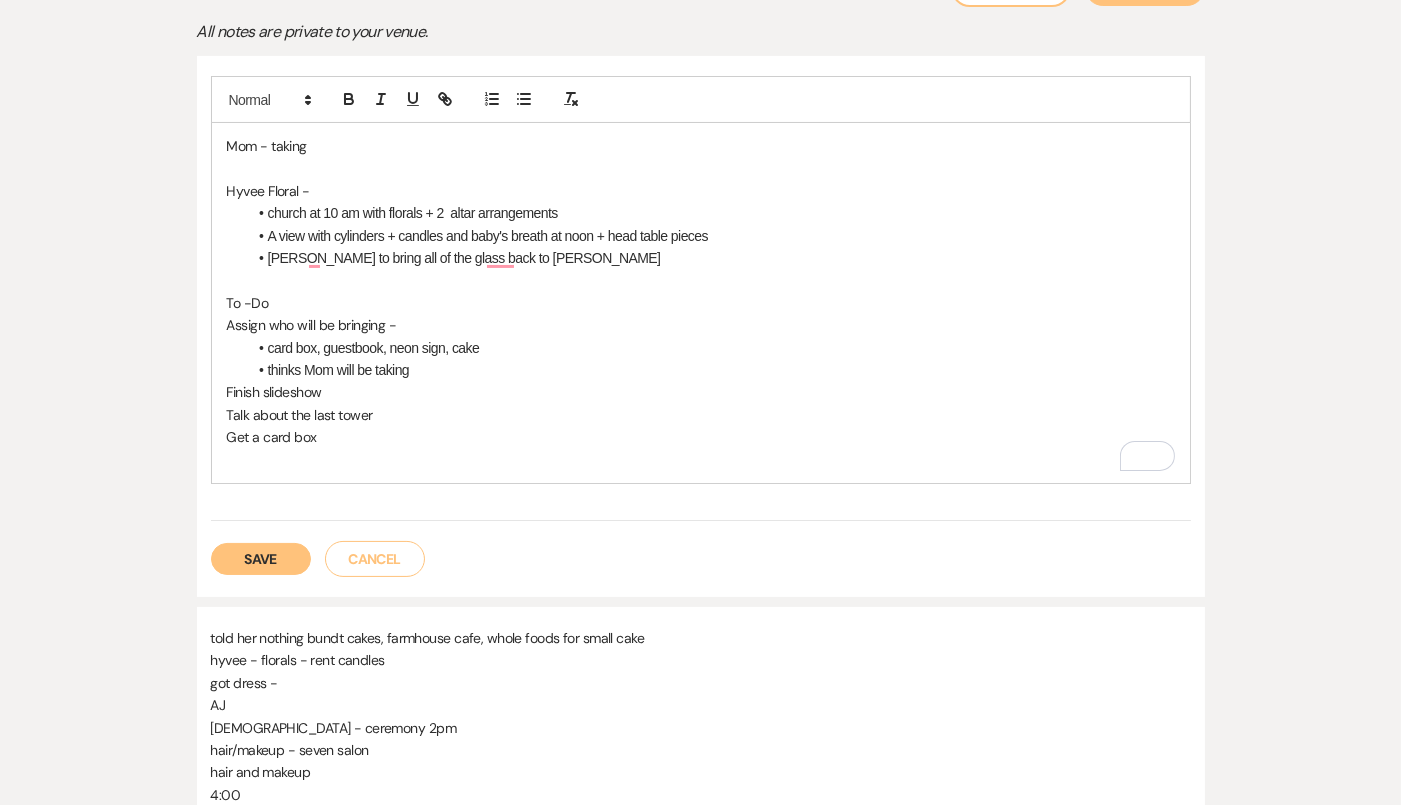 scroll, scrollTop: 445, scrollLeft: 0, axis: vertical 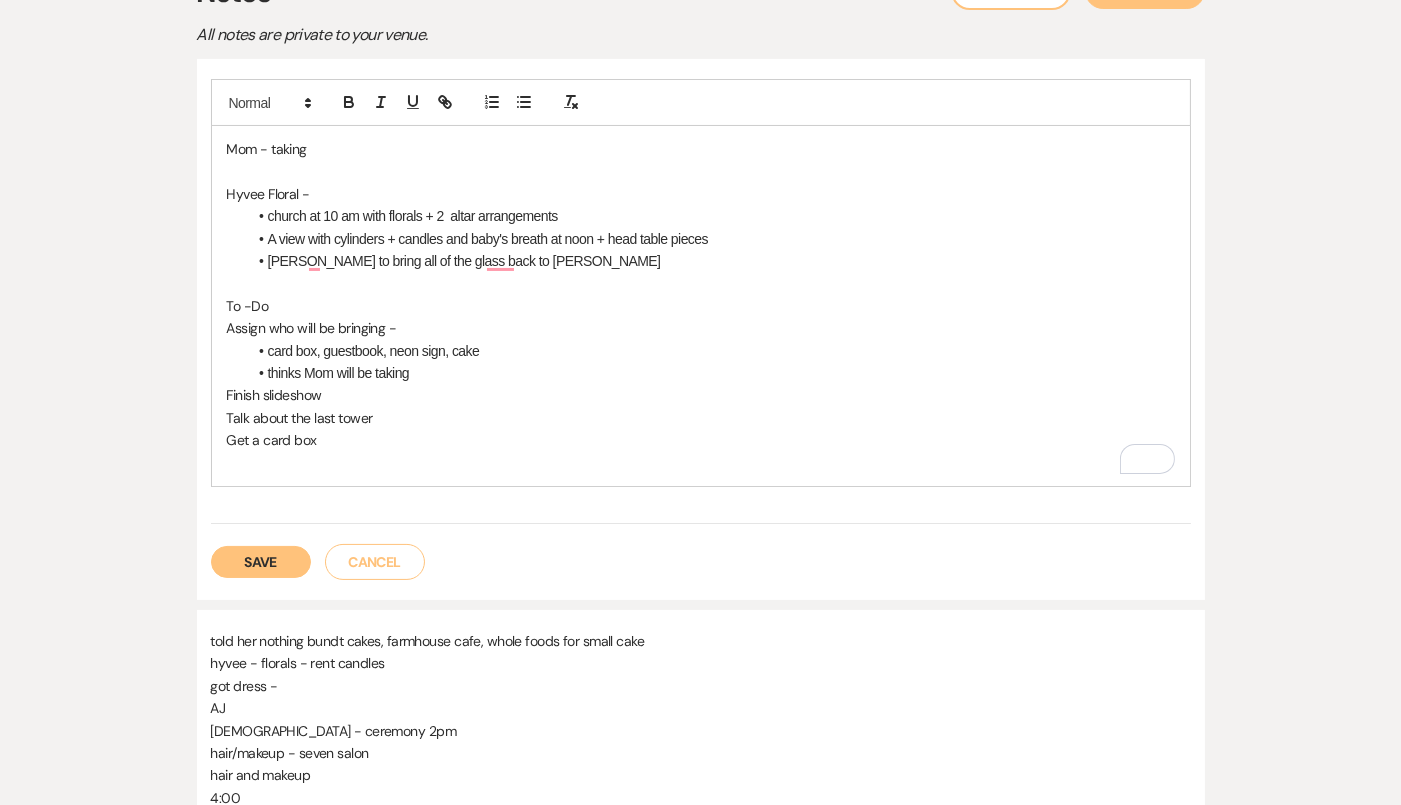 click at bounding box center [701, 463] 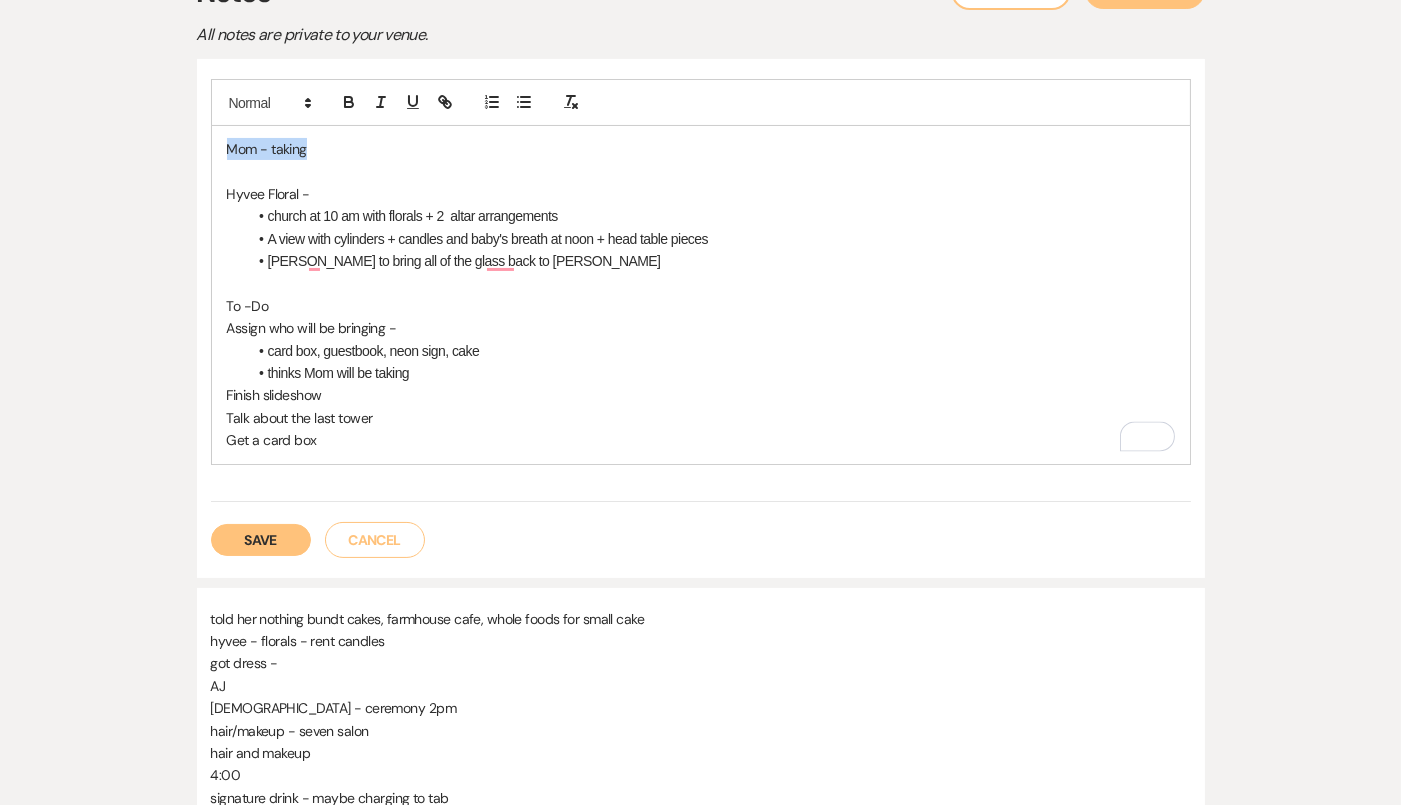 drag, startPoint x: 315, startPoint y: 144, endPoint x: 175, endPoint y: 142, distance: 140.01428 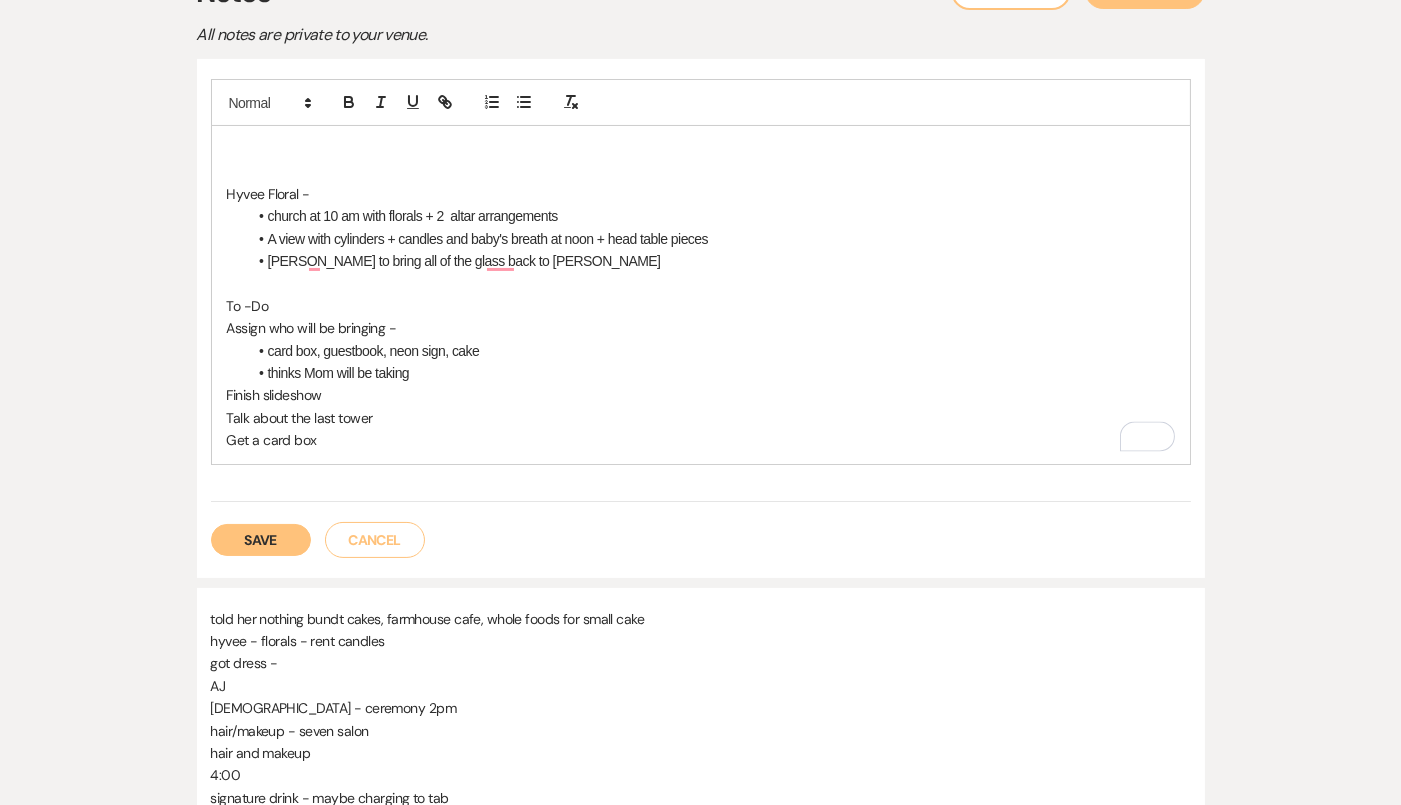 click at bounding box center [701, 172] 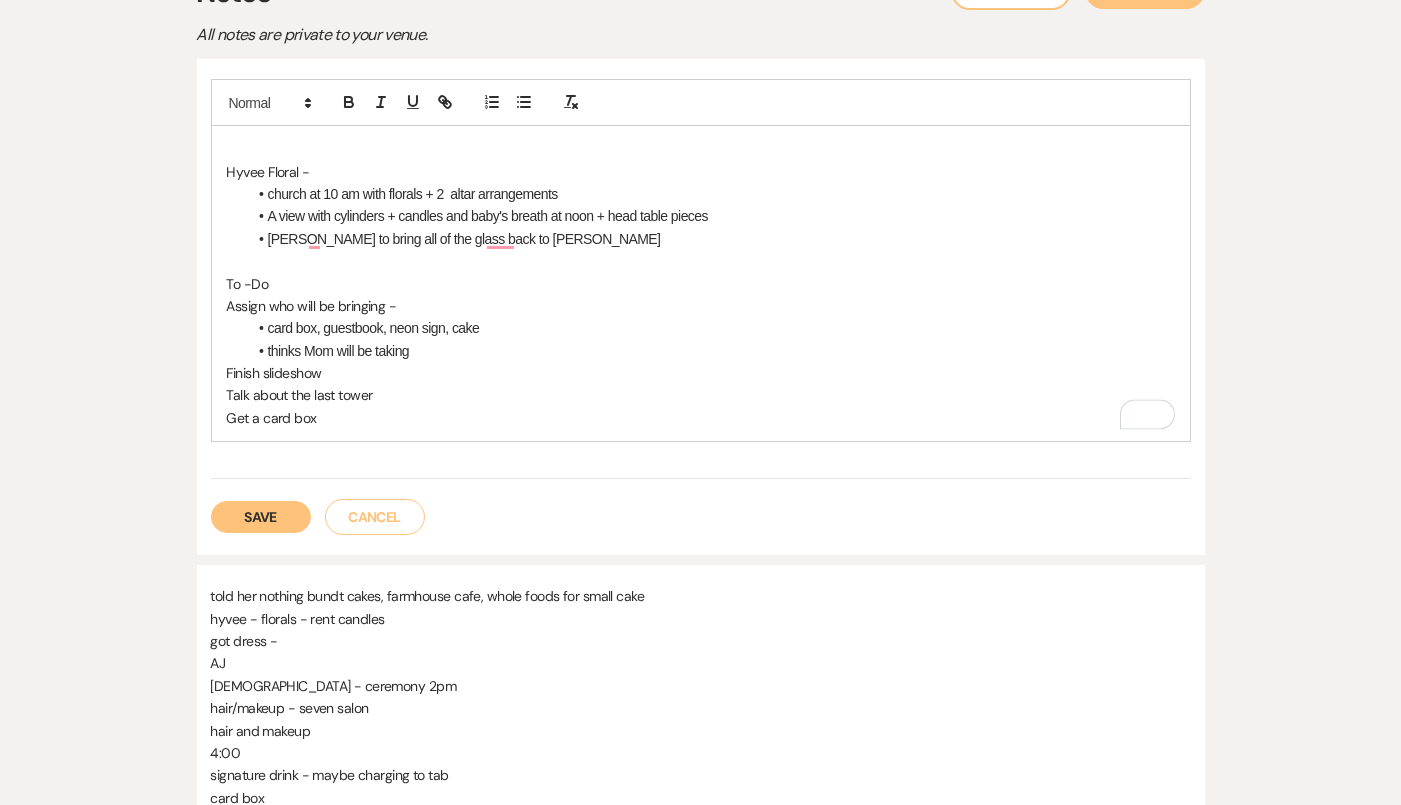 click on "Hyvee Floral -" at bounding box center (701, 172) 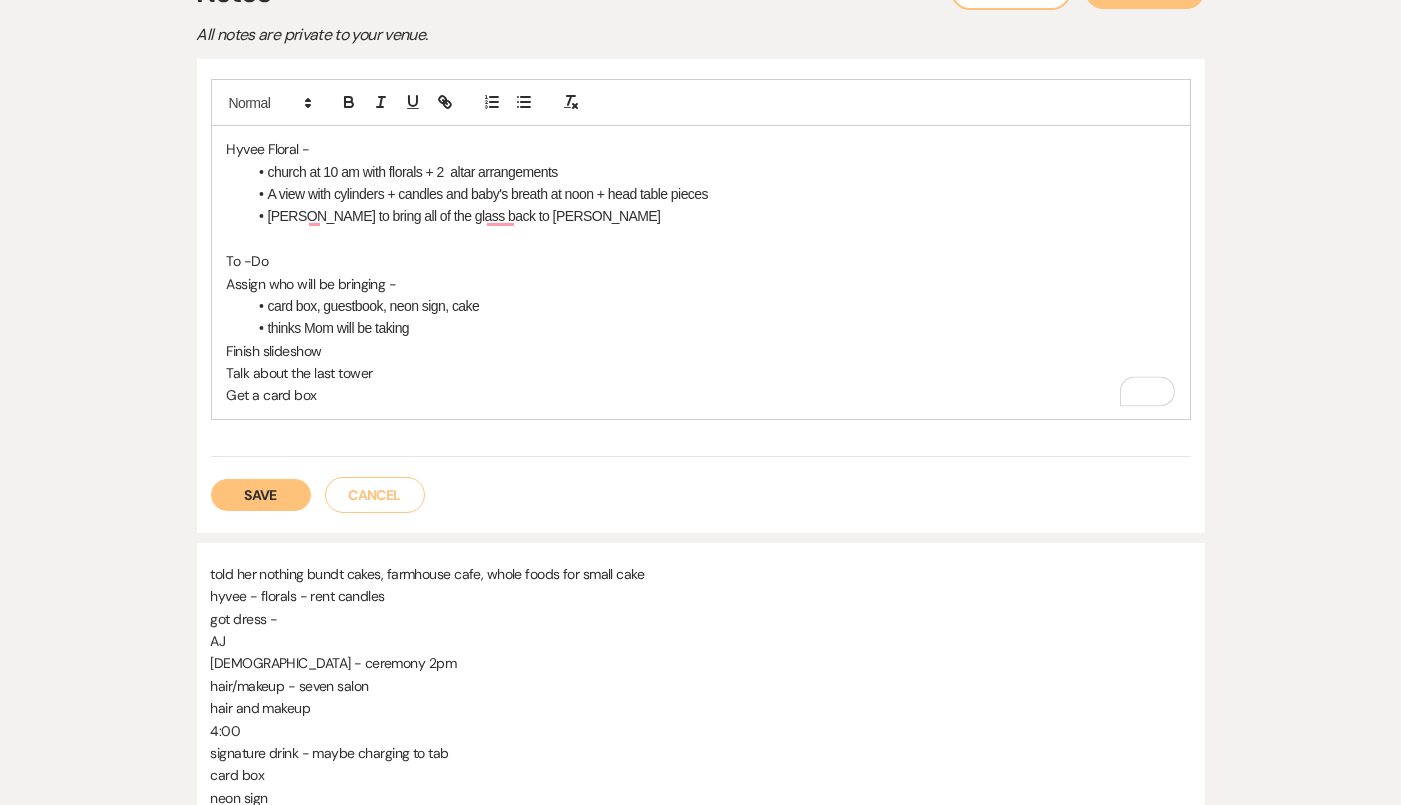 click on "Get a card box" at bounding box center (701, 395) 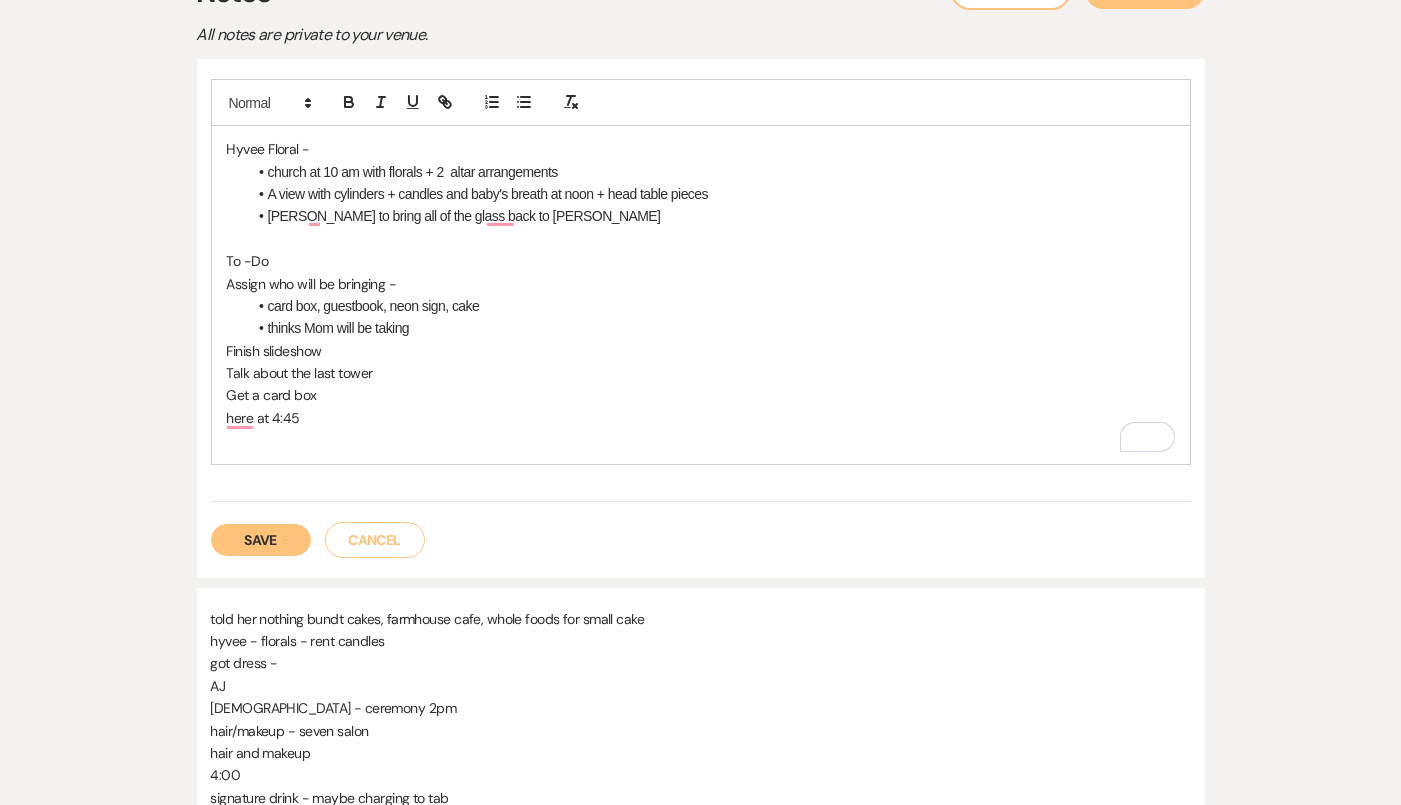 click at bounding box center [701, 440] 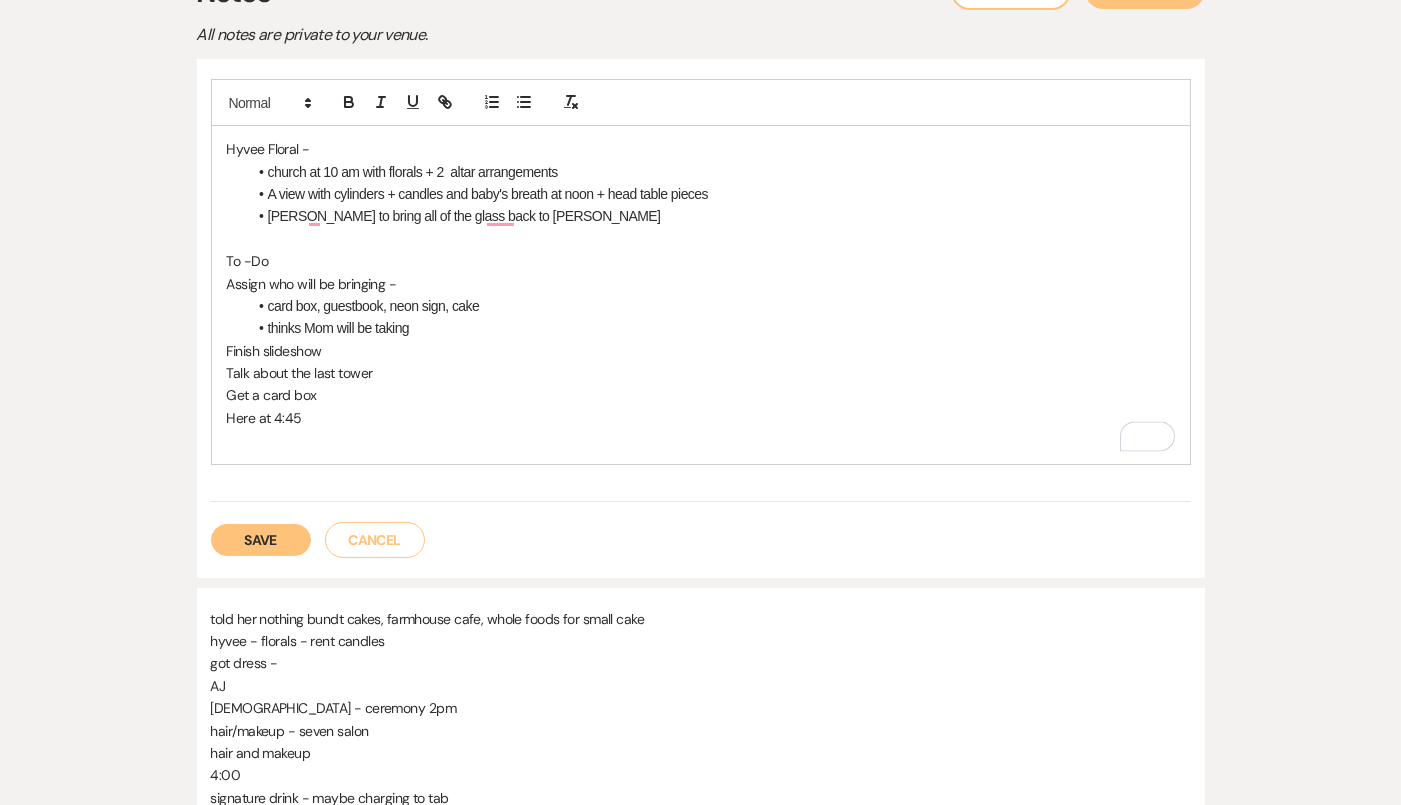click on "Here at 4:45" at bounding box center [701, 418] 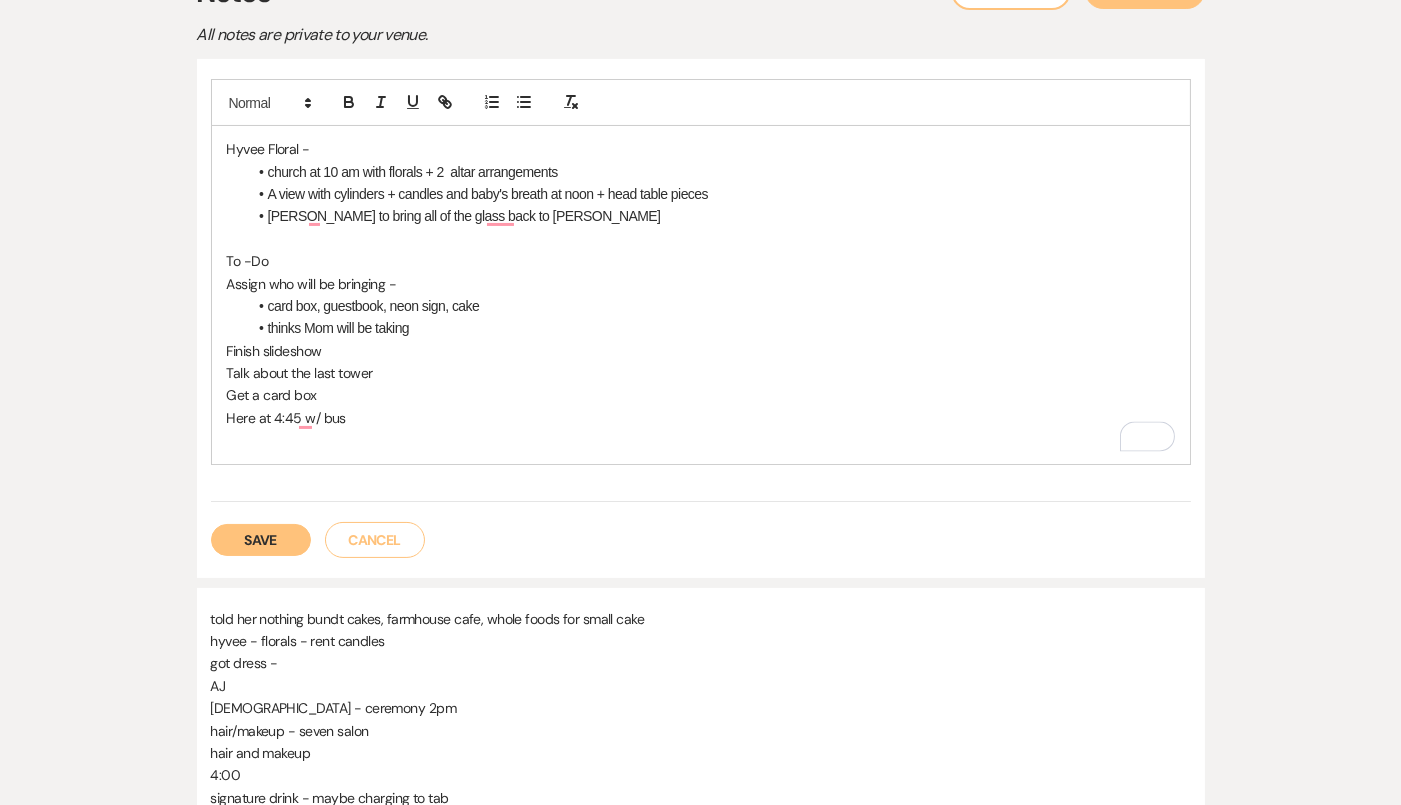 click on "Save" at bounding box center [261, 540] 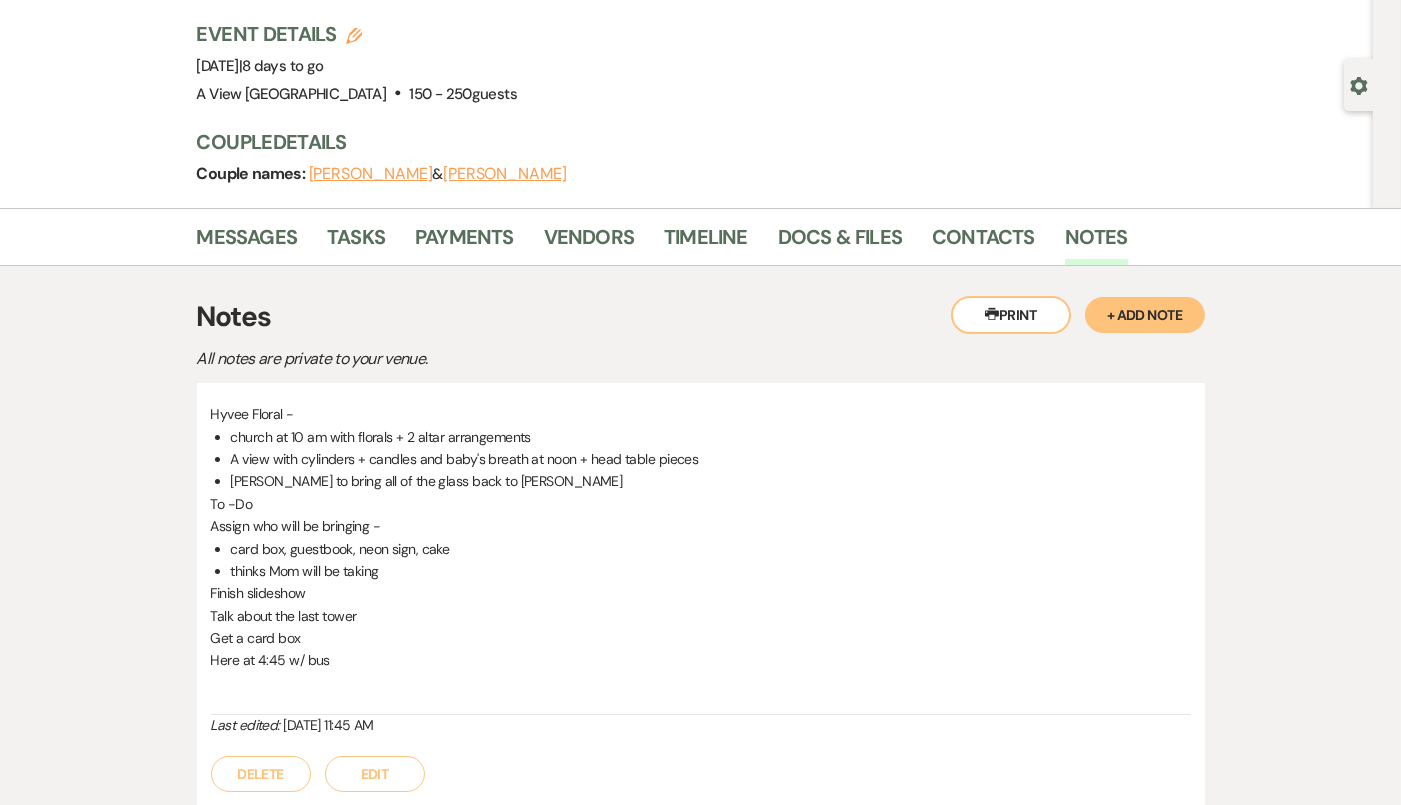 scroll, scrollTop: 0, scrollLeft: 0, axis: both 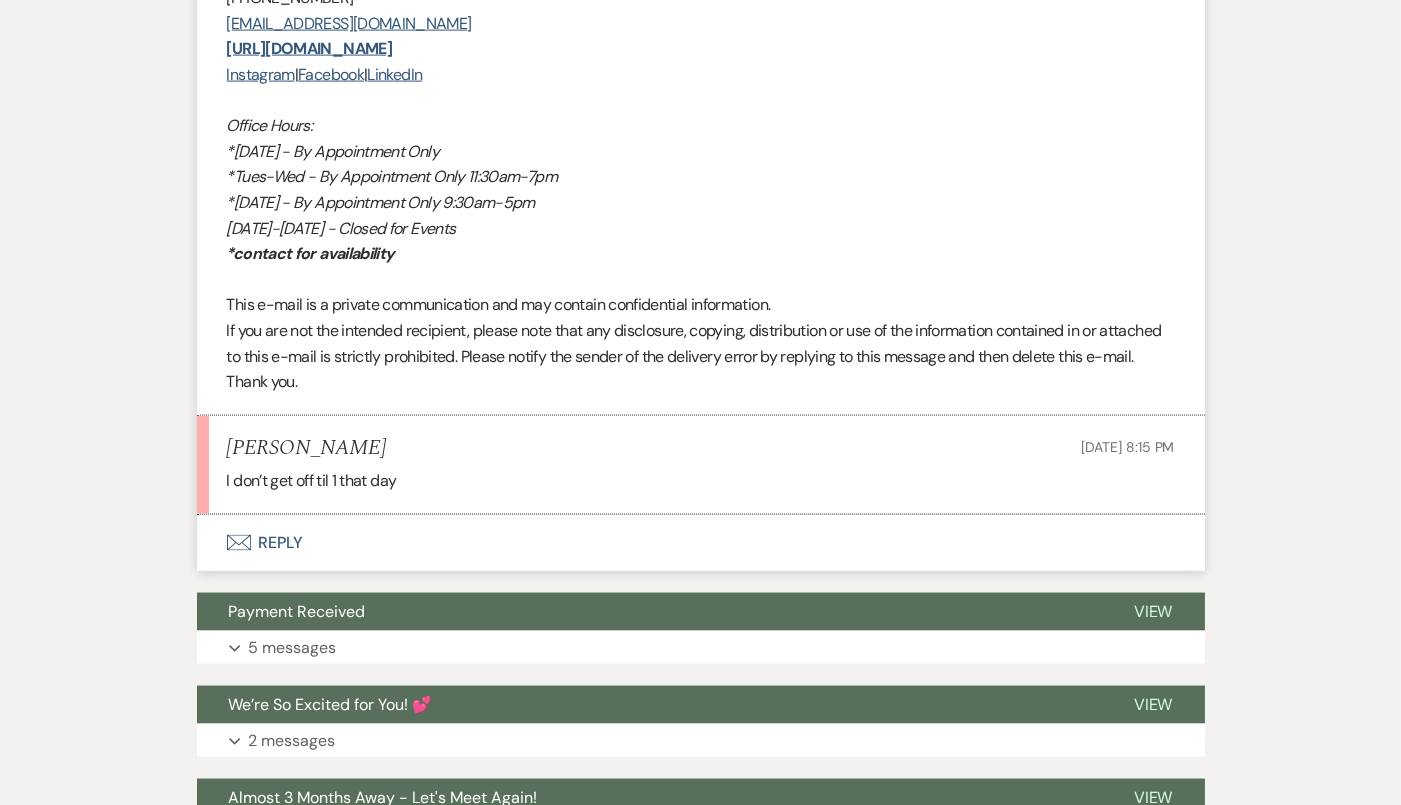 click on "Envelope Reply" at bounding box center [701, 543] 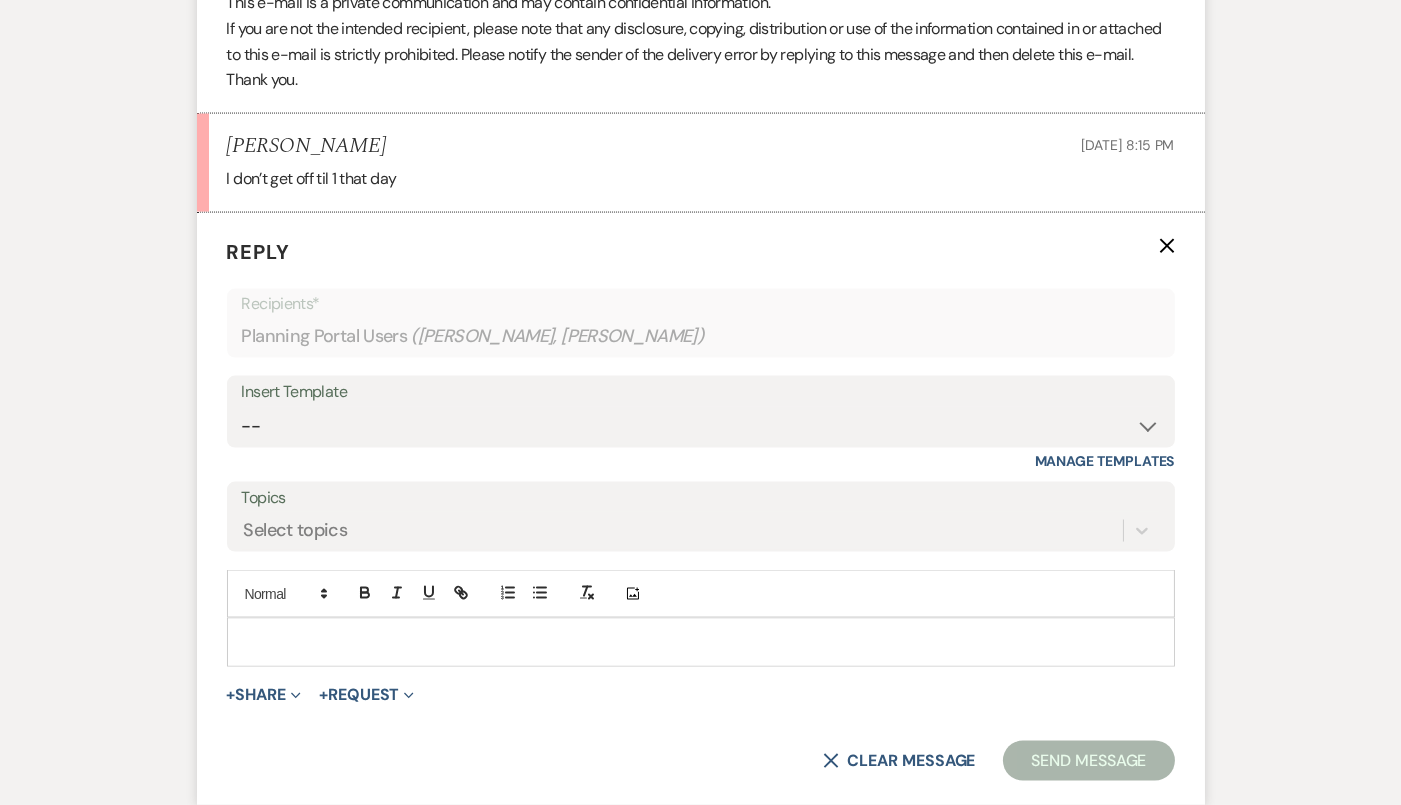 scroll, scrollTop: 5360, scrollLeft: 0, axis: vertical 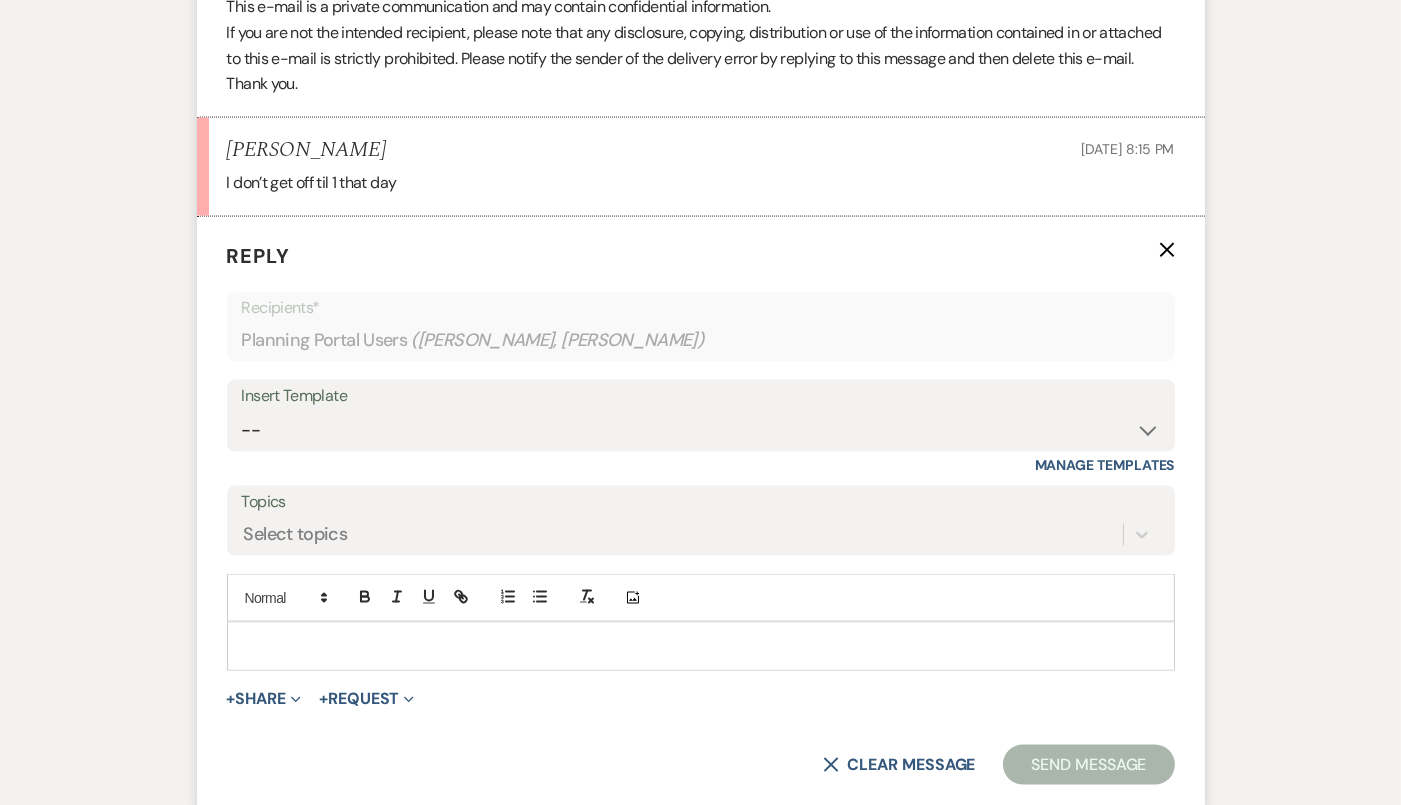 click at bounding box center (701, 646) 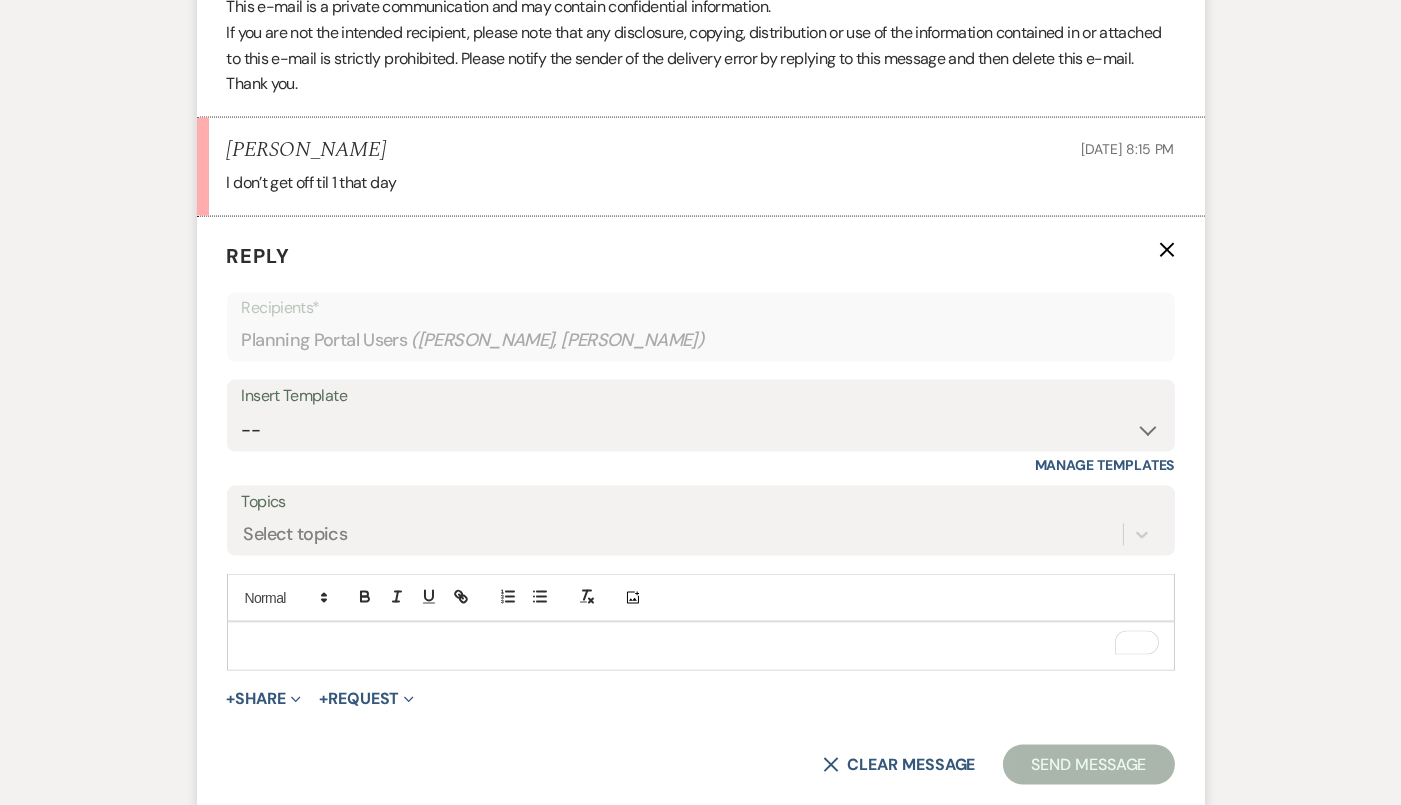 type 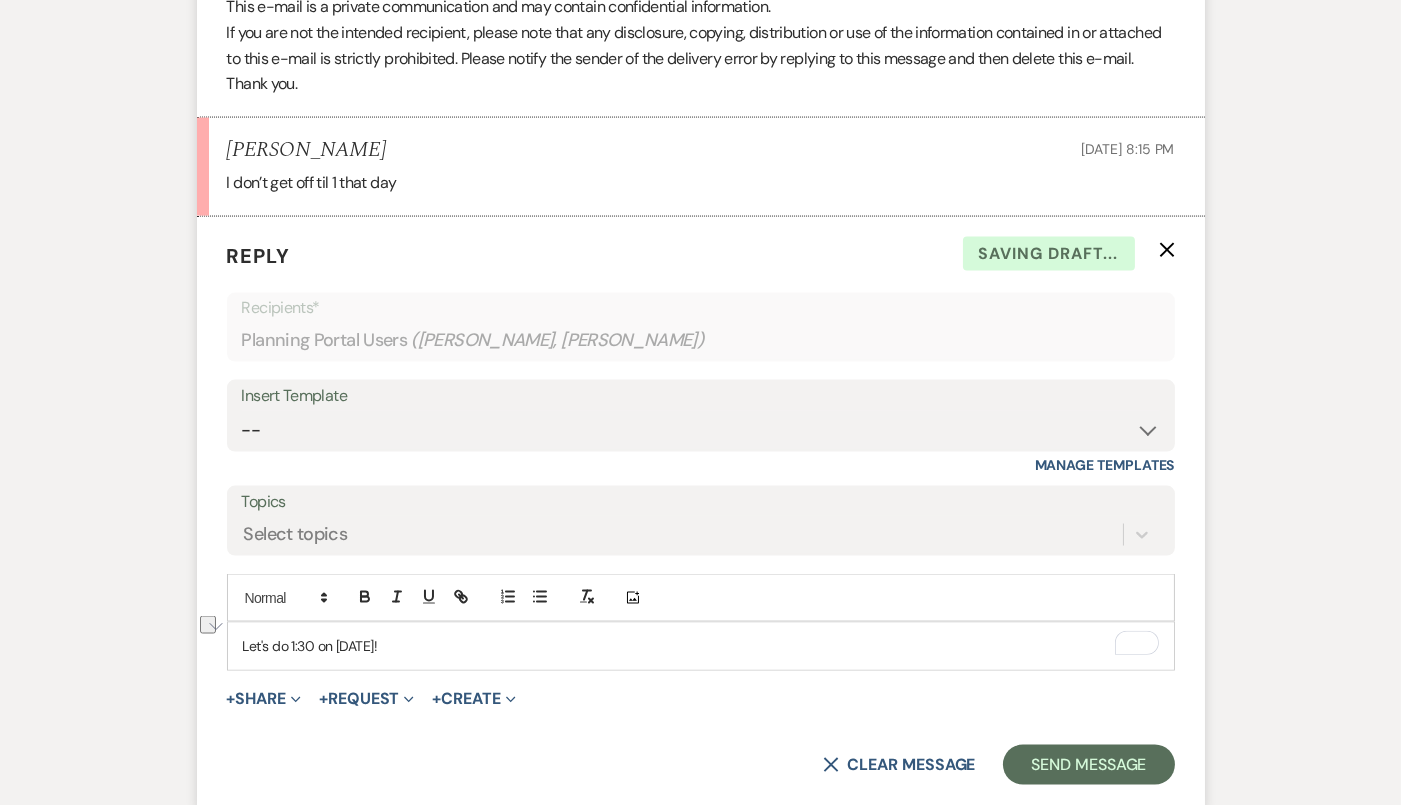 drag, startPoint x: 457, startPoint y: 636, endPoint x: 110, endPoint y: 624, distance: 347.20743 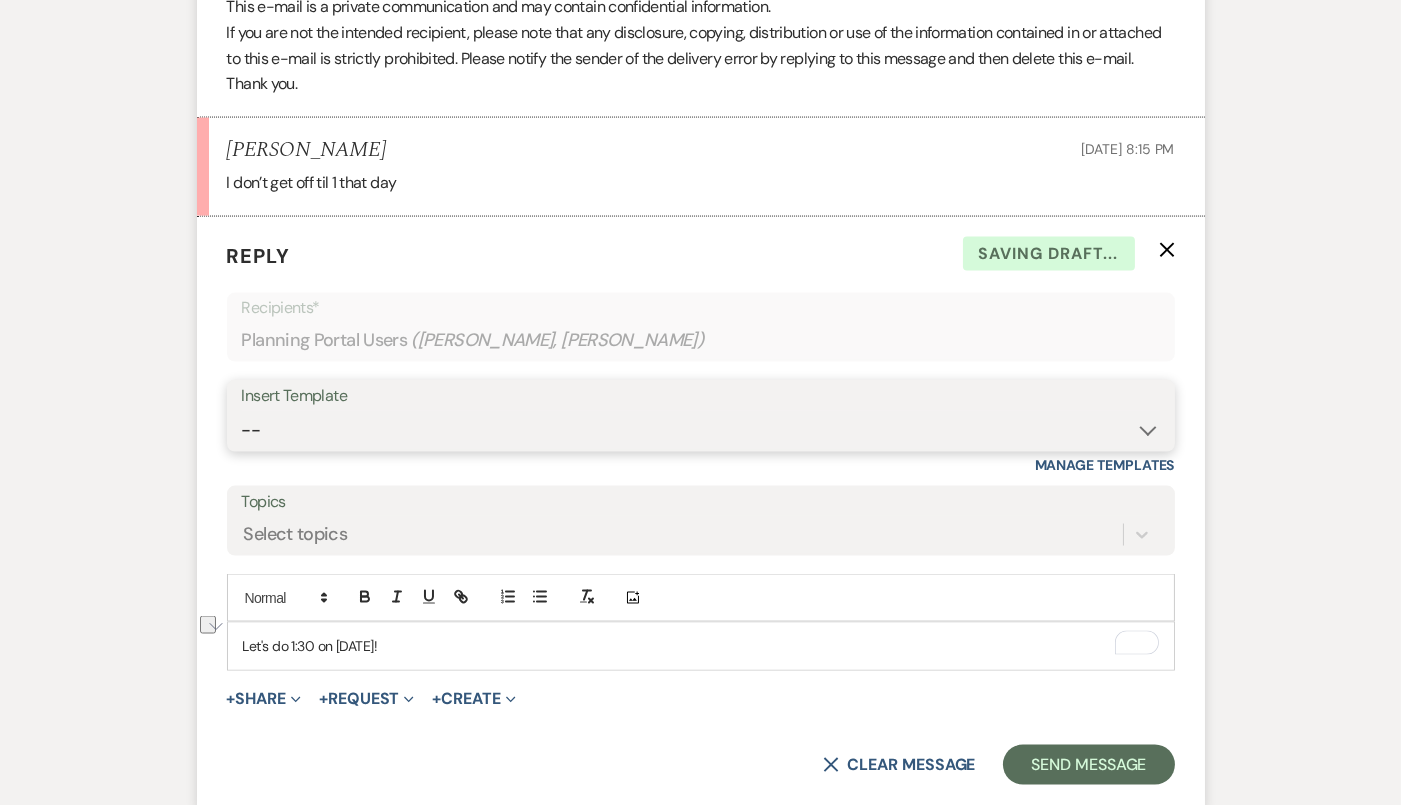 click on "-- Tour Confirmation Contract (Pre-Booked Leads) Out of office Inquiry Email All 3 Venues Inquiry Welcome Email Initial Inquiry Follow Up Say YES to the Venue!  Britney Tour Follow Up - A Special Note from A View  Lindsay Signature Pharna Signature Pharna  Brochure Download Follow Up A View on State - Drop Box 12 Month Payment & Optional Meeting - Delaney 8 Month Meeting - Delaney 12 M Payment - PC 8 M Meeting - PC 3 M - PC Final - PC Post Final  - PC Delaney Payments - DB Del & PC  Brit Signature LL Signature Lead Follow Up 2nd Lead Follow Up Kristen" at bounding box center (701, 430) 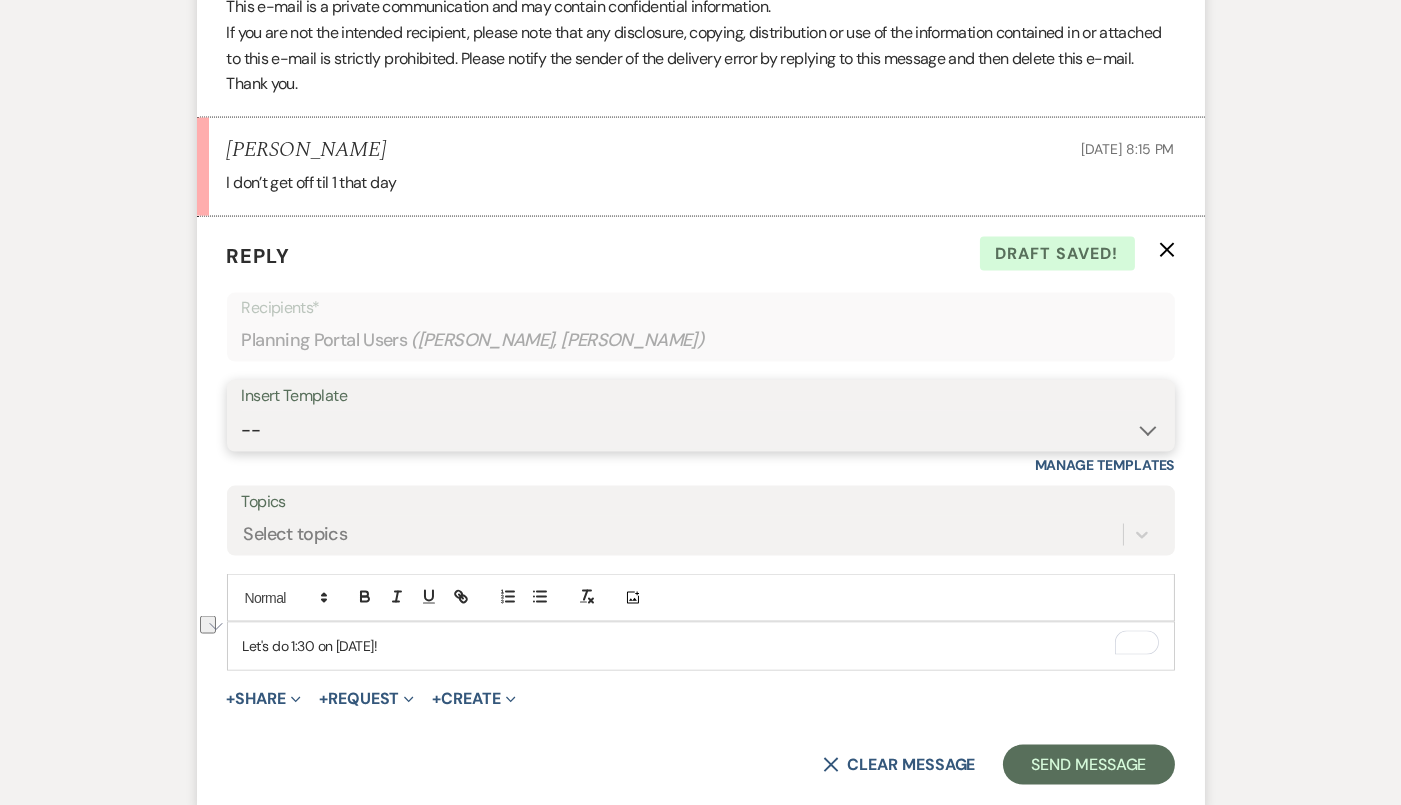 select on "4142" 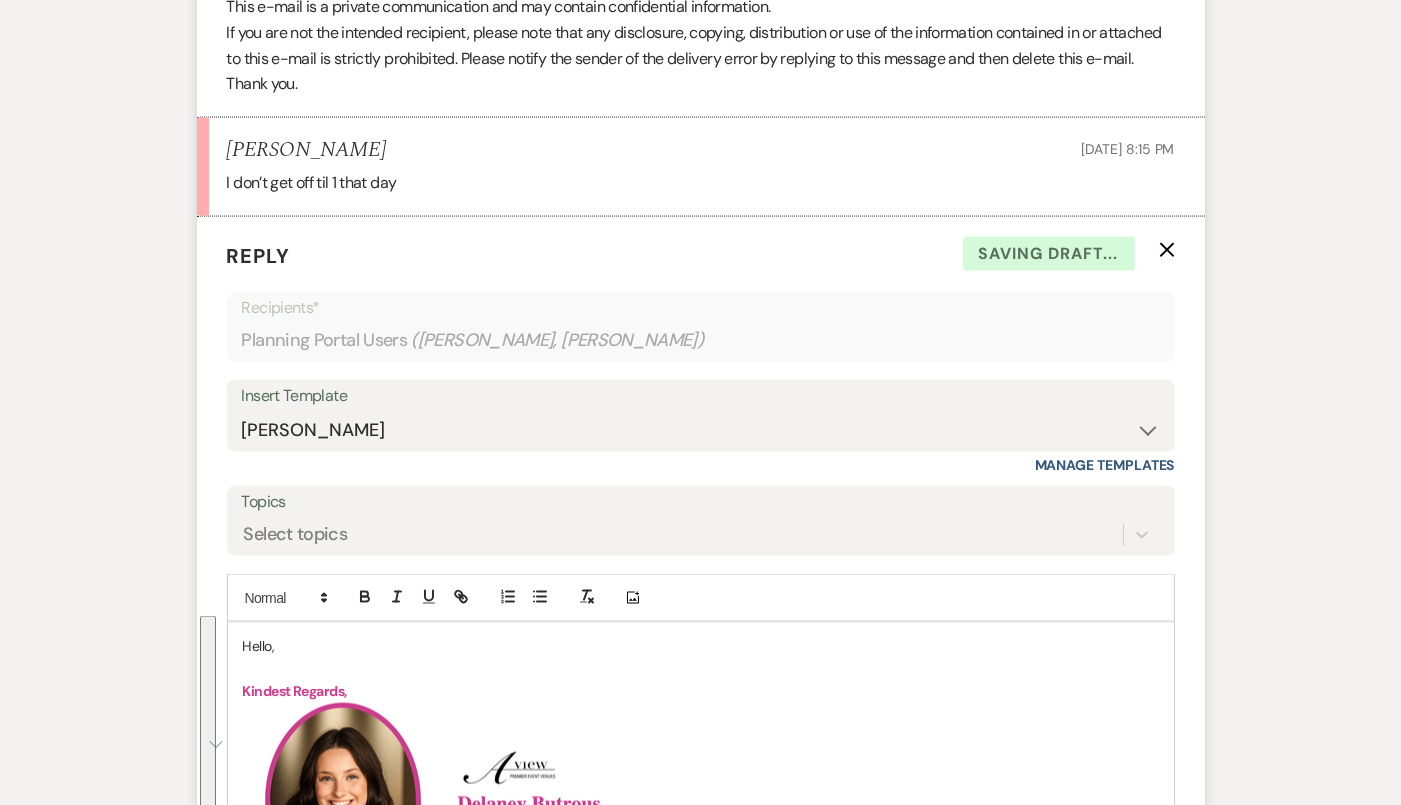 click at bounding box center (701, 669) 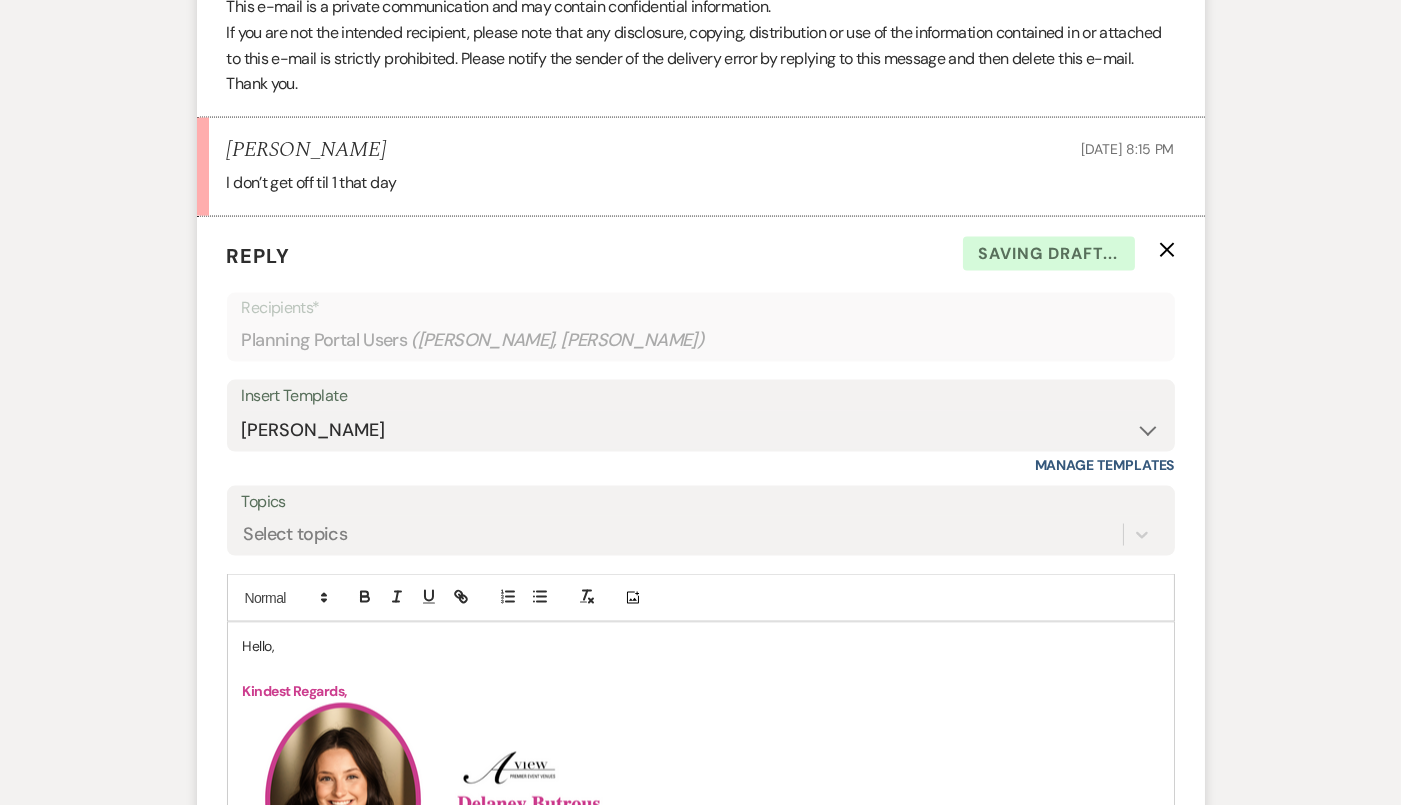 click on "Hello," at bounding box center (701, 646) 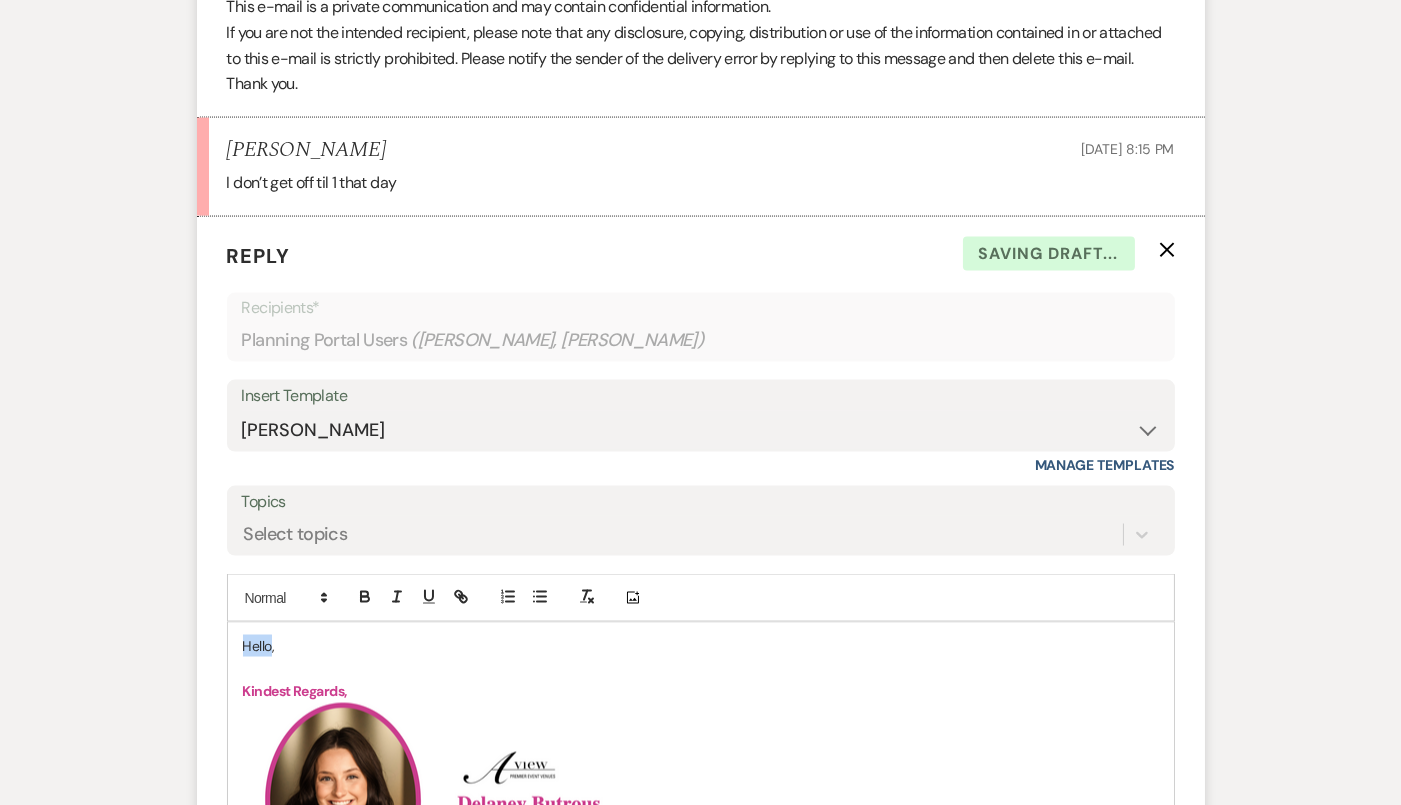 click on "Hello," at bounding box center (701, 646) 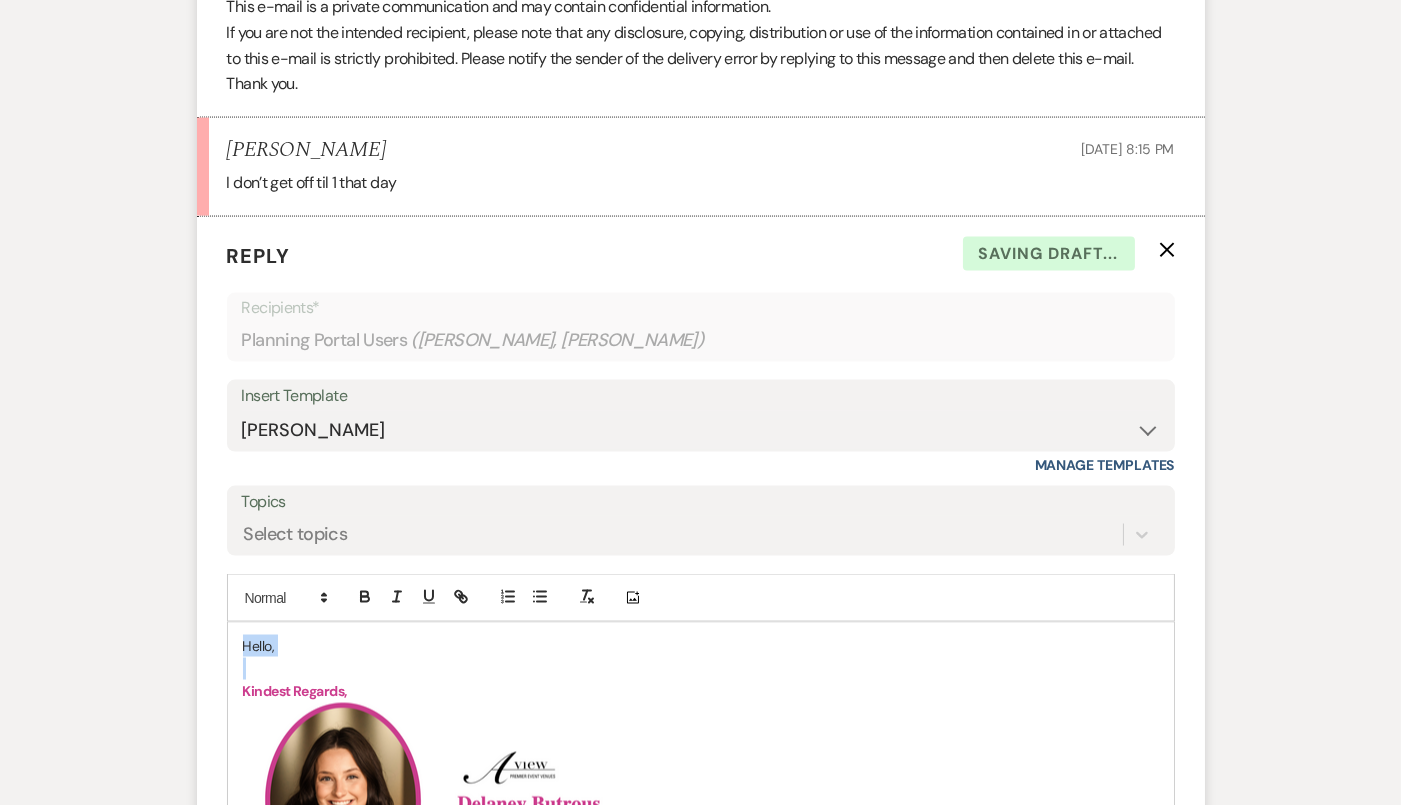 click on "Hello," at bounding box center (701, 646) 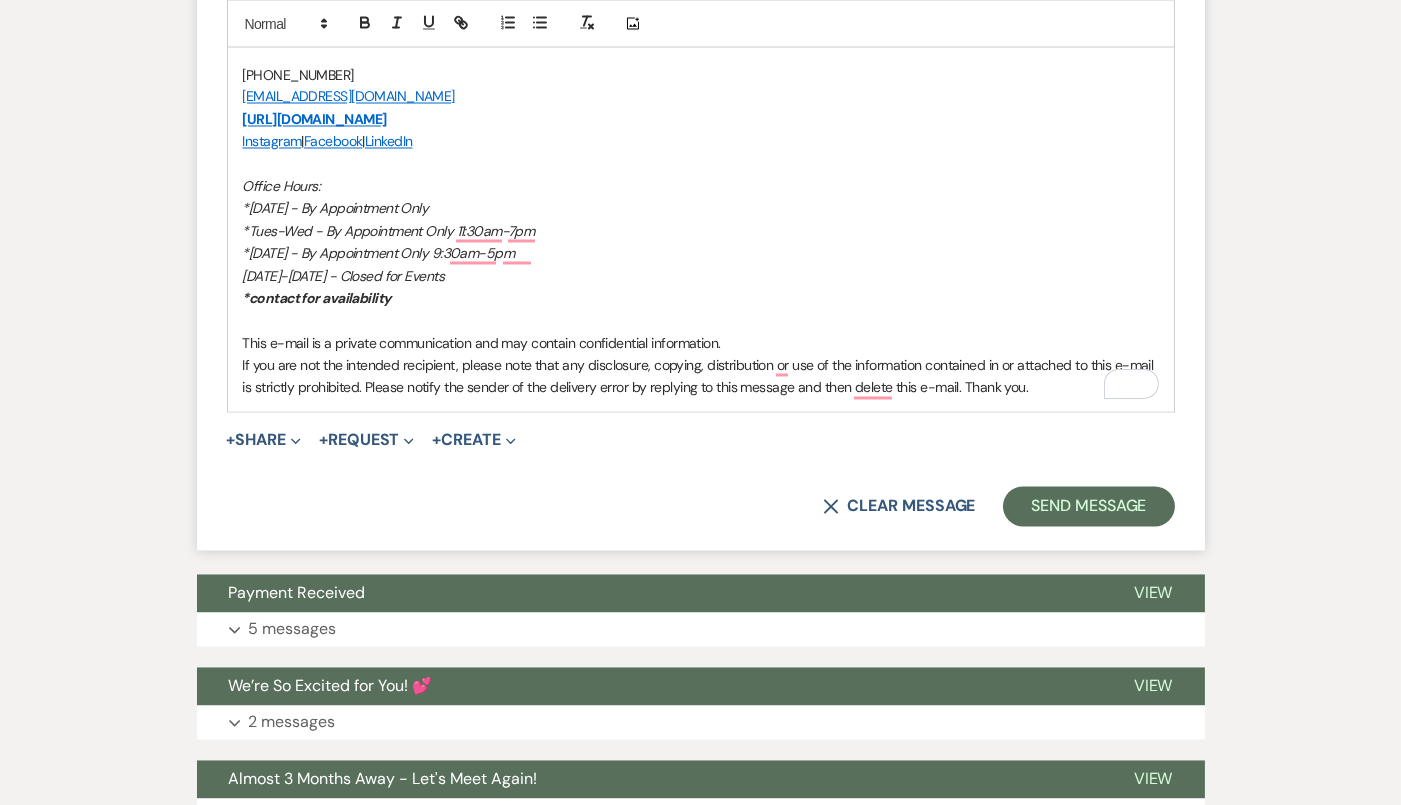 scroll, scrollTop: 6272, scrollLeft: 0, axis: vertical 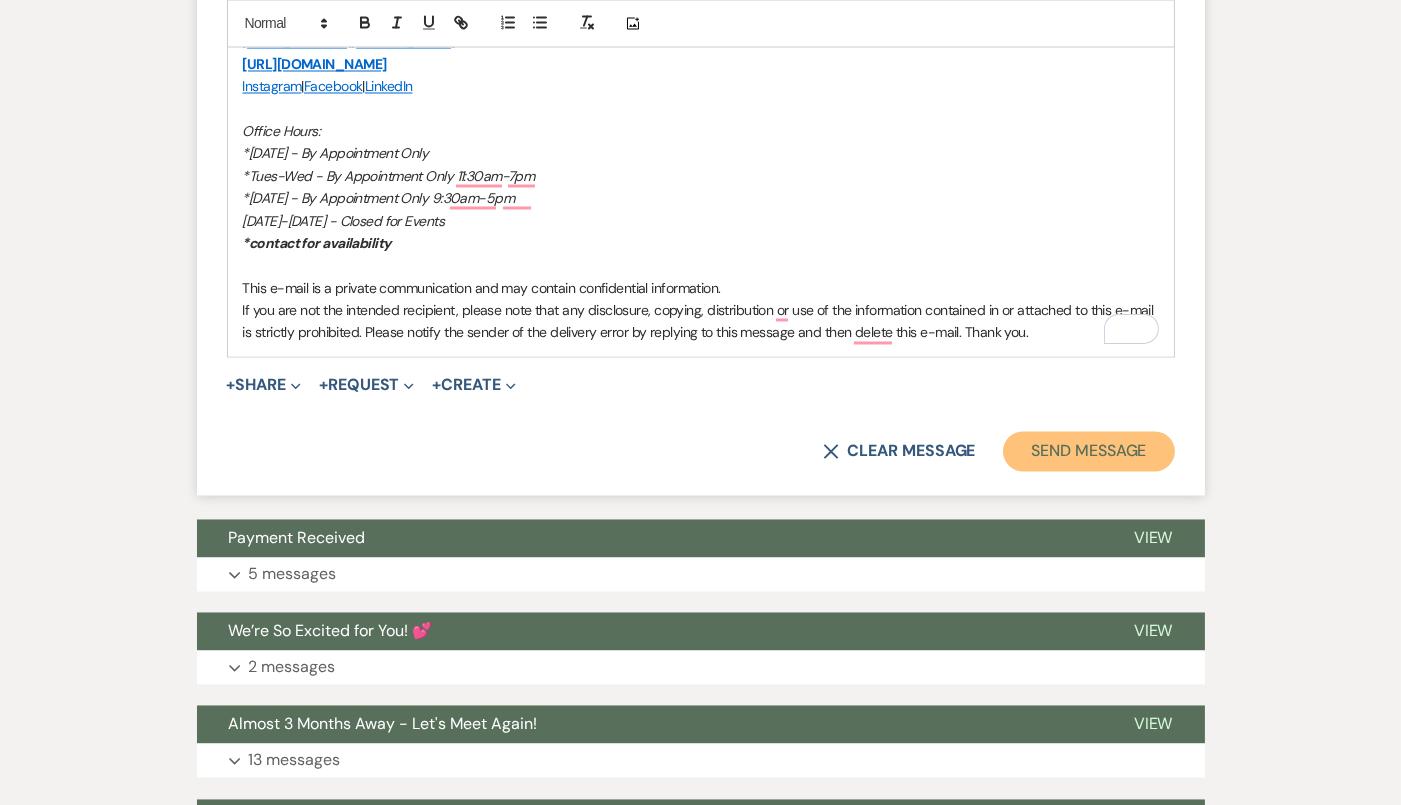click on "Send Message" at bounding box center [1088, 452] 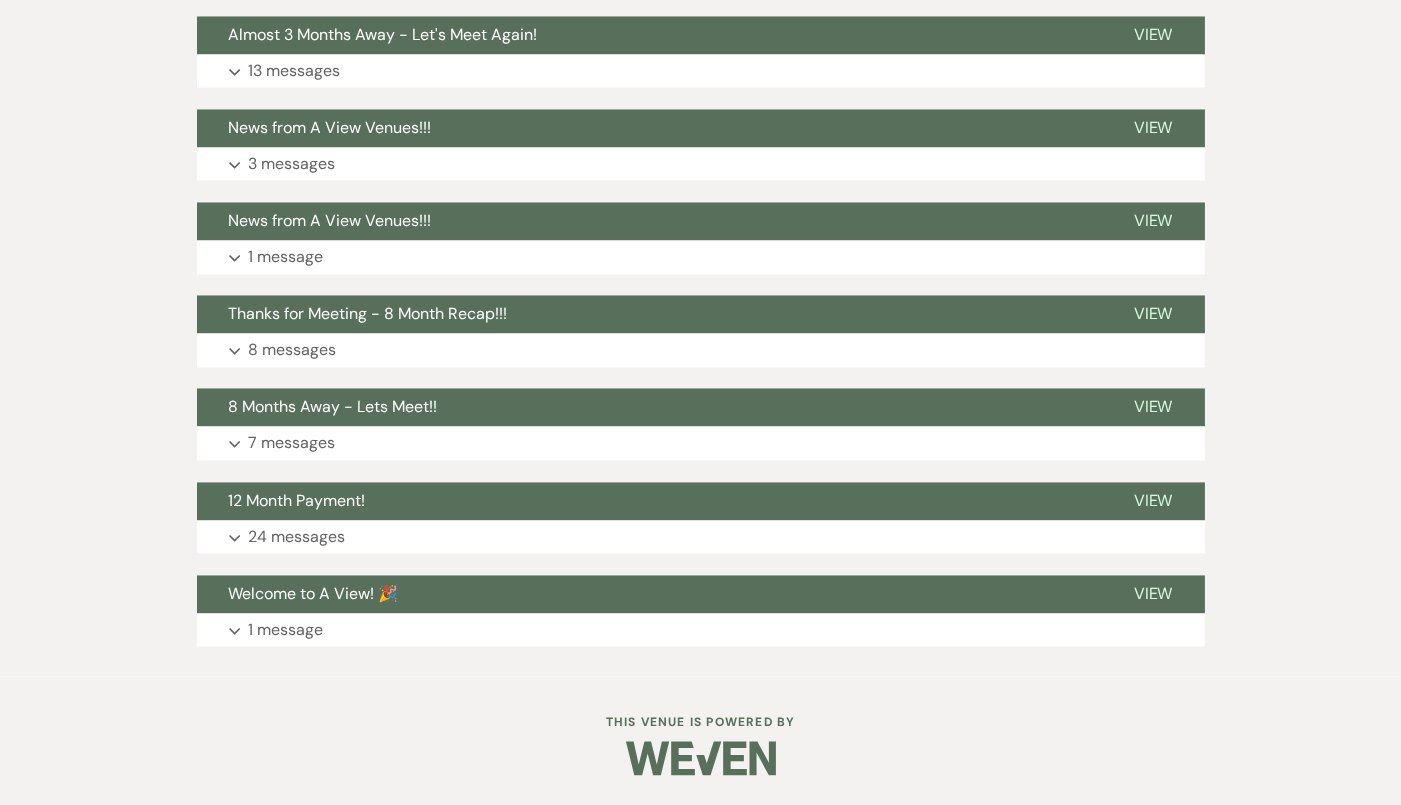 scroll, scrollTop: 6616, scrollLeft: 0, axis: vertical 